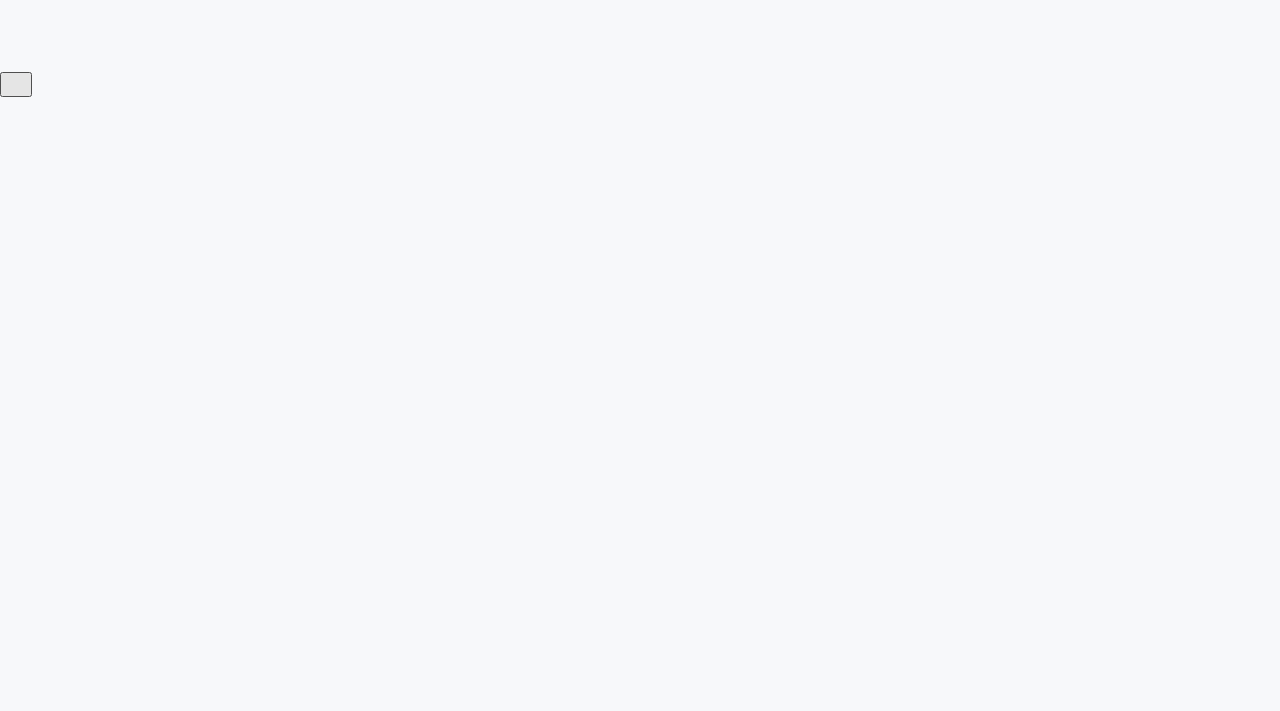 scroll, scrollTop: 0, scrollLeft: 0, axis: both 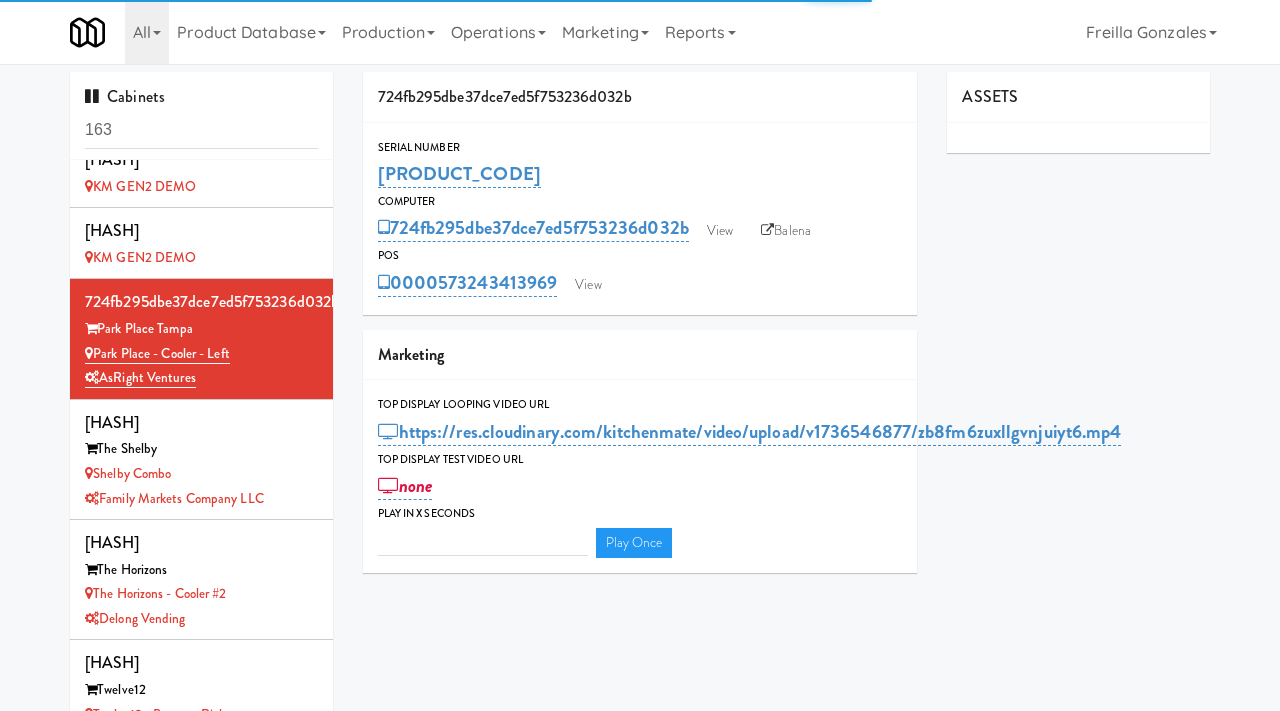 type on "3" 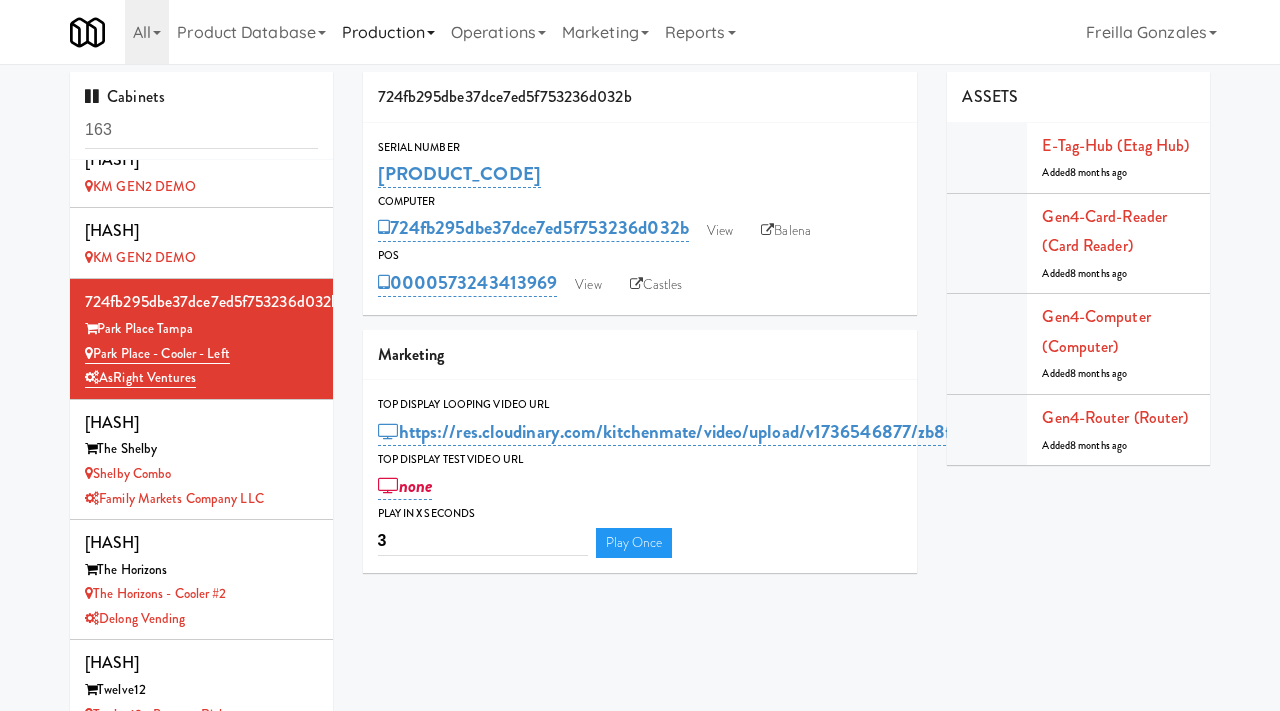 click on "Production" at bounding box center (388, 32) 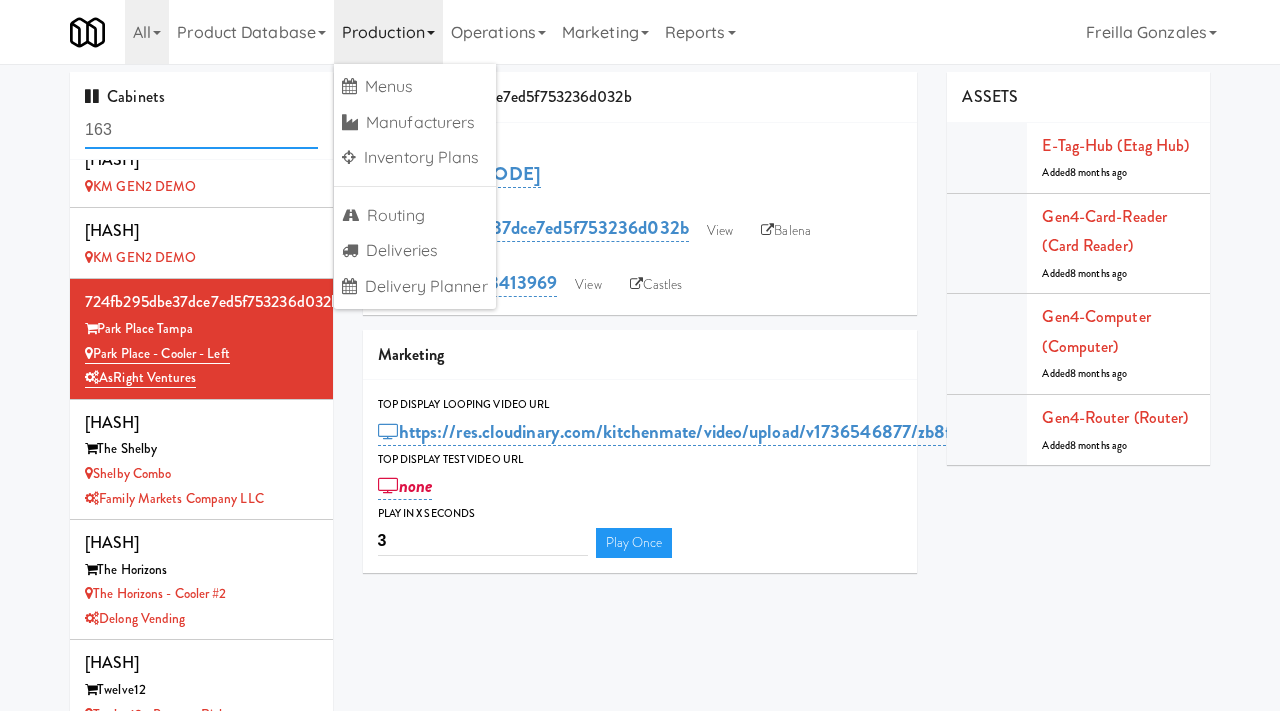click on "163" at bounding box center (201, 130) 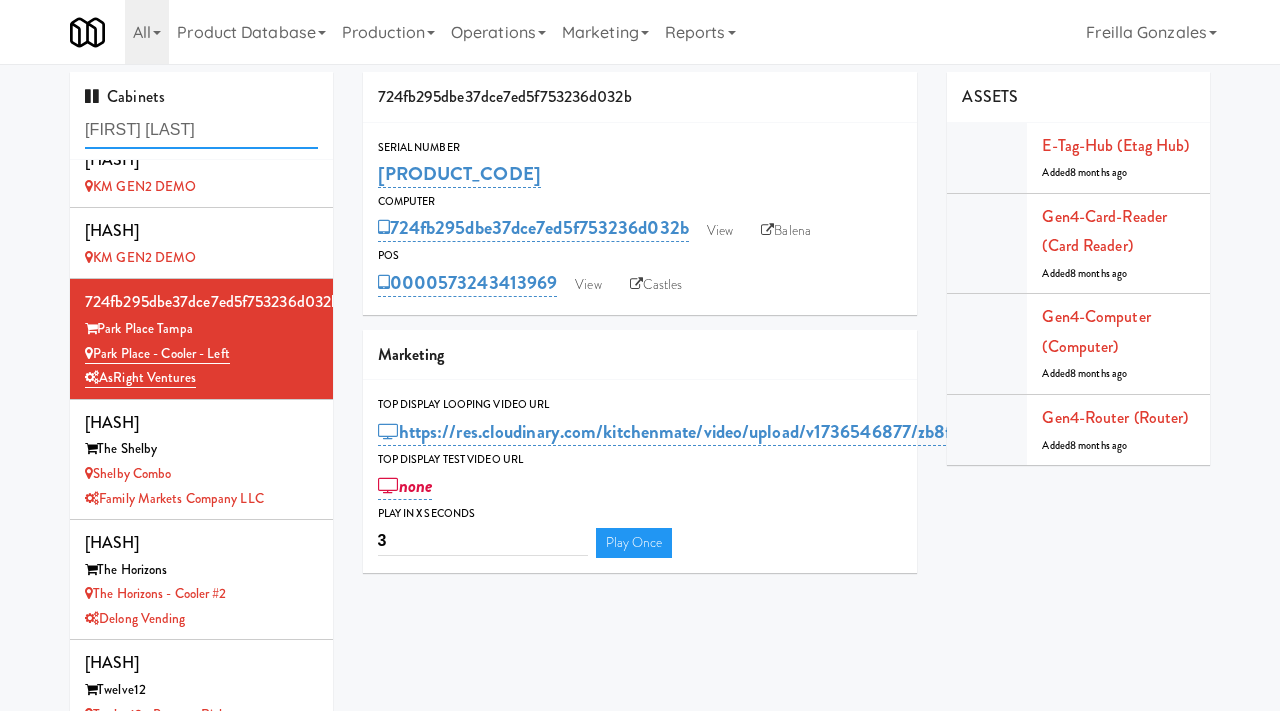 scroll, scrollTop: 0, scrollLeft: 0, axis: both 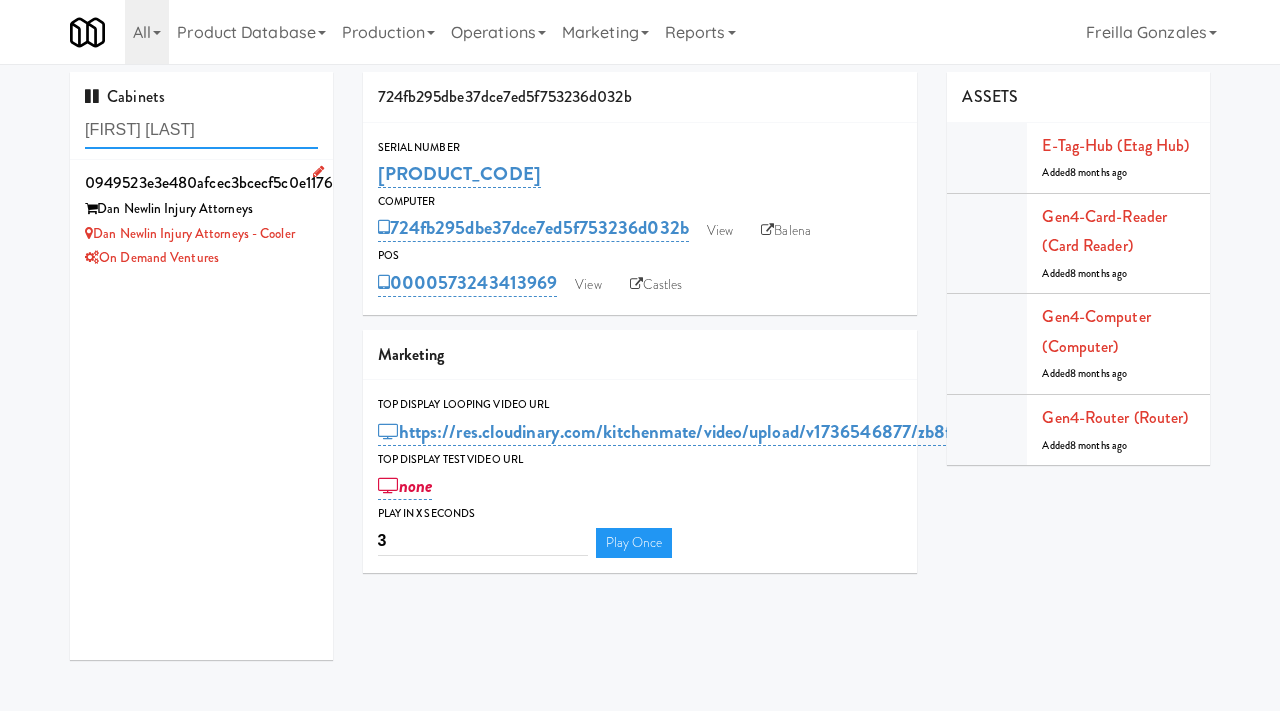 type on "dan new" 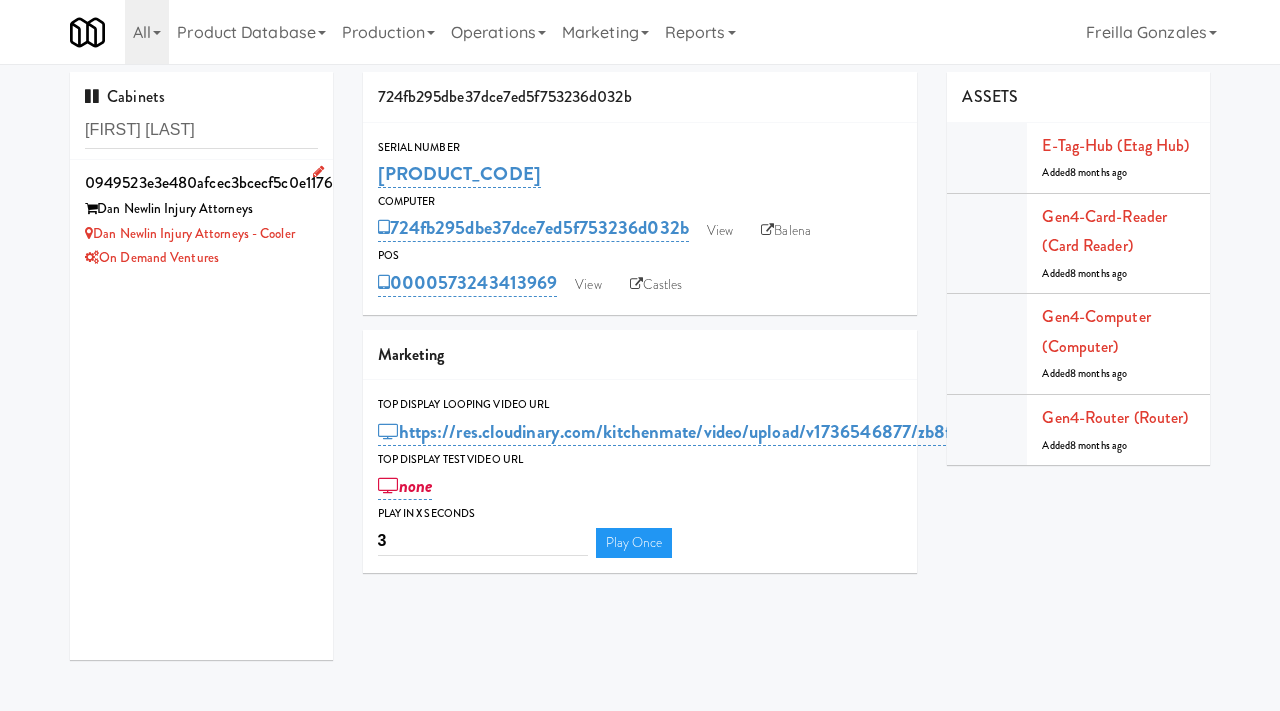 click on "Dan Newlin Injury Attorneys" at bounding box center (201, 209) 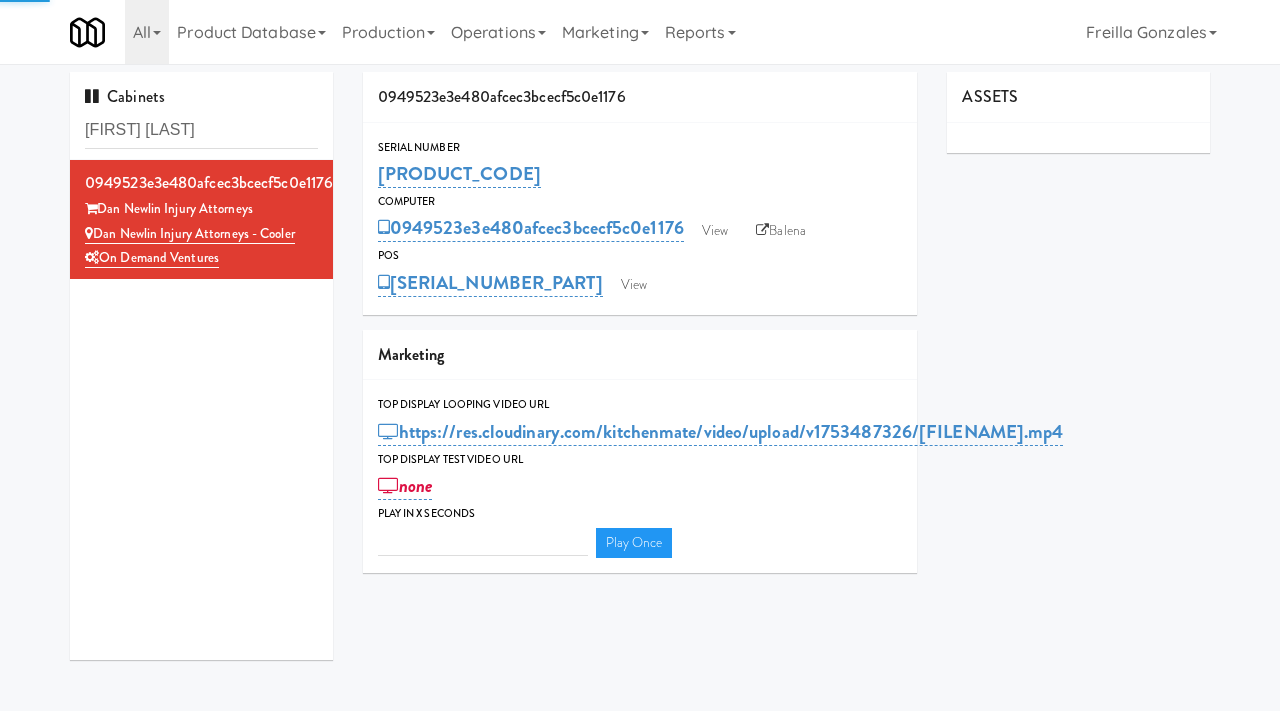 type on "3" 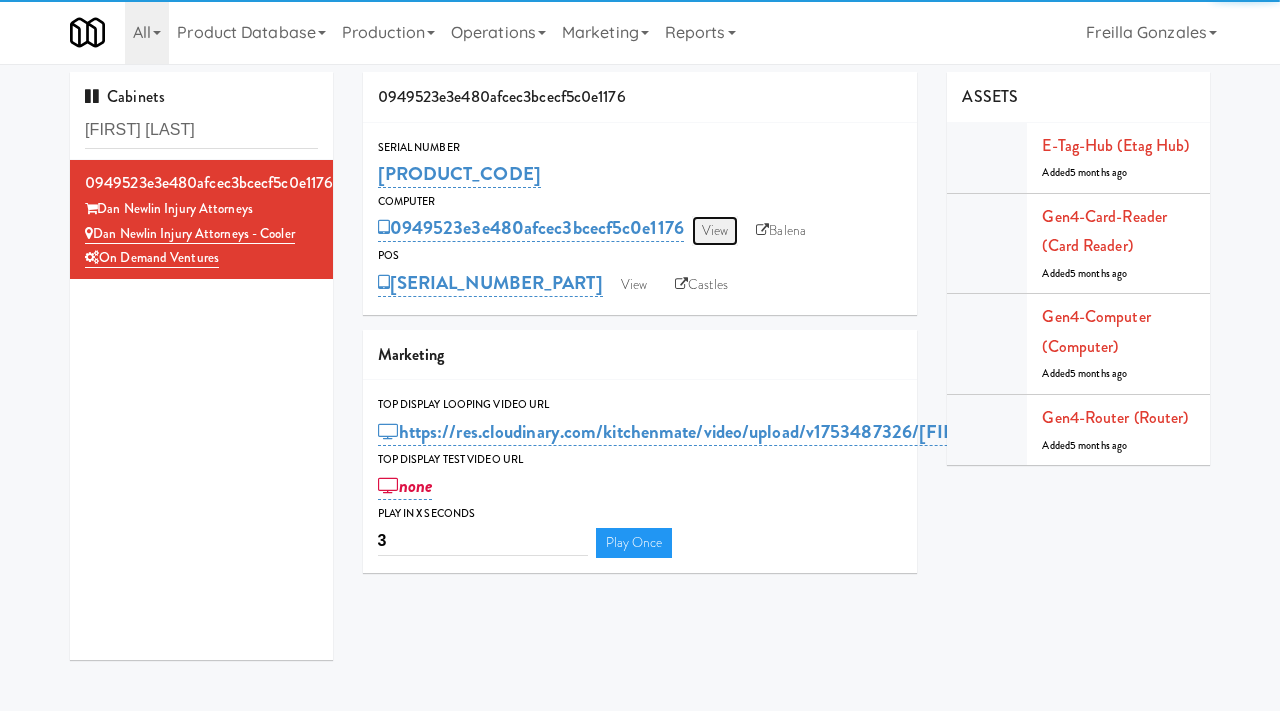 click on "View" at bounding box center [715, 231] 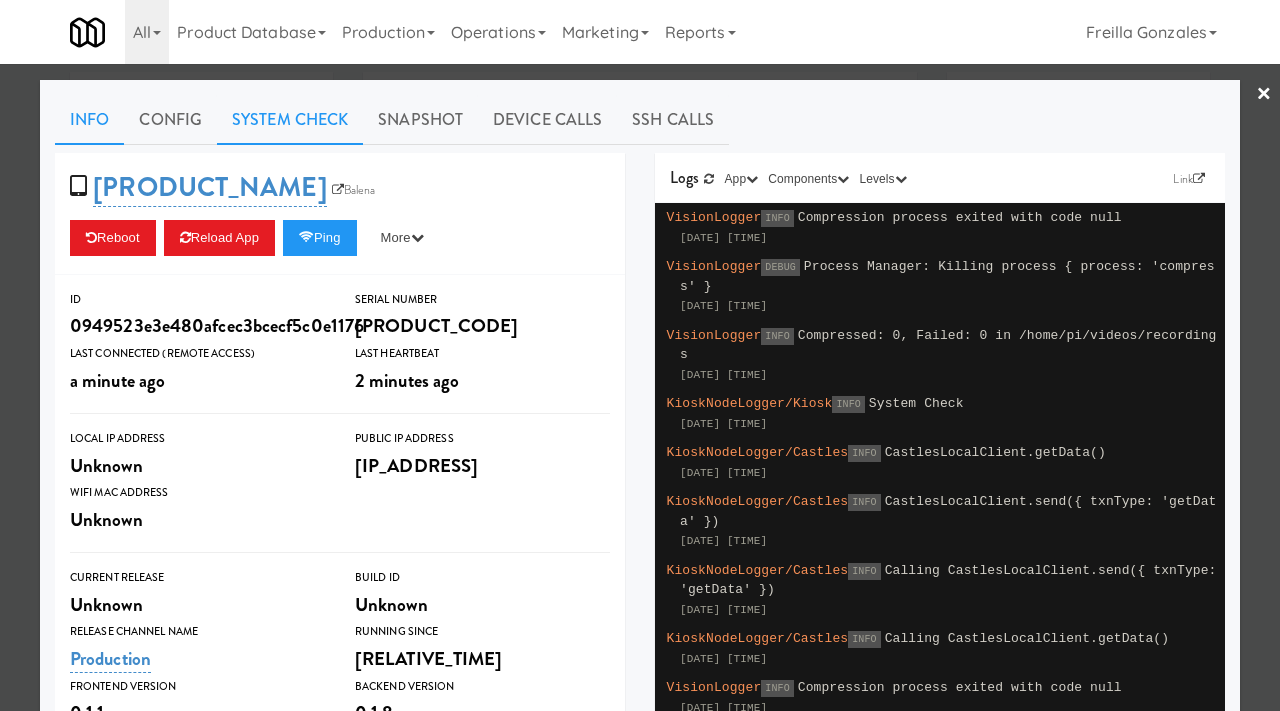click on "System Check" at bounding box center (290, 120) 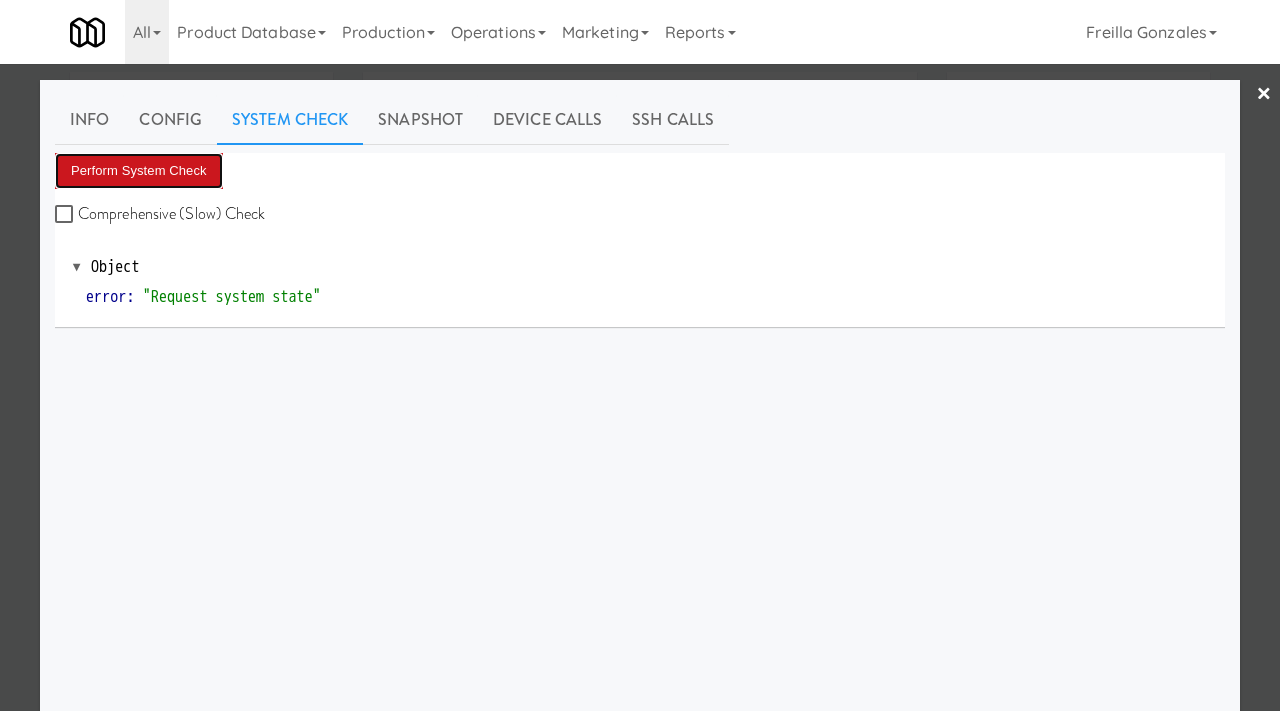 click on "Perform System Check" at bounding box center [139, 171] 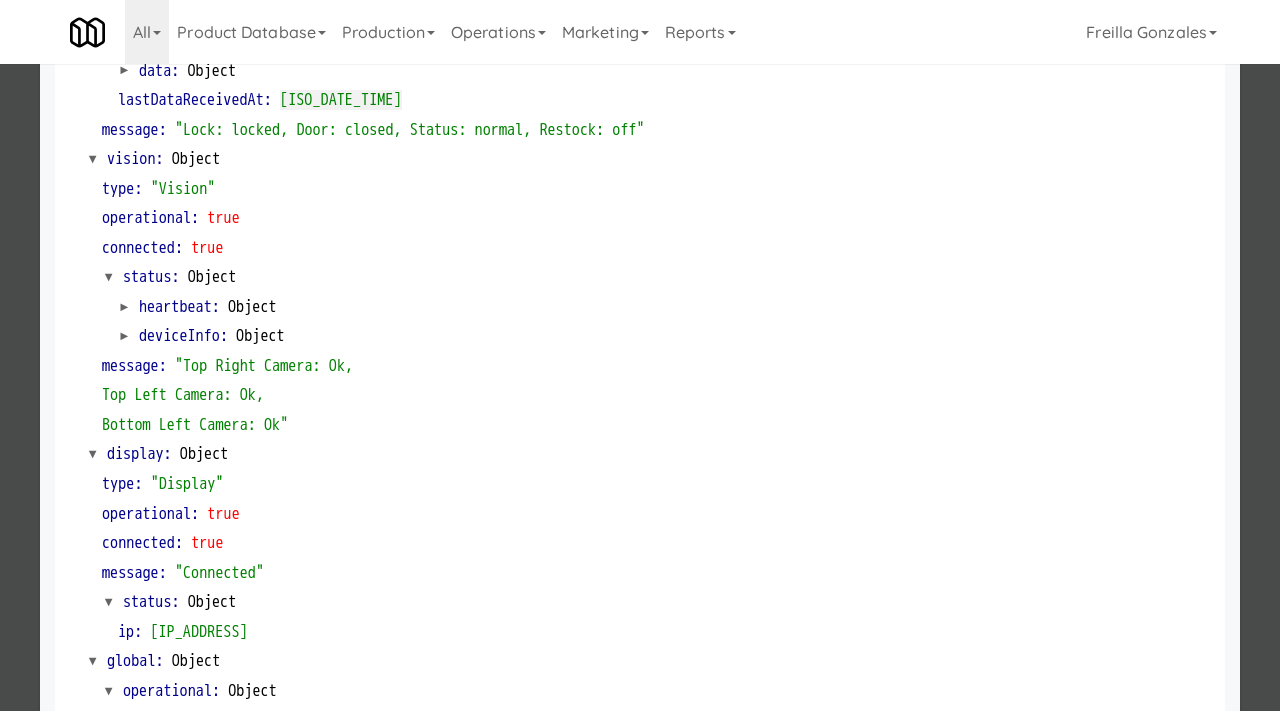 scroll, scrollTop: 842, scrollLeft: 0, axis: vertical 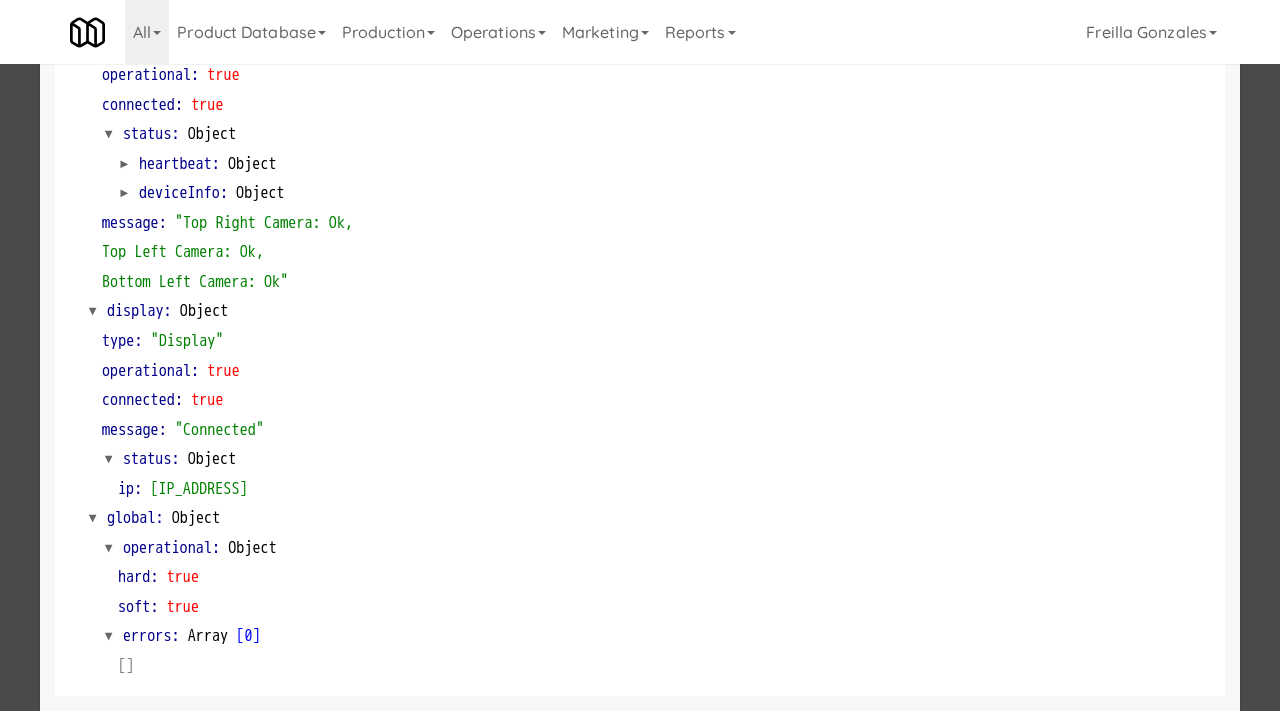click at bounding box center [640, 355] 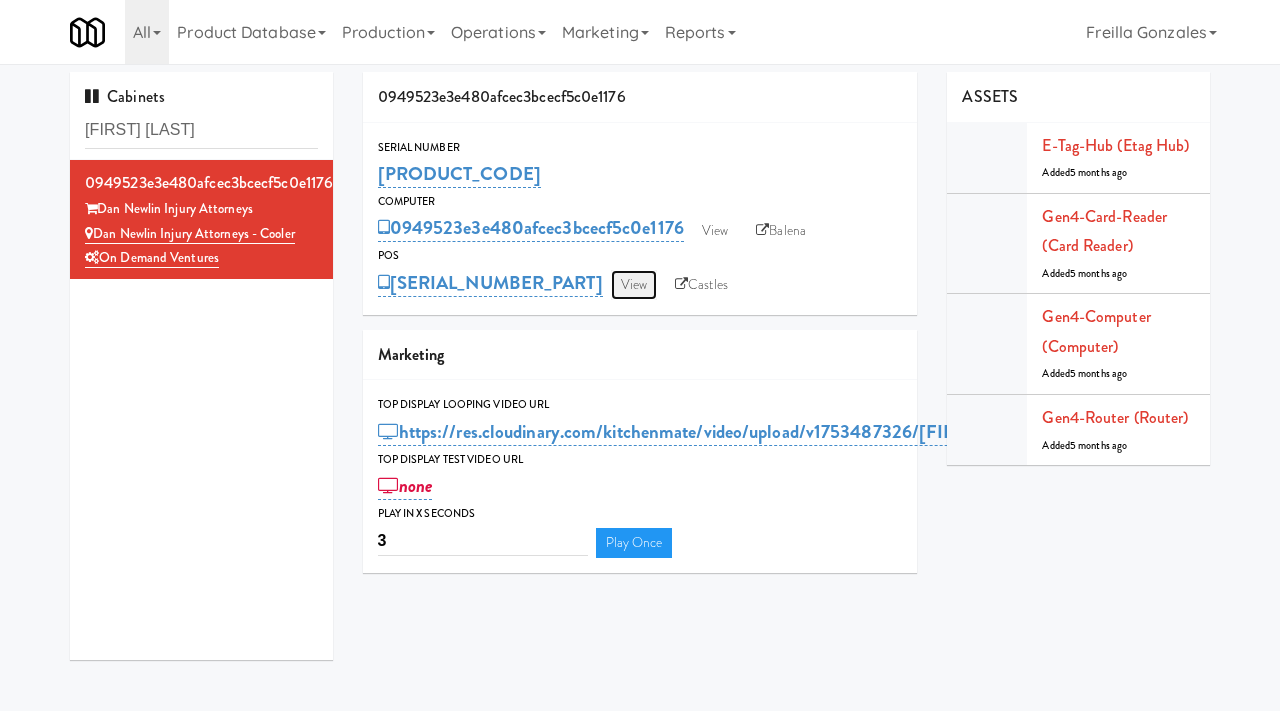 click on "View" at bounding box center (634, 285) 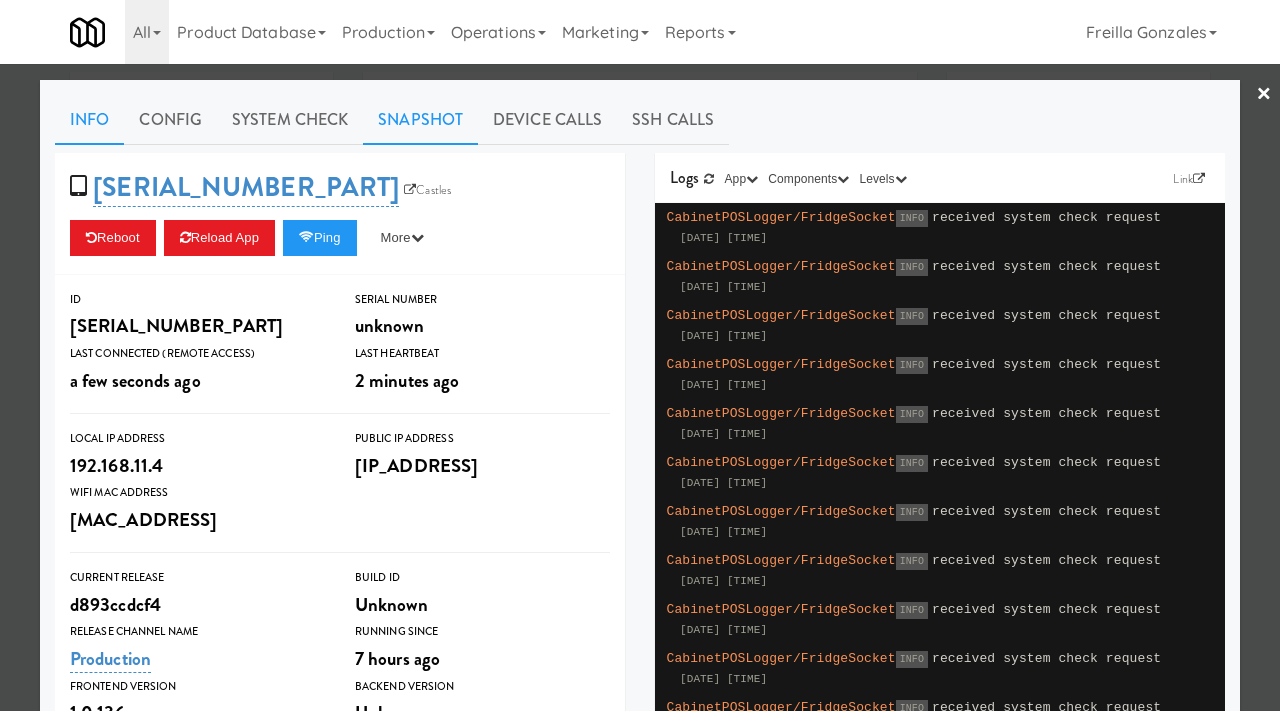 click on "Snapshot" at bounding box center [420, 120] 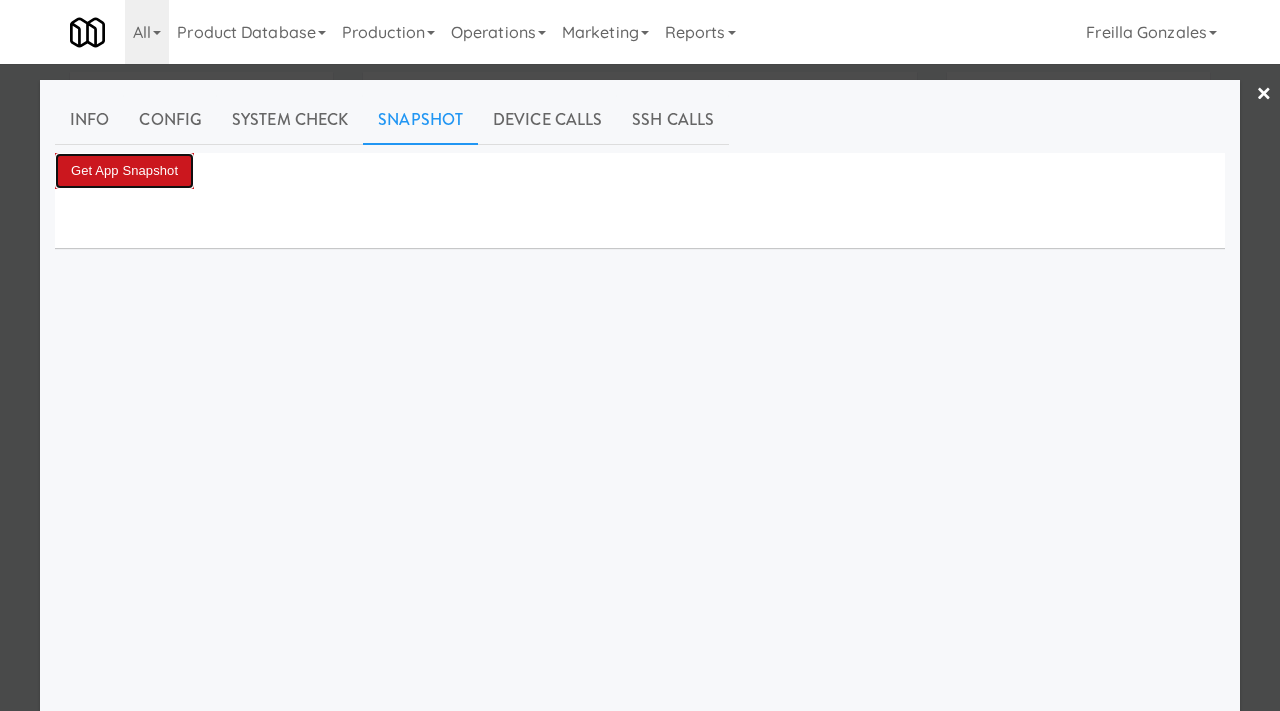 click on "Get App Snapshot" at bounding box center (124, 171) 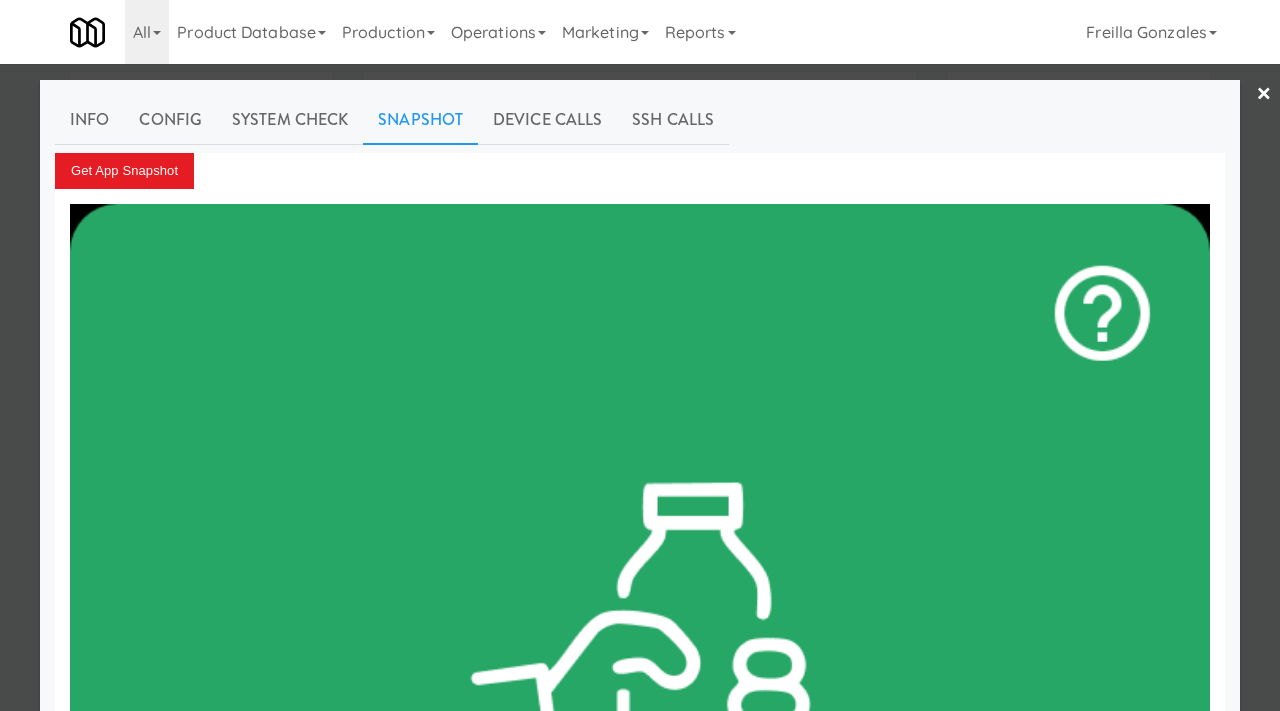 click at bounding box center (640, 355) 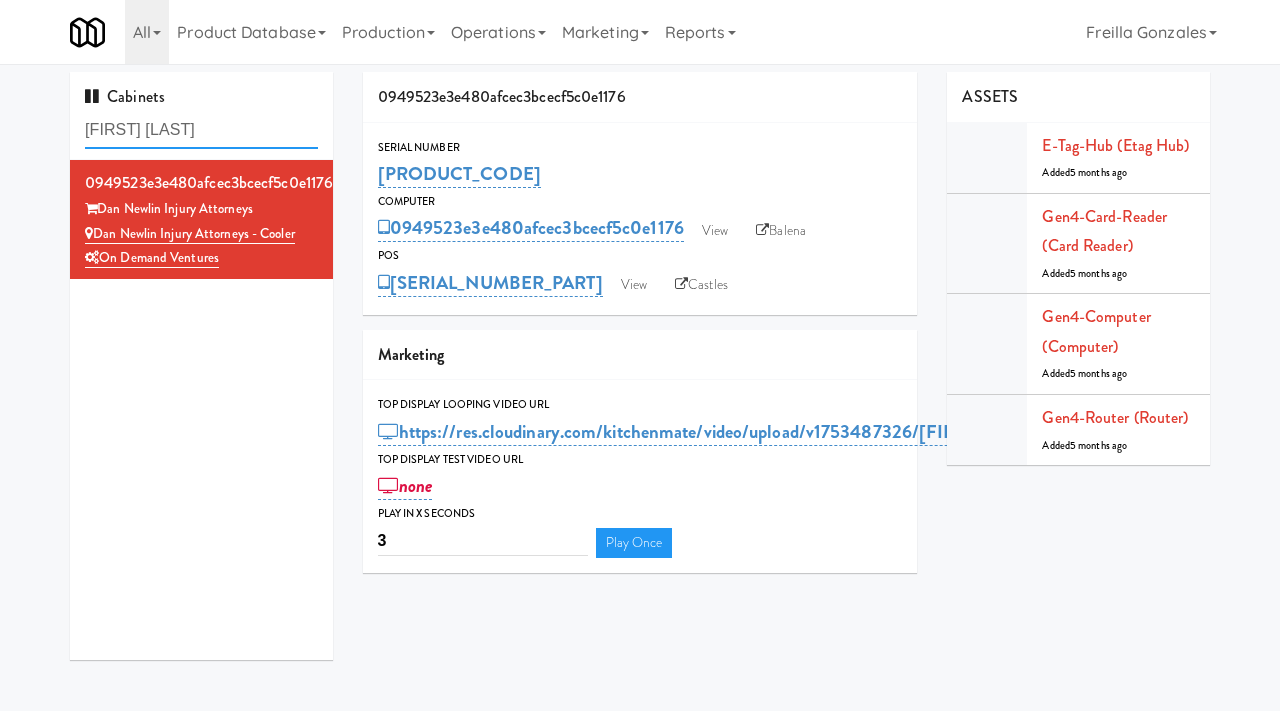 click on "dan new" at bounding box center (201, 130) 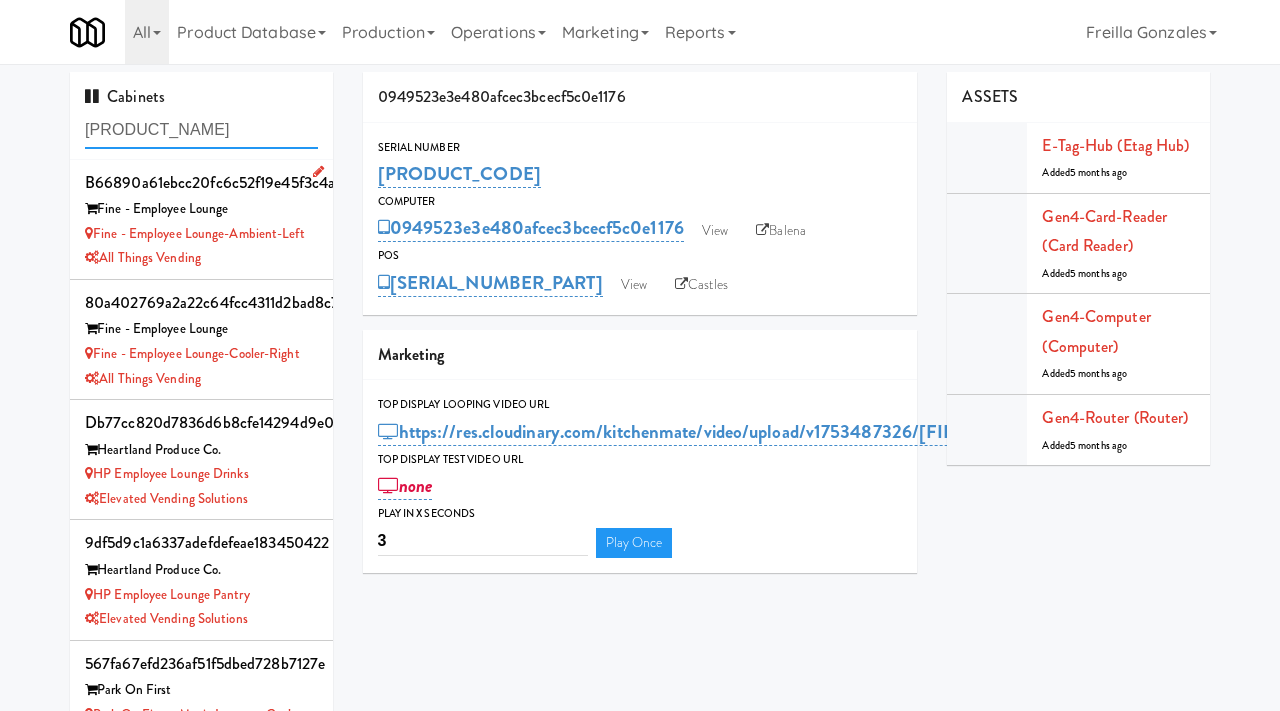 paste on "Fine - Employee Lounge-Cooler-Right" 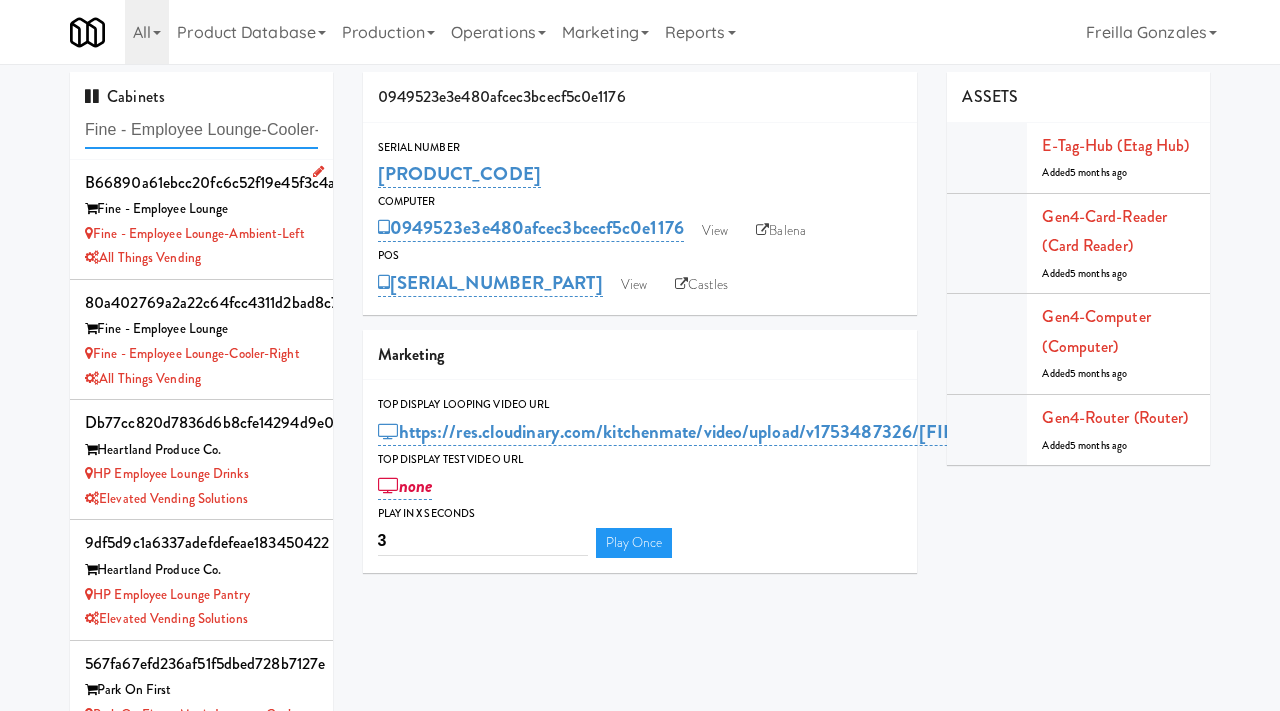 scroll, scrollTop: 0, scrollLeft: 50, axis: horizontal 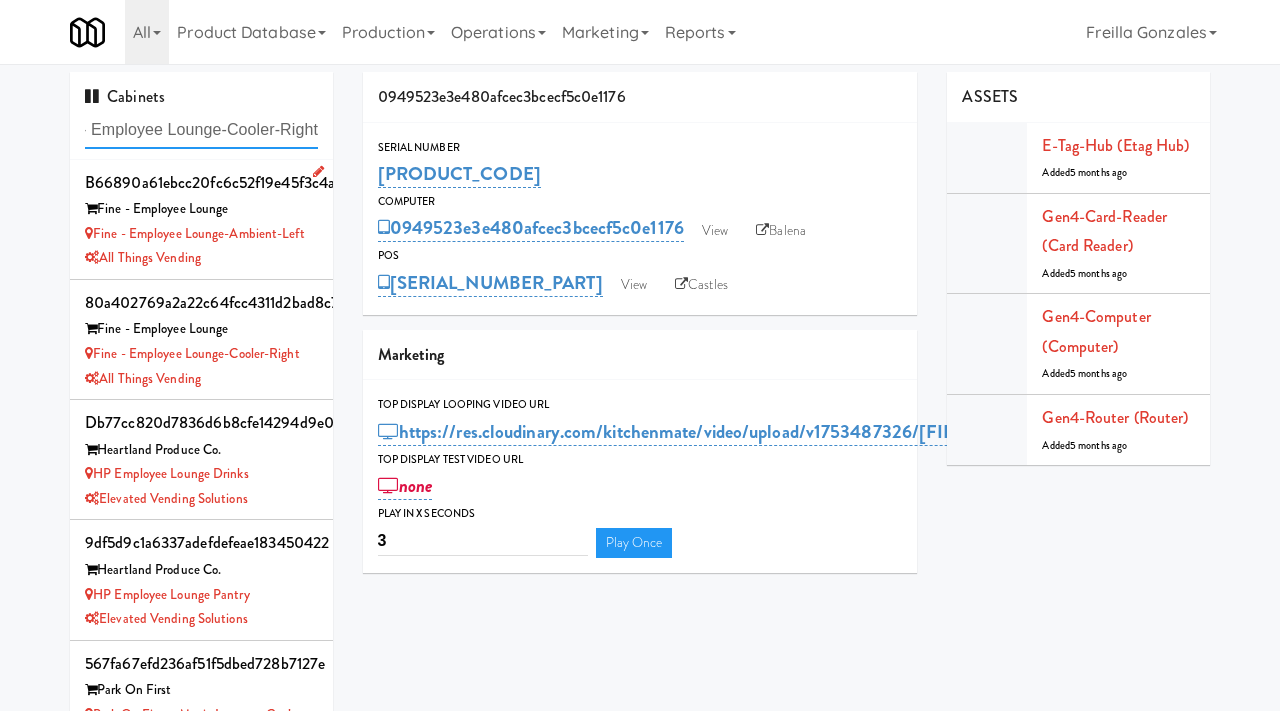 type on "Fine - Employee Lounge-Cooler-Right" 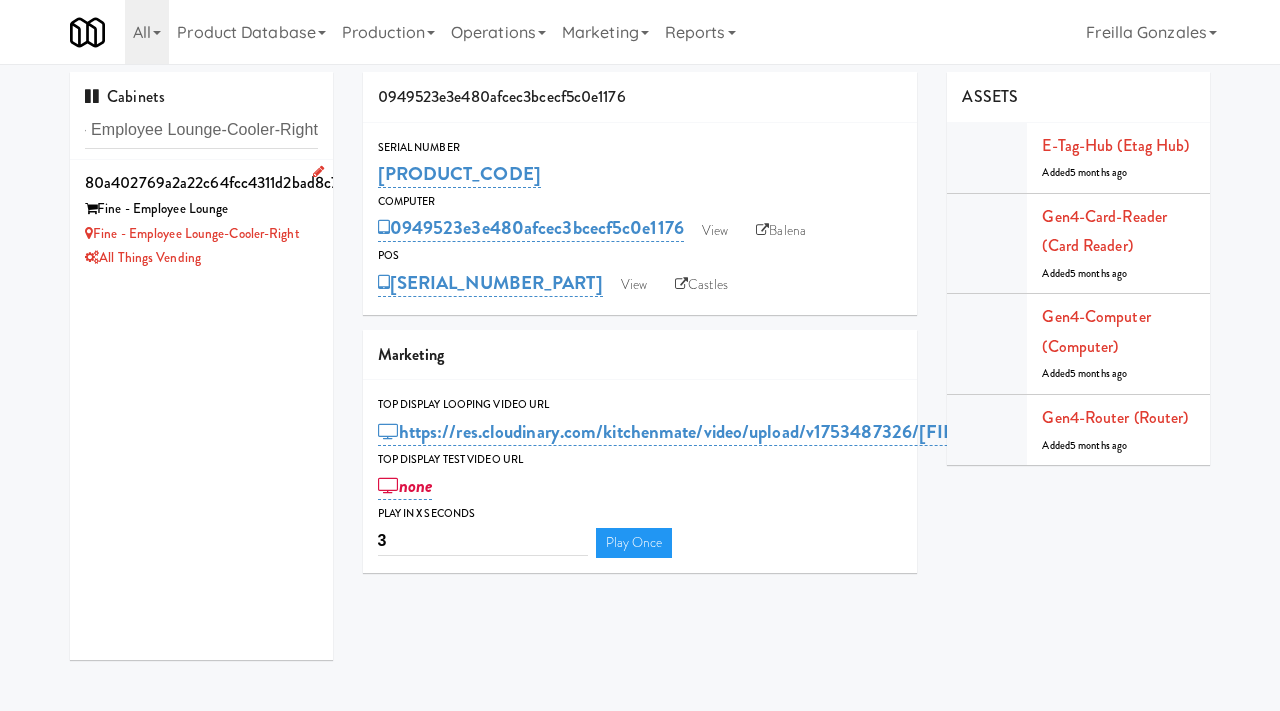 click on "Fine - Employee Lounge" at bounding box center (201, 209) 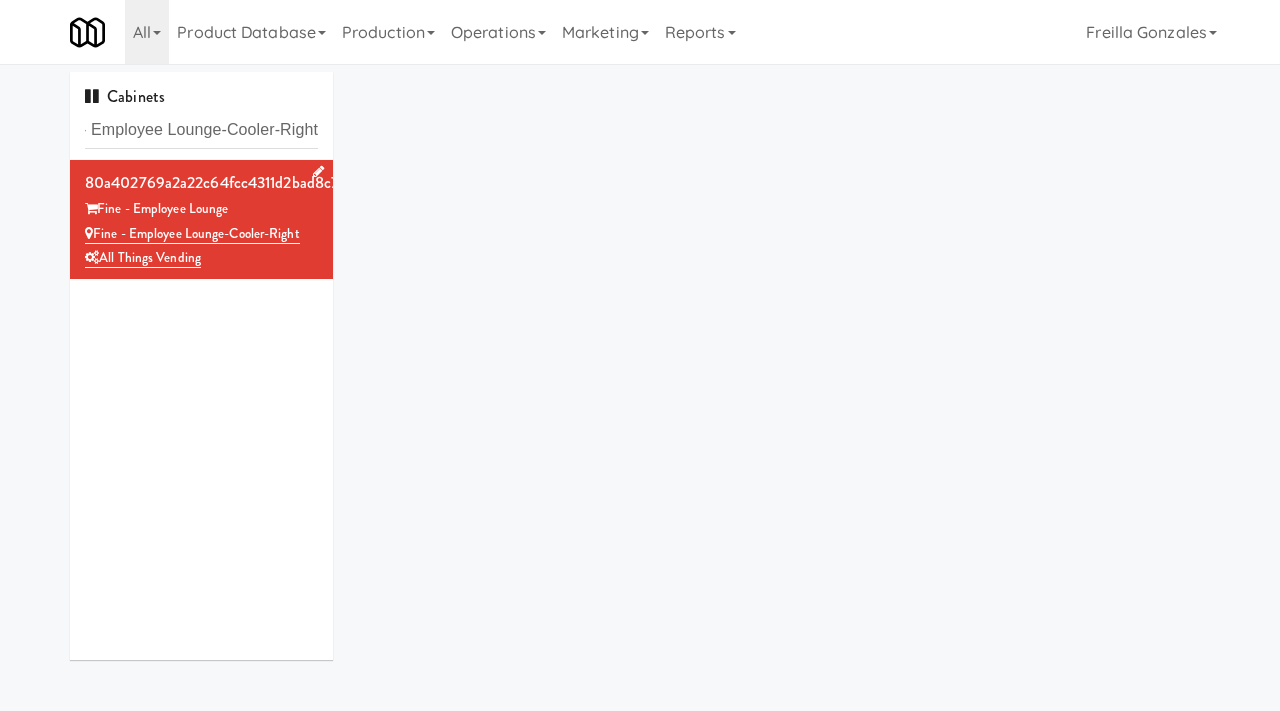 scroll, scrollTop: 0, scrollLeft: 0, axis: both 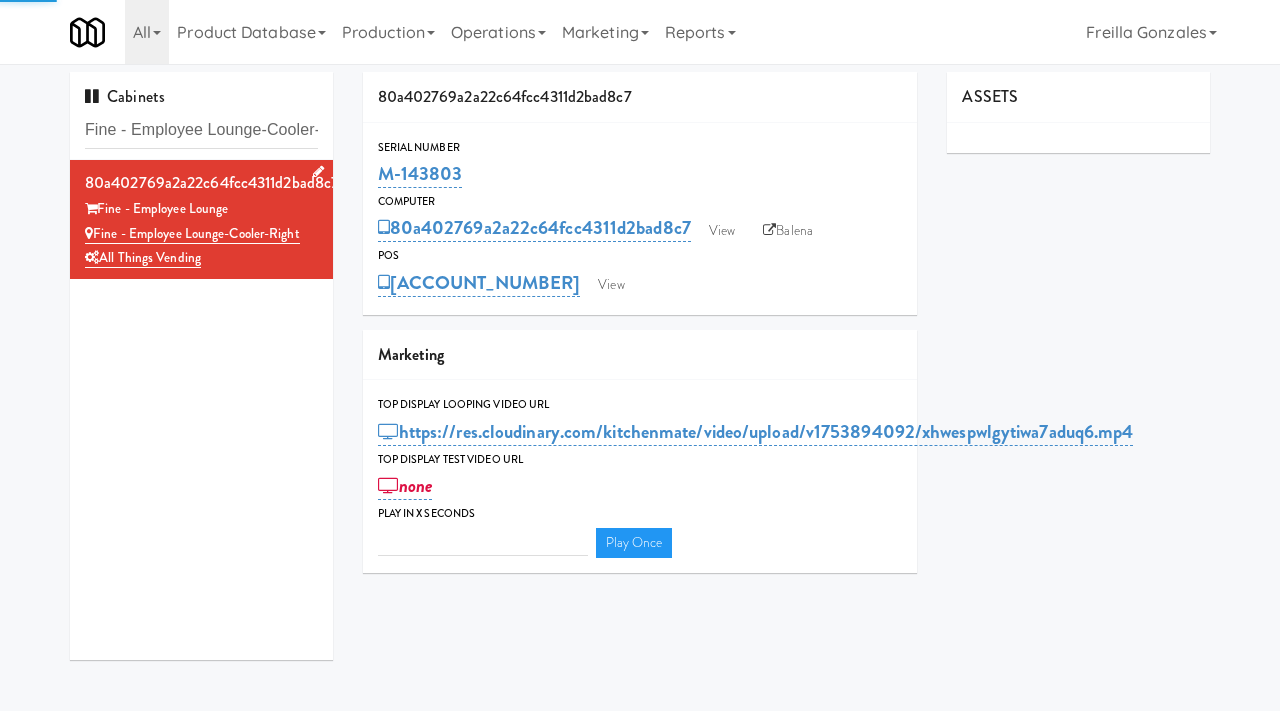 type on "3" 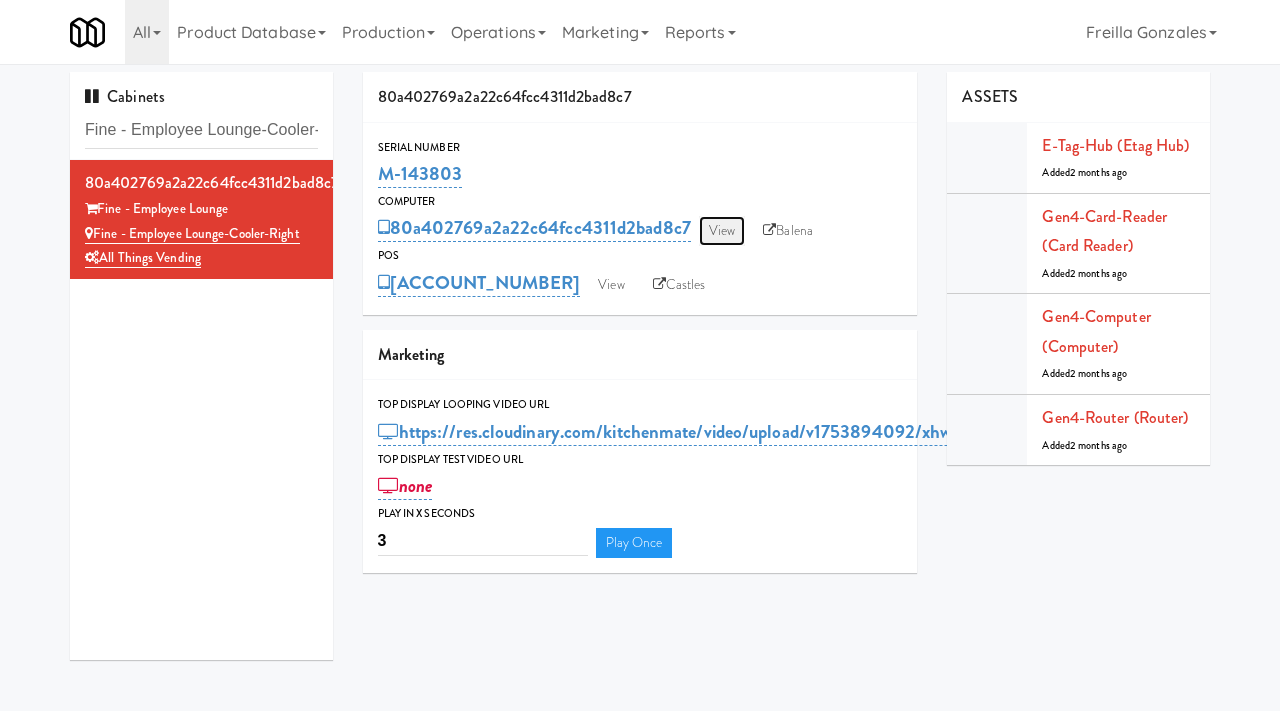 click on "View" at bounding box center (722, 231) 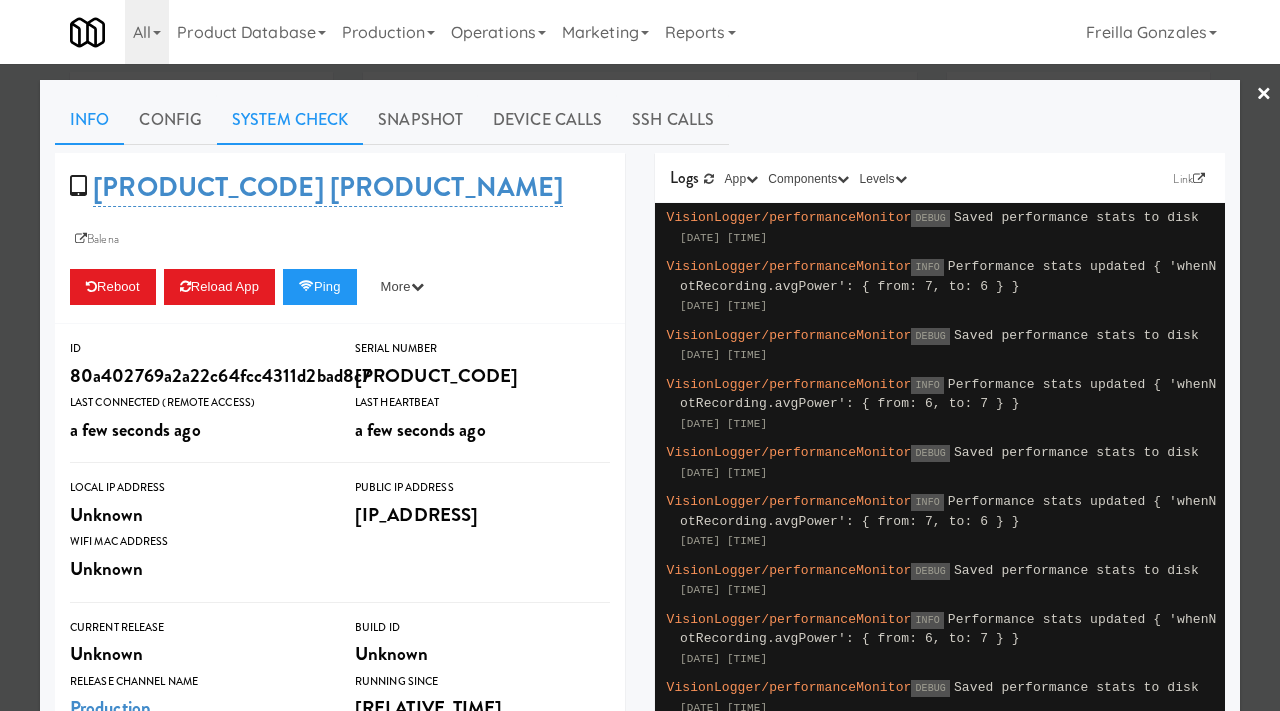 click on "System Check" at bounding box center [290, 120] 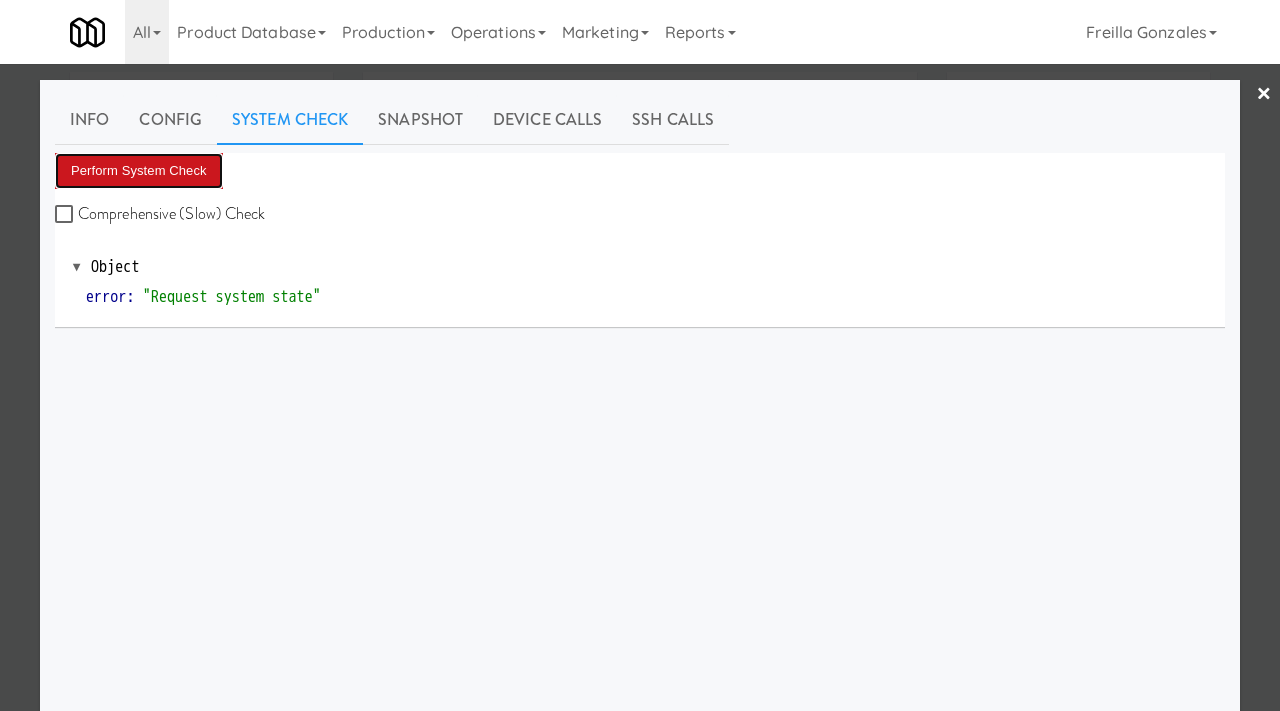 click on "Perform System Check" at bounding box center (139, 171) 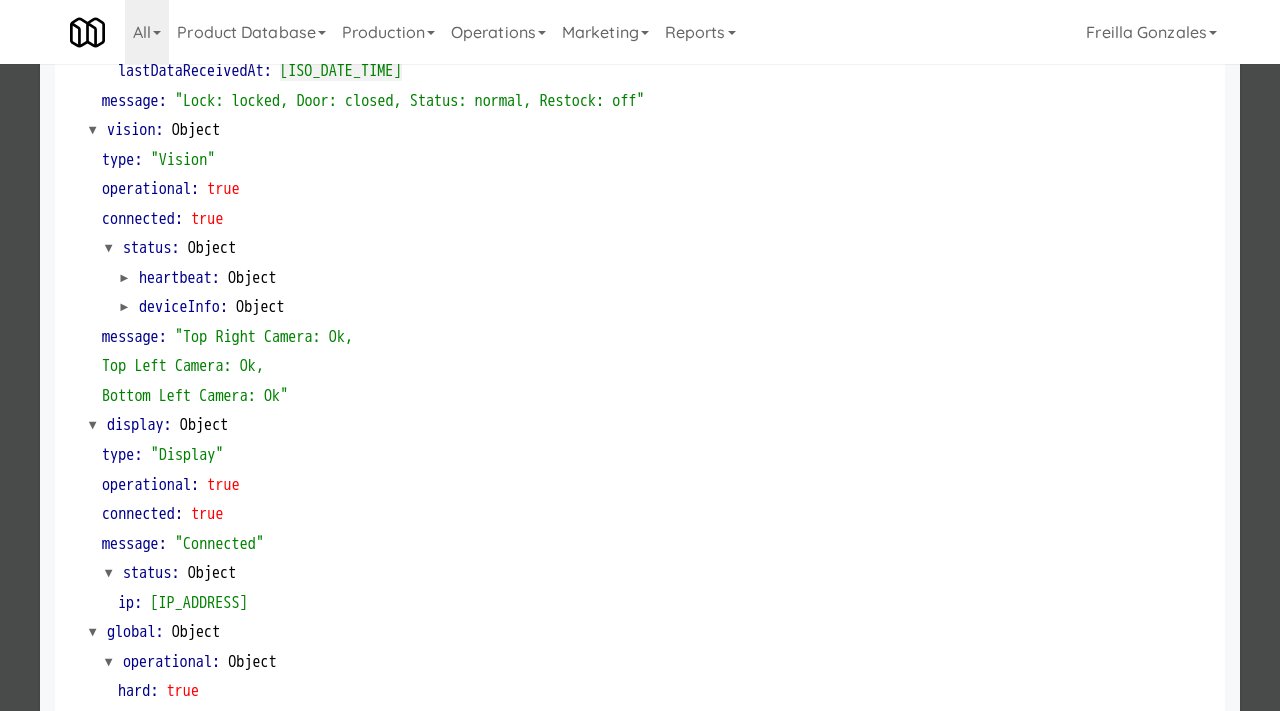 scroll, scrollTop: 842, scrollLeft: 0, axis: vertical 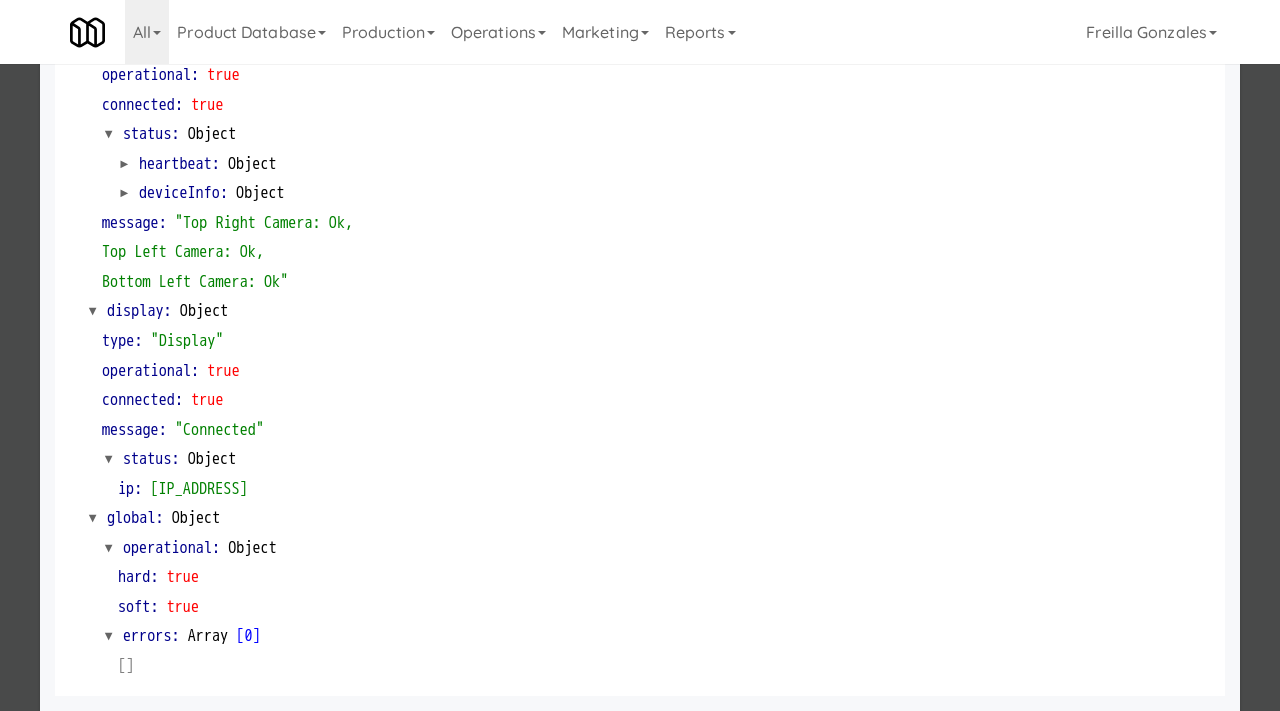 click at bounding box center (640, 355) 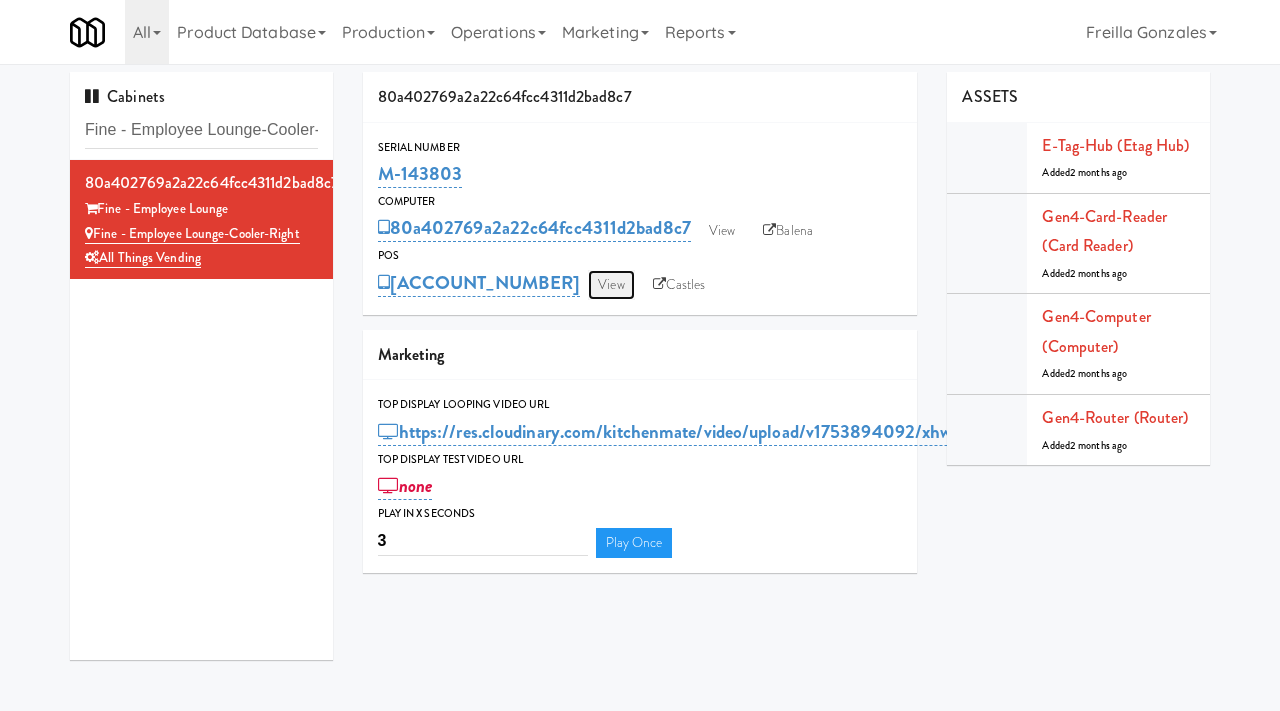 click on "View" at bounding box center [611, 285] 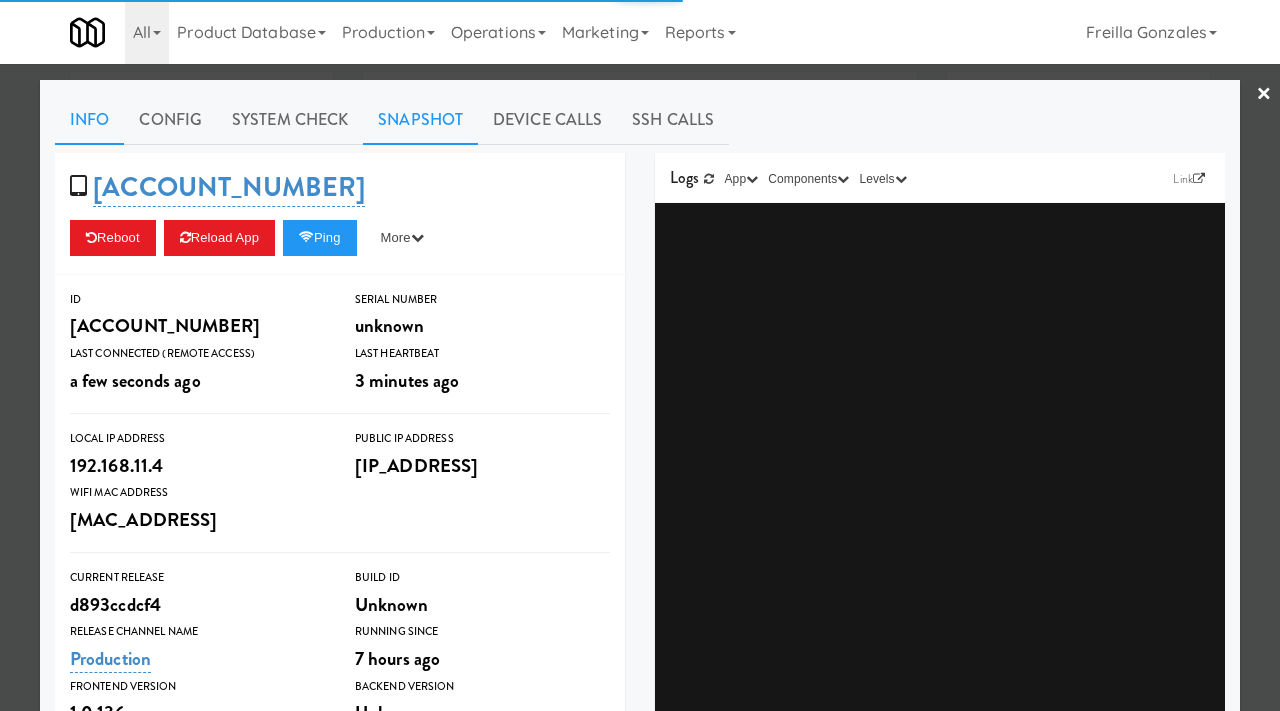 click on "Snapshot" at bounding box center (420, 120) 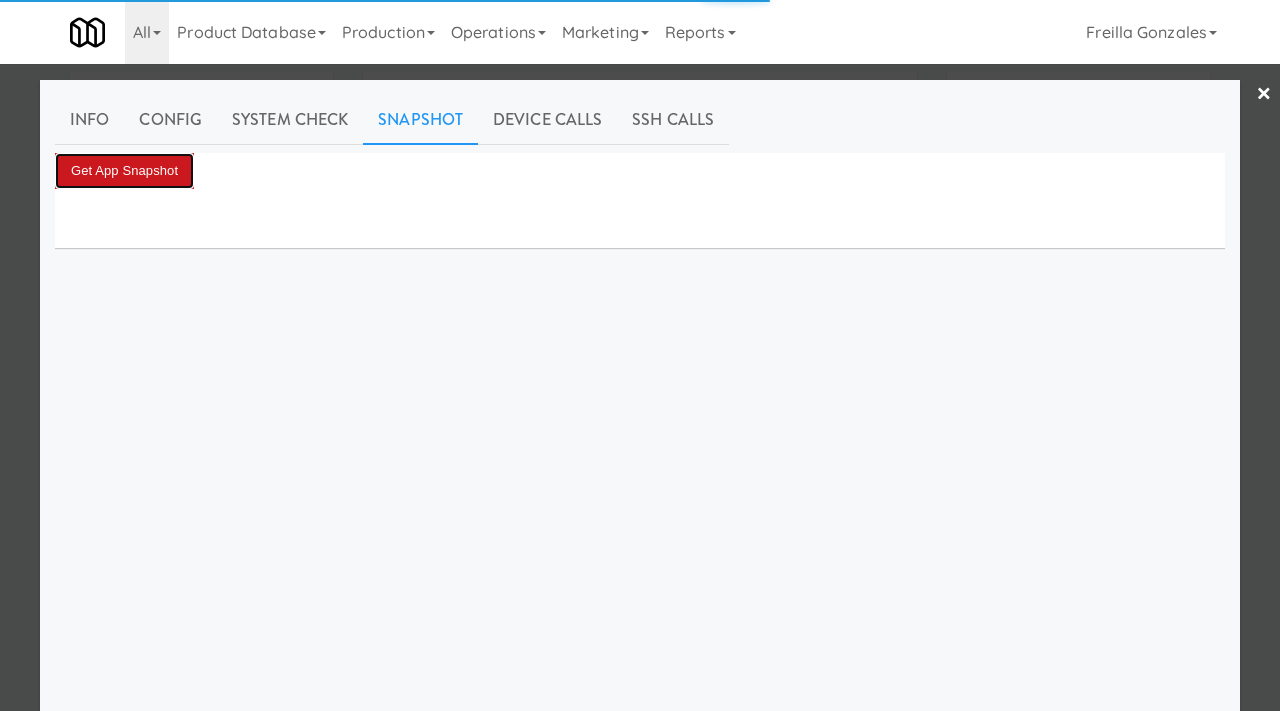 click on "Get App Snapshot" at bounding box center [124, 171] 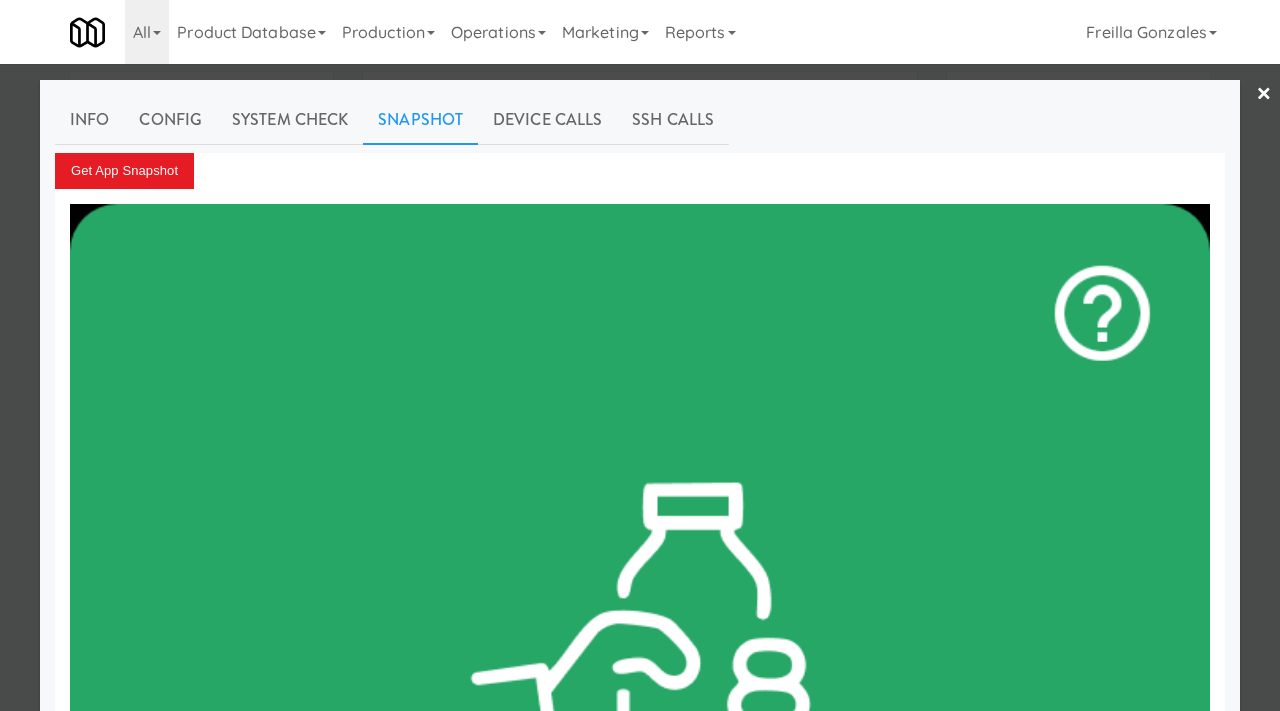 click at bounding box center (640, 355) 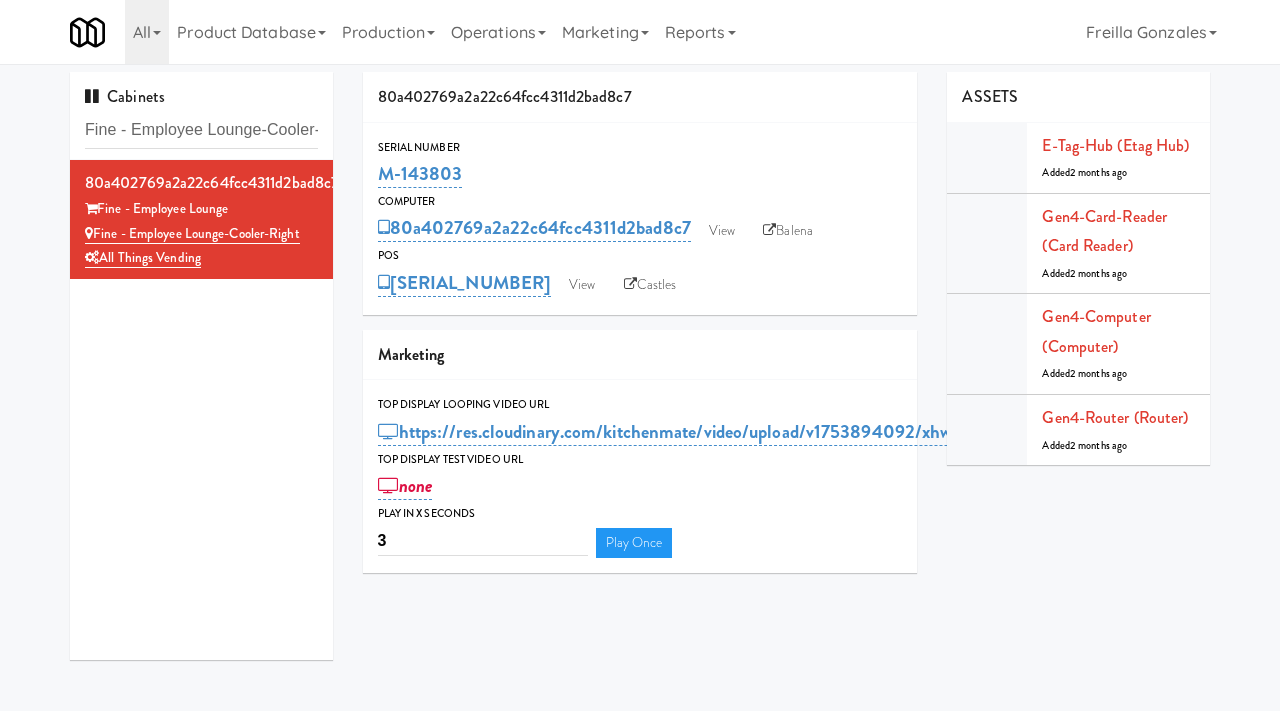 scroll, scrollTop: 0, scrollLeft: 0, axis: both 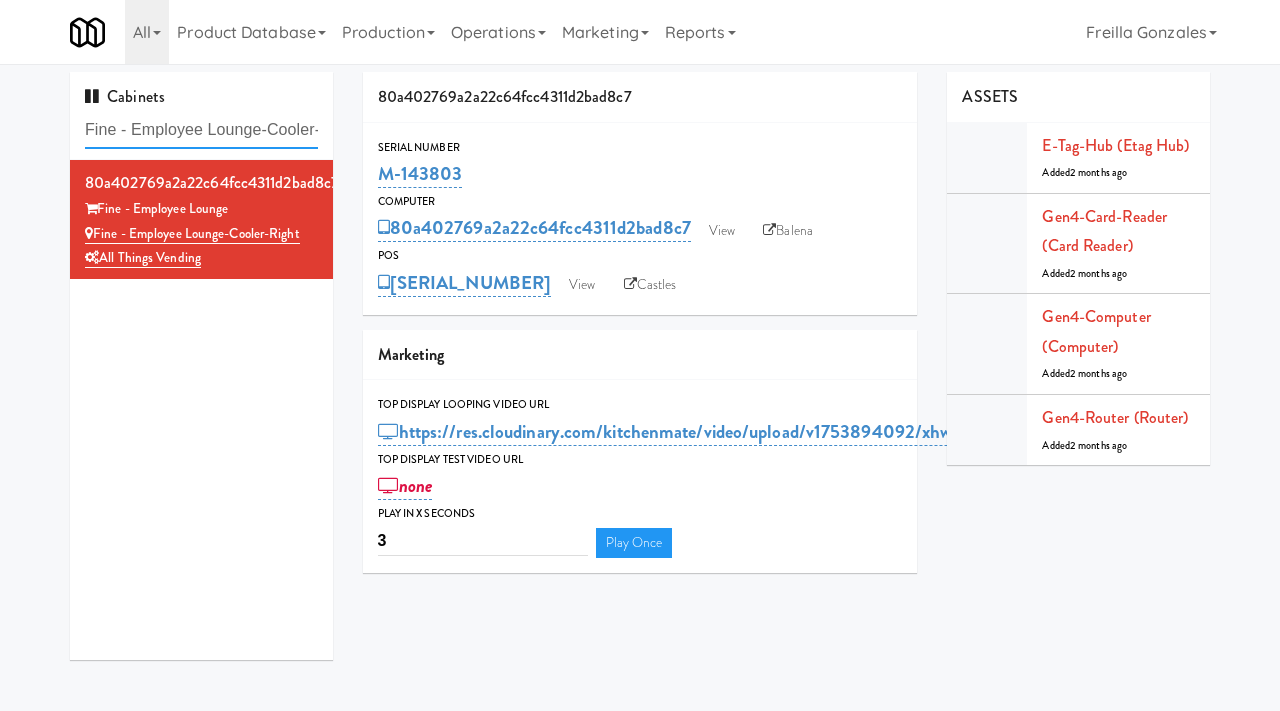 click on "Fine - Employee Lounge-Cooler-Right" at bounding box center (201, 130) 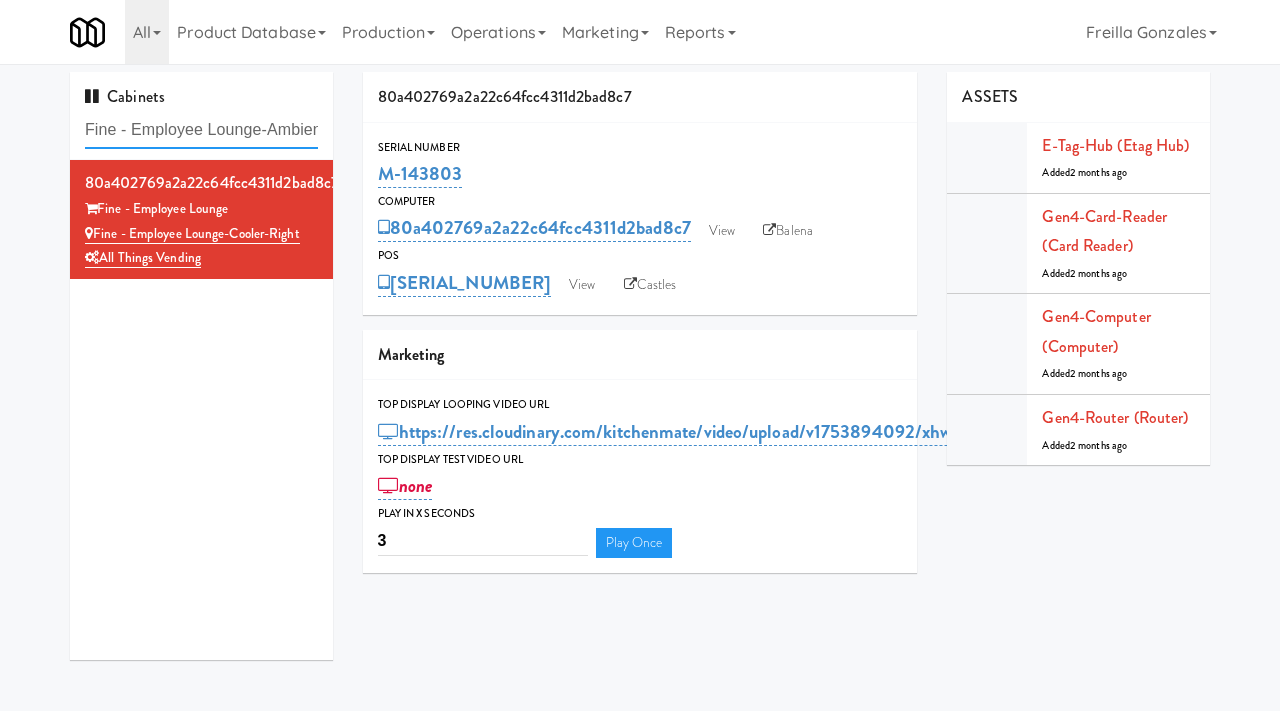 scroll, scrollTop: 0, scrollLeft: 53, axis: horizontal 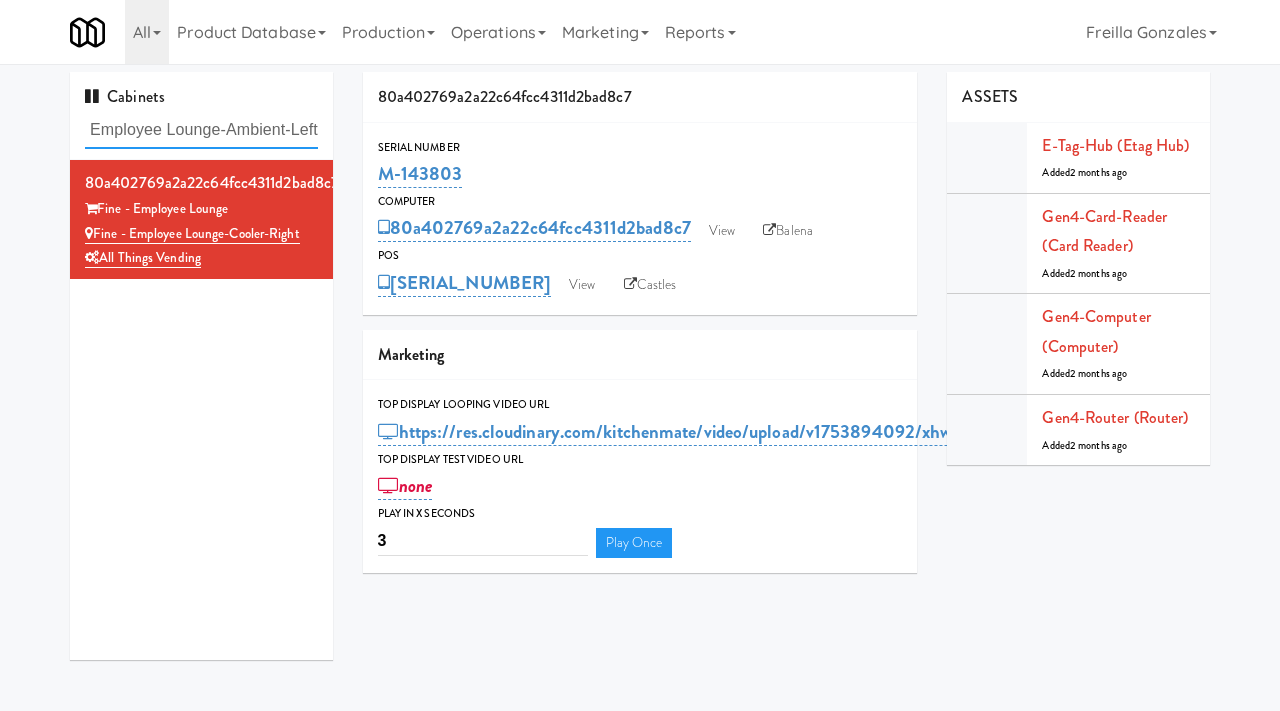 type on "Fine - Employee Lounge-Ambient-Left" 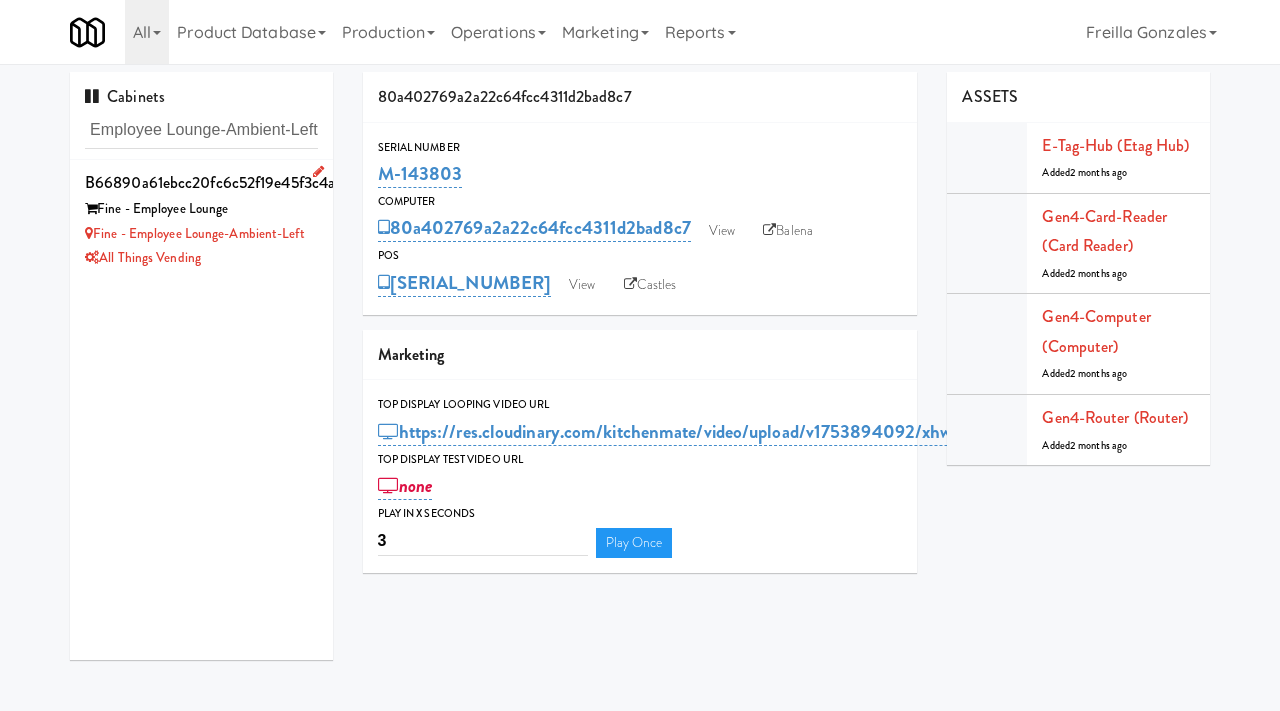 click on "Fine - Employee Lounge" at bounding box center (201, 209) 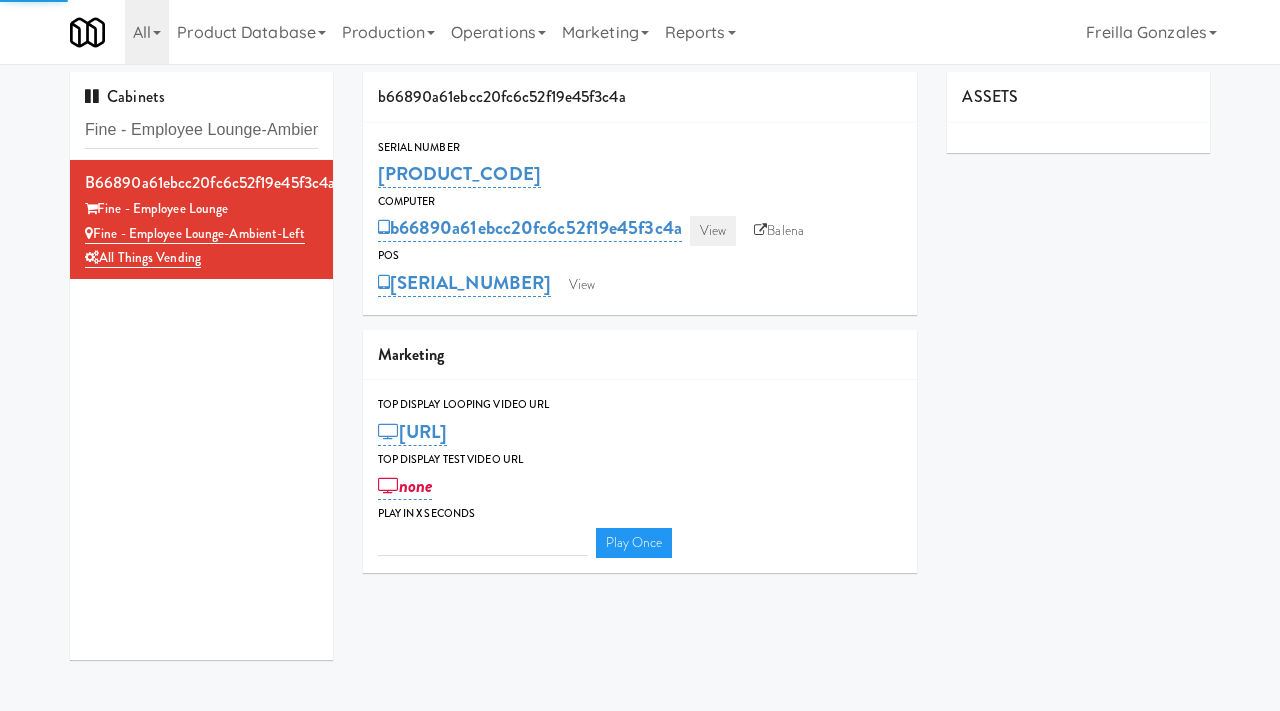 type on "3" 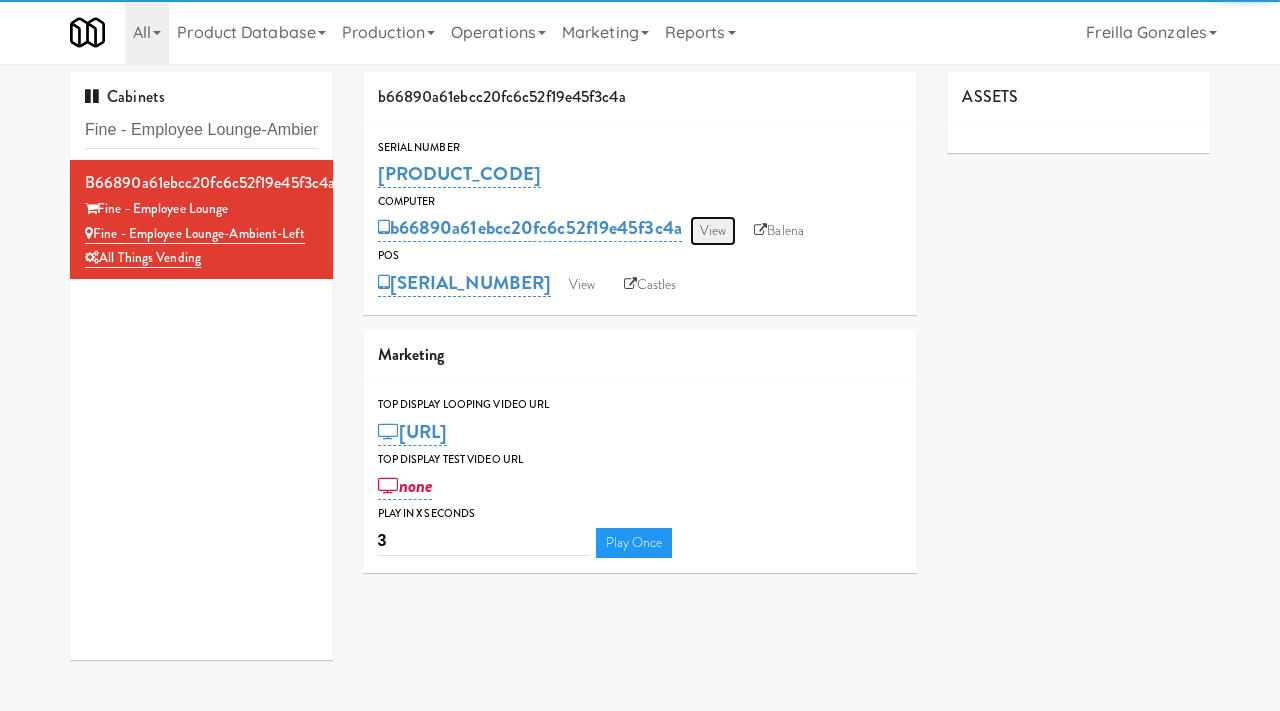 click on "View" at bounding box center (713, 231) 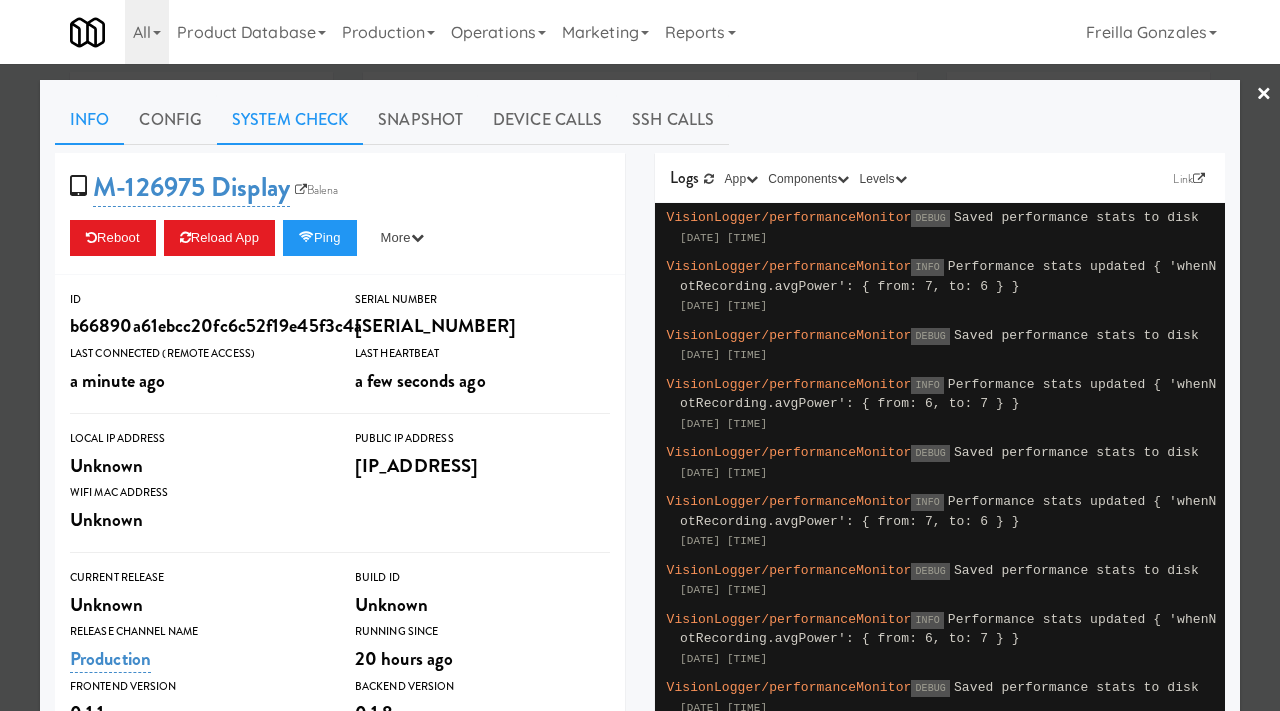 click on "System Check" at bounding box center [290, 120] 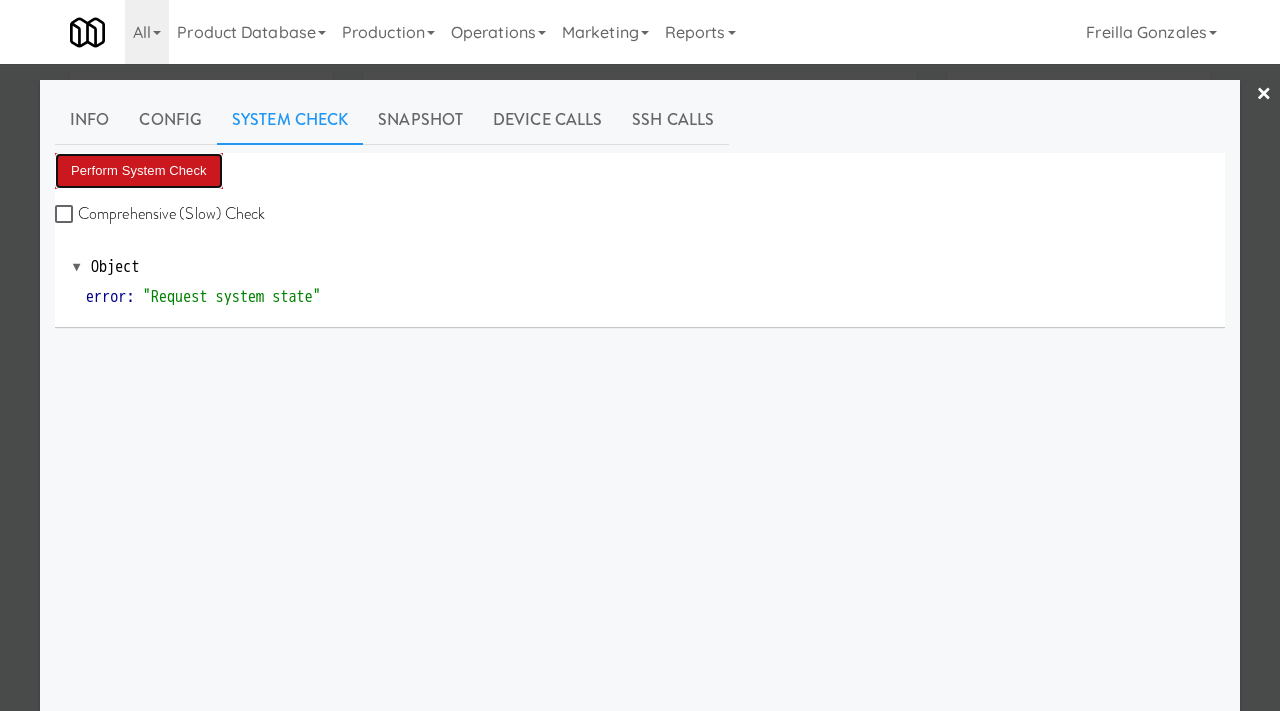 click on "Perform System Check" at bounding box center [139, 171] 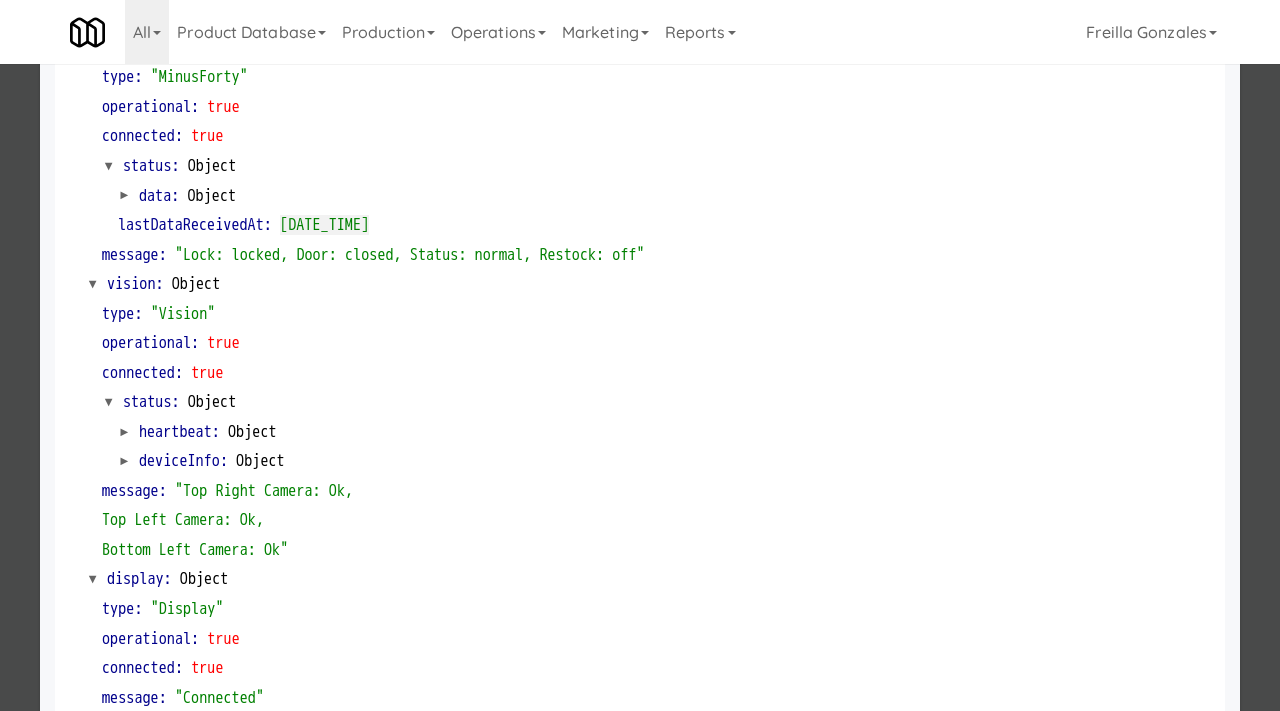 scroll, scrollTop: 551, scrollLeft: 0, axis: vertical 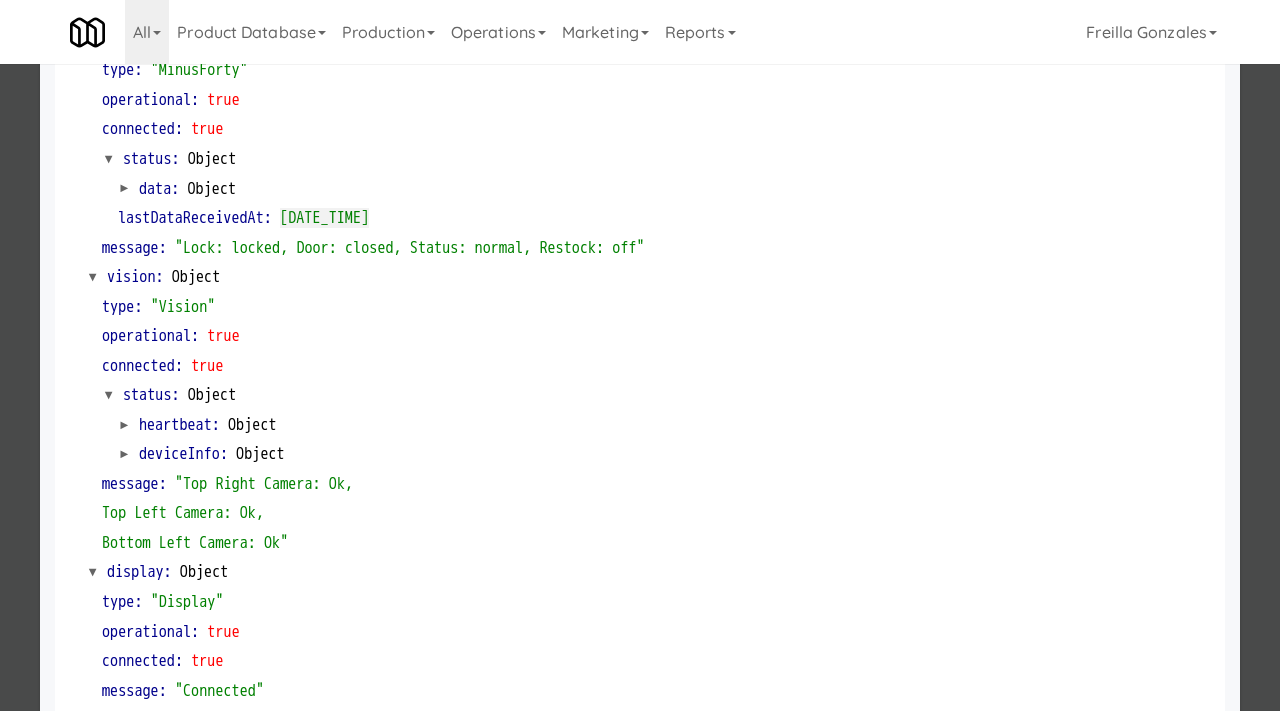 click at bounding box center (640, 355) 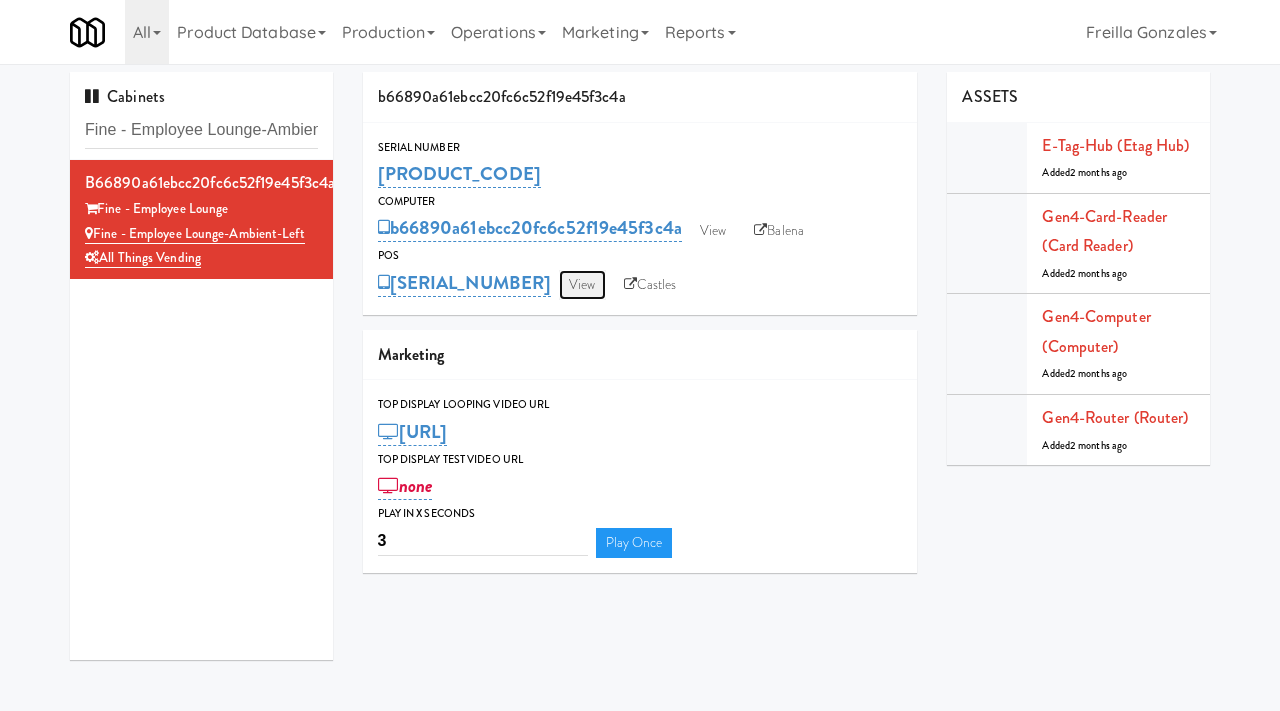 click on "View" at bounding box center [582, 285] 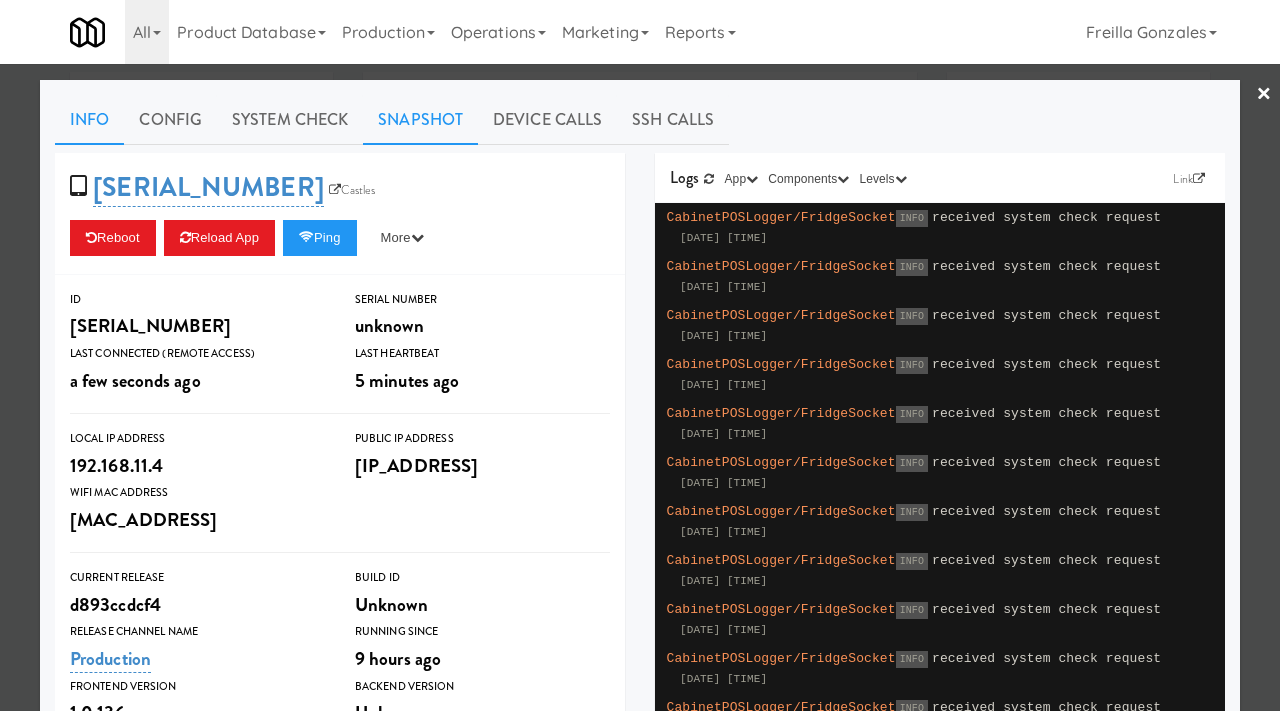 click on "Snapshot" at bounding box center (420, 120) 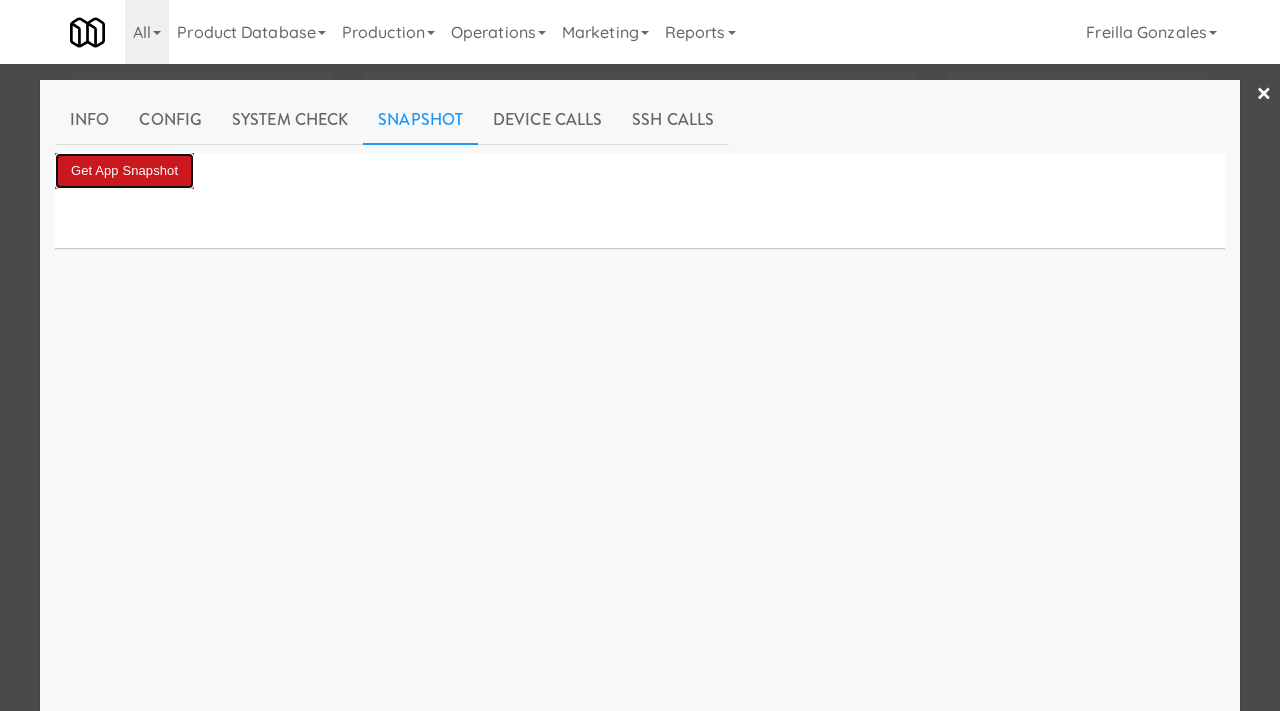 click on "Get App Snapshot" at bounding box center (124, 171) 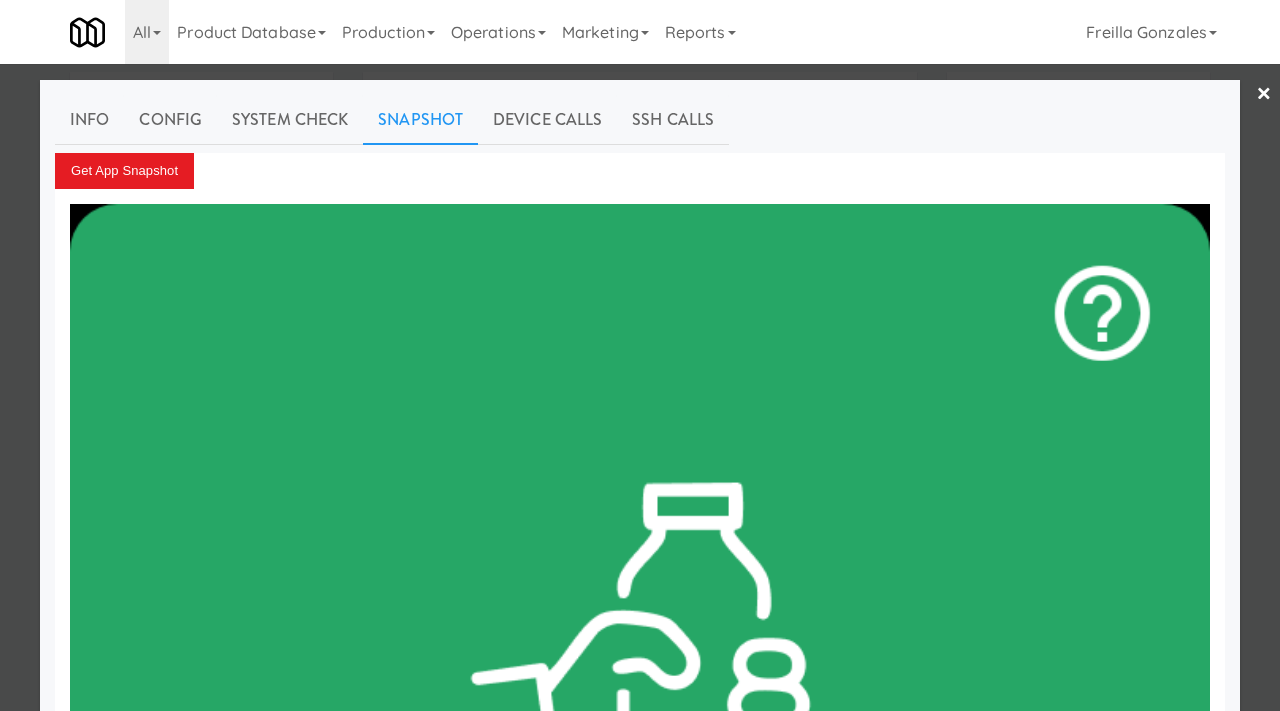 click at bounding box center (640, 355) 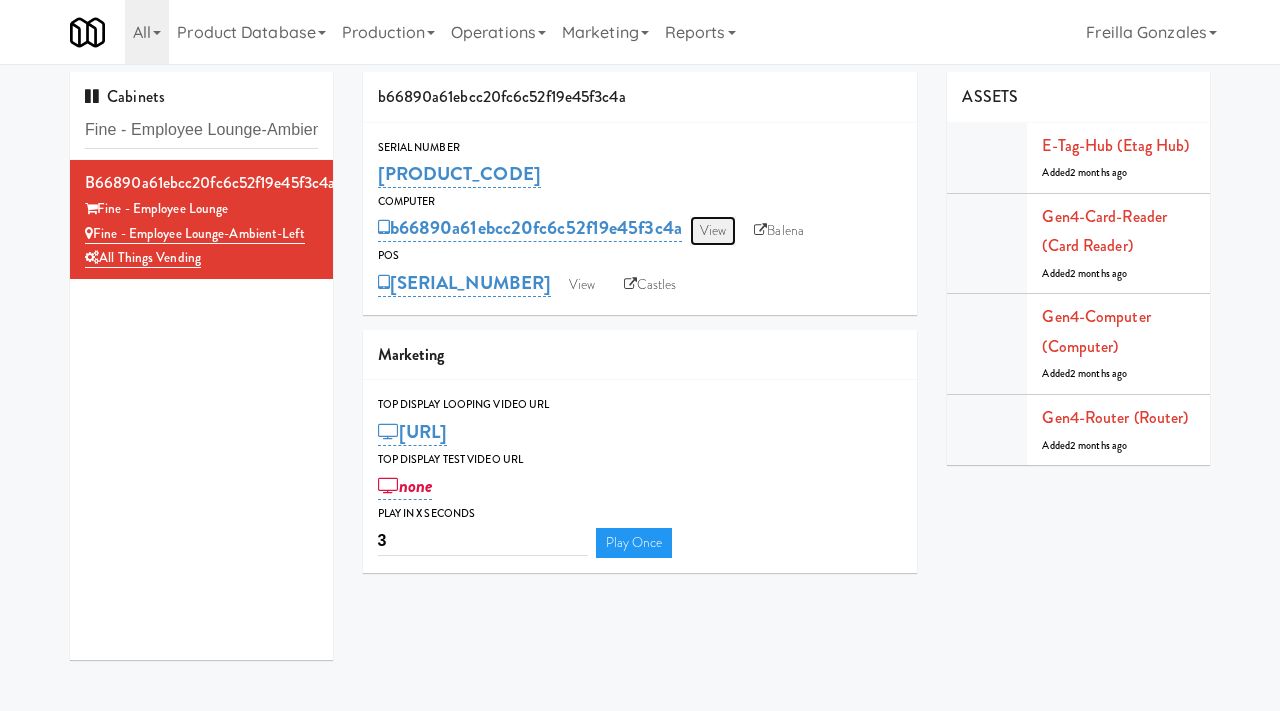 click on "View" at bounding box center [713, 231] 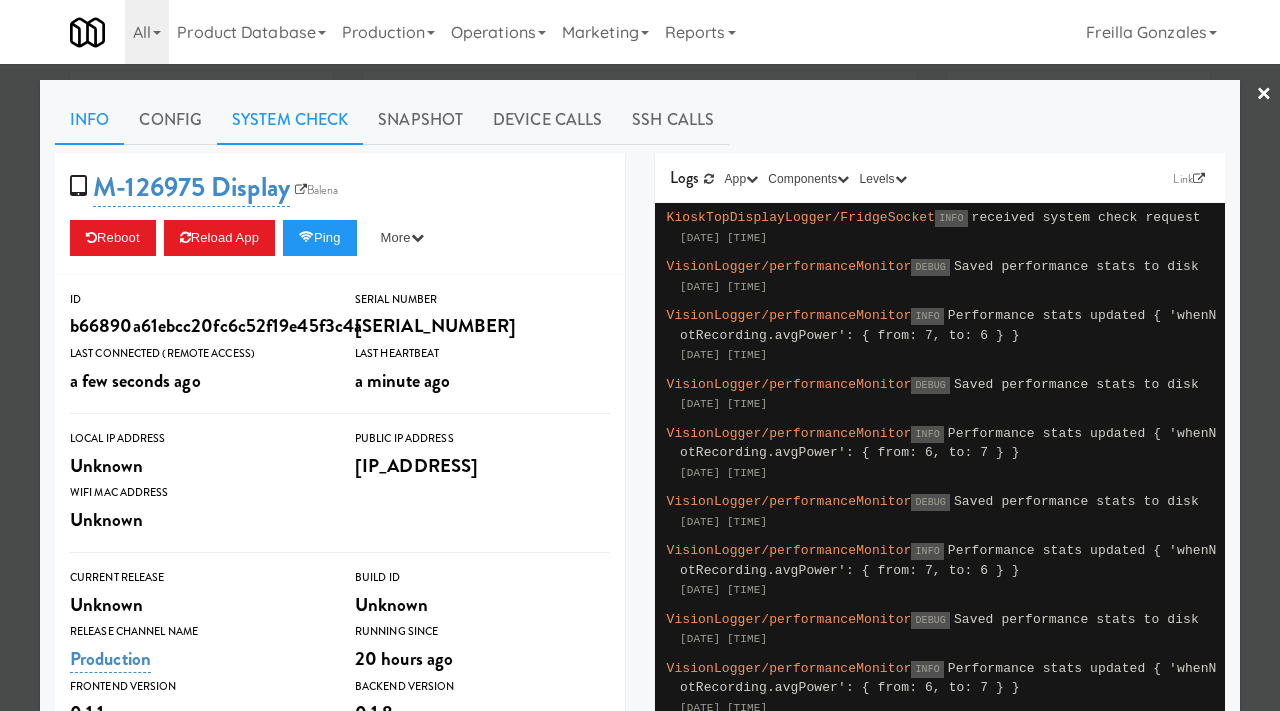 click on "System Check" at bounding box center (290, 120) 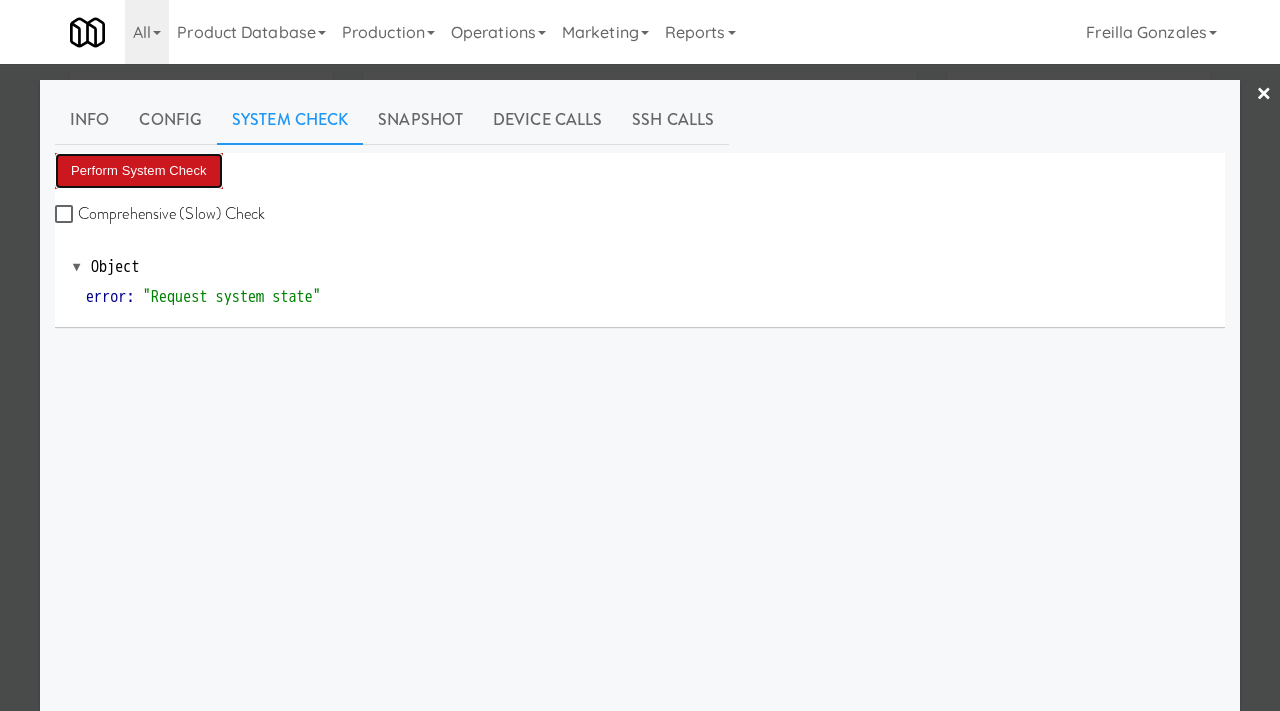 click on "Perform System Check" at bounding box center [139, 171] 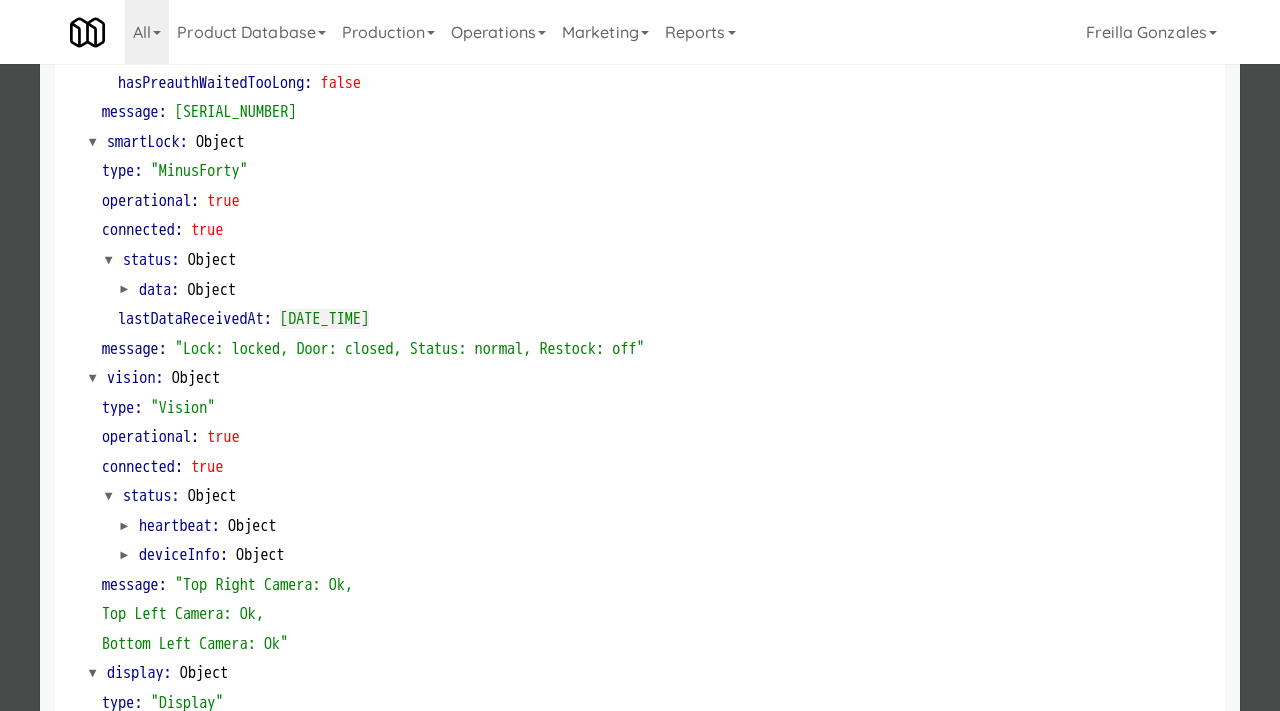scroll, scrollTop: 462, scrollLeft: 0, axis: vertical 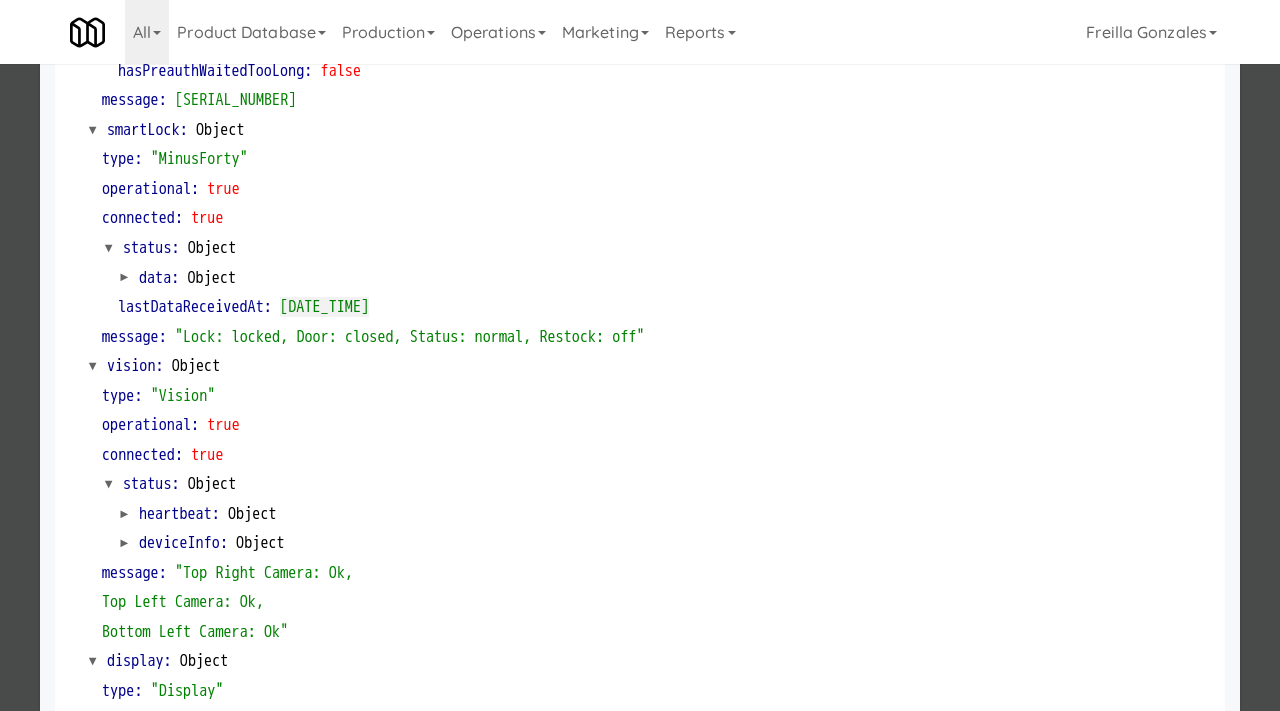 click at bounding box center (640, 355) 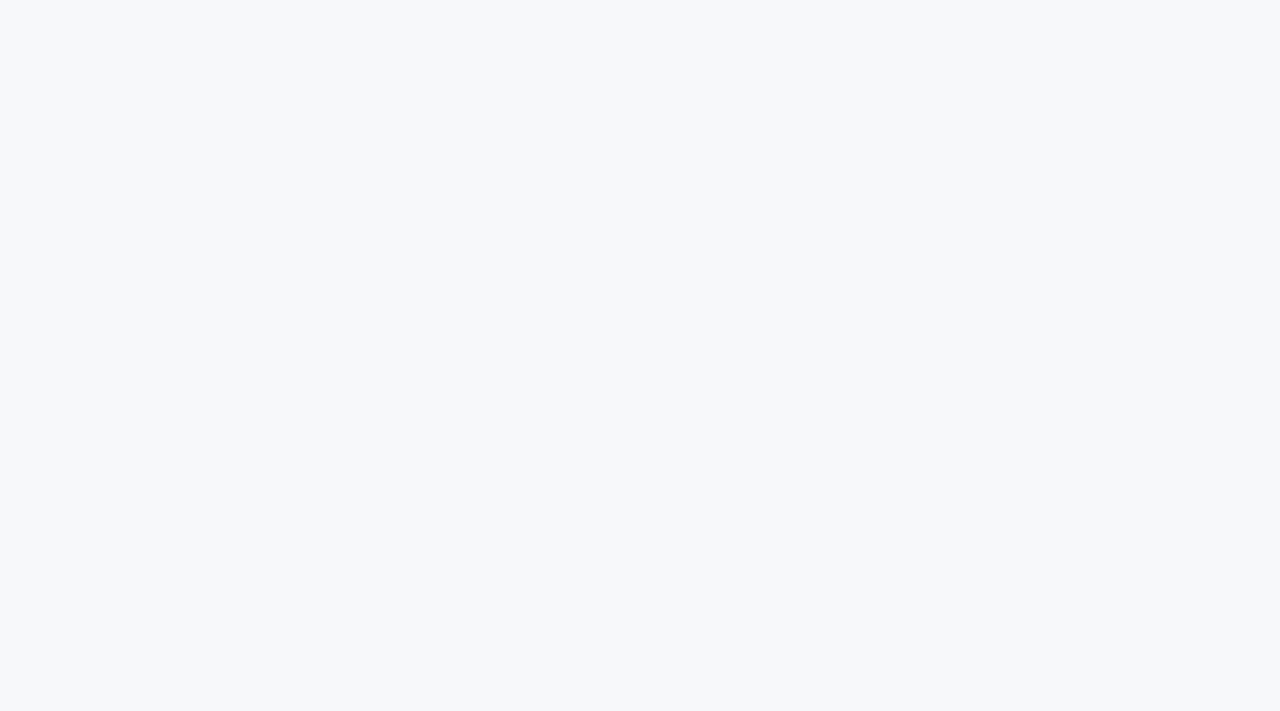 scroll, scrollTop: 0, scrollLeft: 0, axis: both 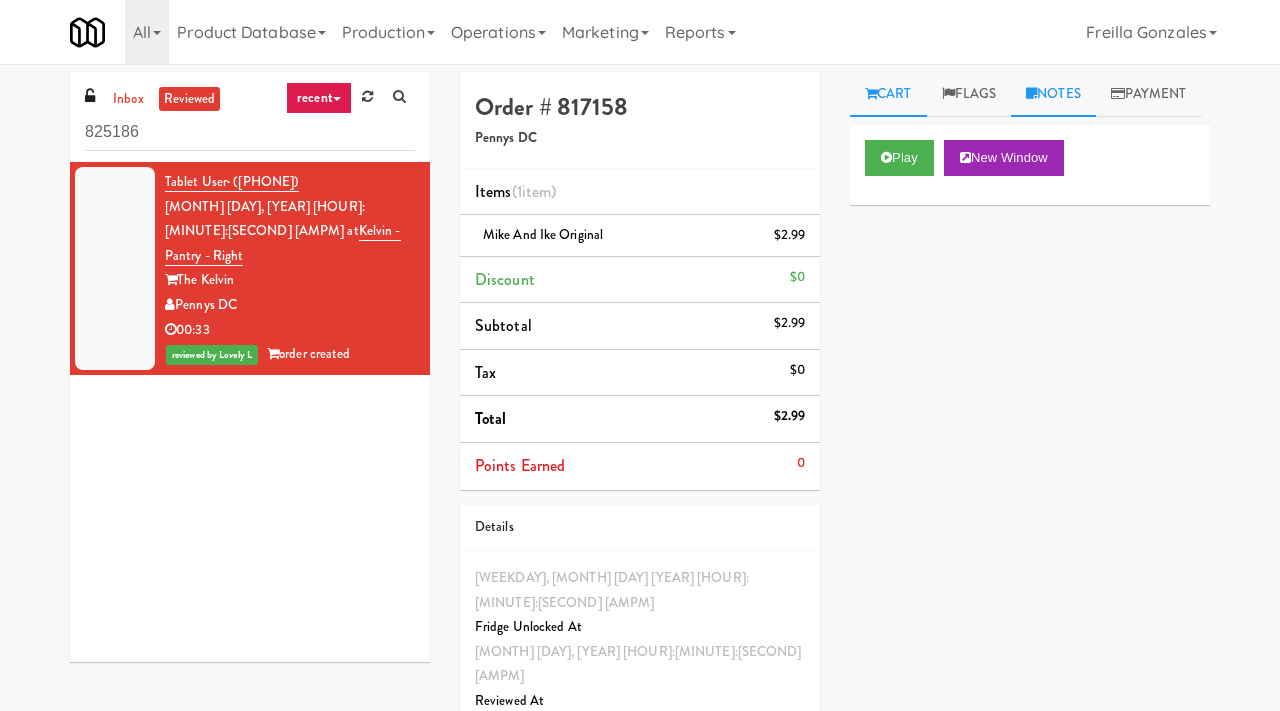 click on "Notes" at bounding box center (1053, 94) 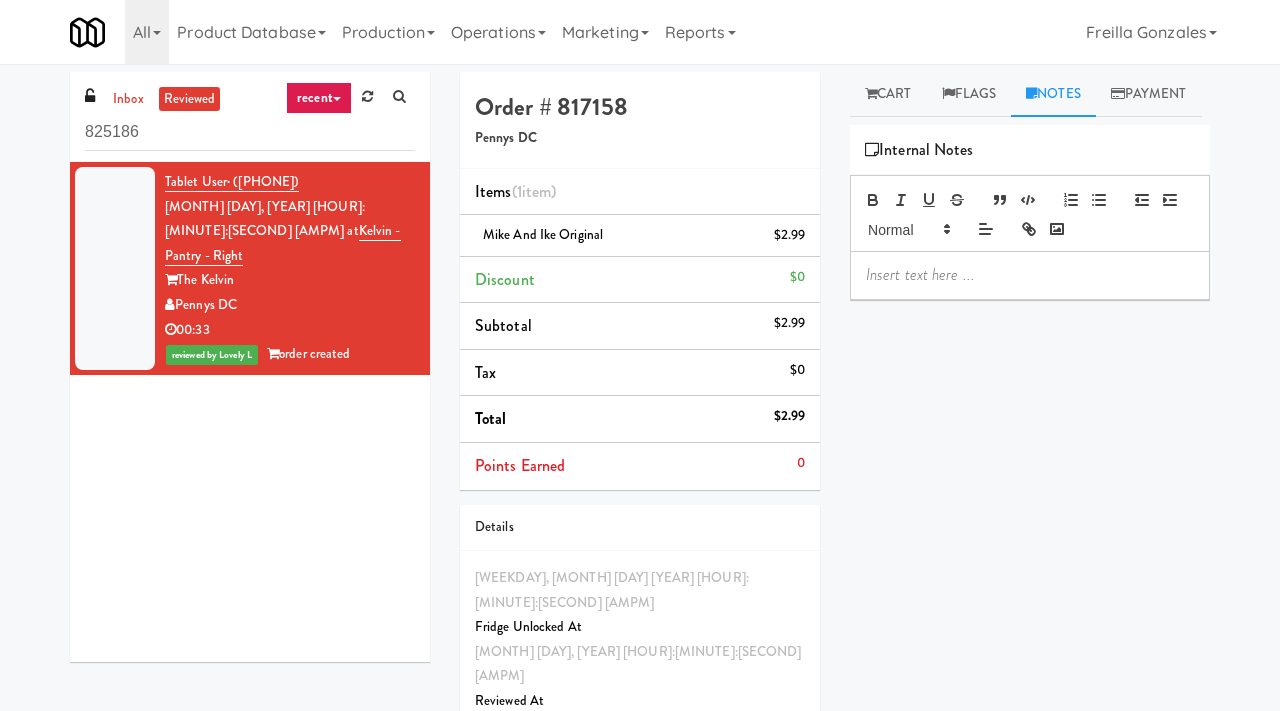 click at bounding box center (1030, 275) 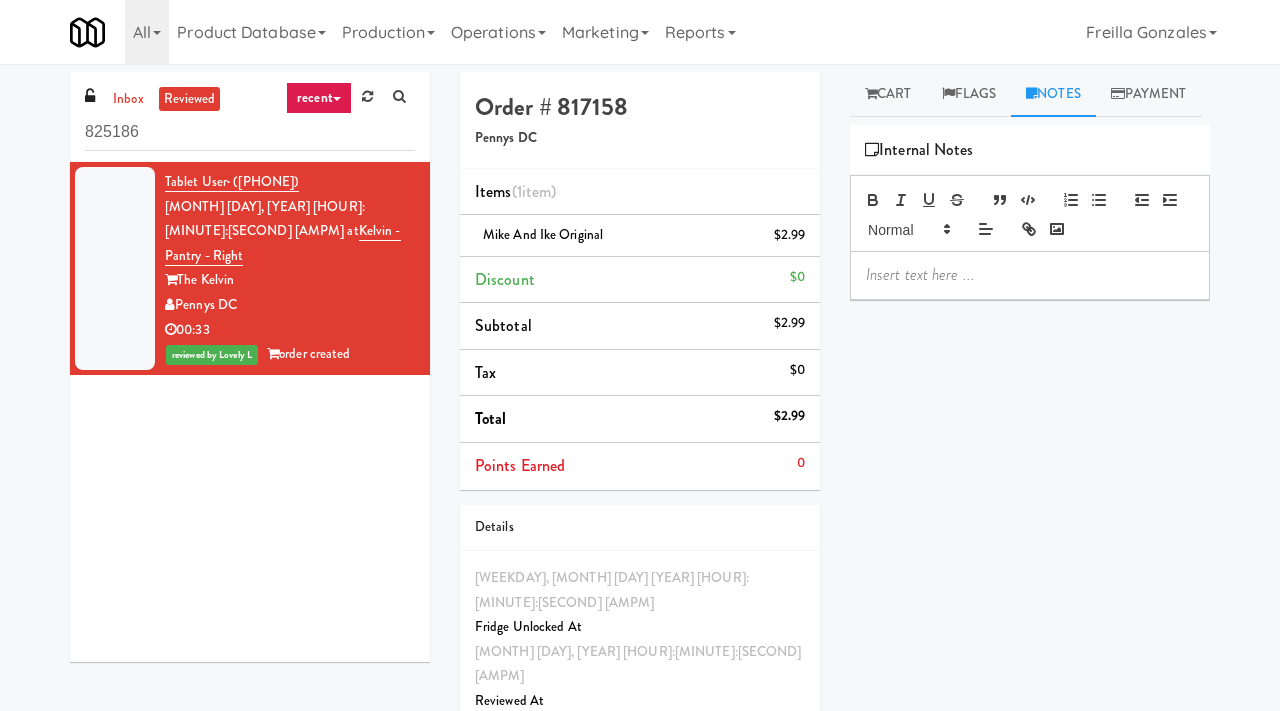 type 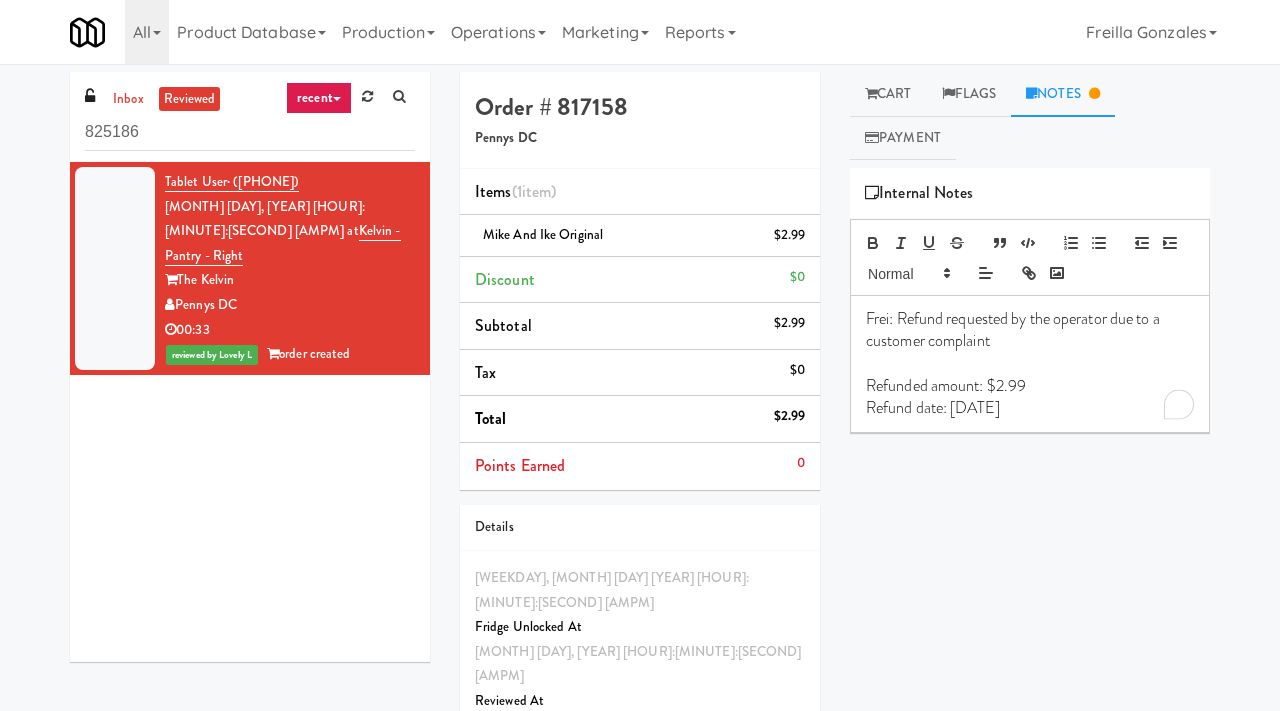 scroll, scrollTop: 64, scrollLeft: 0, axis: vertical 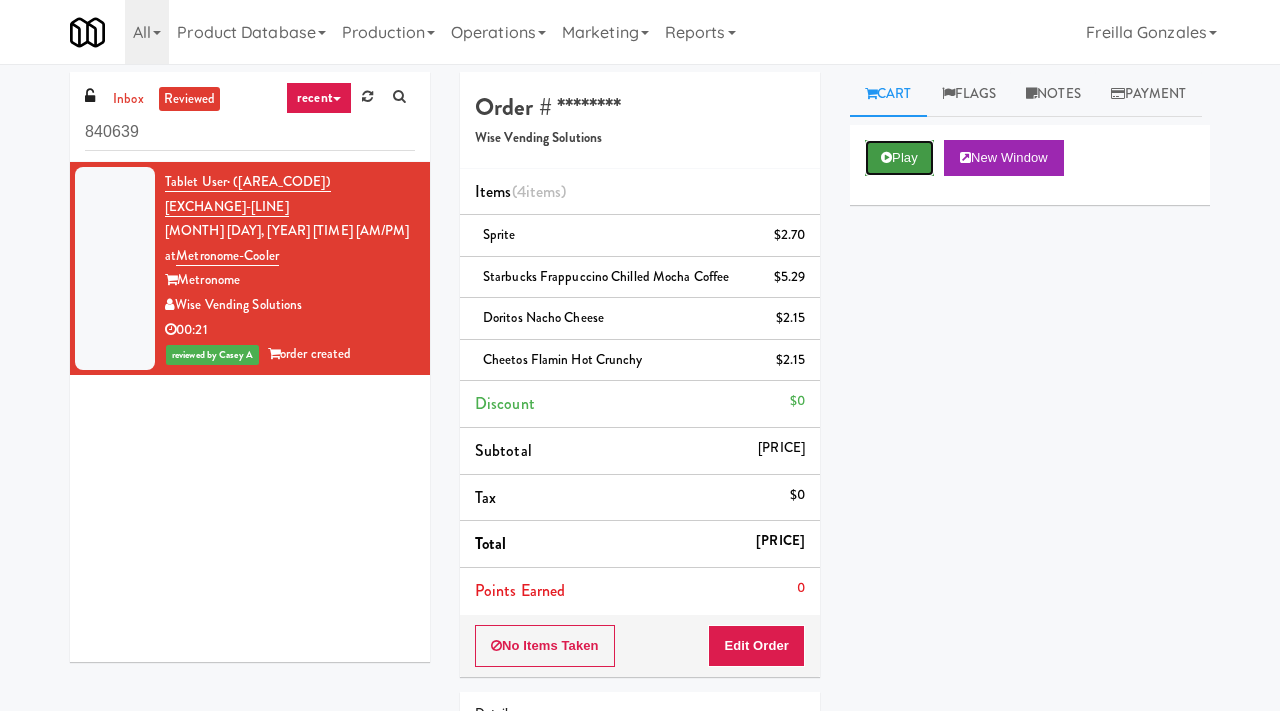 click on "Play" at bounding box center (899, 158) 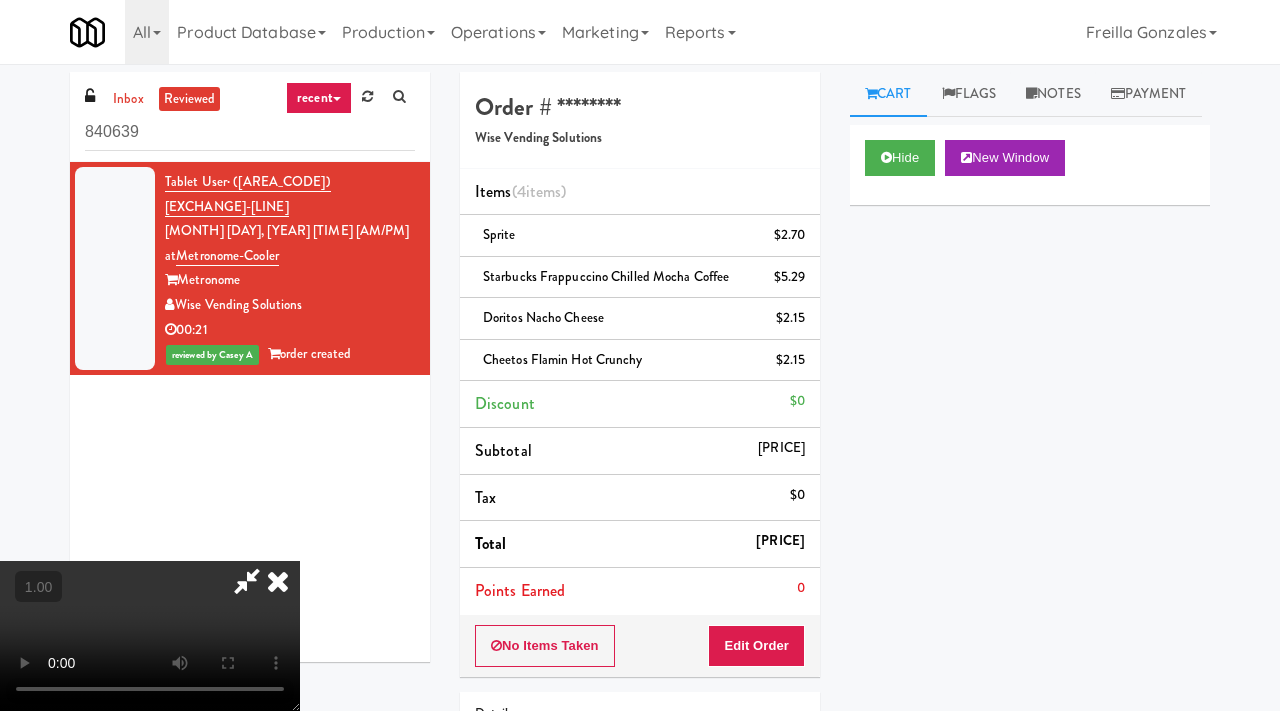 click at bounding box center (278, 581) 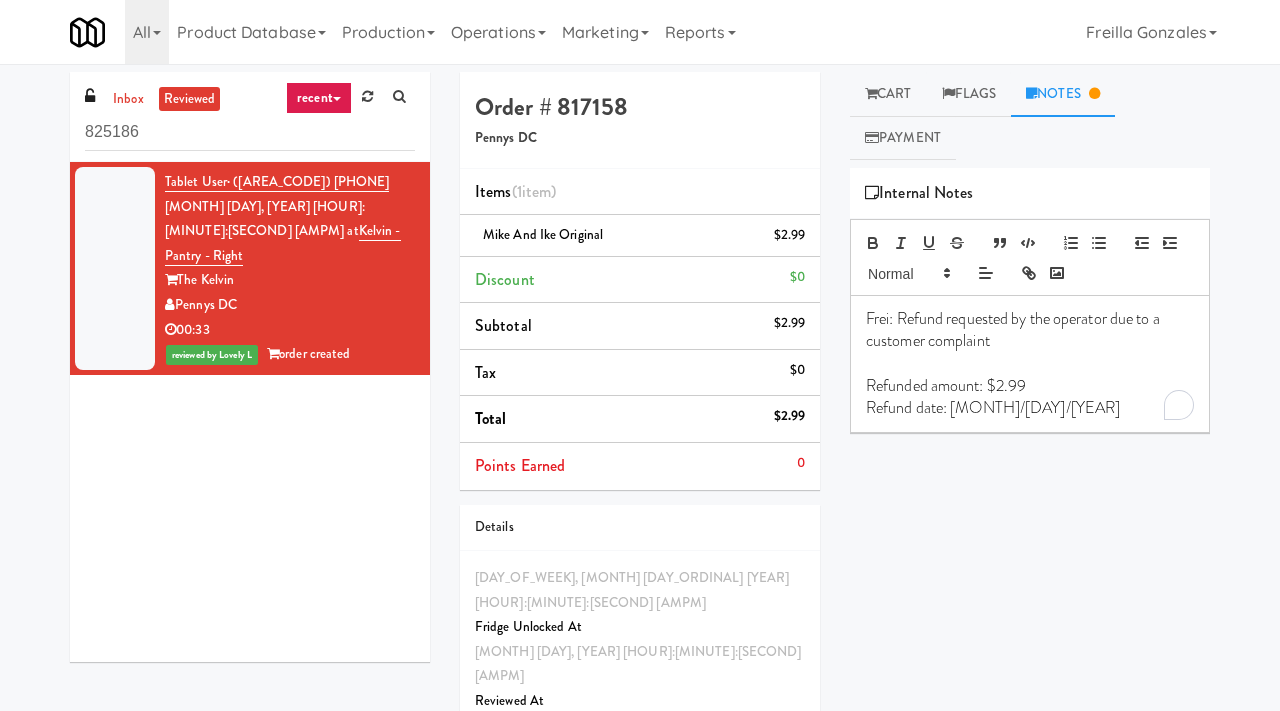scroll, scrollTop: 64, scrollLeft: 0, axis: vertical 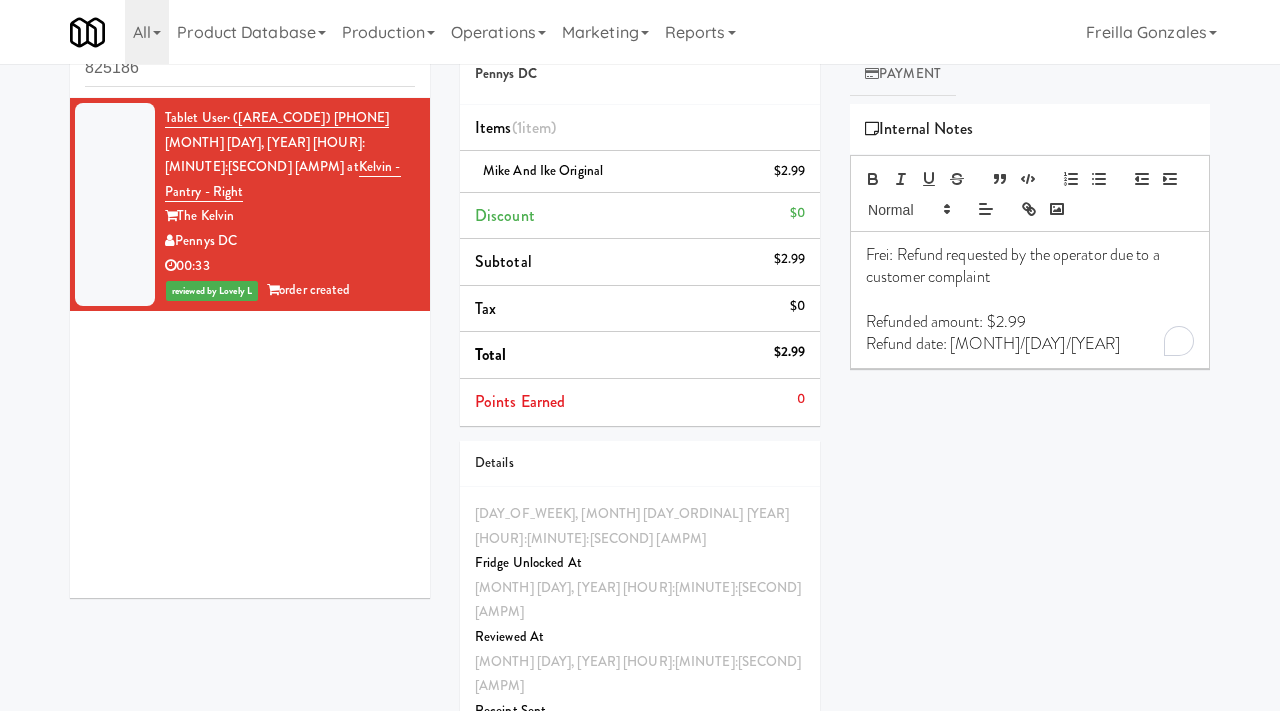 click on "Play  New Window  Primary Flag  Clear     Flag if unable to determine what was taken or order not processable due to inventory issues Unclear Take - No Video Unclear Take - Short or Cut Off Unclear Take - Obstructed Inventory Issue - Product Not in Inventory Inventory Issue - Product prices as $0  Additional Concerns  Clear Flag as Suspicious Returned Product Place a foreign product in  Internal Notes                                                                                                                                                               Frei: Refund requested by the operator due to a customer complaint Refunded amount: $2.99 Refund date: 08/03/2025  Card   Charged View Transaction Details  Card  2967 Transaction Ref 596678108 Preauth 10.00 Brand VISA Number 420923******2967 Entry Mode chip  Card Issuer Checks  Payout" at bounding box center (1030, 479) 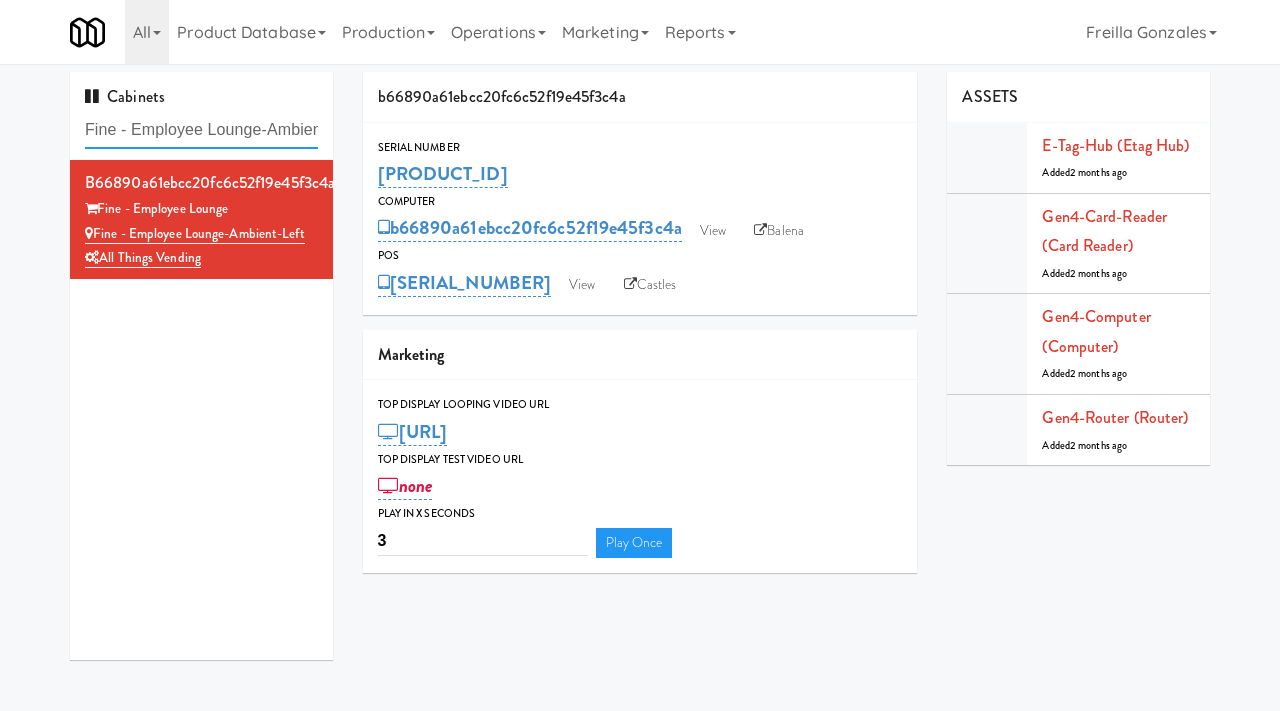 scroll, scrollTop: 0, scrollLeft: 0, axis: both 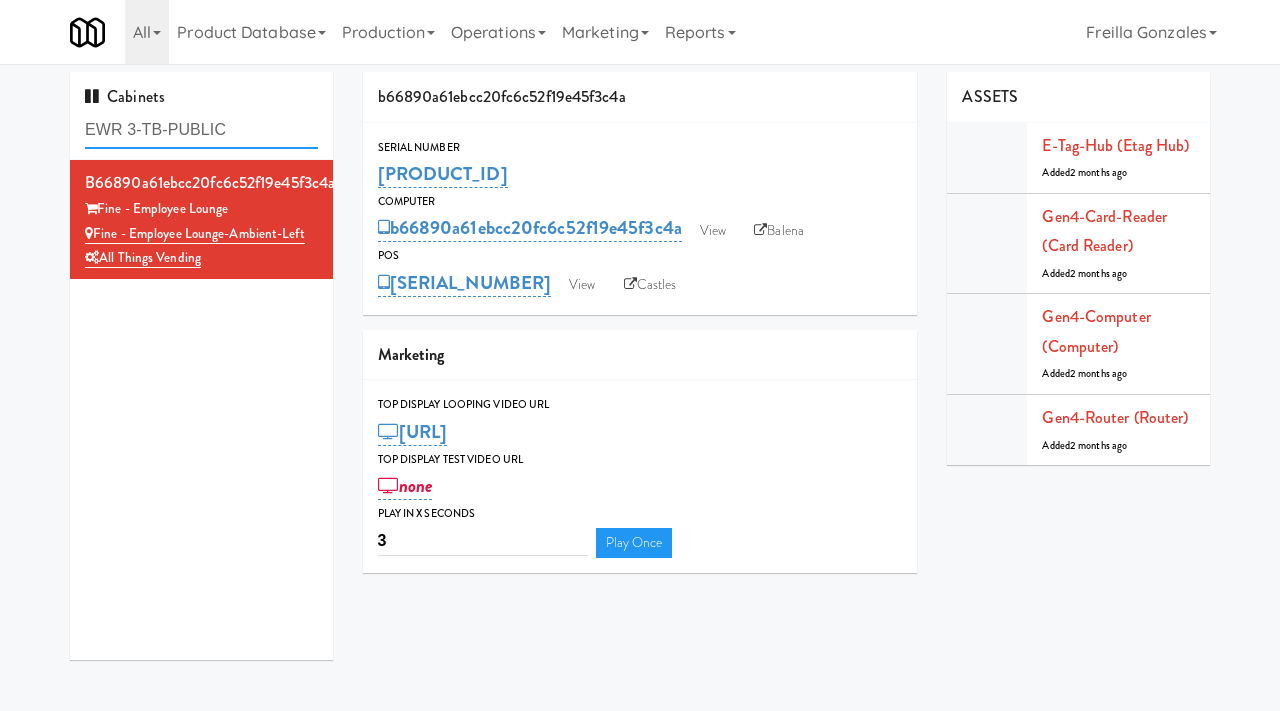 type on "EWR 3-TB-PUBLIC" 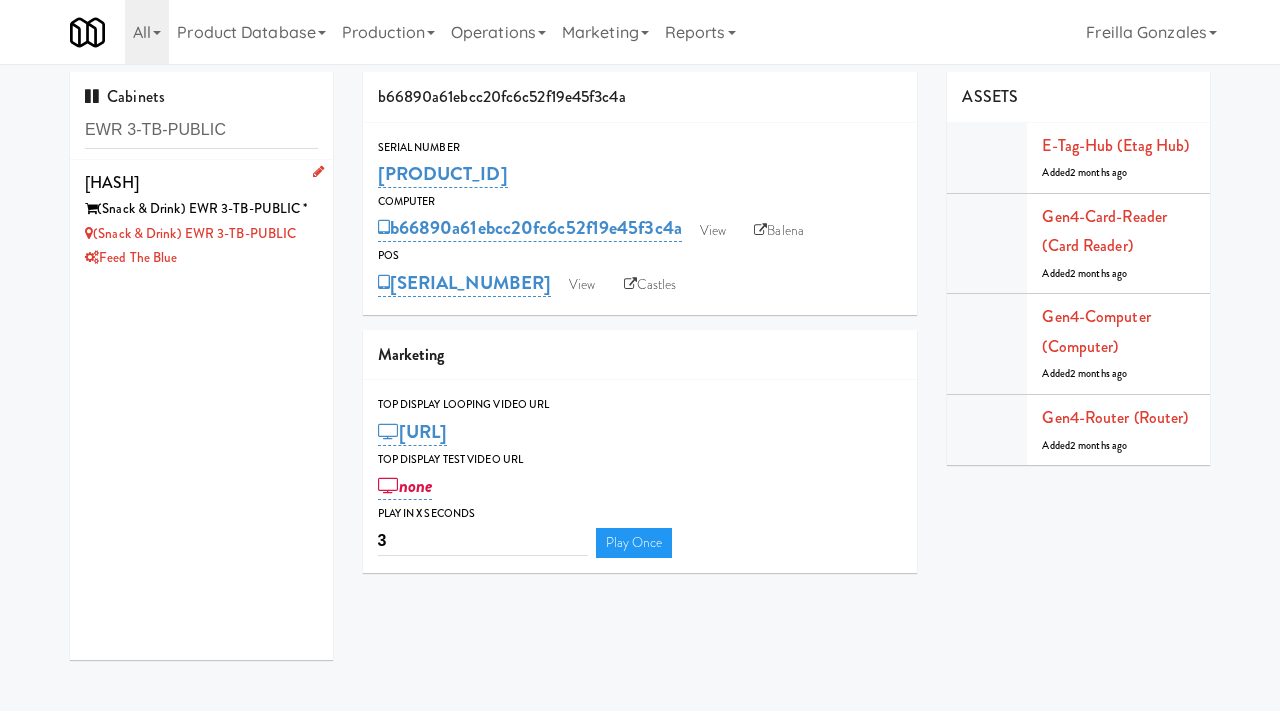 click on "Feed The Blue" at bounding box center [201, 258] 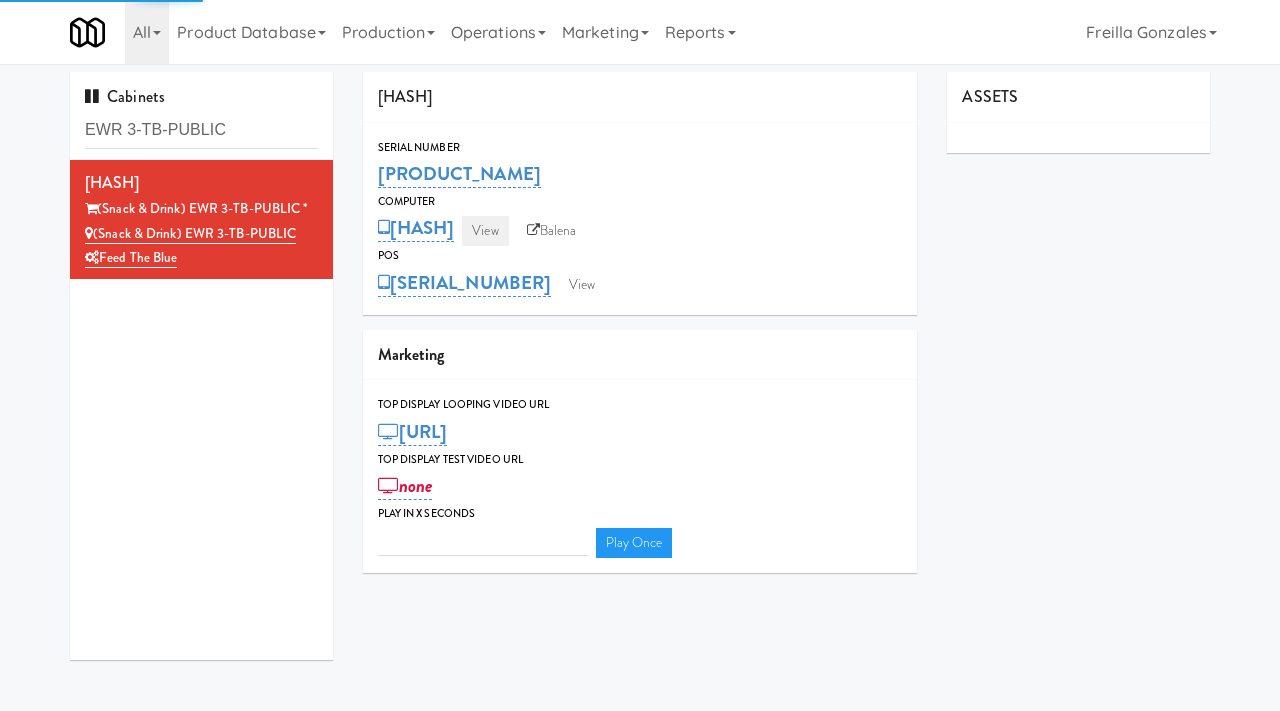 type on "3" 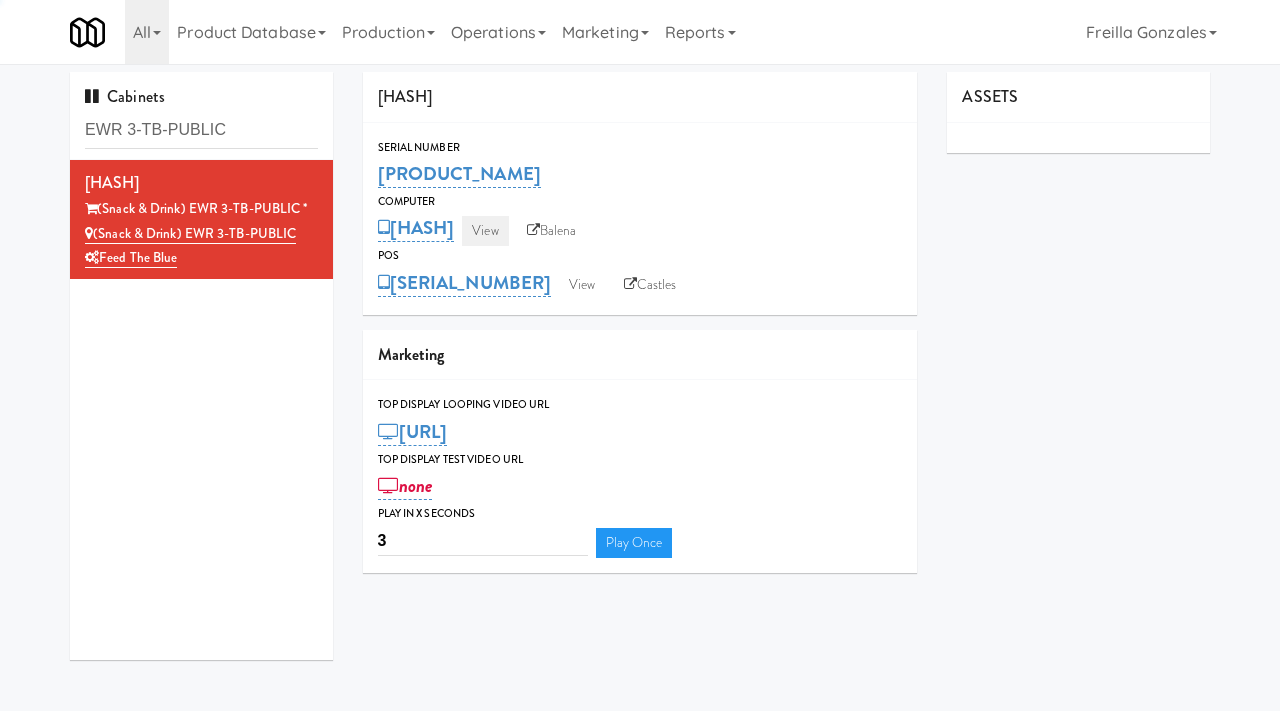 click on "View" at bounding box center [485, 231] 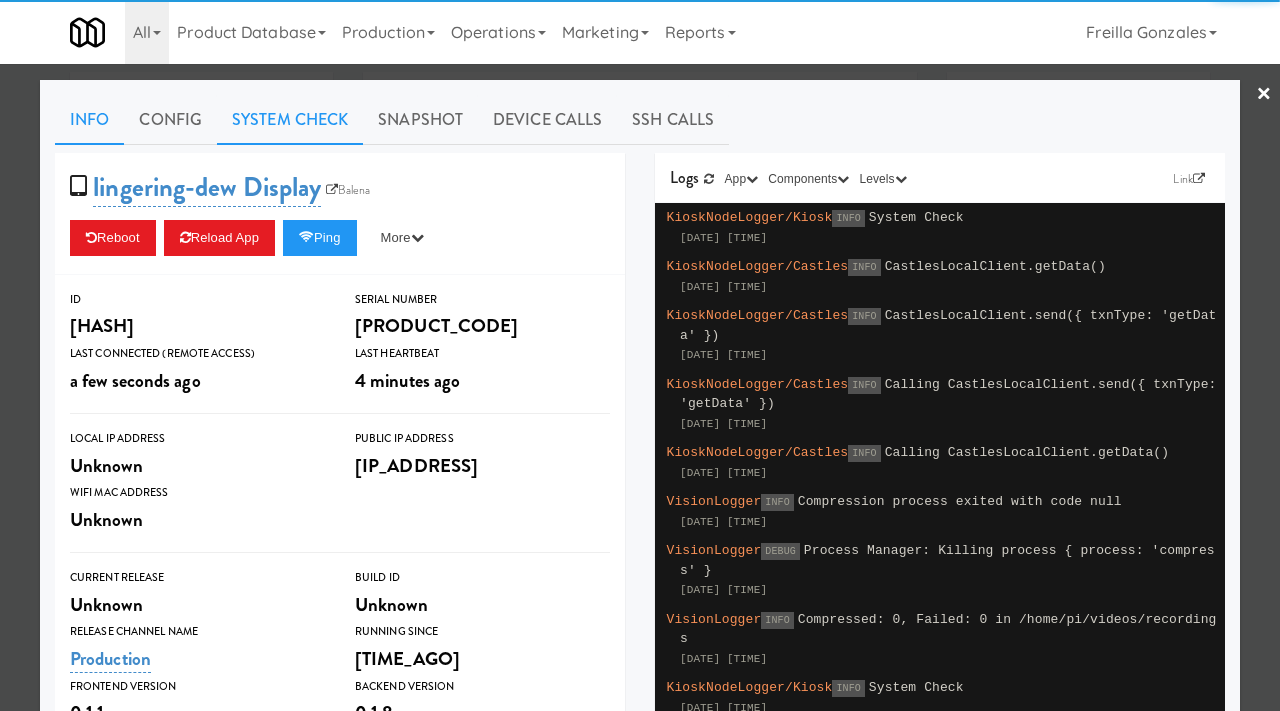 click on "System Check" at bounding box center [290, 120] 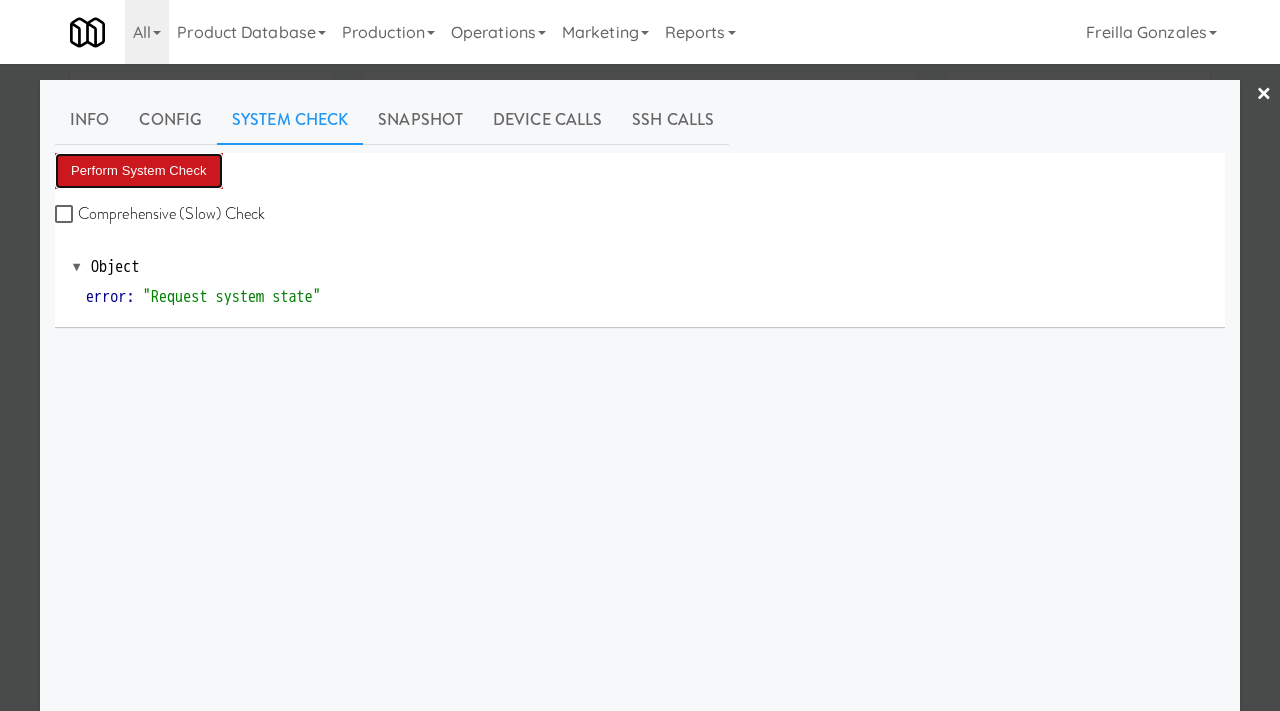 click on "Perform System Check" at bounding box center [139, 171] 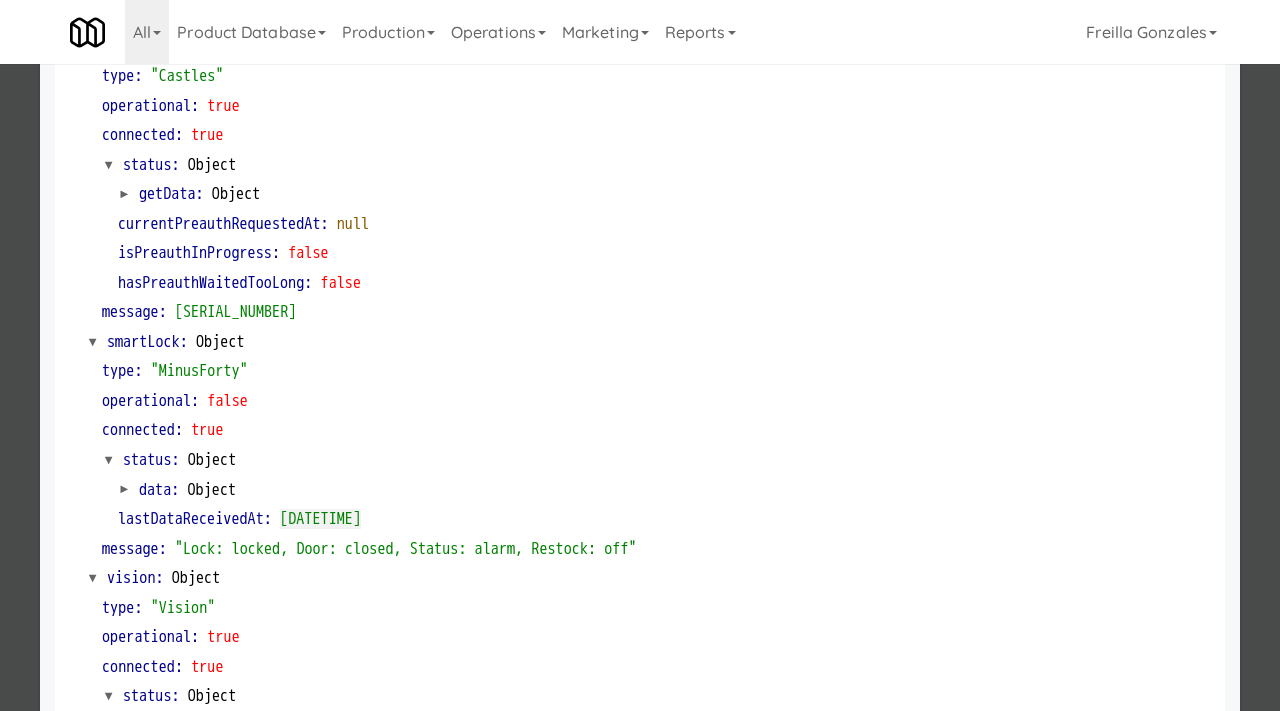 scroll, scrollTop: 252, scrollLeft: 0, axis: vertical 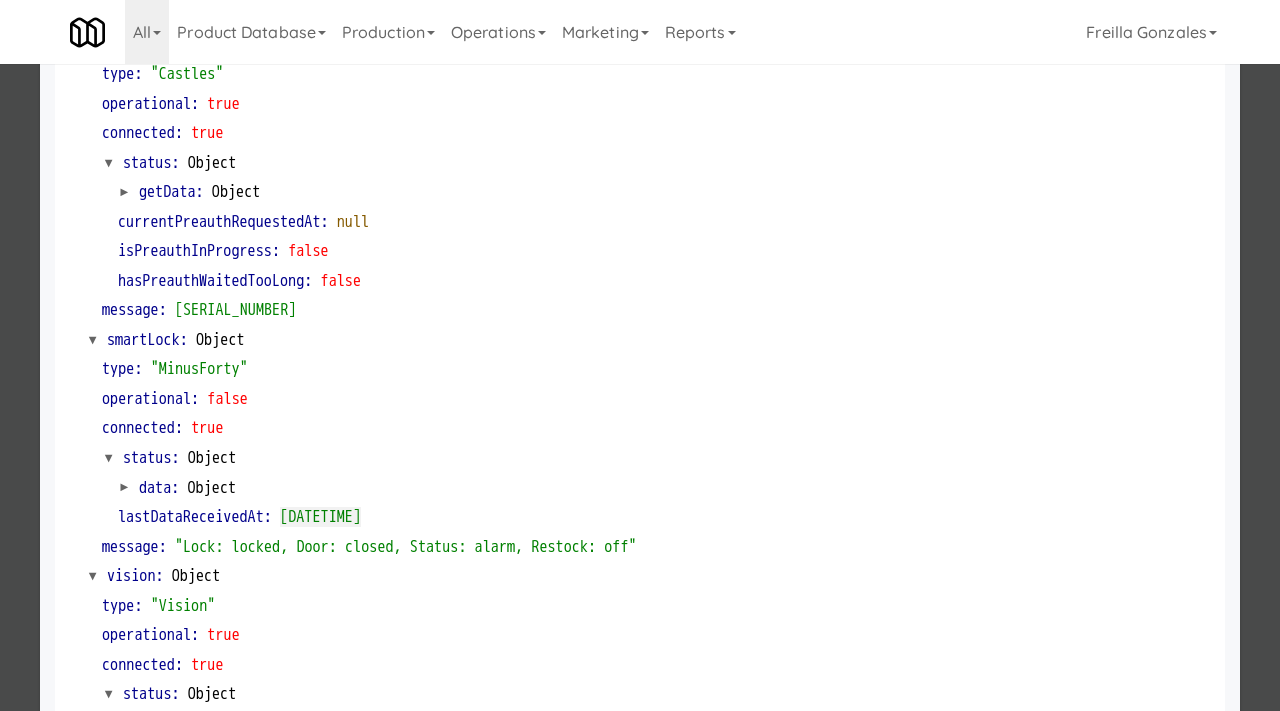 click at bounding box center [640, 355] 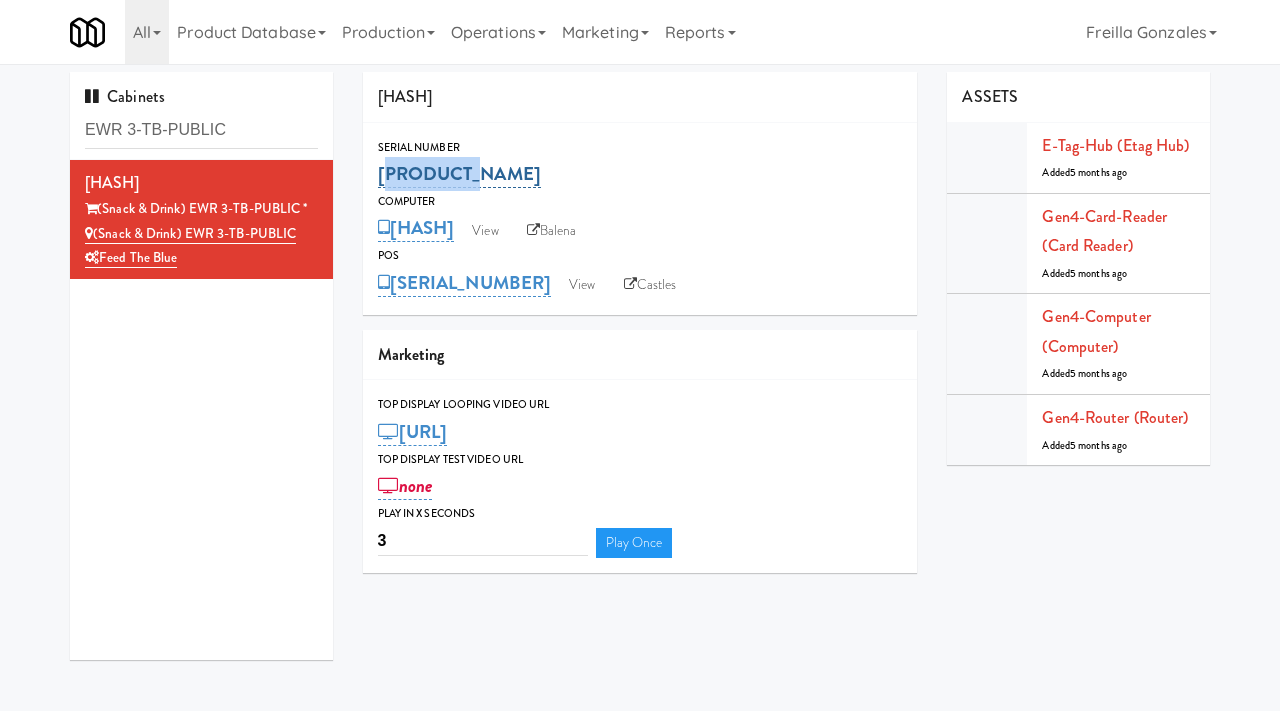 drag, startPoint x: 464, startPoint y: 174, endPoint x: 382, endPoint y: 170, distance: 82.0975 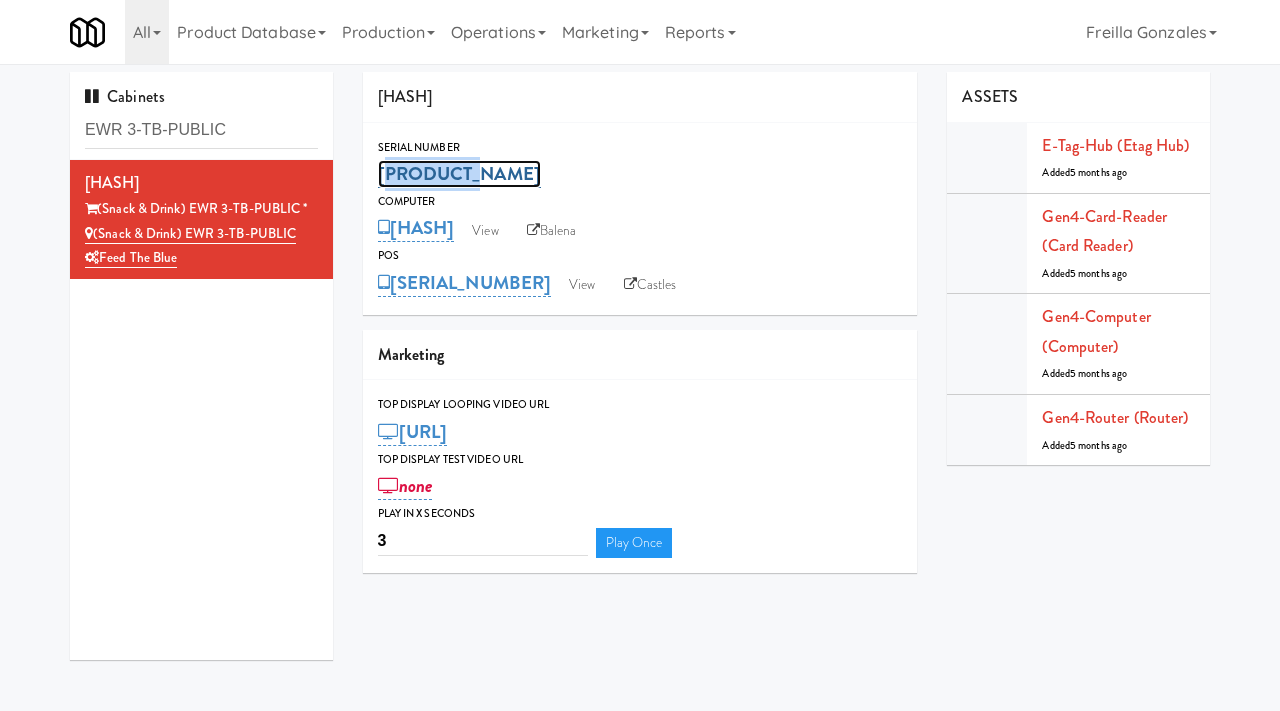 copy on "M-114220" 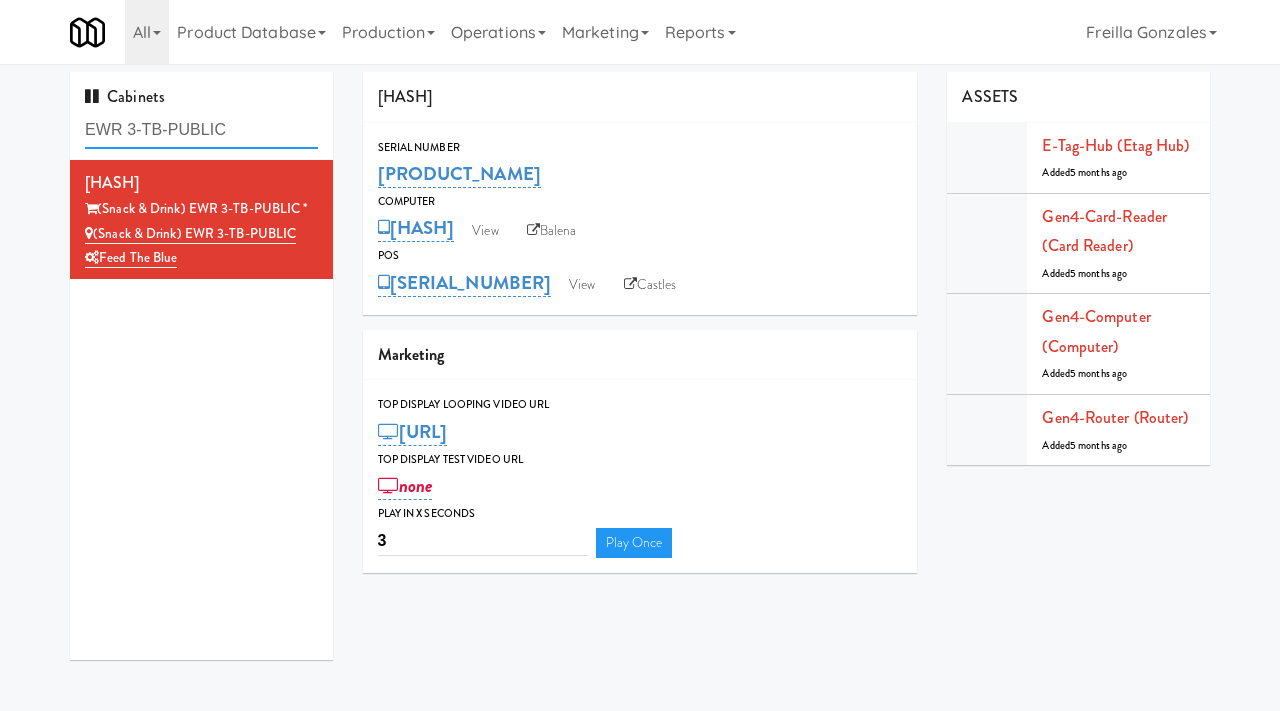 drag, startPoint x: 243, startPoint y: 124, endPoint x: 66, endPoint y: 119, distance: 177.0706 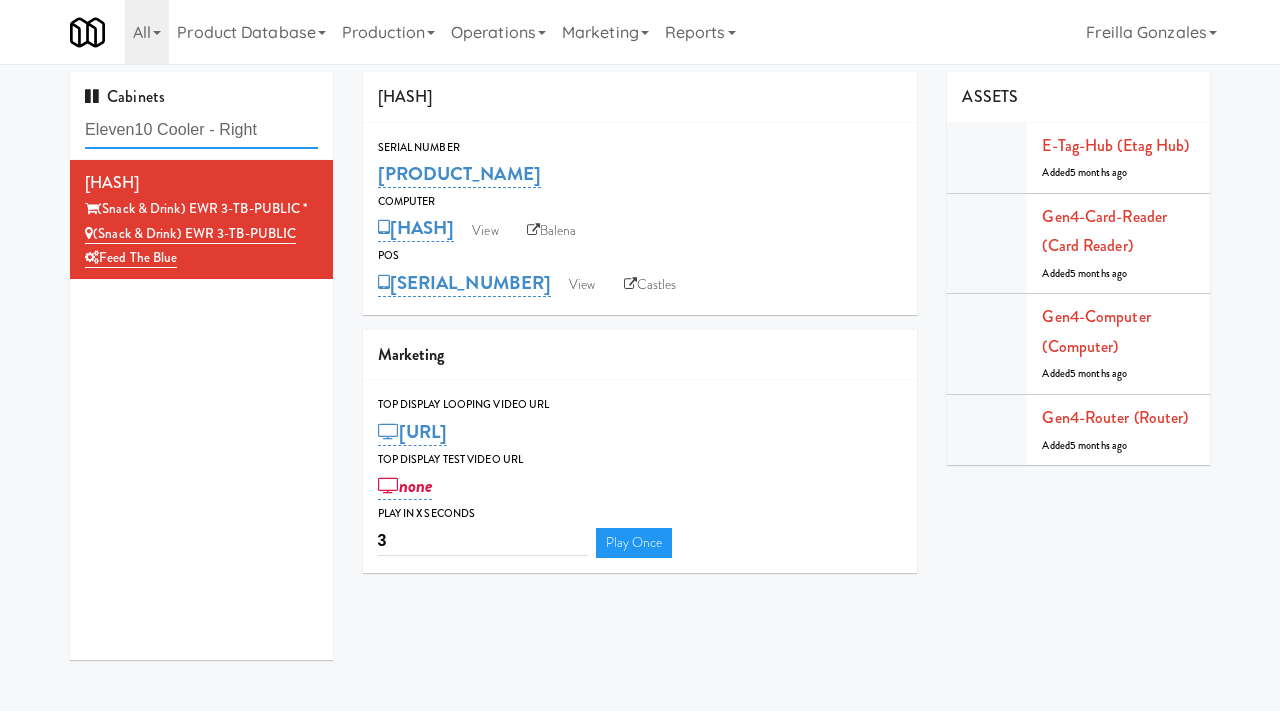 type on "Eleven10 Cooler - Right" 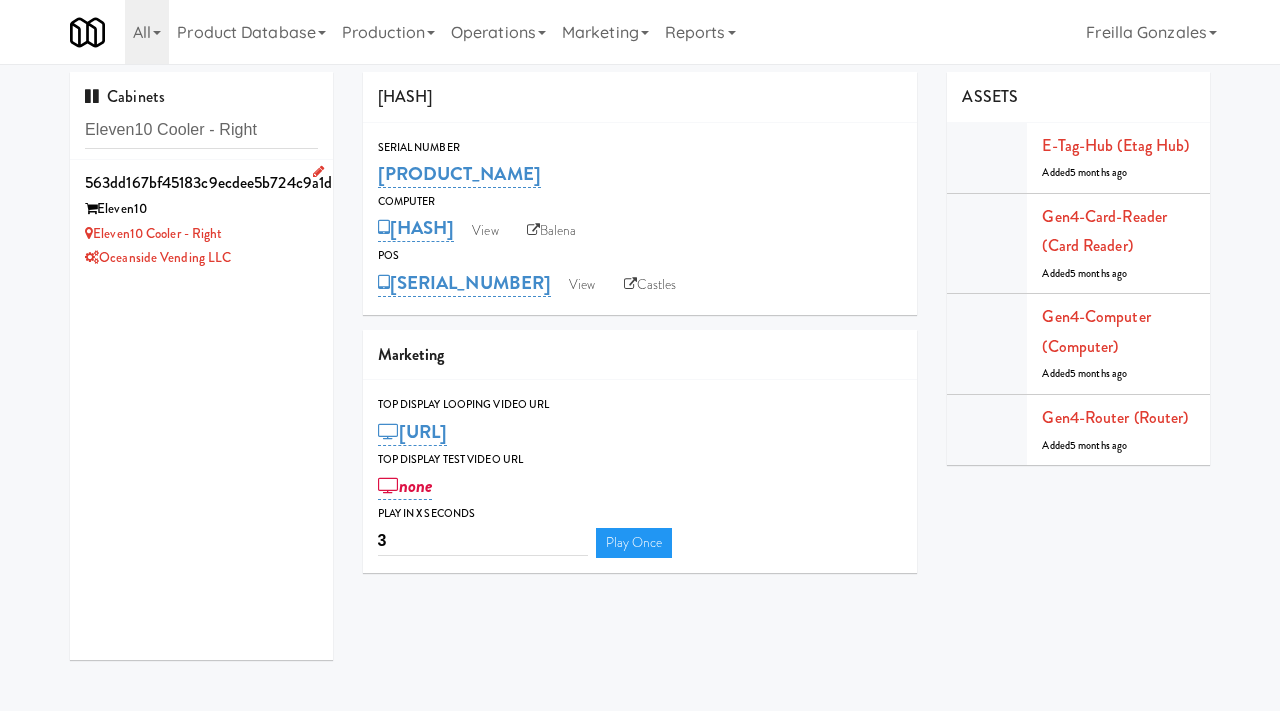 click on "Eleven10 Cooler - Right" at bounding box center [201, 234] 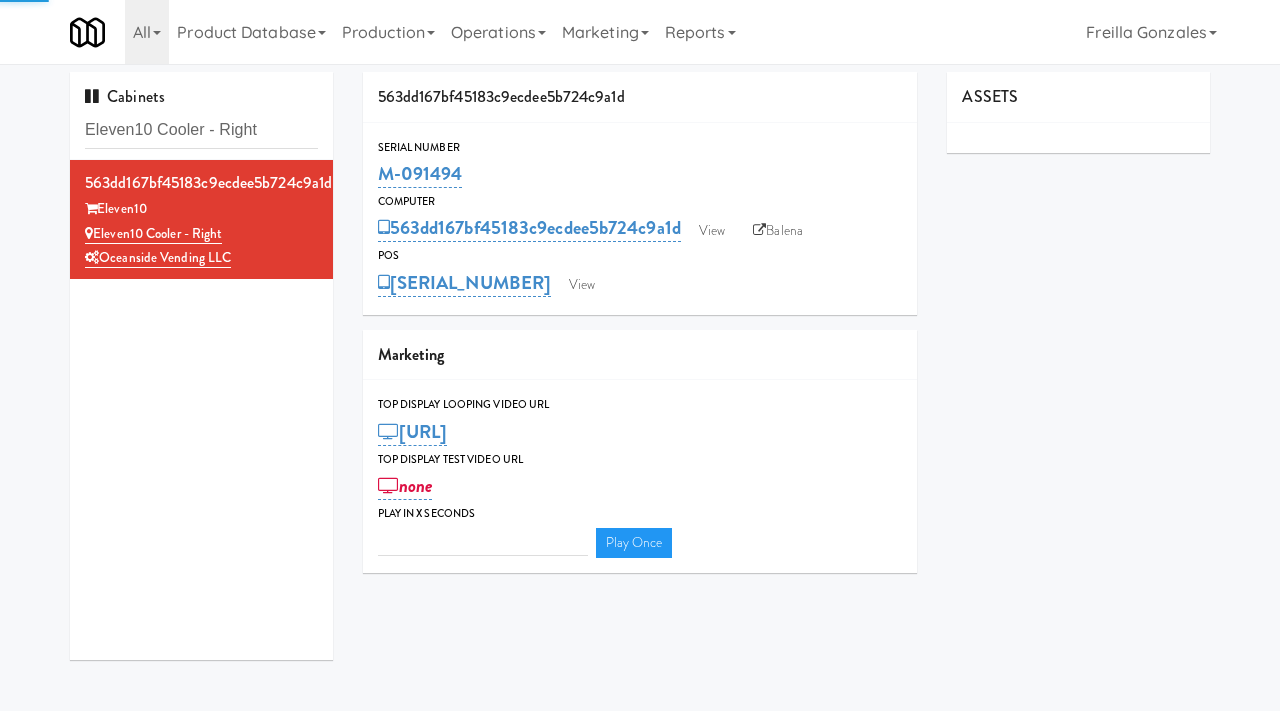 type on "3" 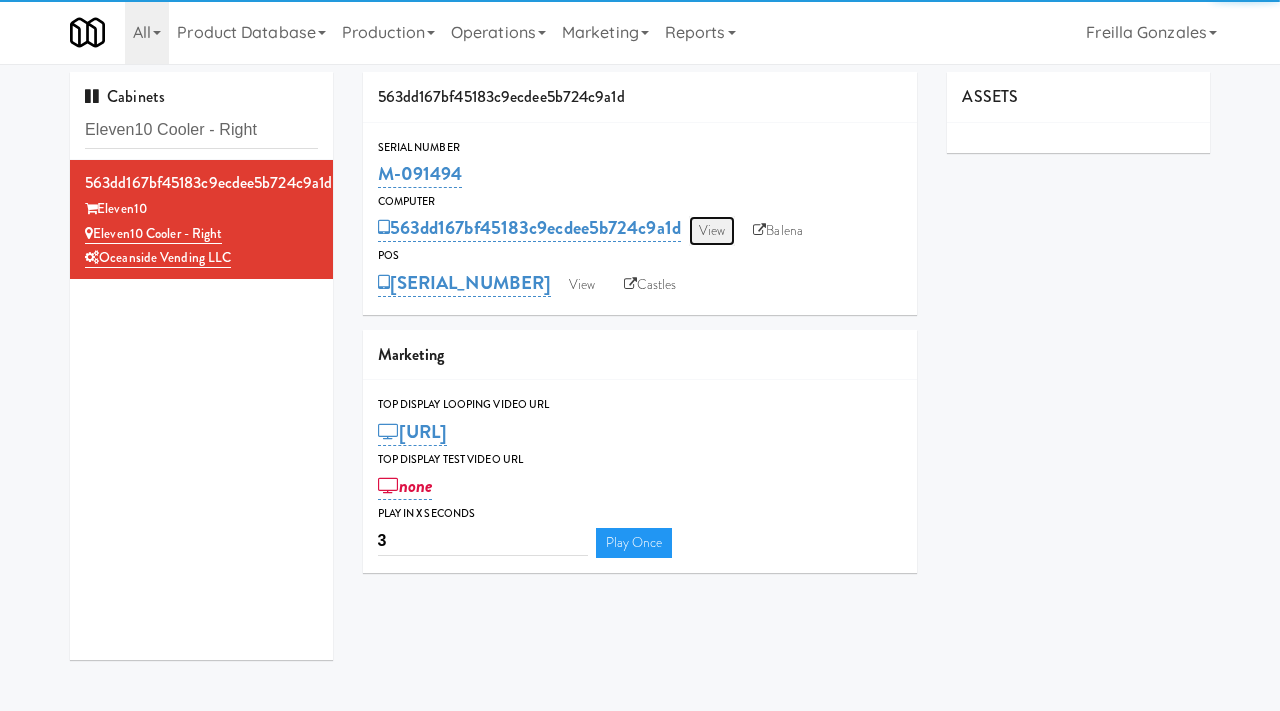 click on "View" at bounding box center [712, 231] 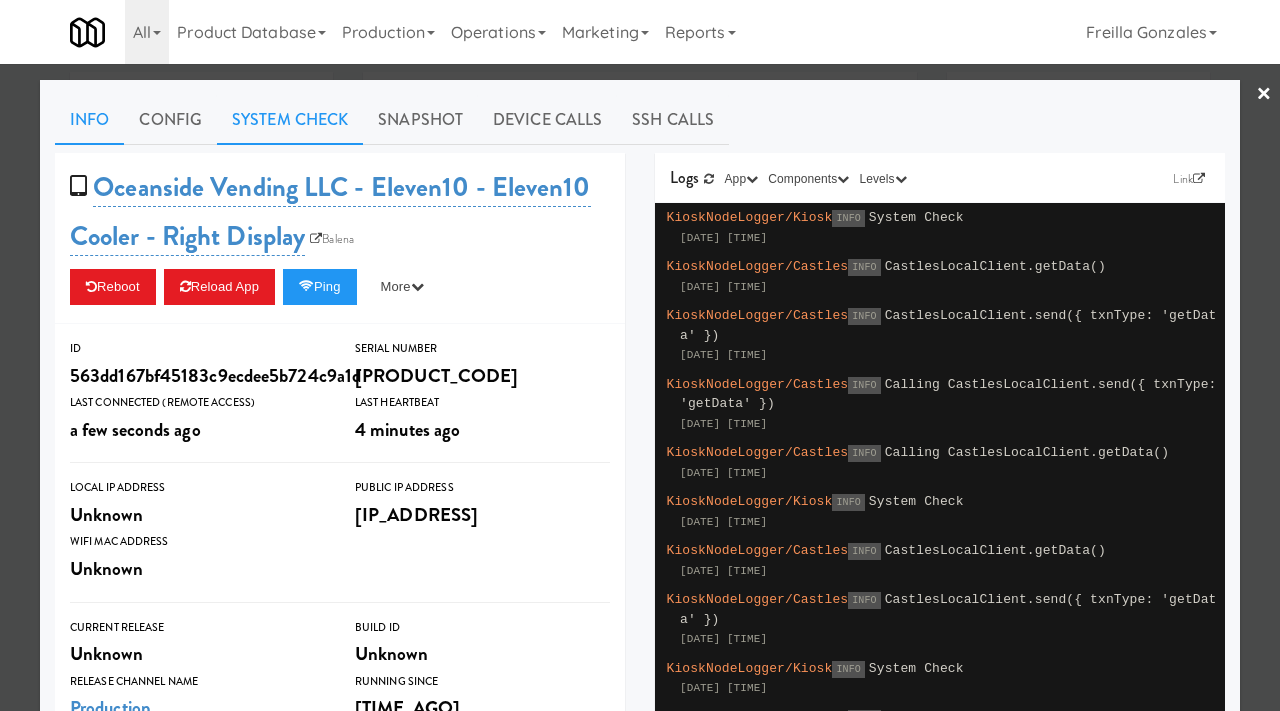 click on "System Check" at bounding box center [290, 120] 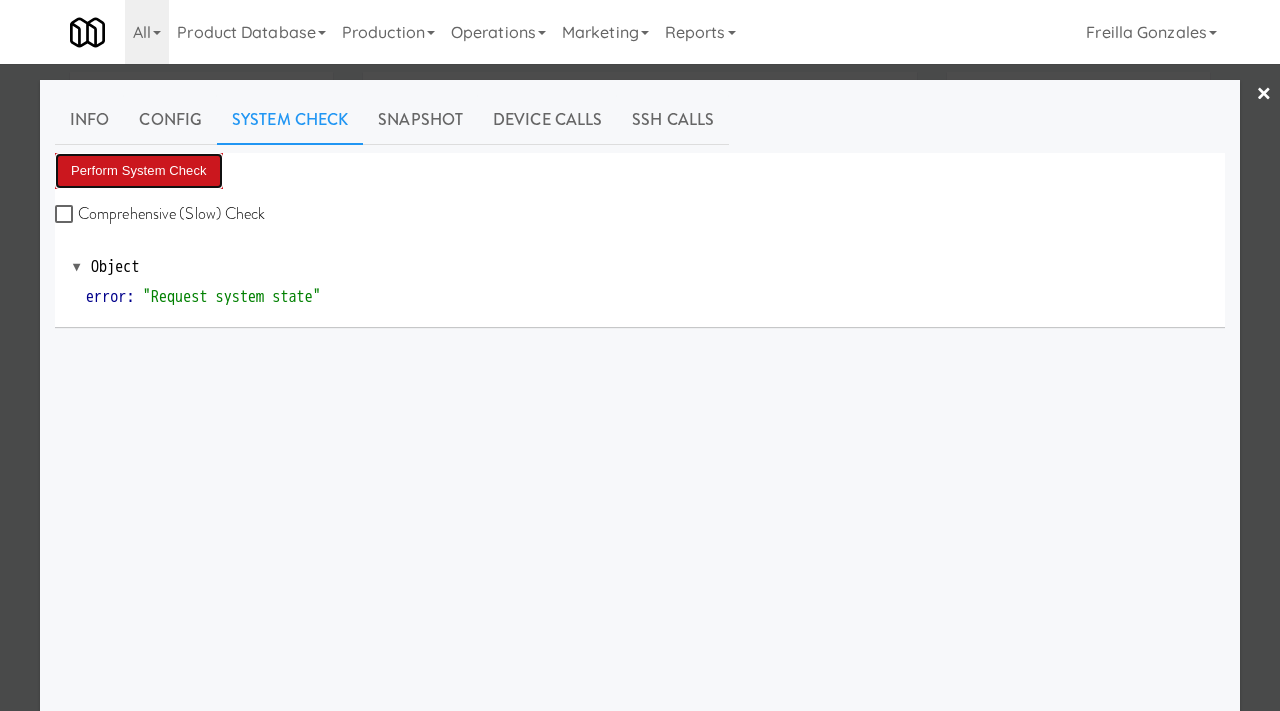 click on "Perform System Check" at bounding box center (139, 171) 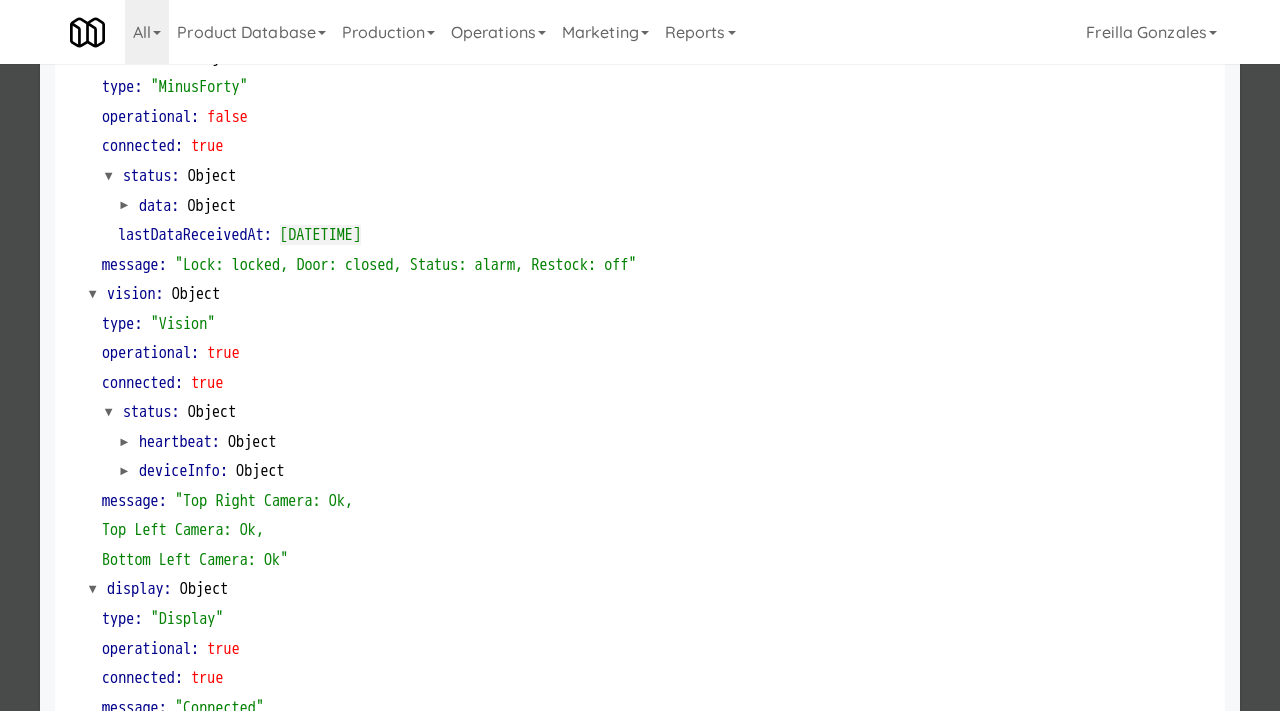 scroll, scrollTop: 842, scrollLeft: 0, axis: vertical 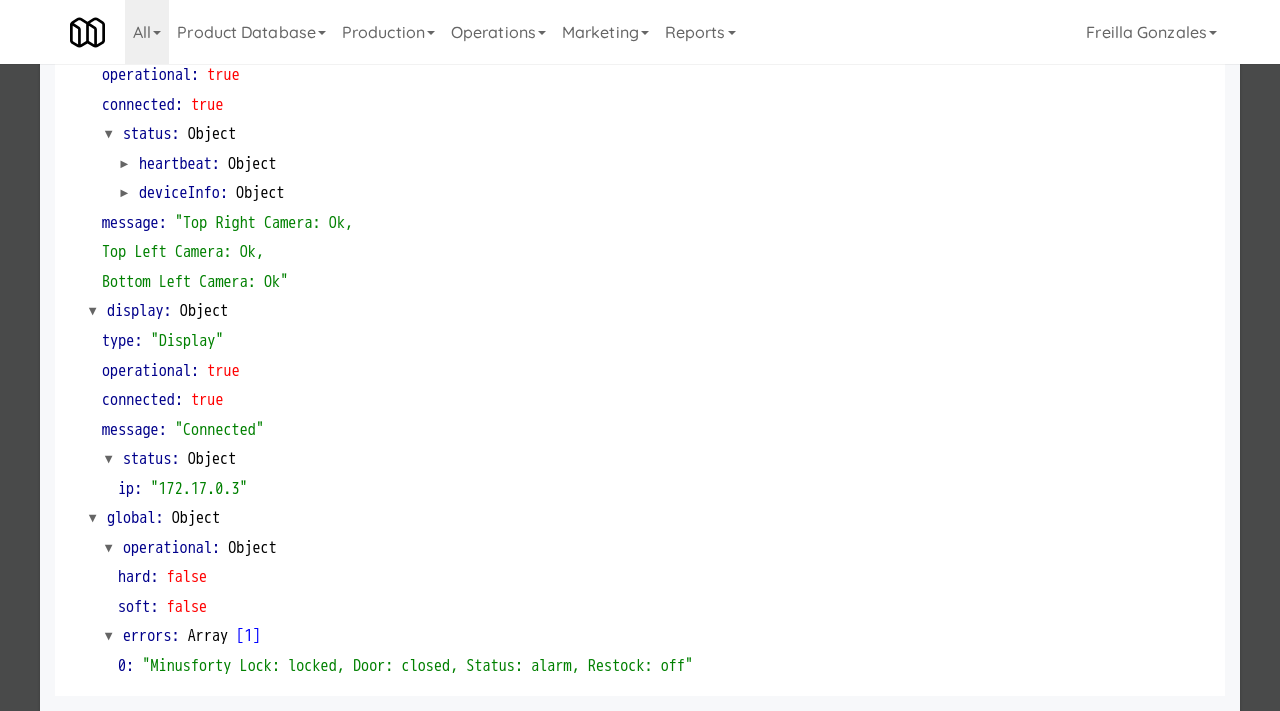 click at bounding box center (640, 355) 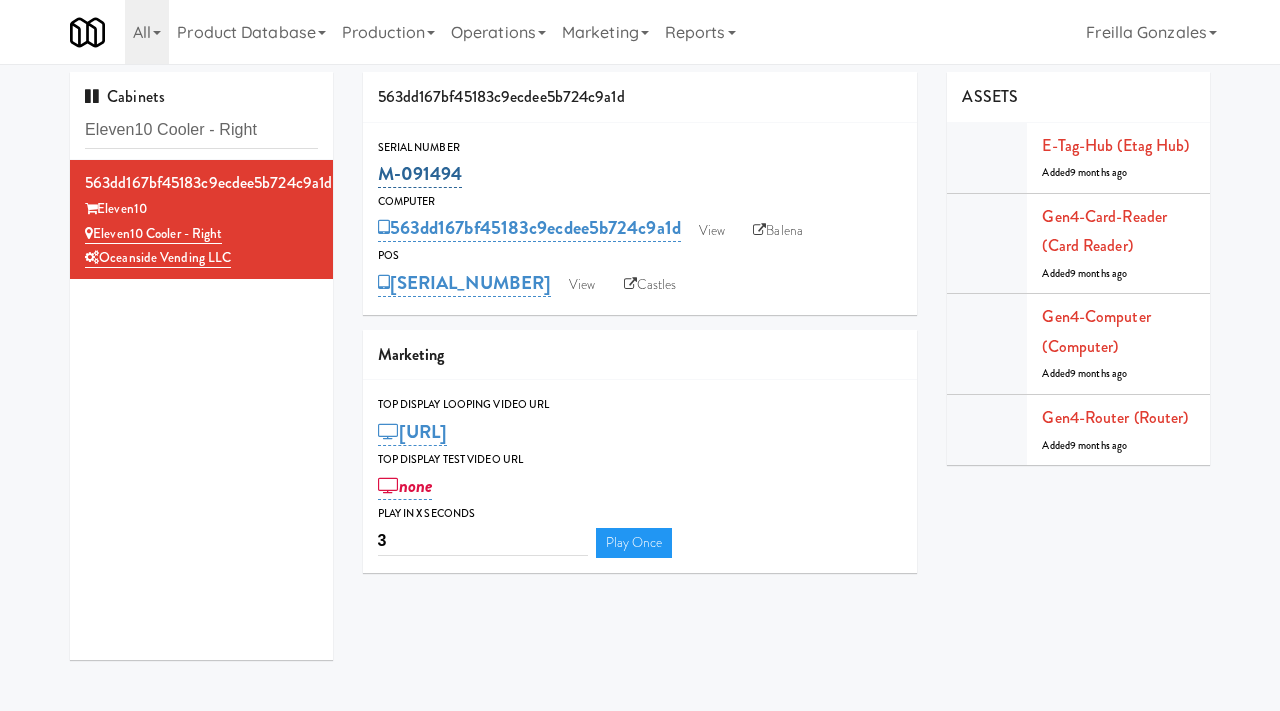 drag, startPoint x: 470, startPoint y: 169, endPoint x: 378, endPoint y: 167, distance: 92.021736 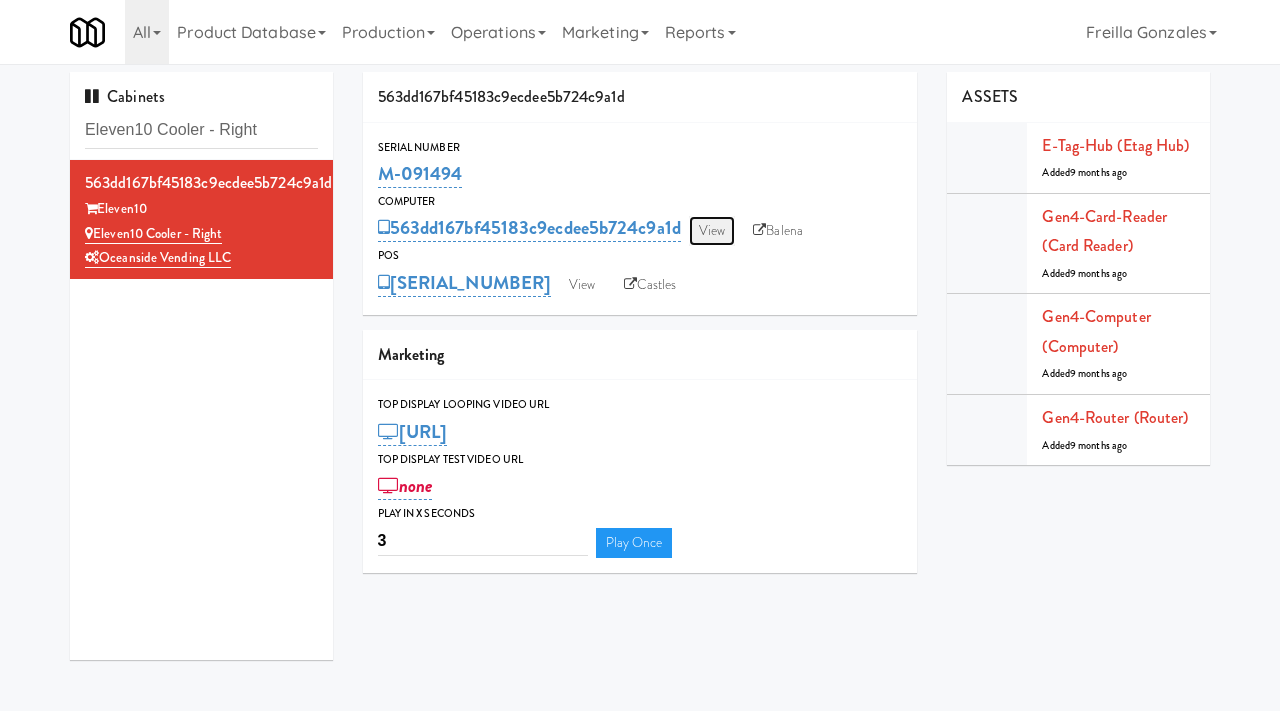 click on "View" at bounding box center (712, 231) 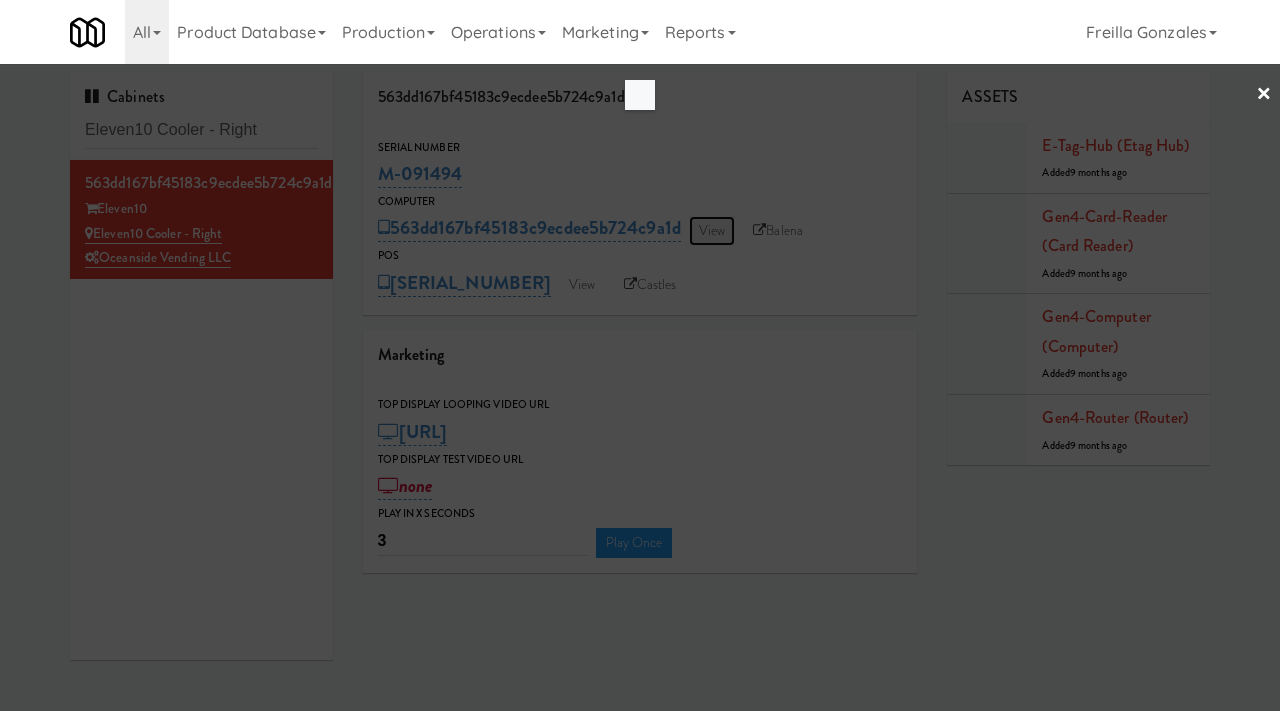 scroll, scrollTop: 0, scrollLeft: 0, axis: both 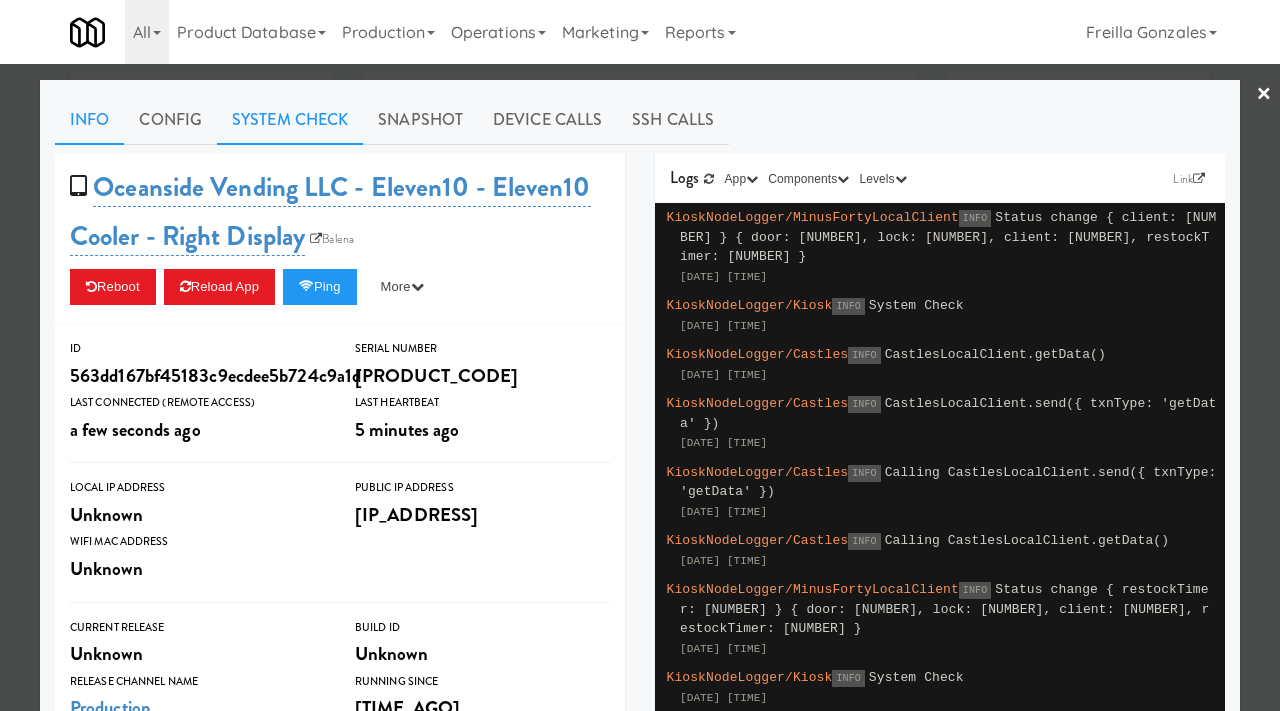 click on "System Check" at bounding box center (290, 120) 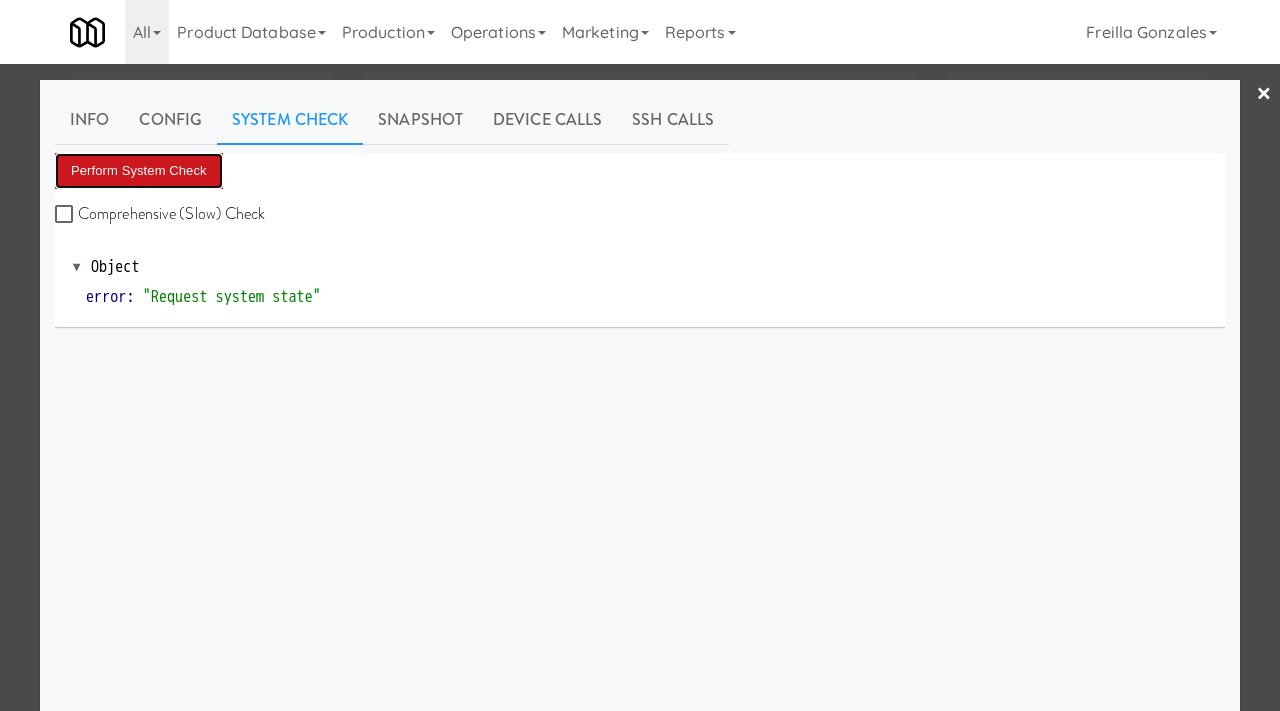 click on "Perform System Check" at bounding box center [139, 171] 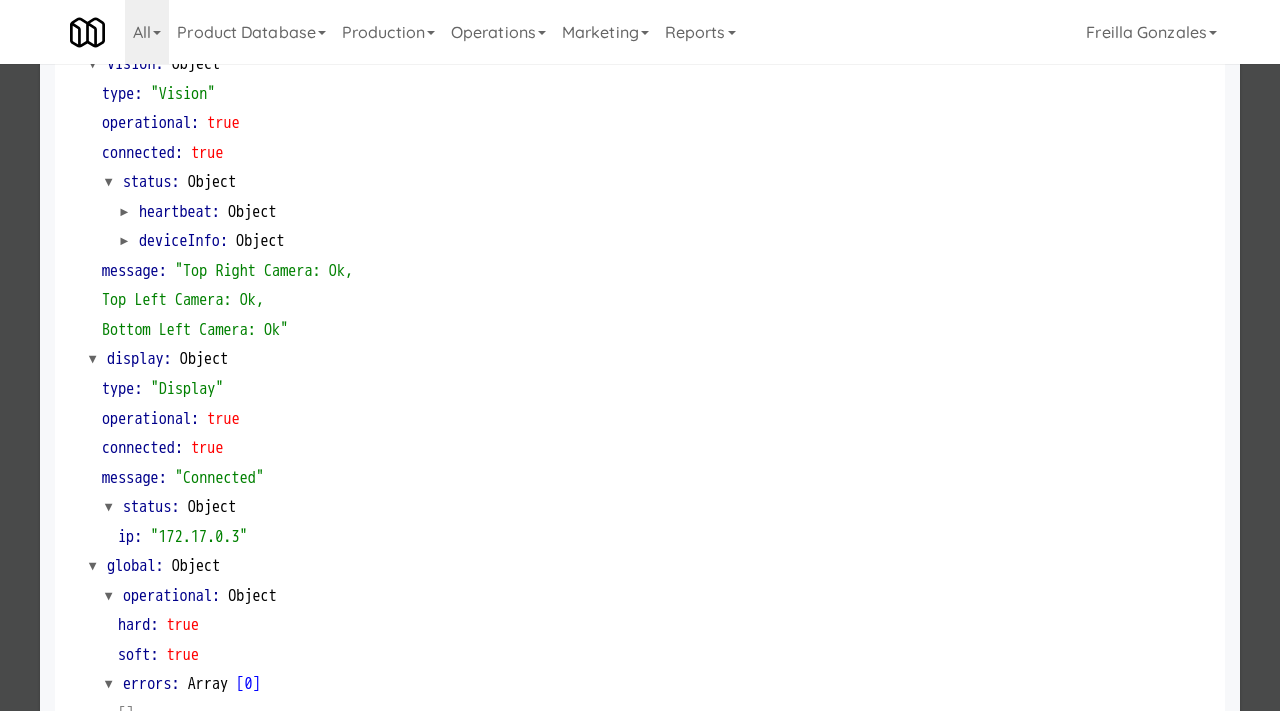 scroll, scrollTop: 842, scrollLeft: 0, axis: vertical 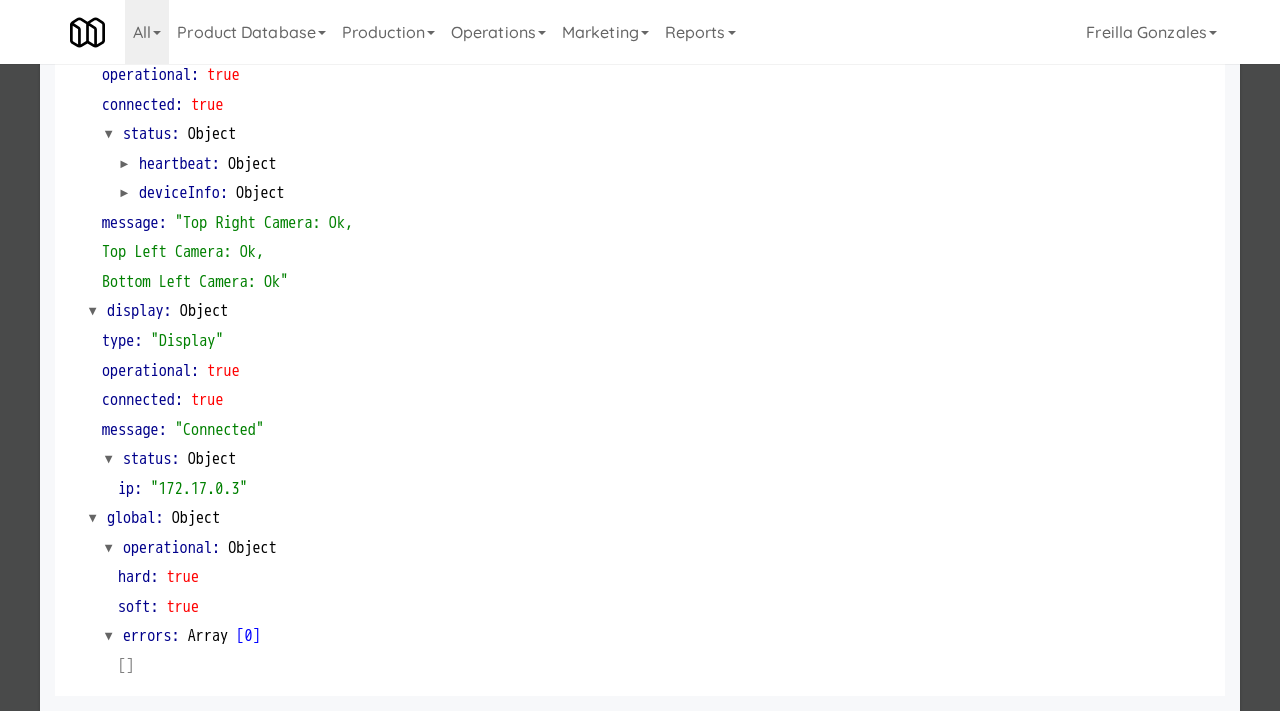 click at bounding box center (640, 355) 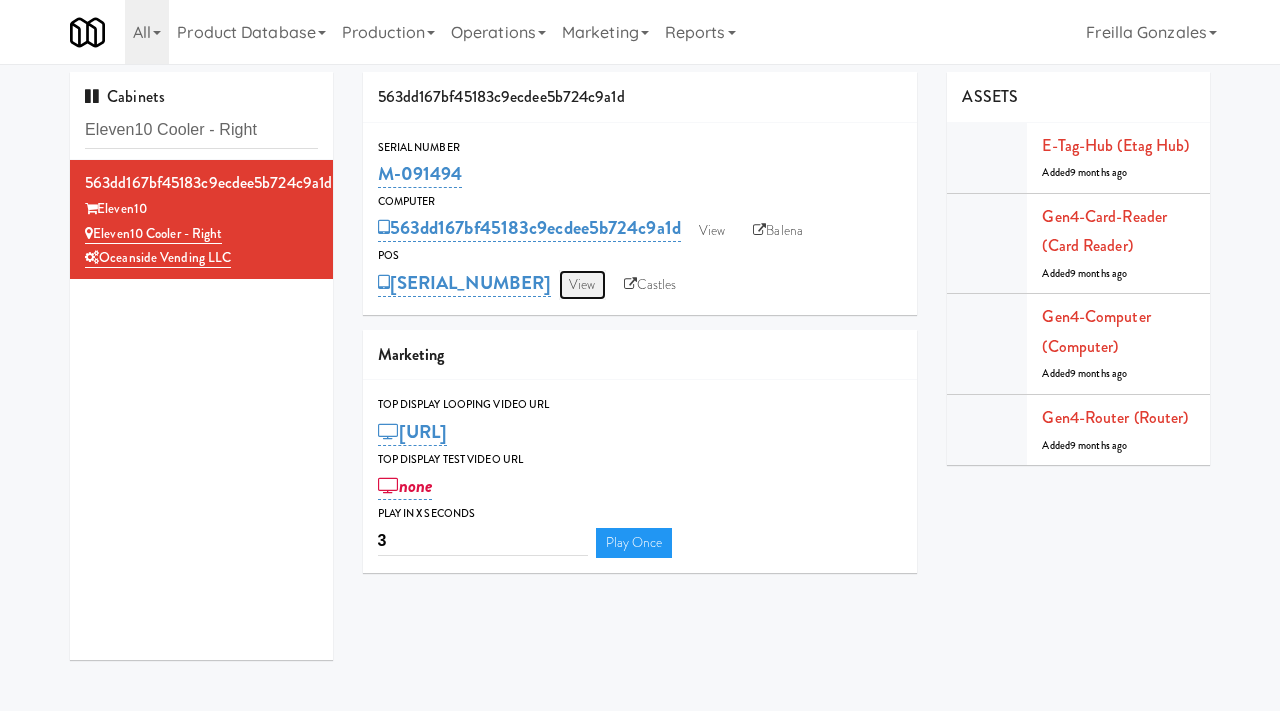 click on "View" at bounding box center (582, 285) 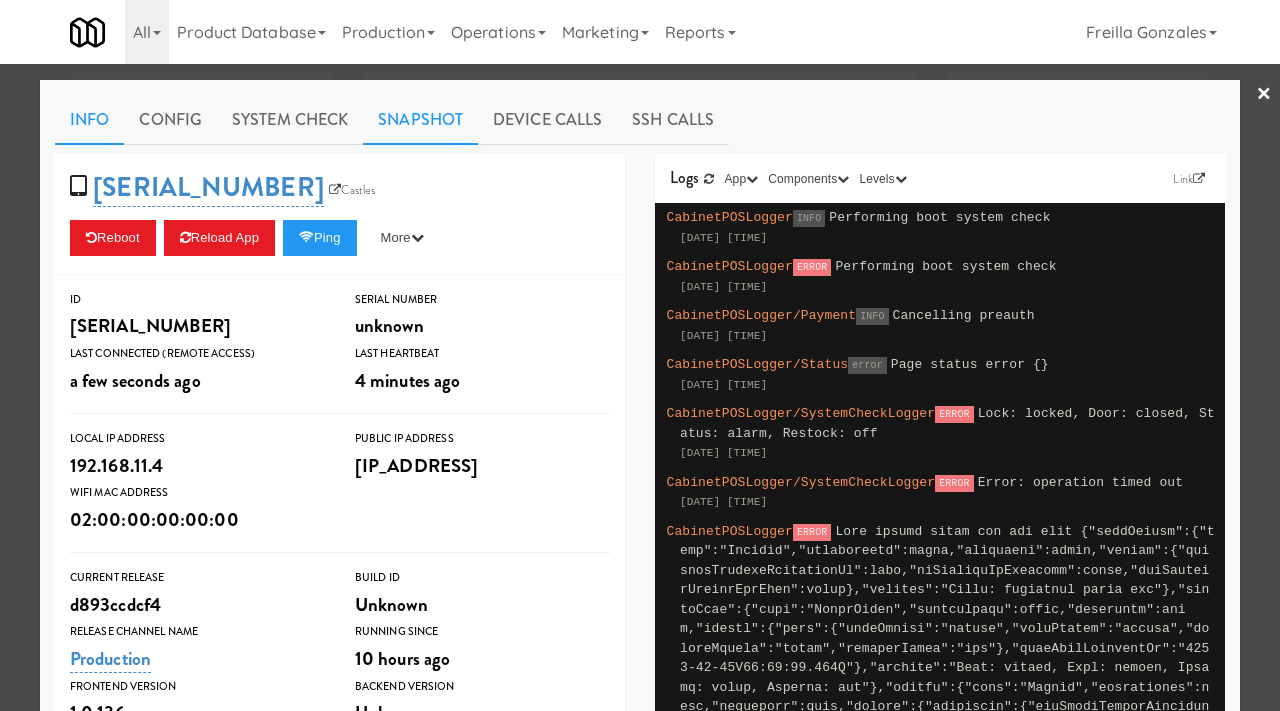 click on "Snapshot" at bounding box center [420, 120] 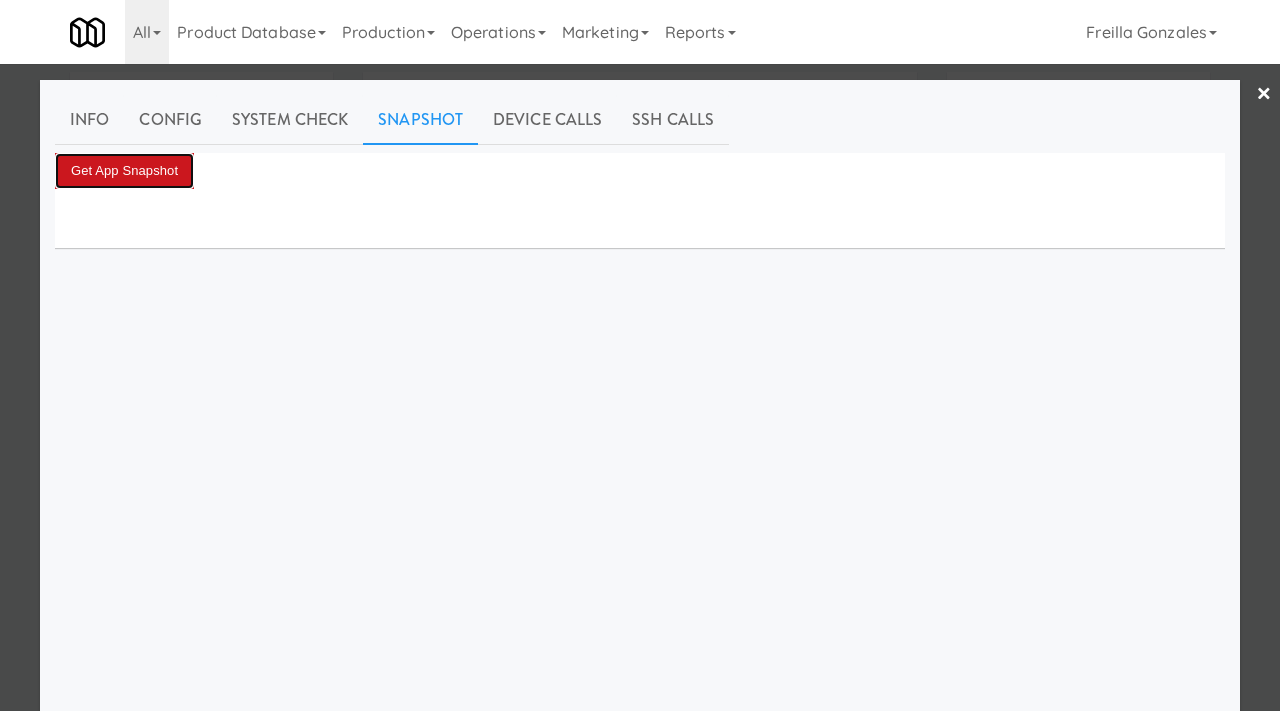 click on "Get App Snapshot" at bounding box center [124, 171] 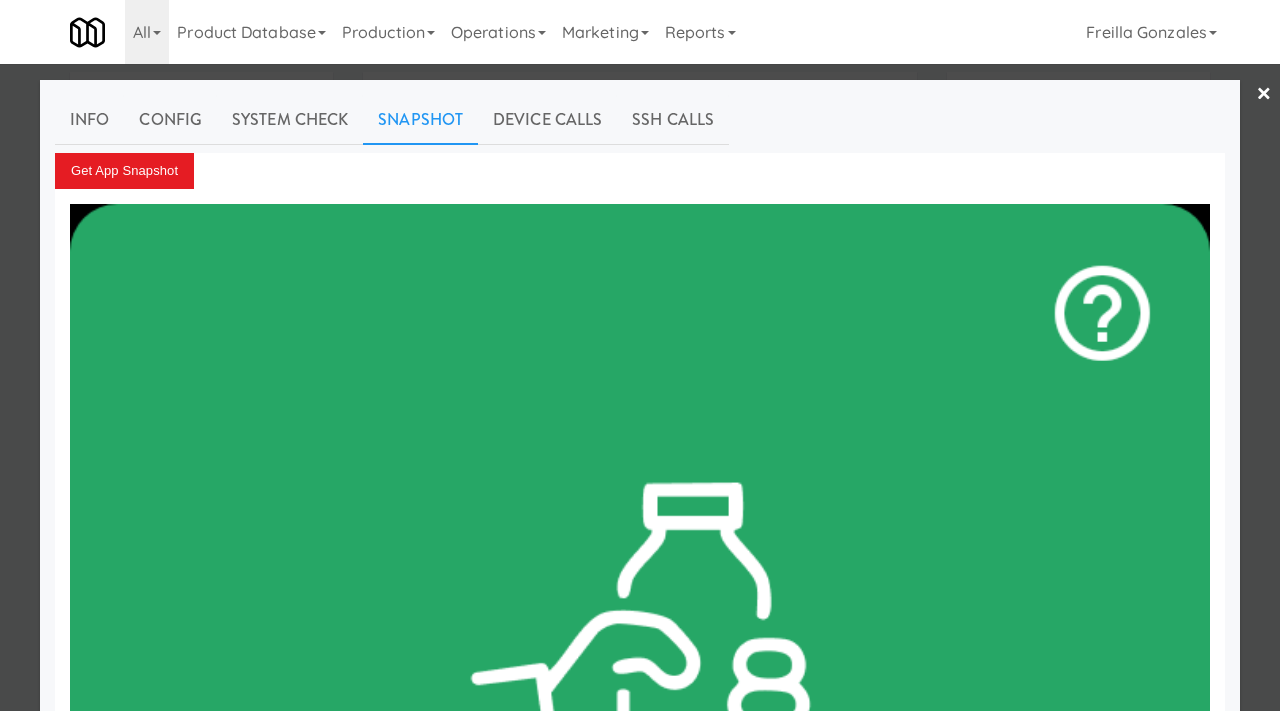 click at bounding box center (640, 355) 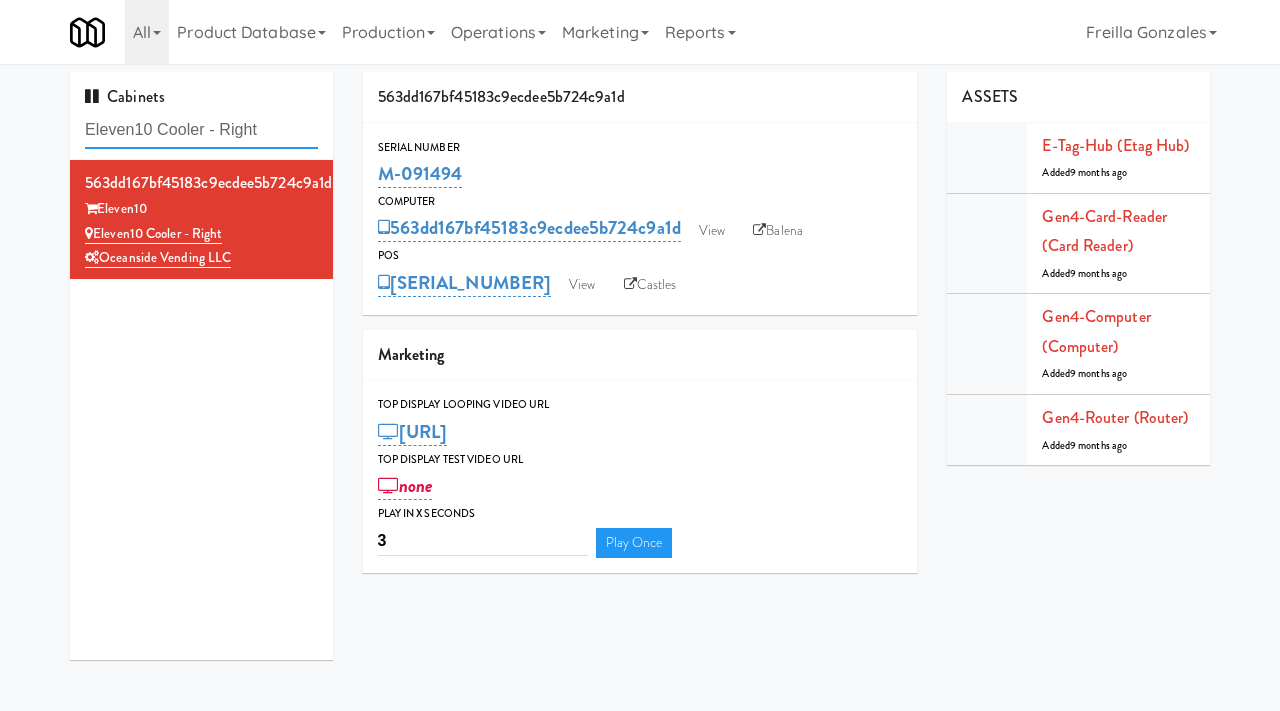 click on "Eleven10 Cooler - Right" at bounding box center [201, 130] 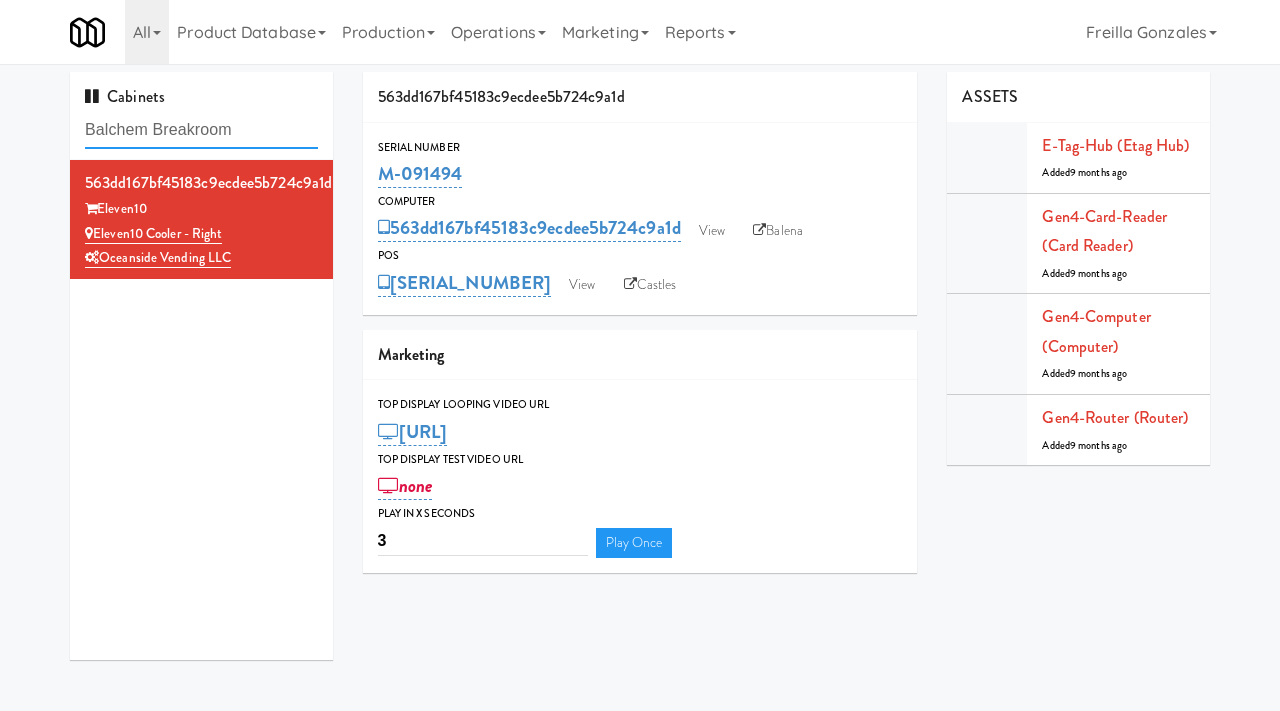 type on "Balchem Breakroom" 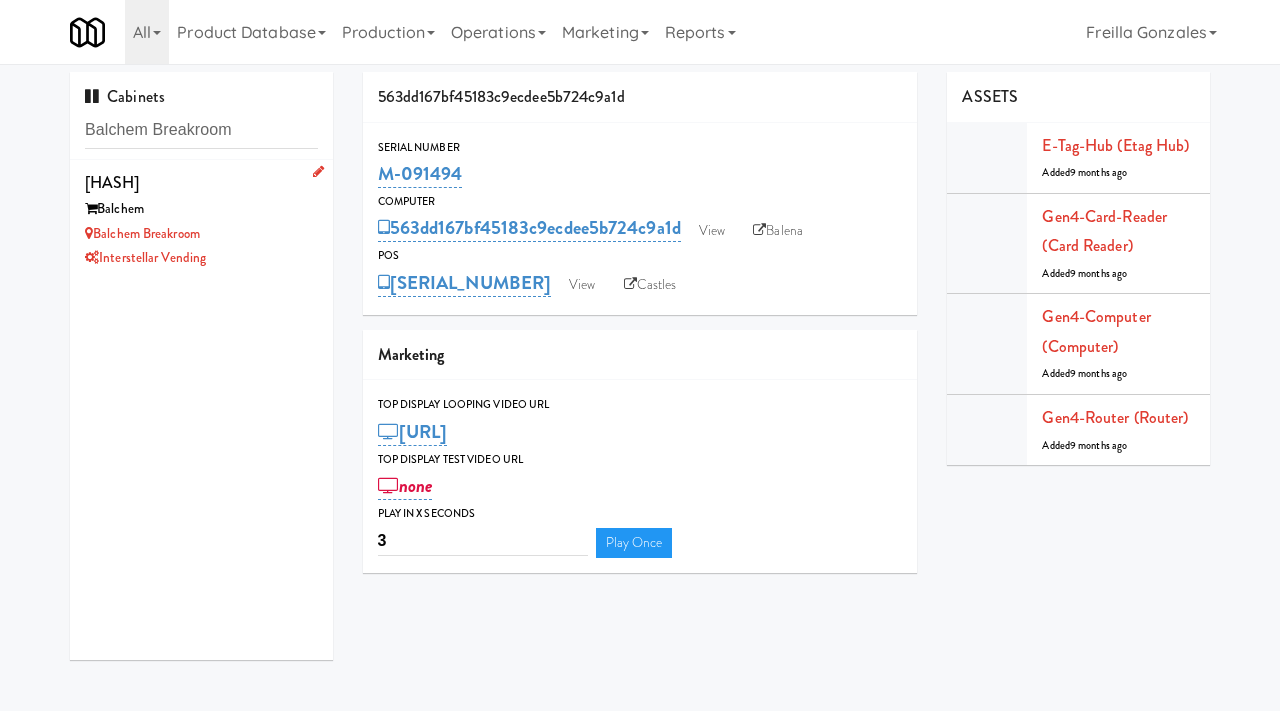 click on "Balchem Breakroom" at bounding box center [201, 234] 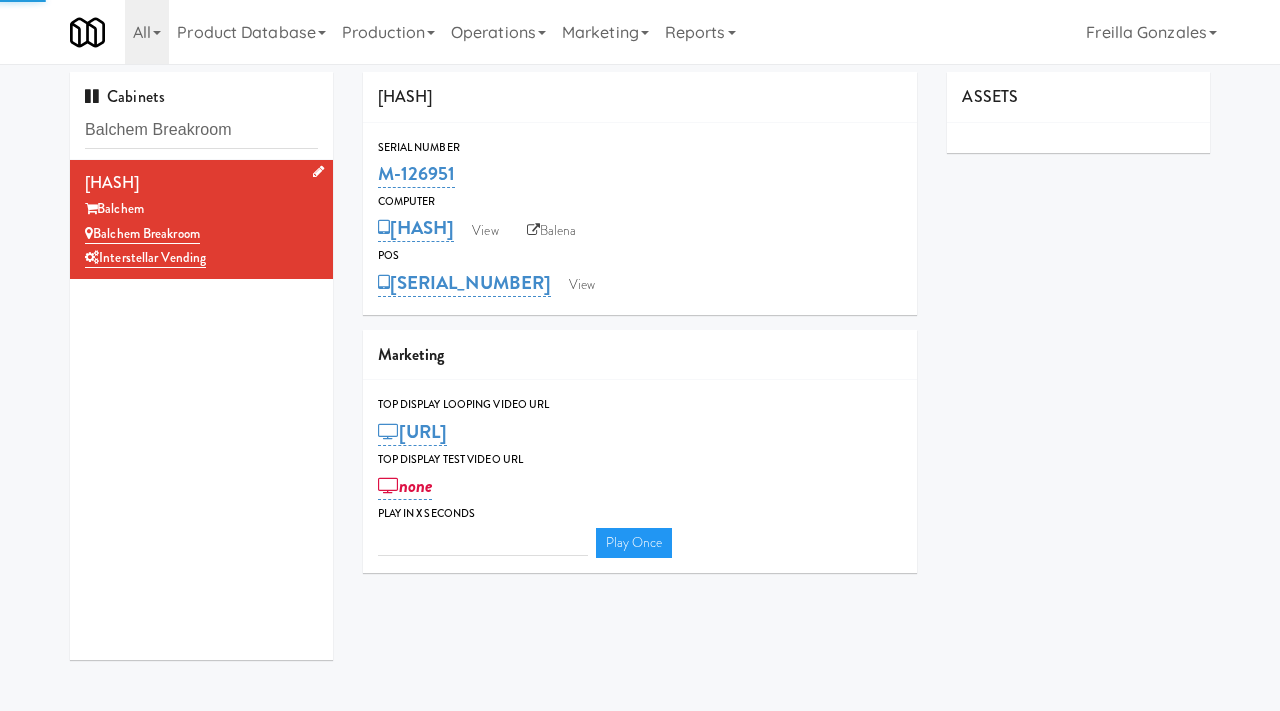 type on "3" 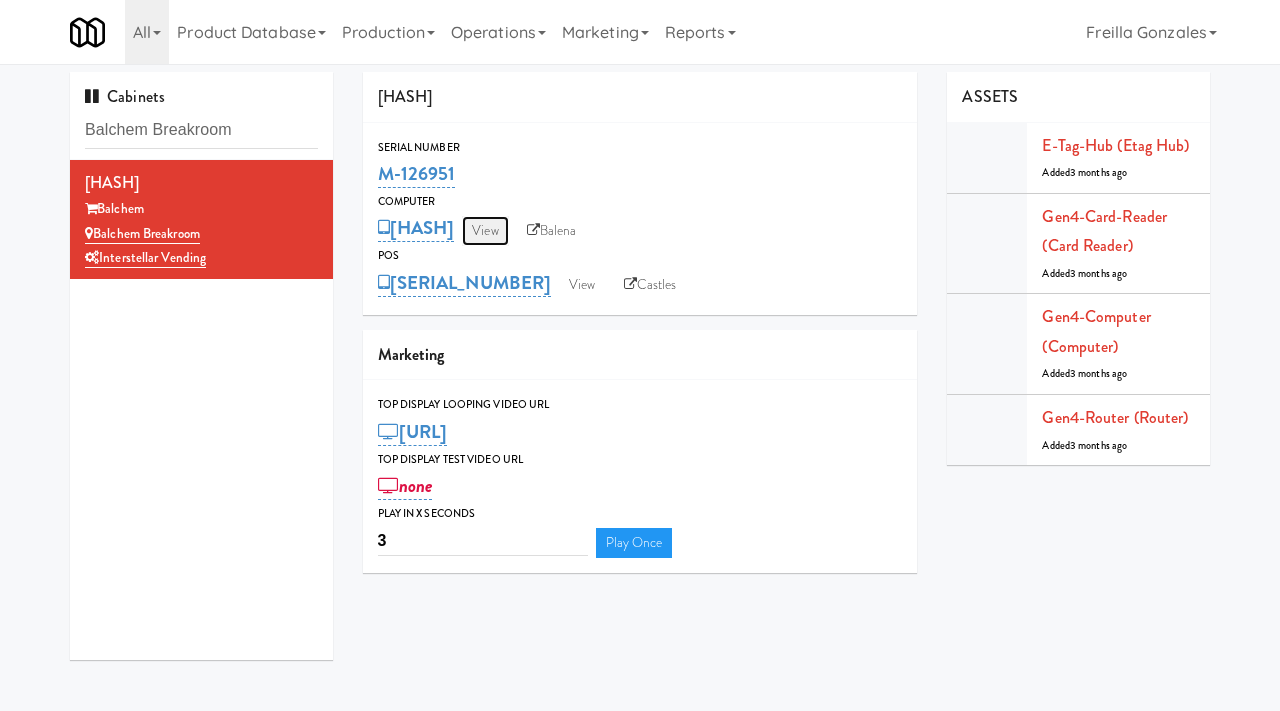 click on "View" at bounding box center (485, 231) 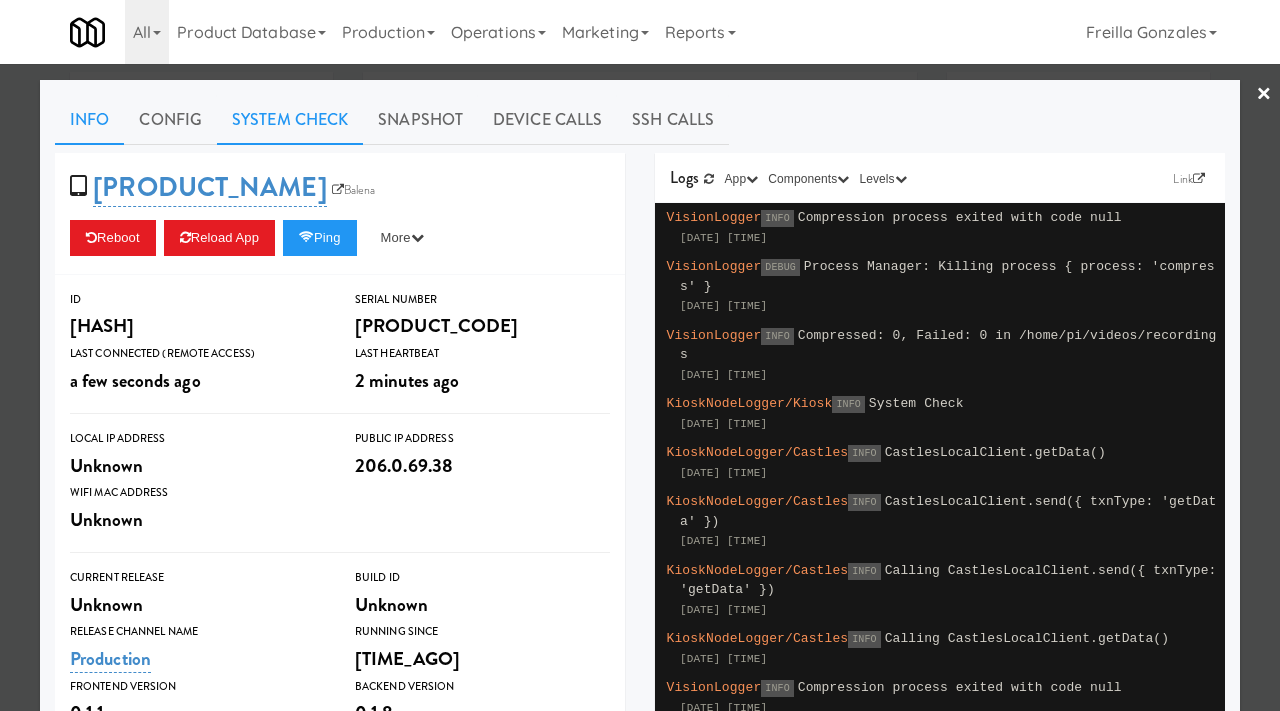 click on "System Check" at bounding box center [290, 120] 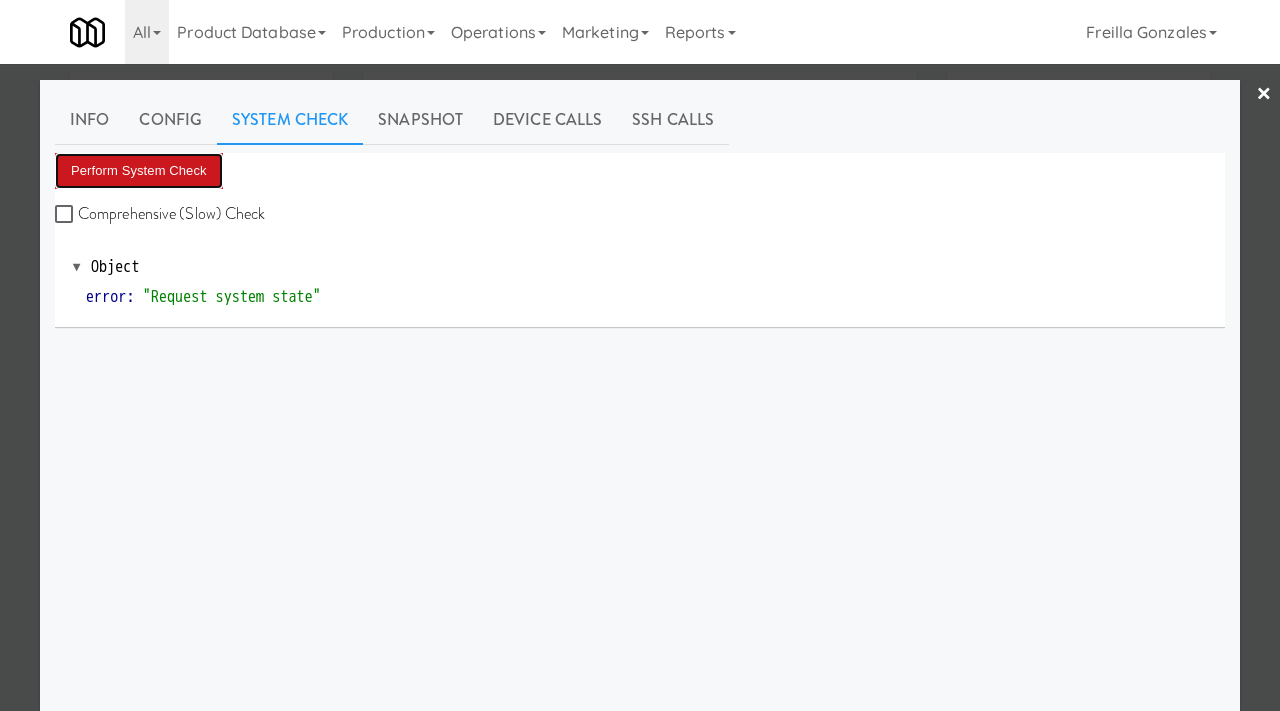 click on "Perform System Check" at bounding box center [139, 171] 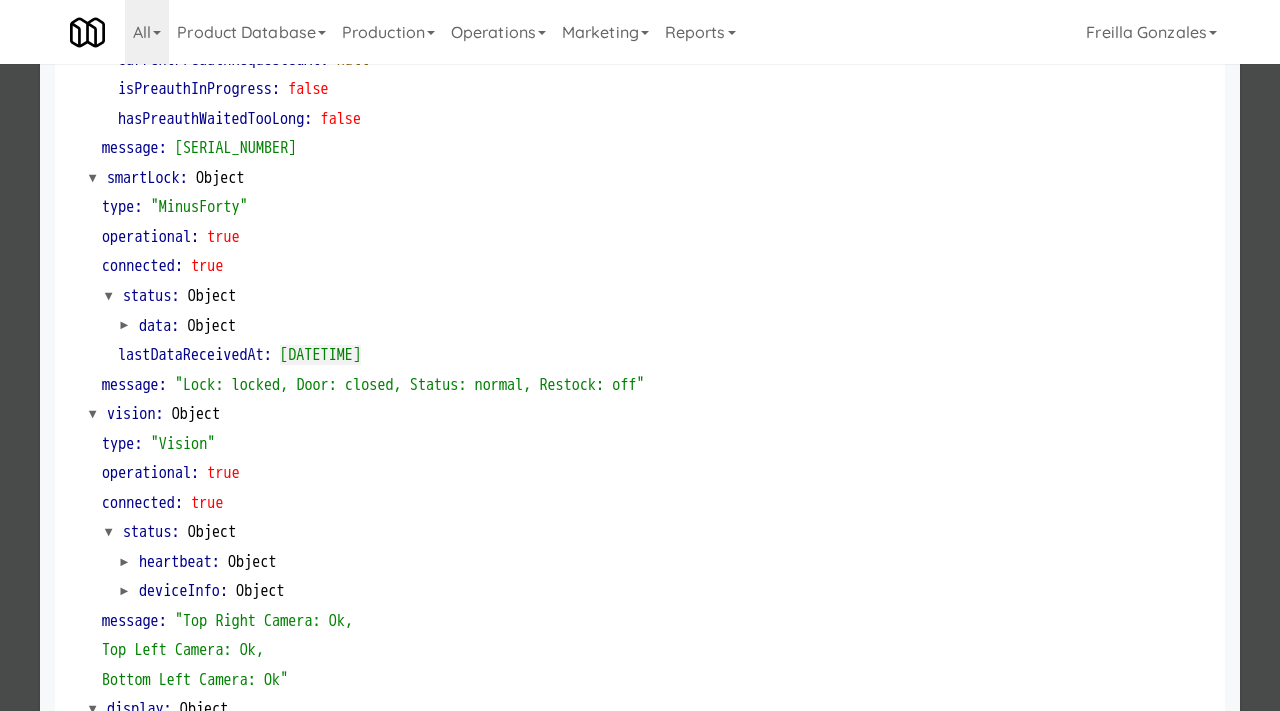 scroll, scrollTop: 0, scrollLeft: 0, axis: both 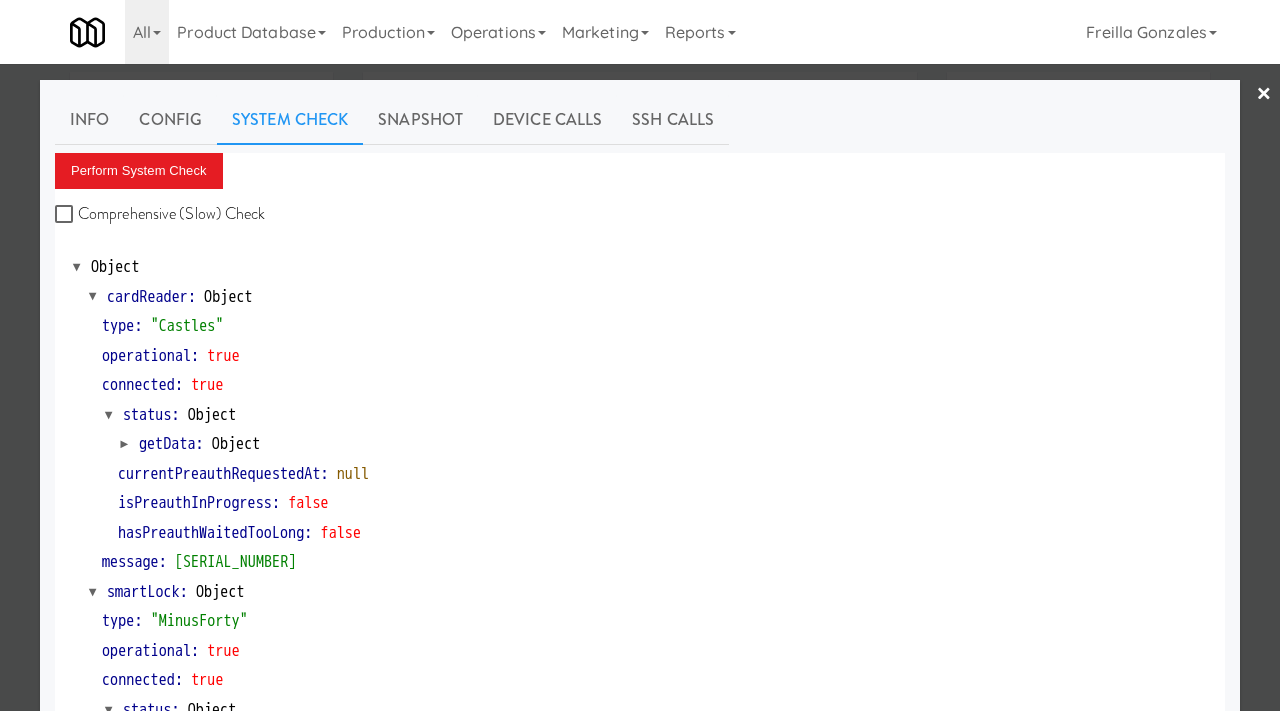 click at bounding box center (640, 355) 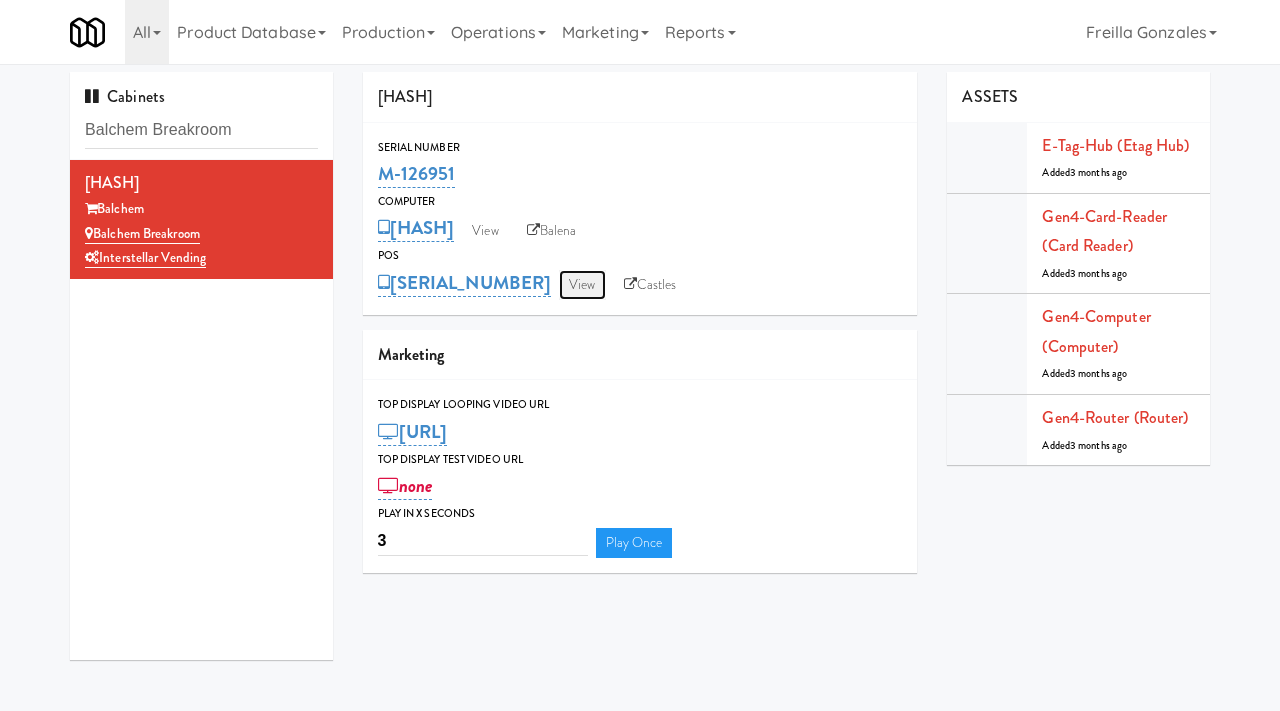 click on "View" at bounding box center (582, 285) 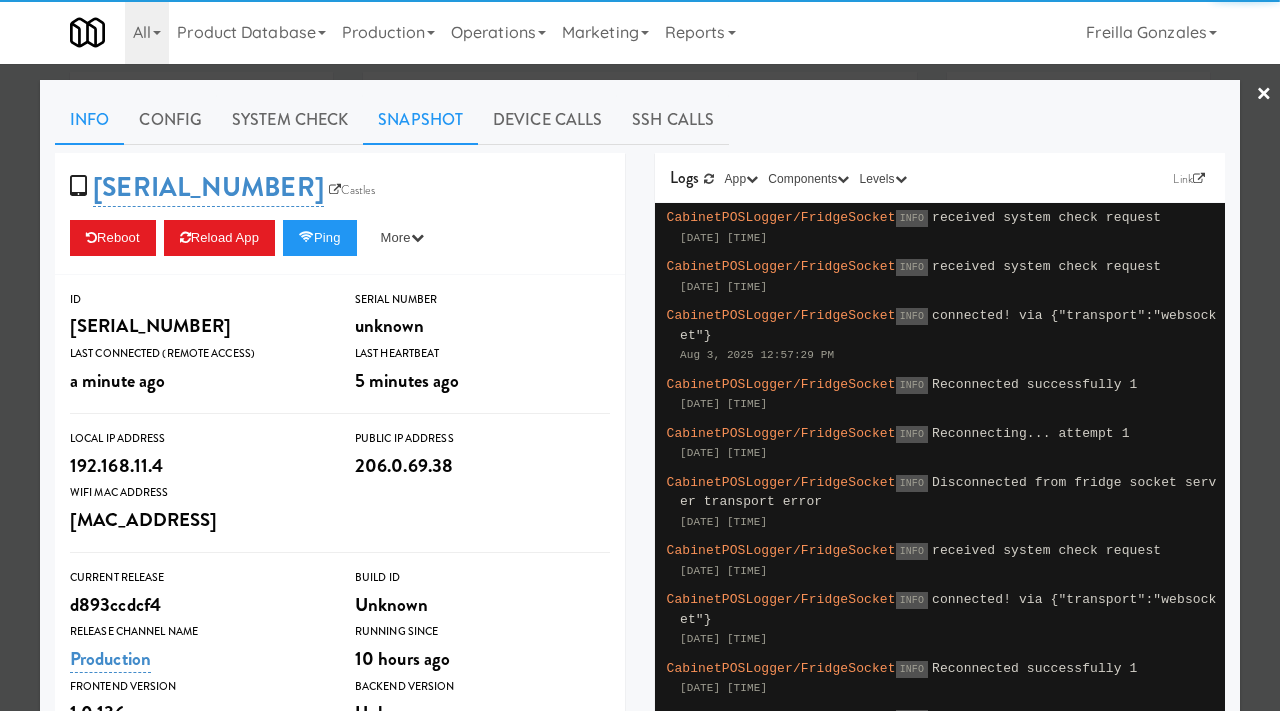 click on "Snapshot" at bounding box center [420, 120] 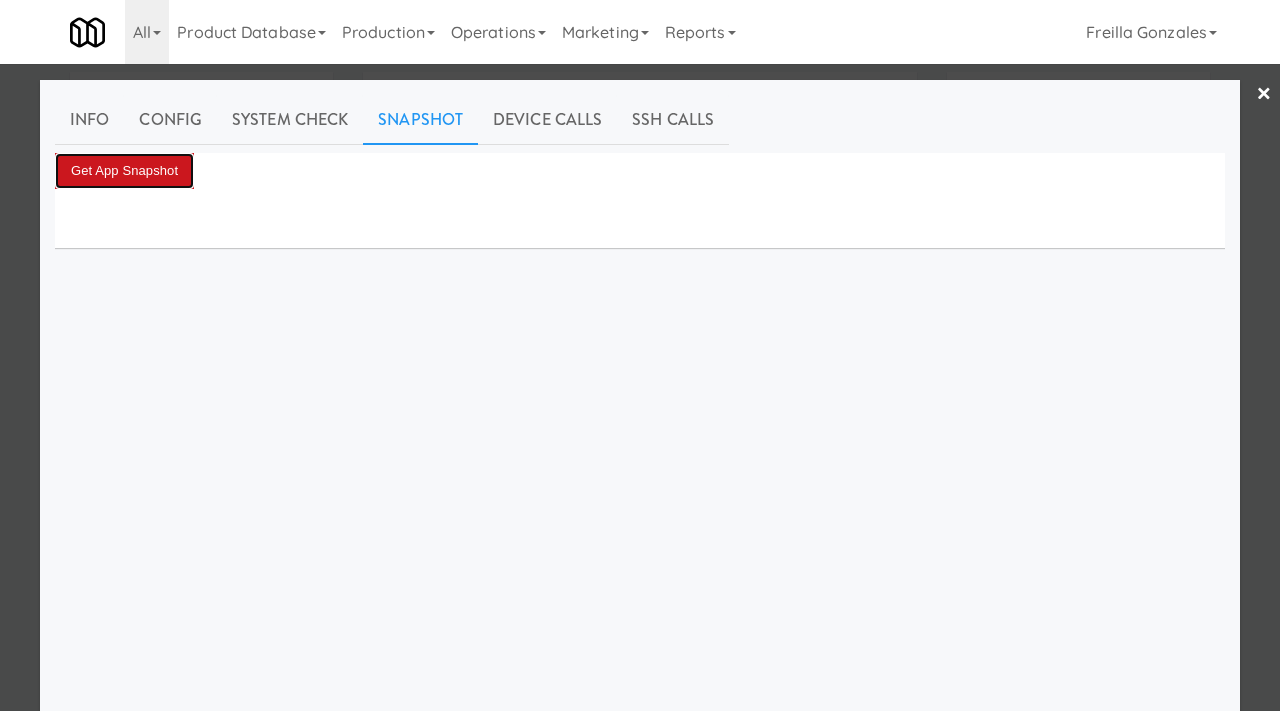 click on "Get App Snapshot" at bounding box center [124, 171] 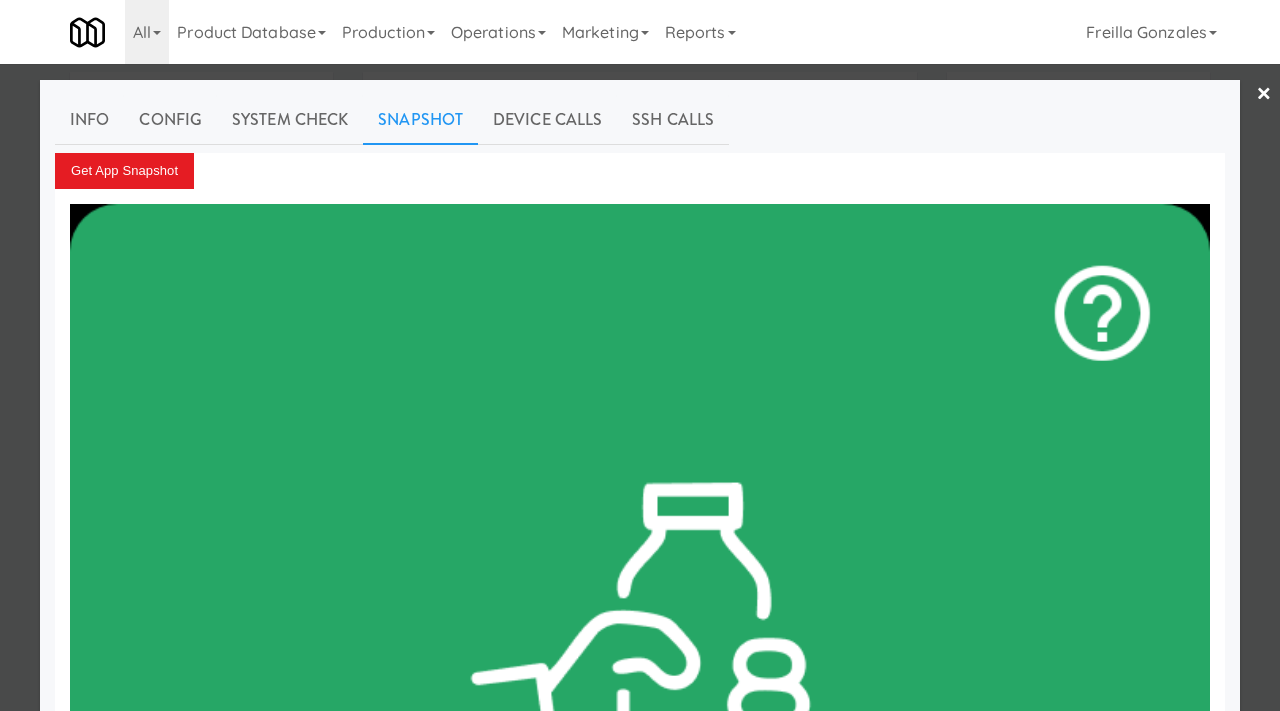 click at bounding box center [640, 355] 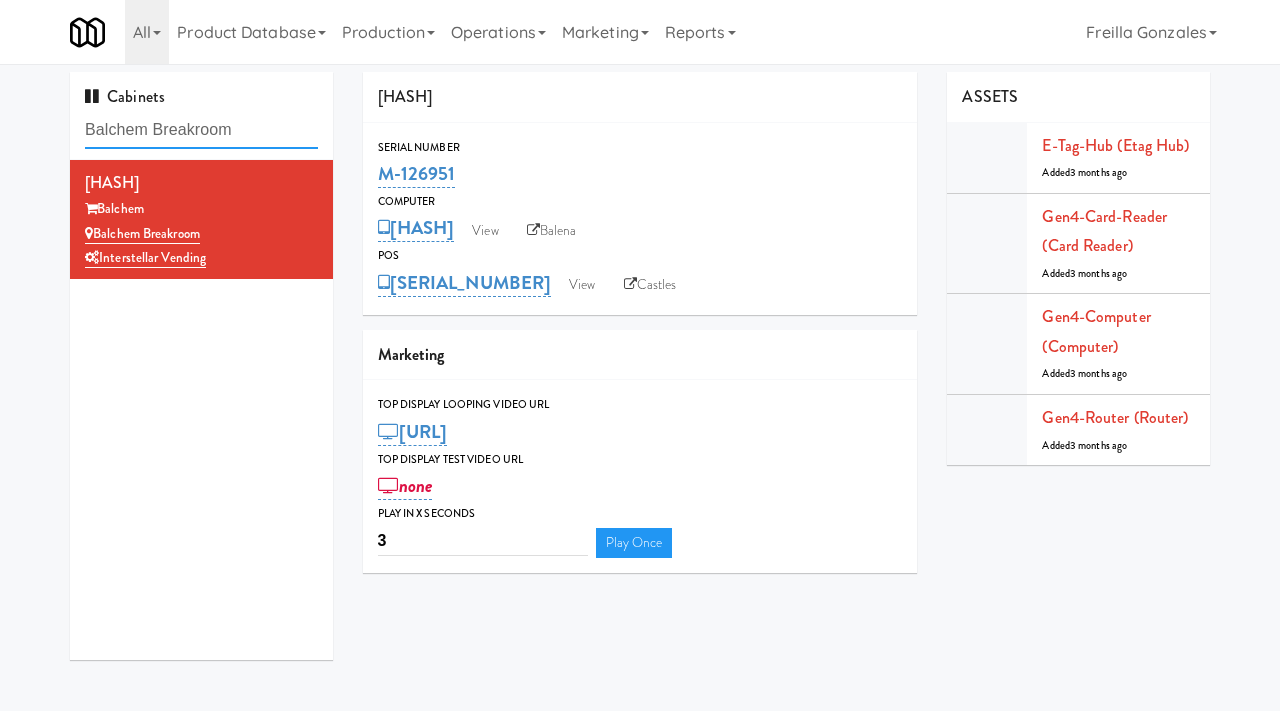 click on "Balchem Breakroom" at bounding box center [201, 130] 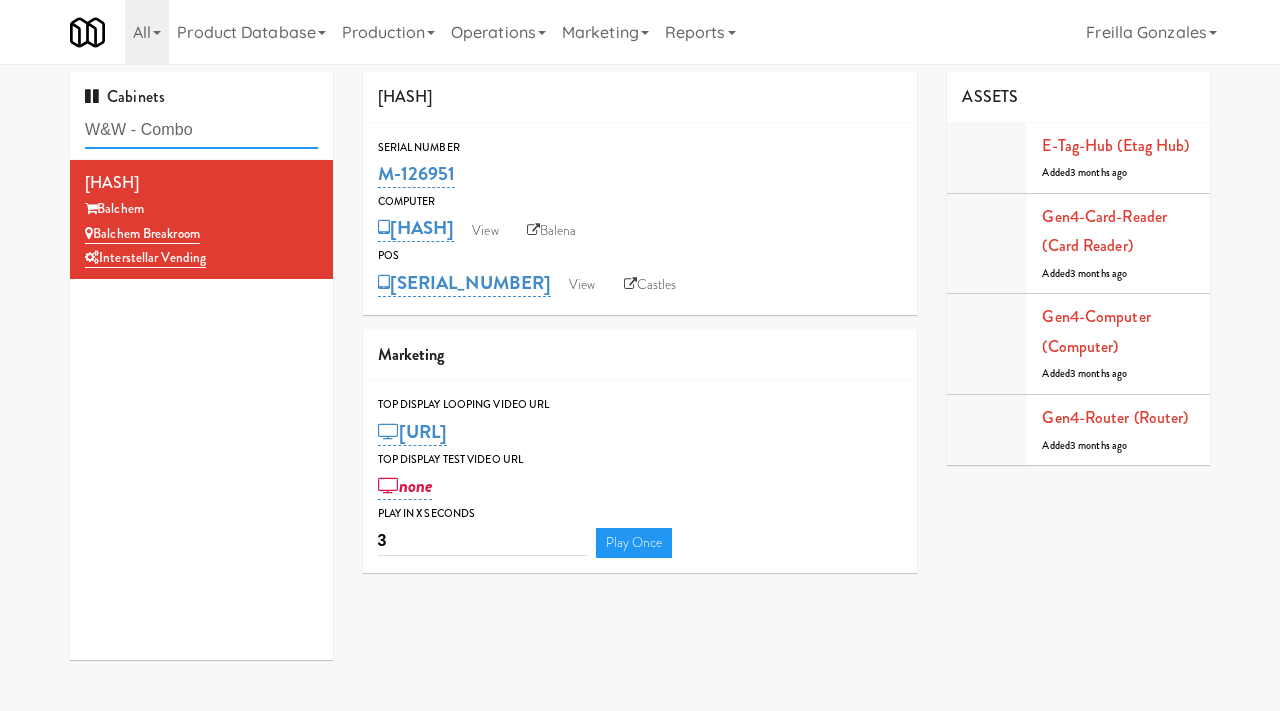 type on "W&W - Combo" 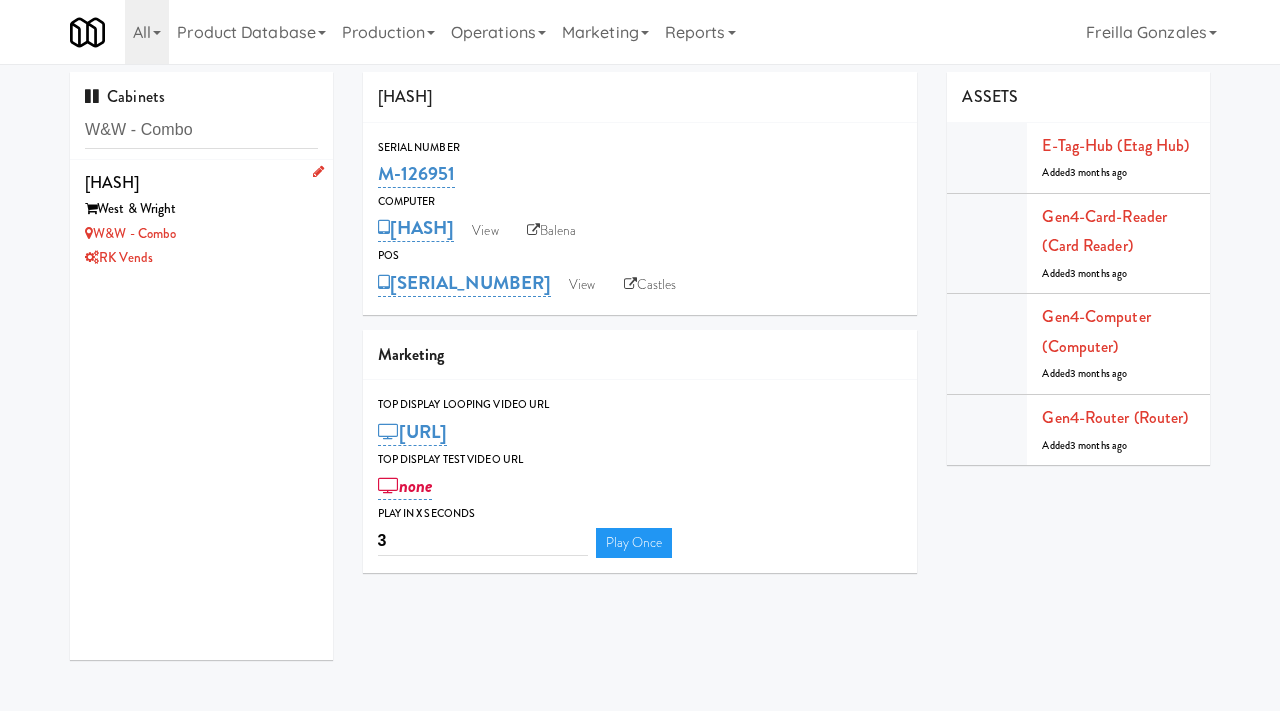 click on "W&W - Combo" at bounding box center (201, 234) 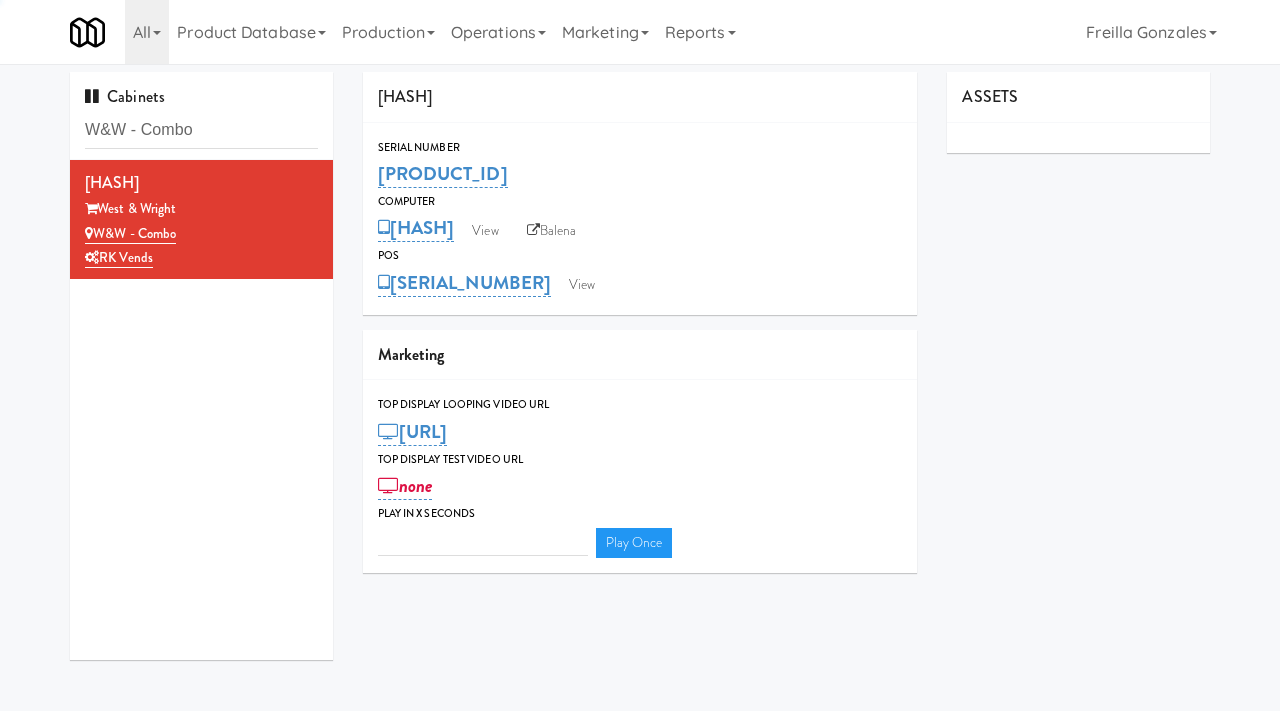 type on "3" 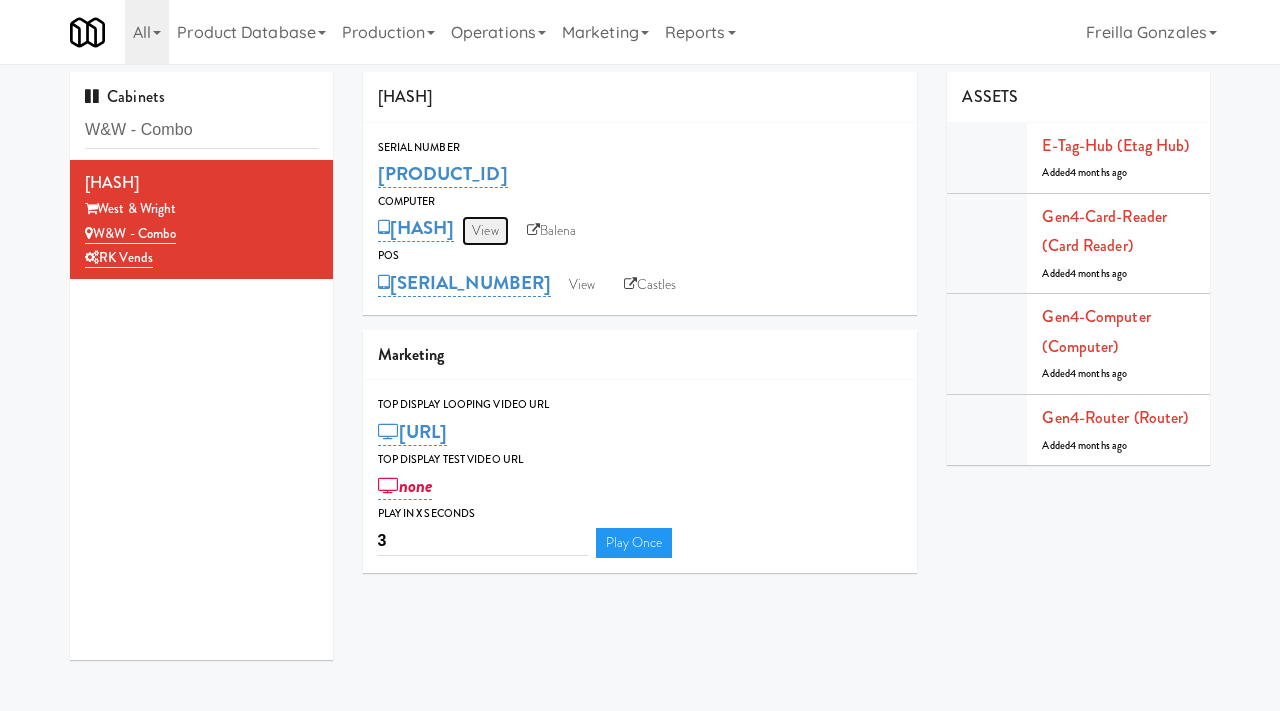 click on "View" at bounding box center [485, 231] 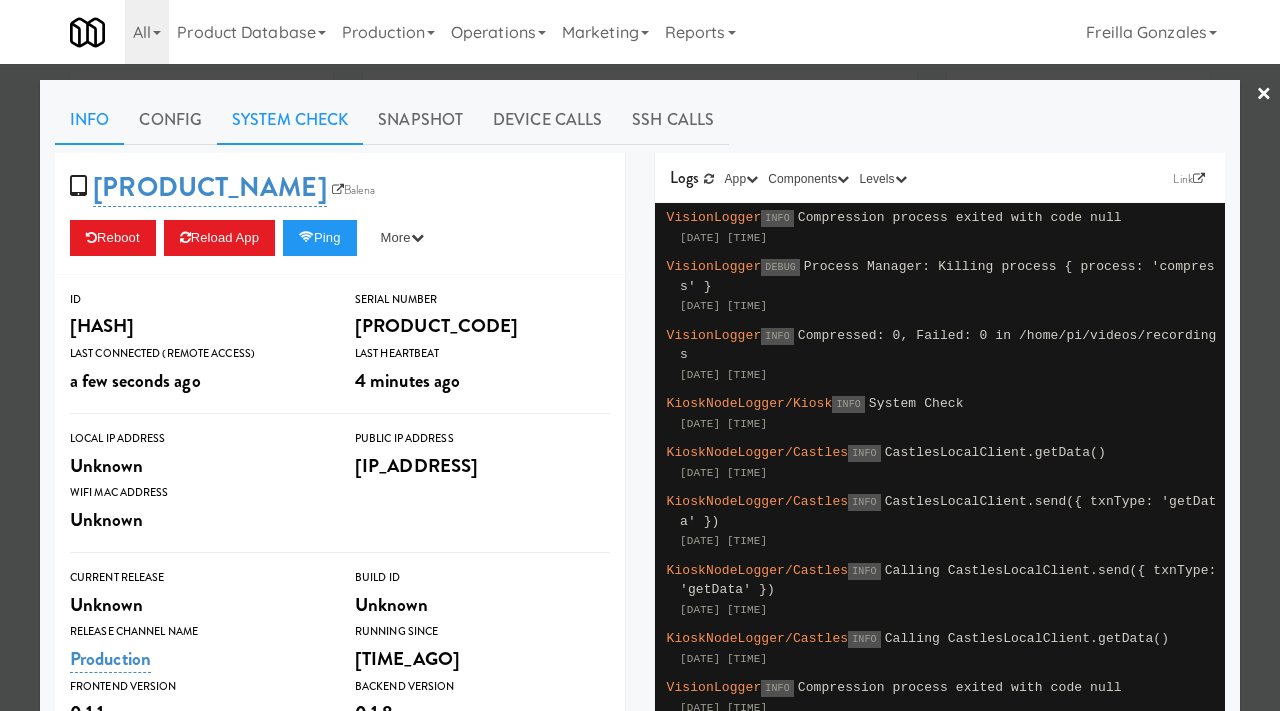click on "System Check" at bounding box center (290, 120) 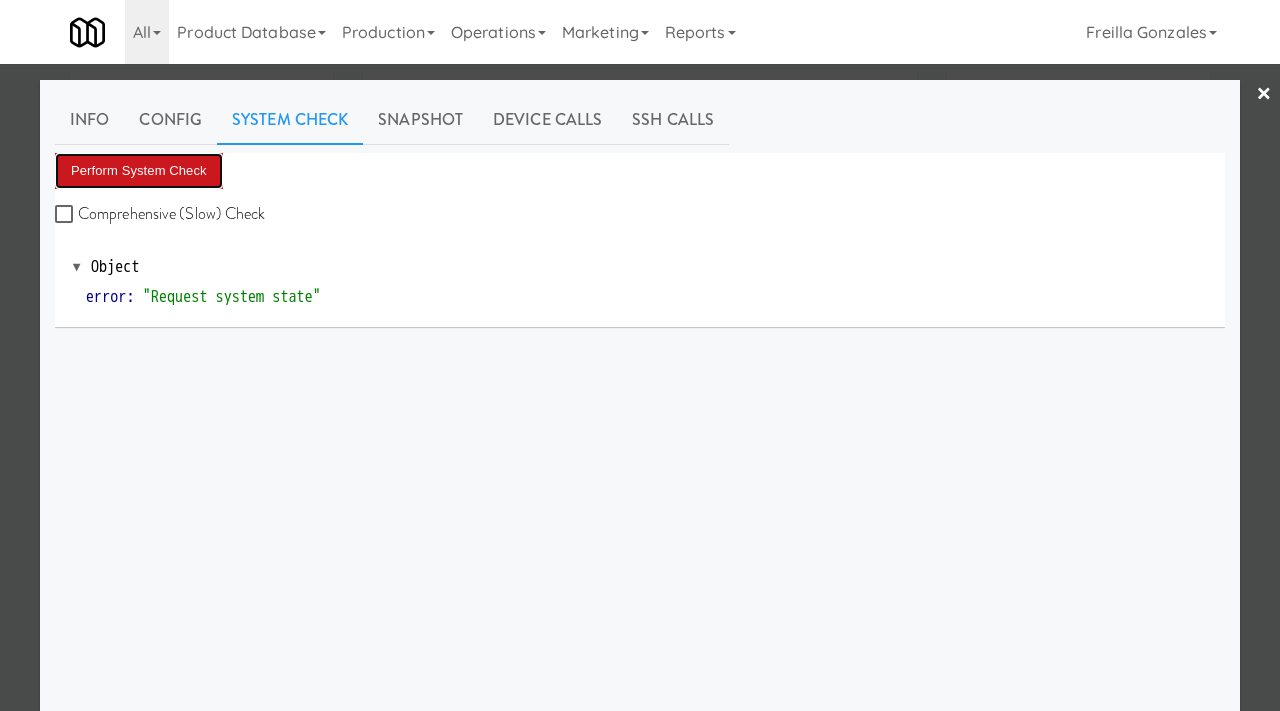 click on "Perform System Check" at bounding box center [139, 171] 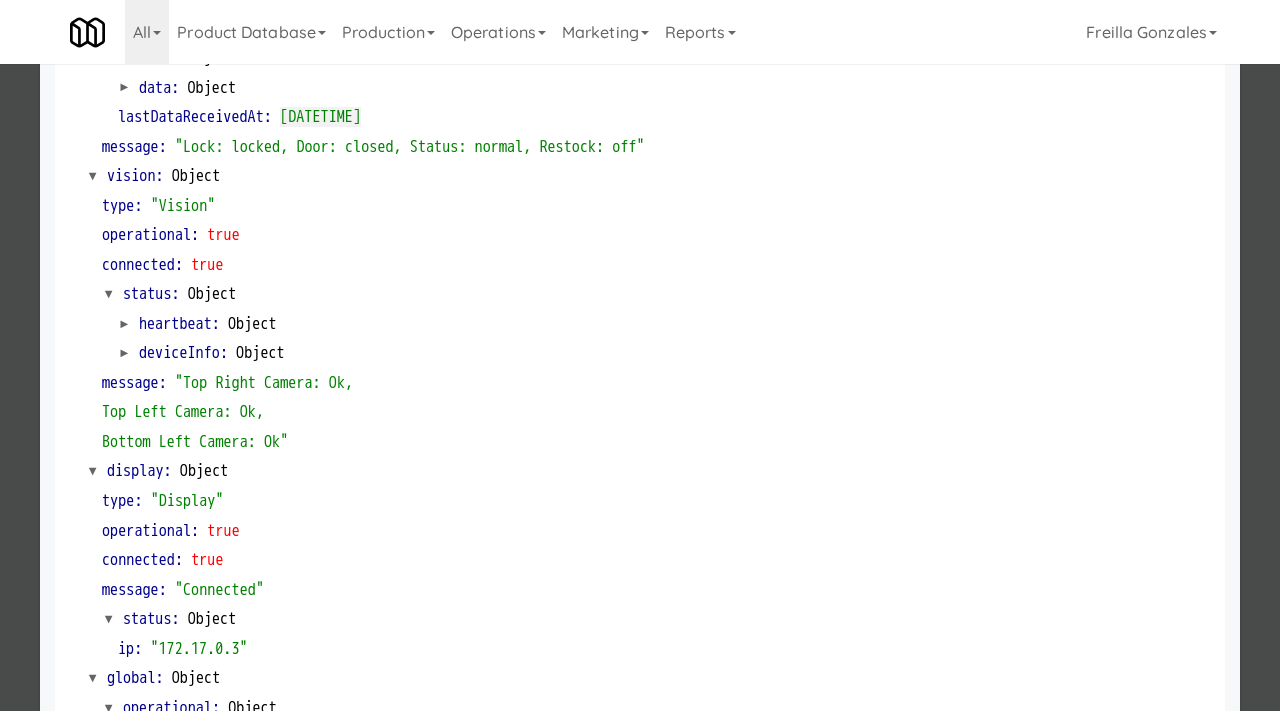 scroll, scrollTop: 842, scrollLeft: 0, axis: vertical 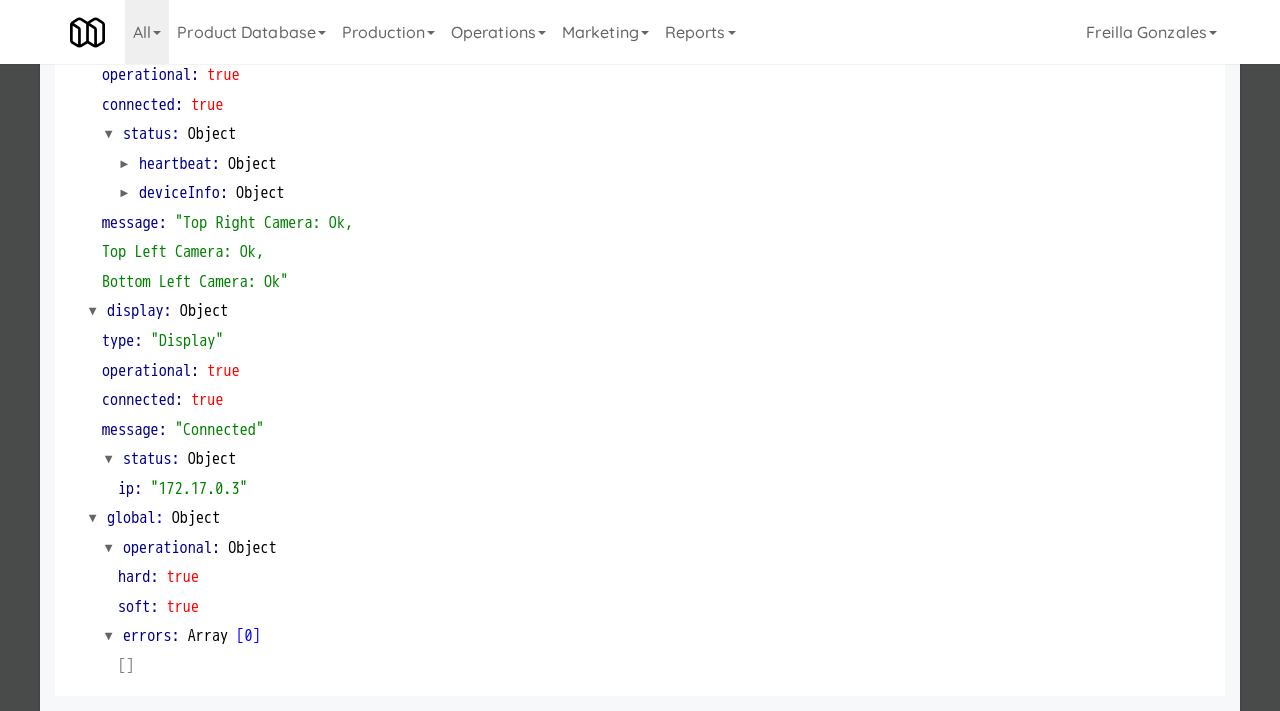 click at bounding box center [640, 355] 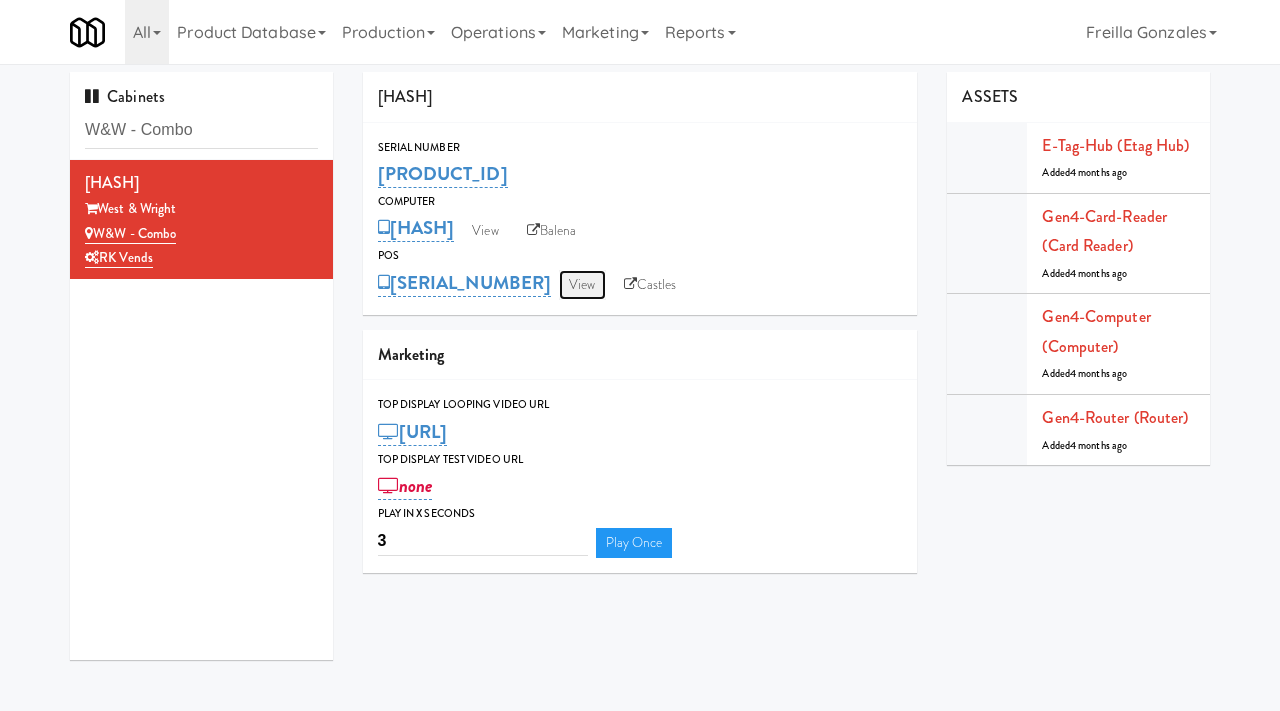 click on "View" at bounding box center [582, 285] 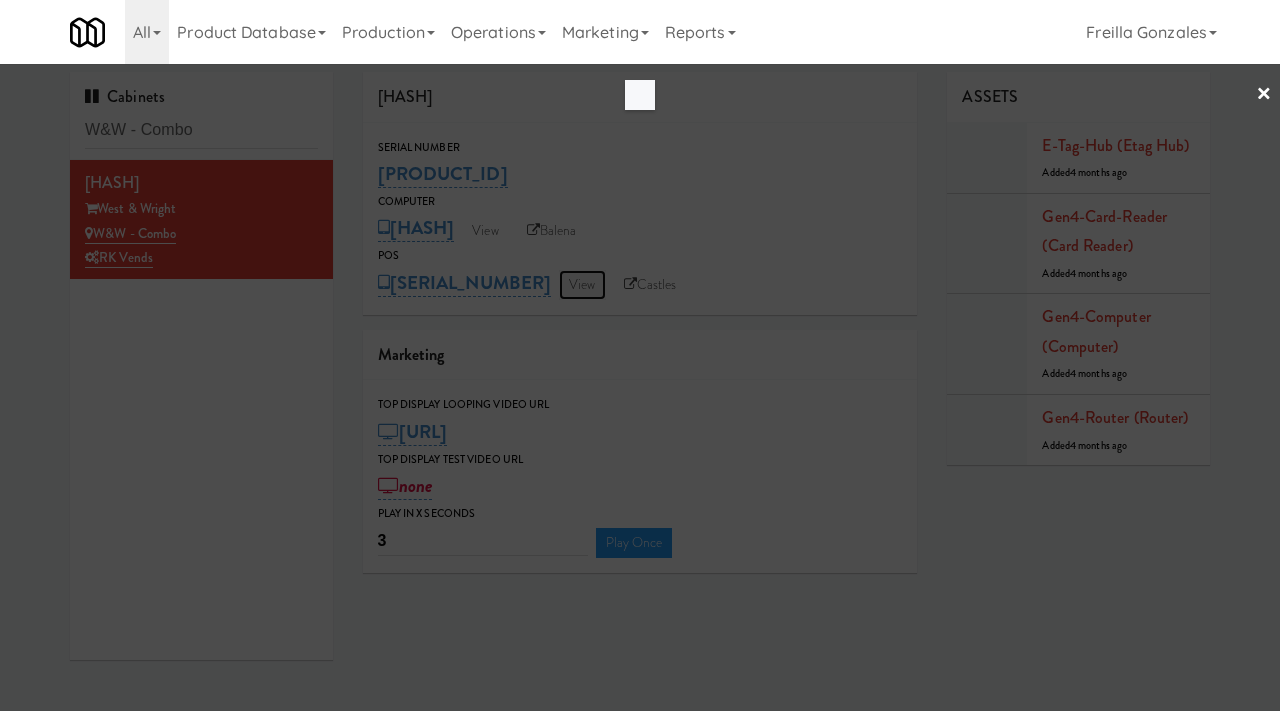 scroll, scrollTop: 0, scrollLeft: 0, axis: both 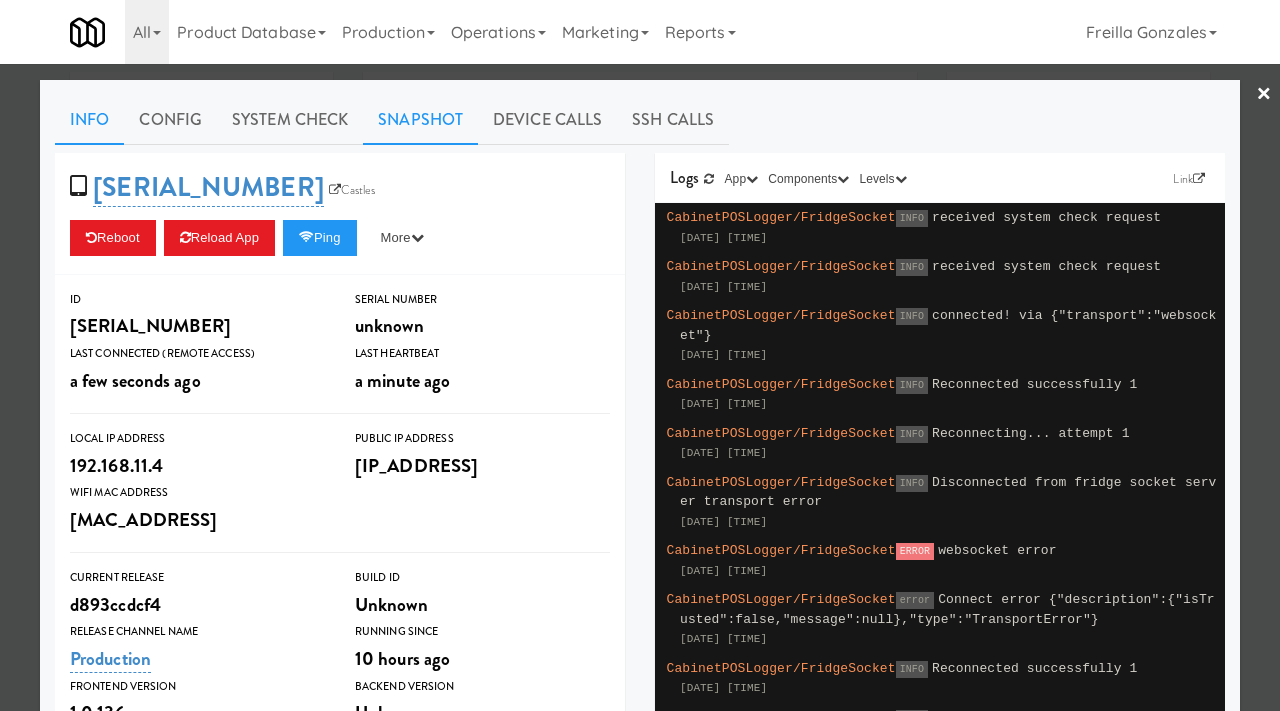 click on "Snapshot" at bounding box center (420, 120) 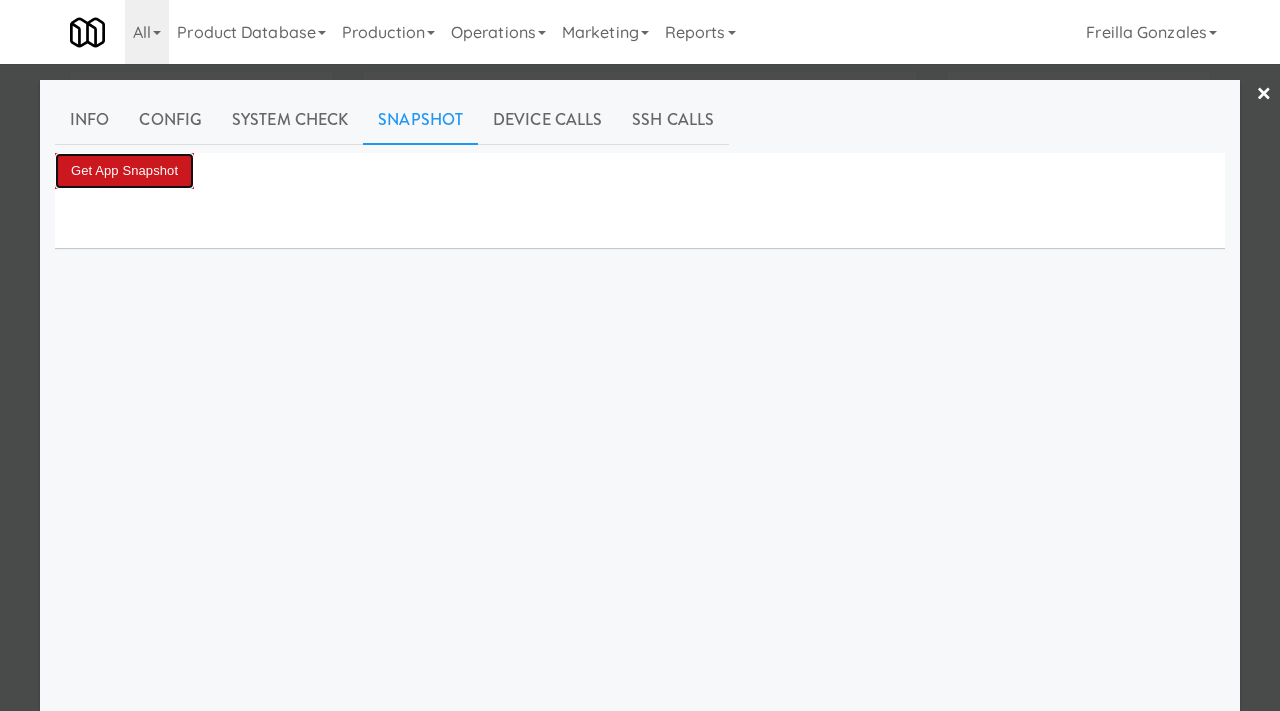 click on "Get App Snapshot" at bounding box center (124, 171) 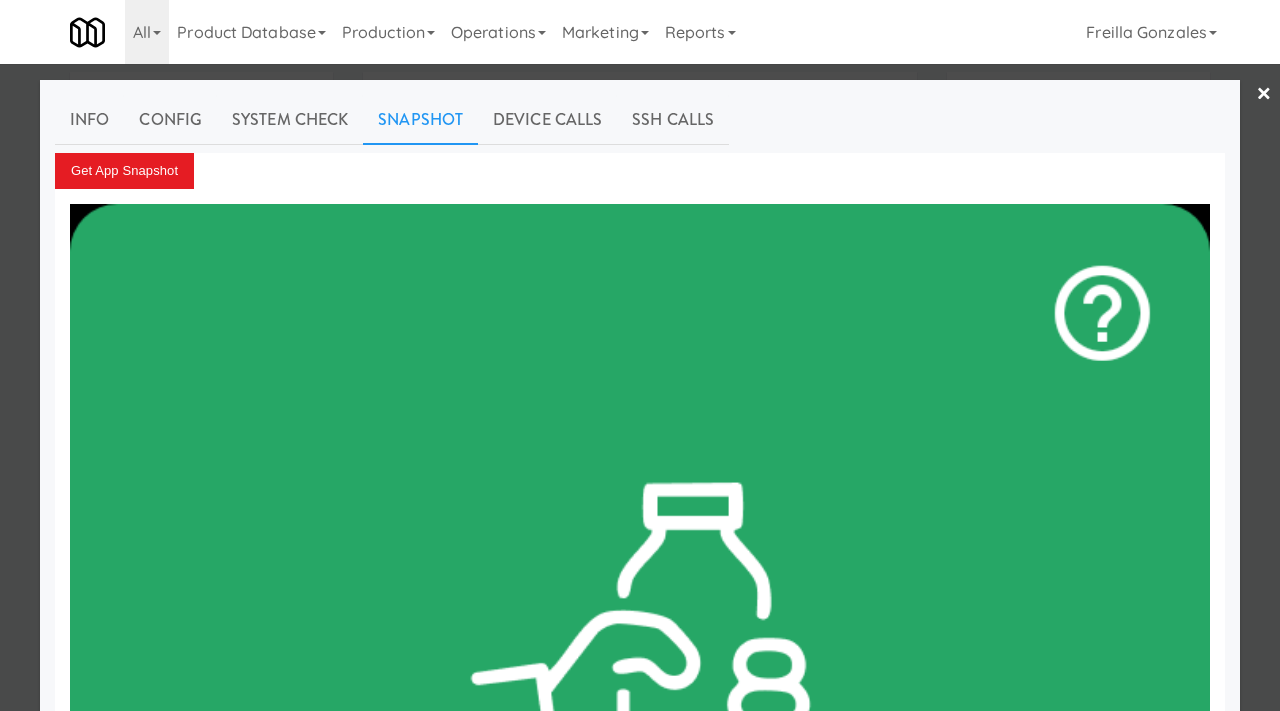 click at bounding box center [640, 355] 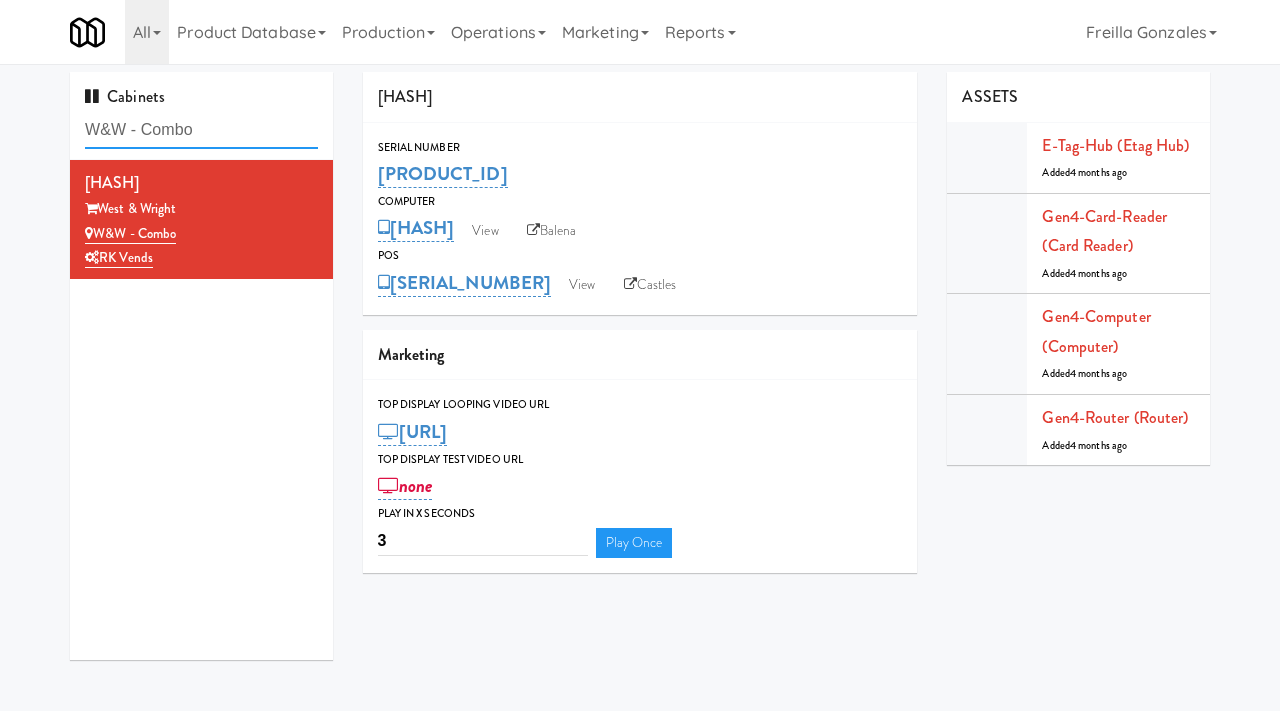 click on "W&W - Combo" at bounding box center (201, 130) 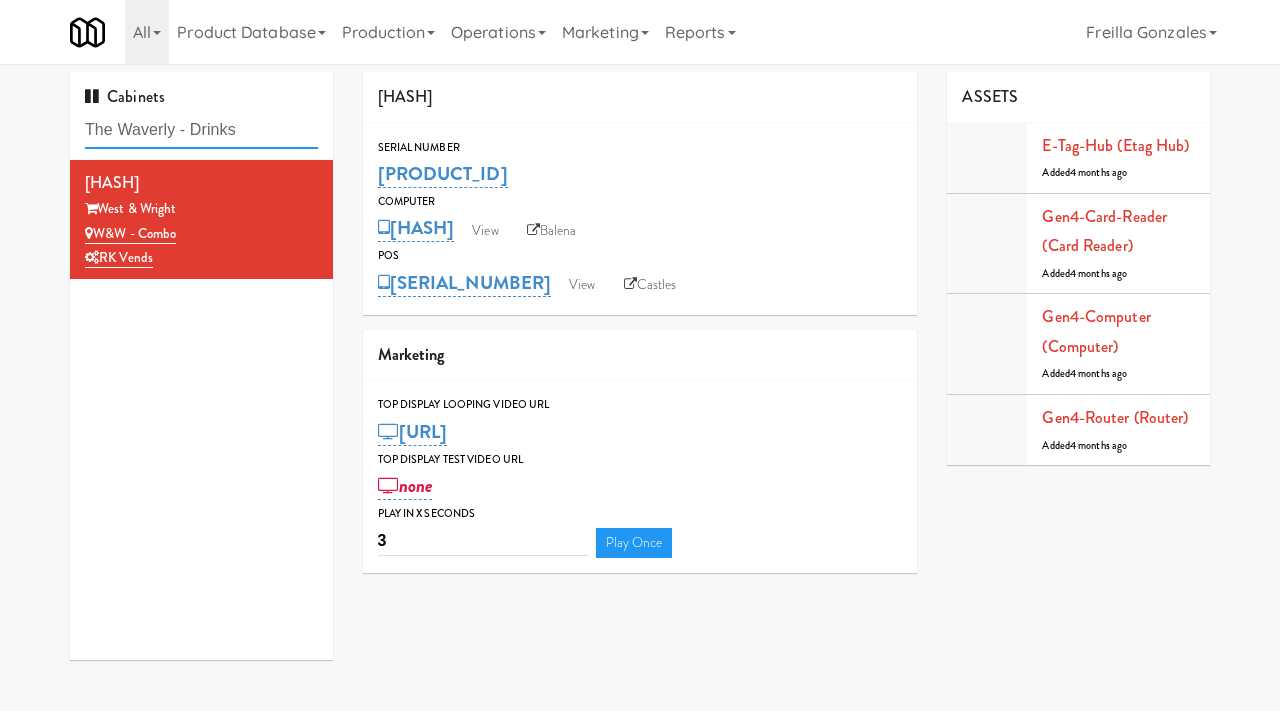 type on "The Waverly - Drinks" 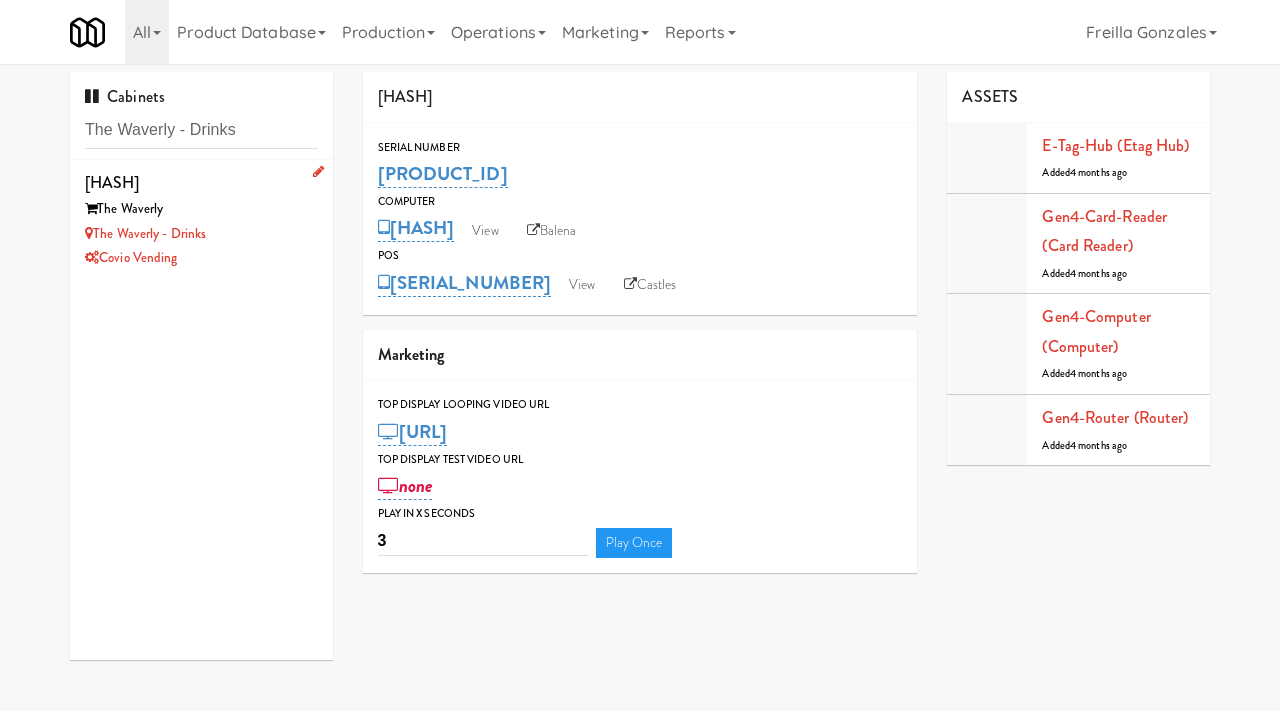 click on "The Waverly - Drinks" at bounding box center (201, 234) 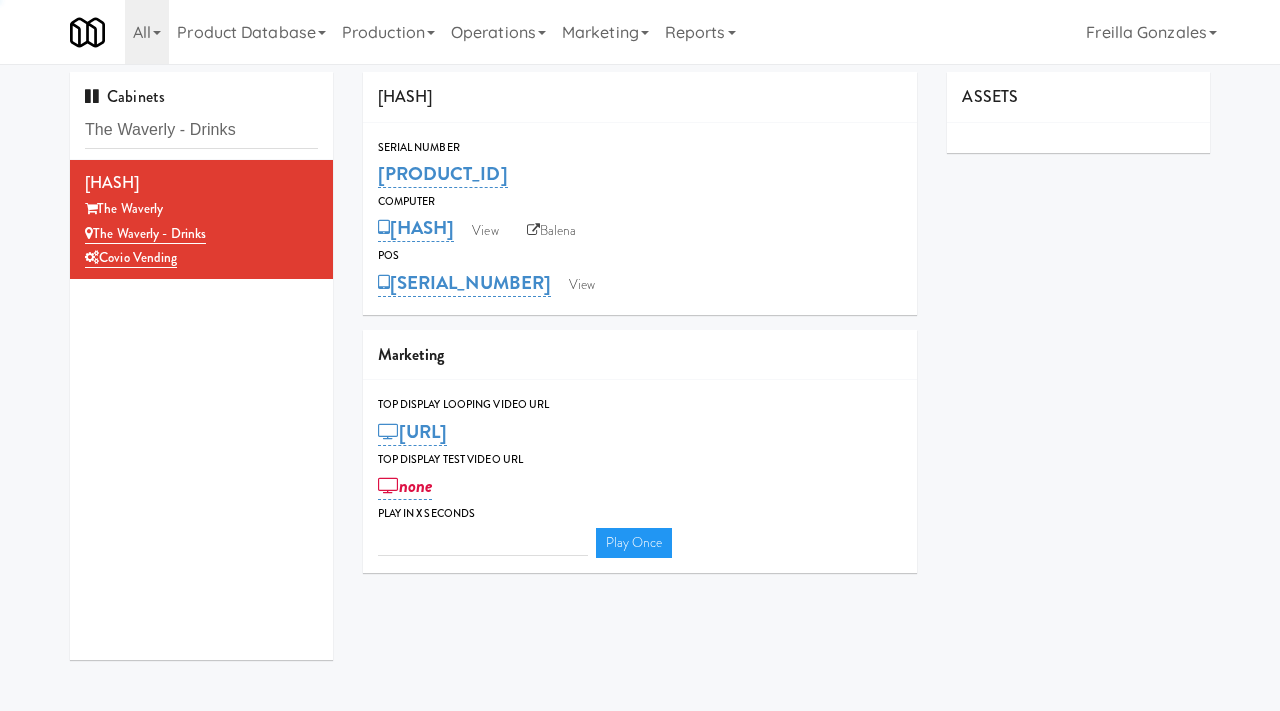 type on "3" 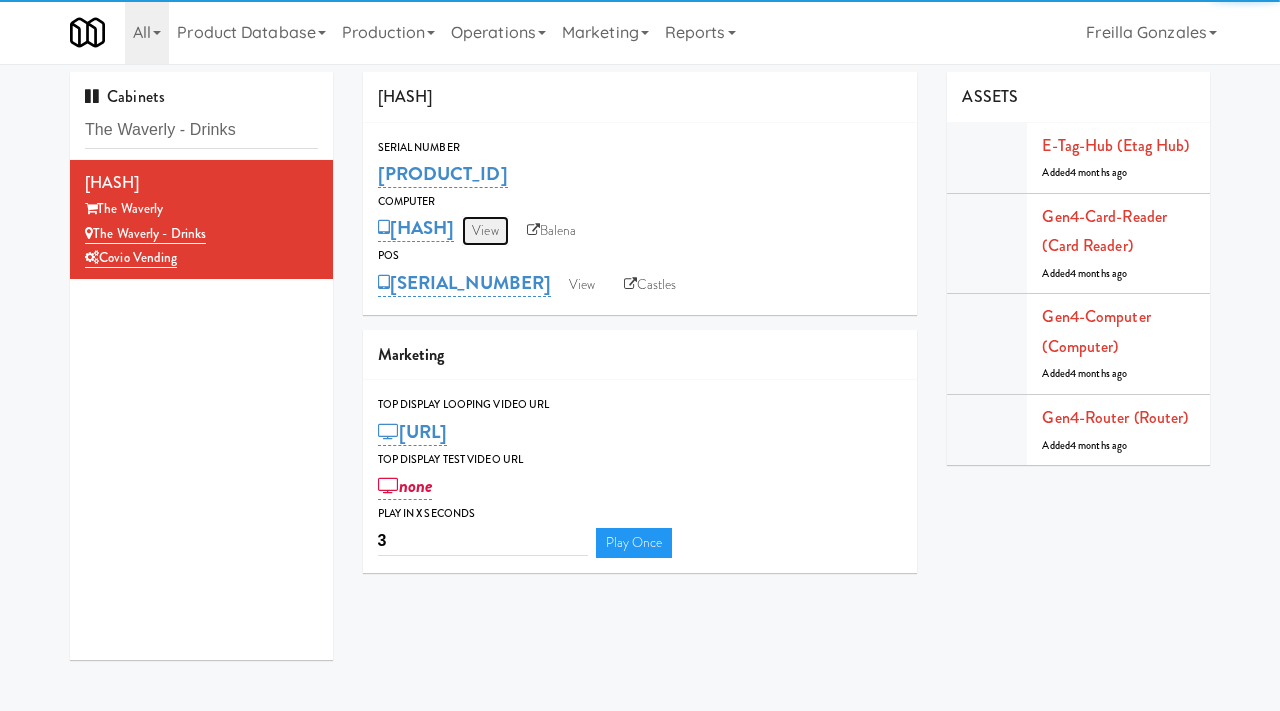 click on "View" at bounding box center [485, 231] 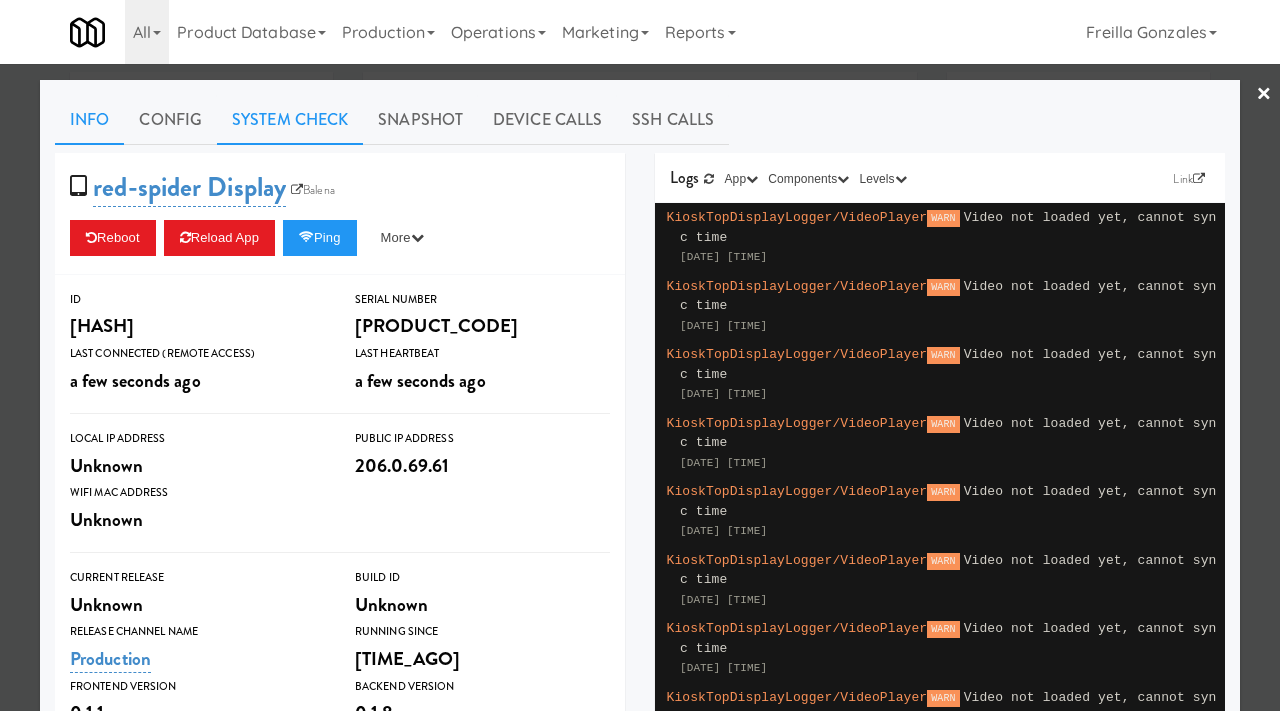 click on "System Check" at bounding box center (290, 120) 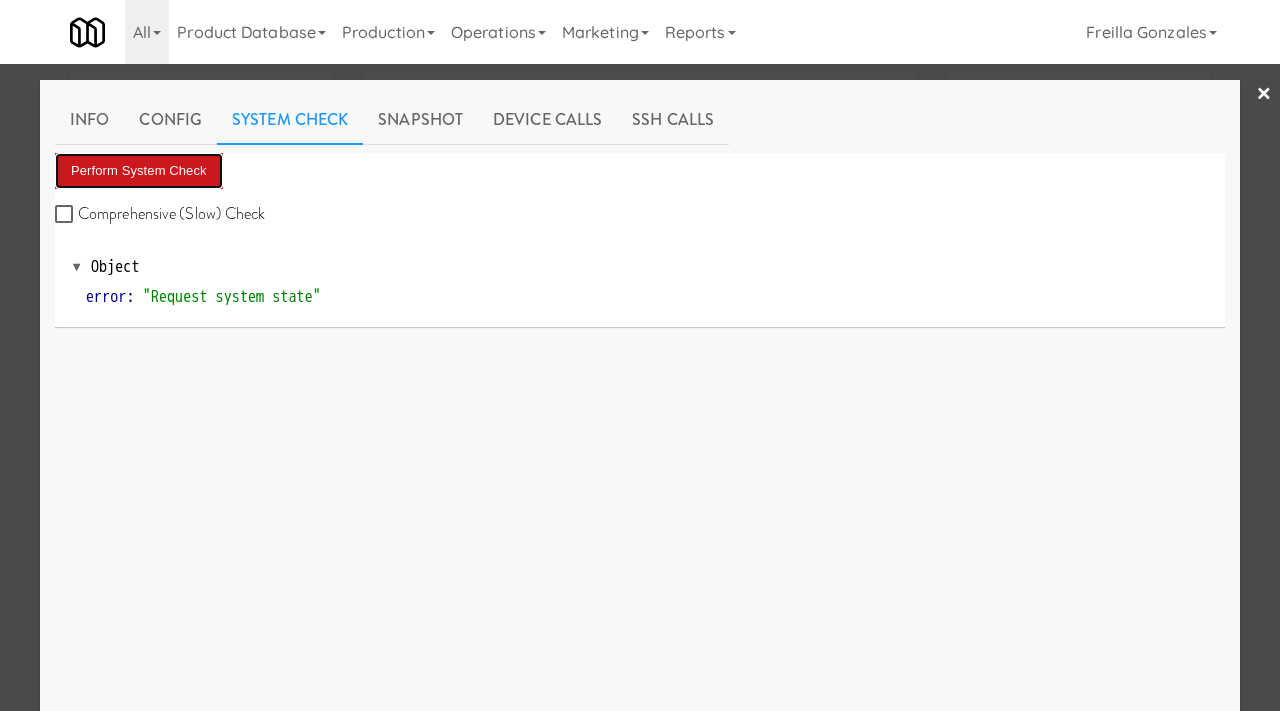 click on "Perform System Check" at bounding box center (139, 171) 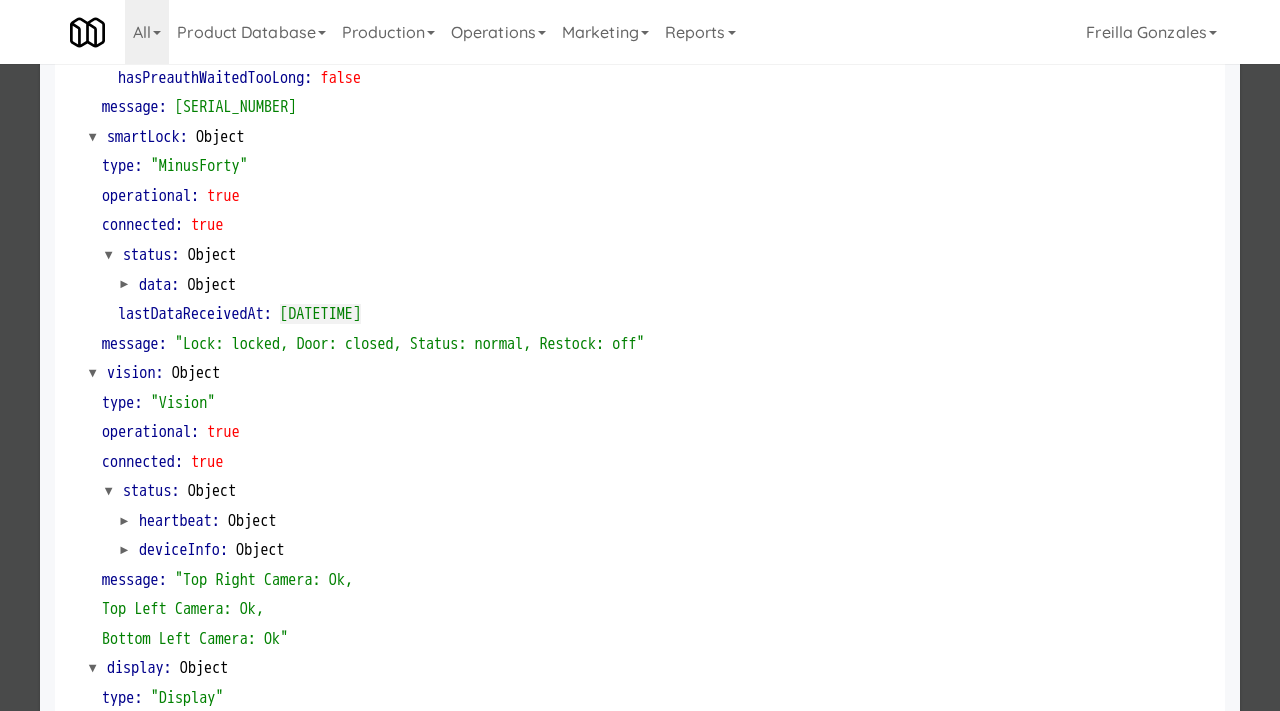 scroll, scrollTop: 842, scrollLeft: 0, axis: vertical 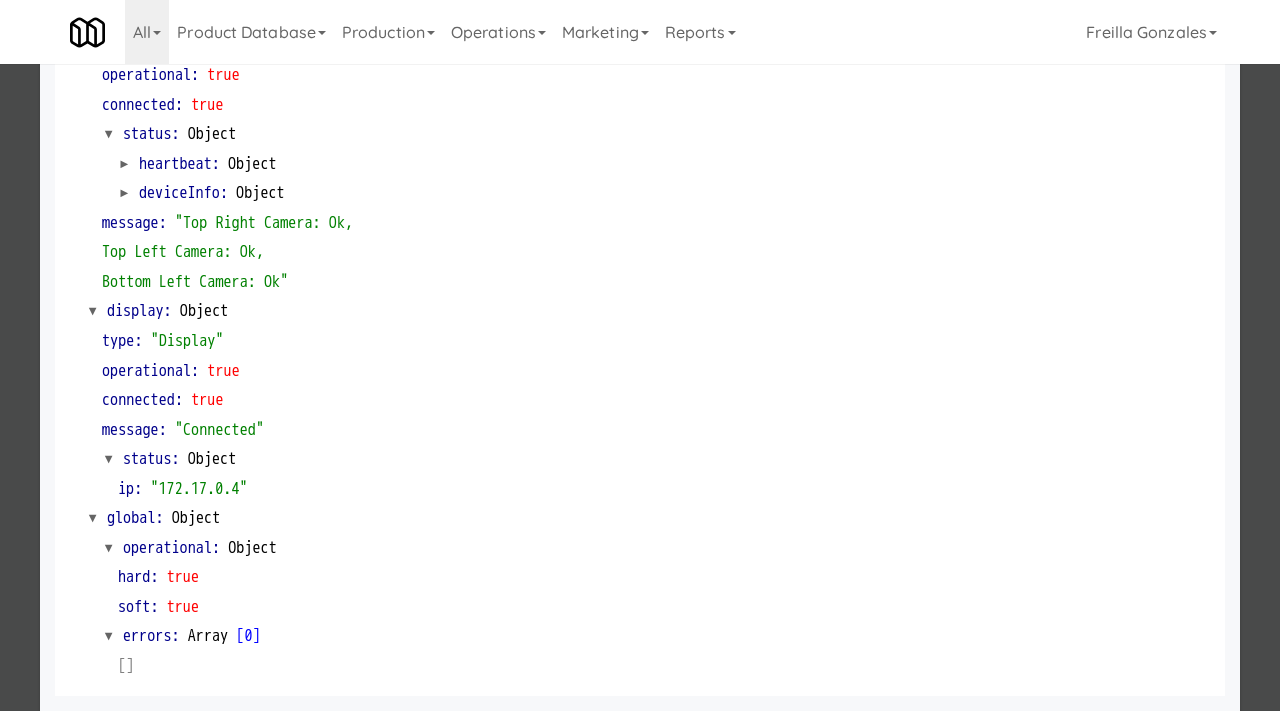 click at bounding box center (640, 355) 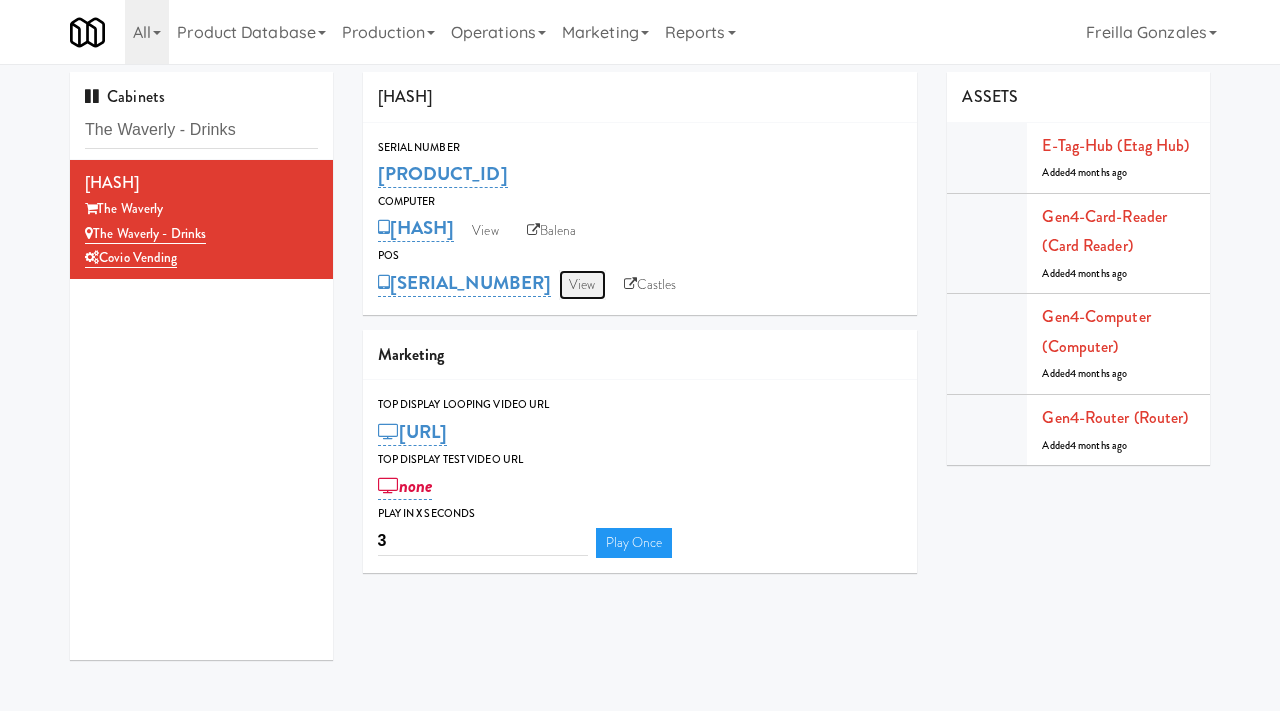 click on "View" at bounding box center [582, 285] 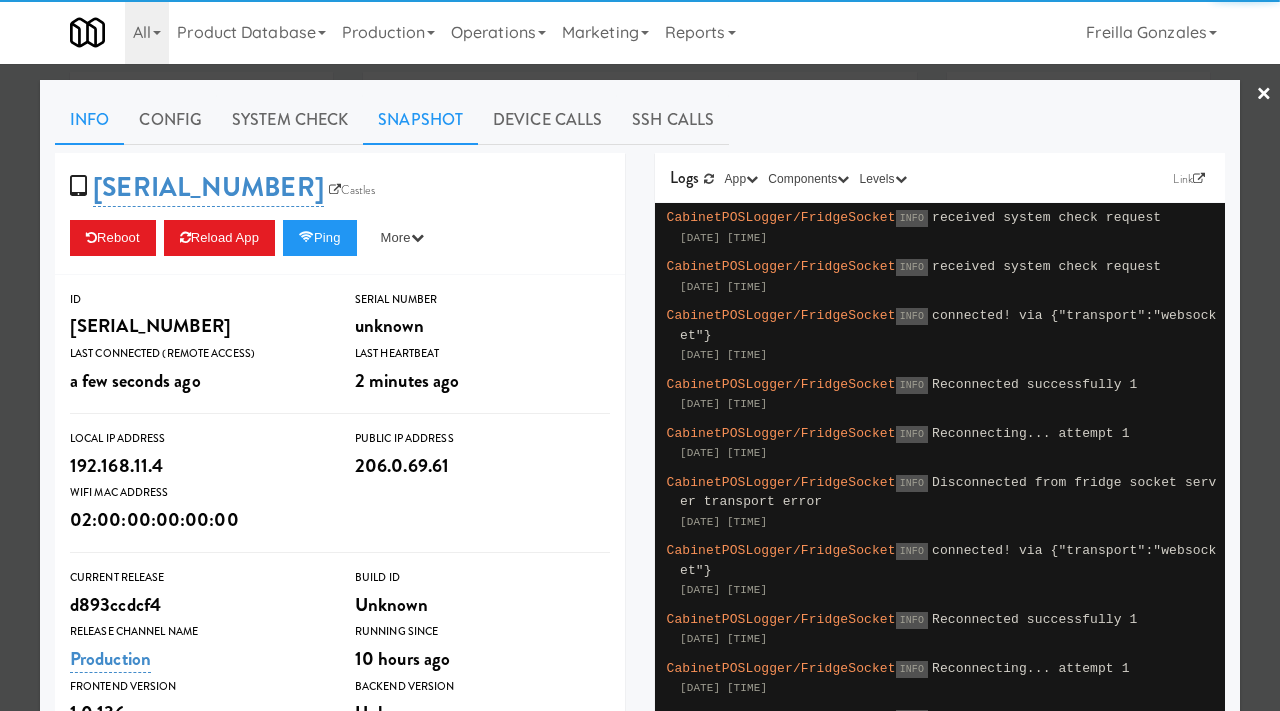 click on "Snapshot" at bounding box center [420, 120] 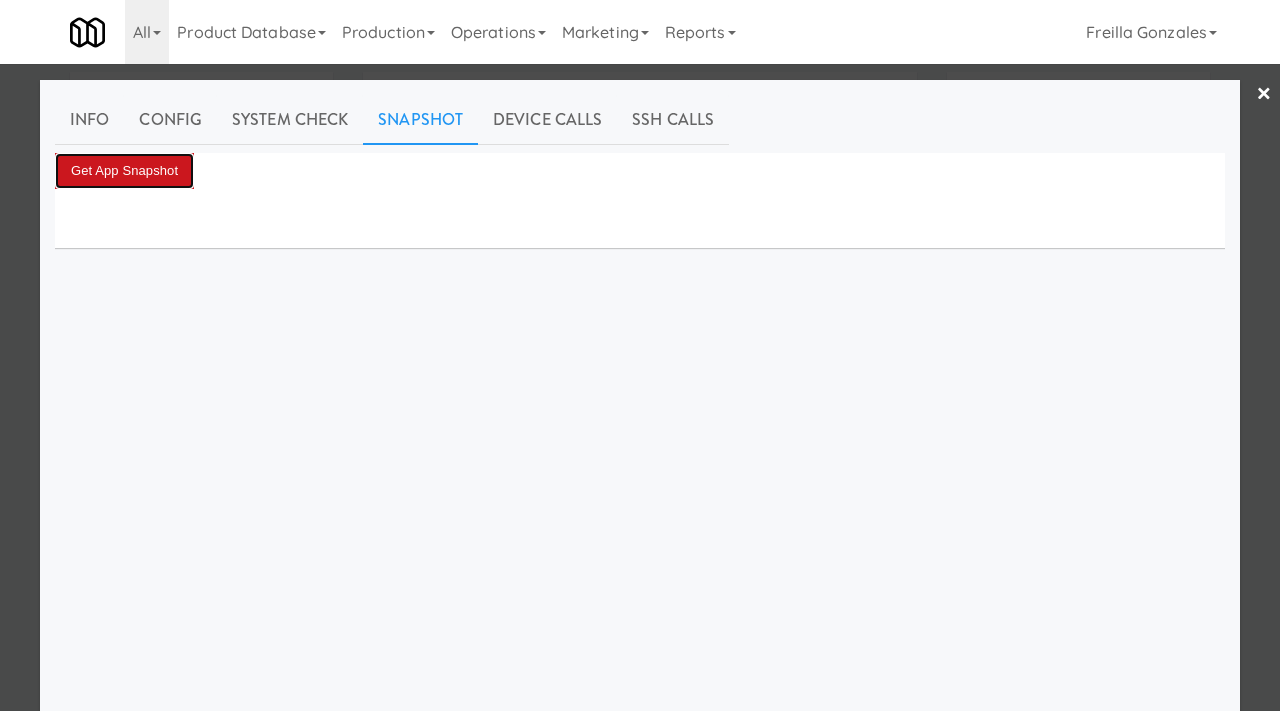 click on "Get App Snapshot" at bounding box center [124, 171] 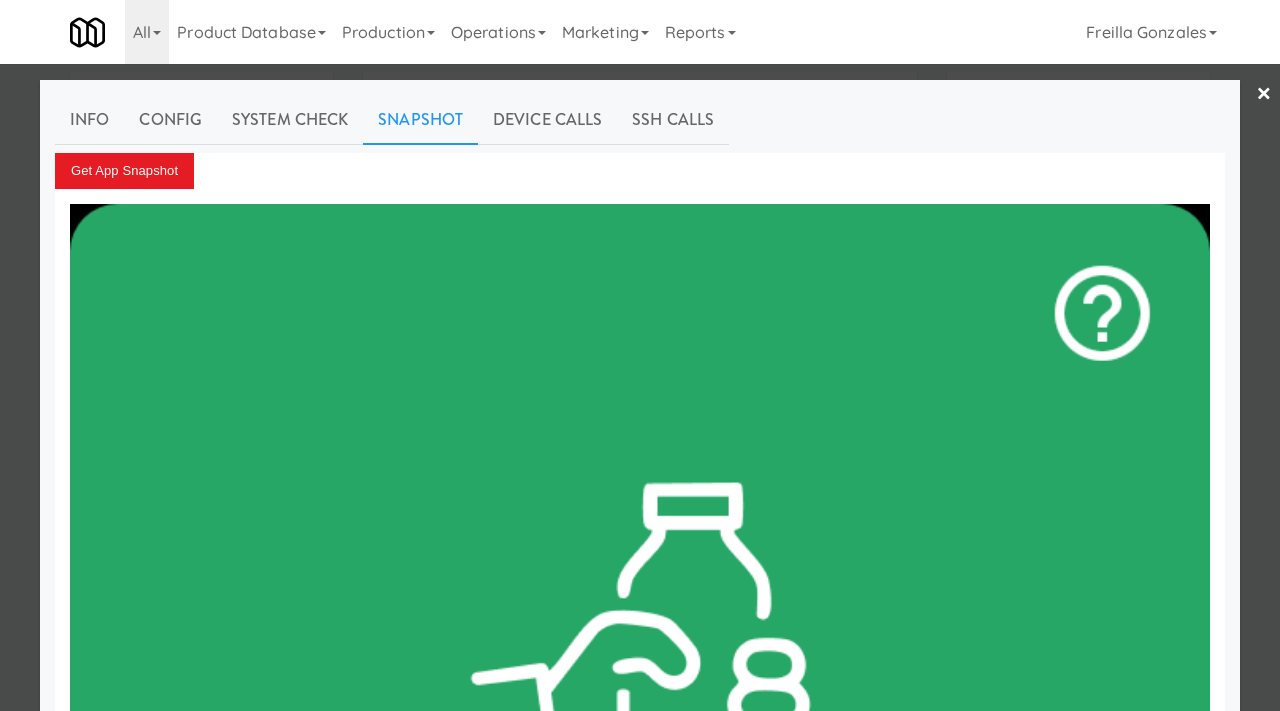 click at bounding box center [640, 355] 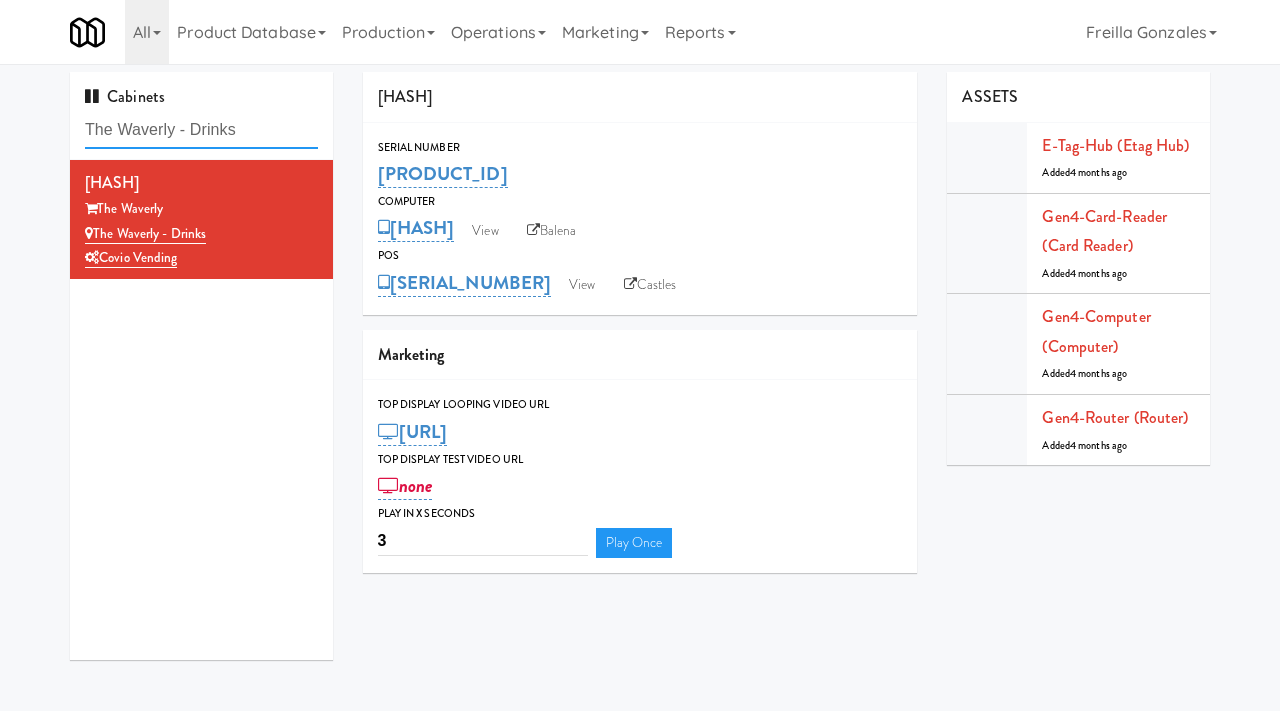 drag, startPoint x: 247, startPoint y: 125, endPoint x: 52, endPoint y: 129, distance: 195.04102 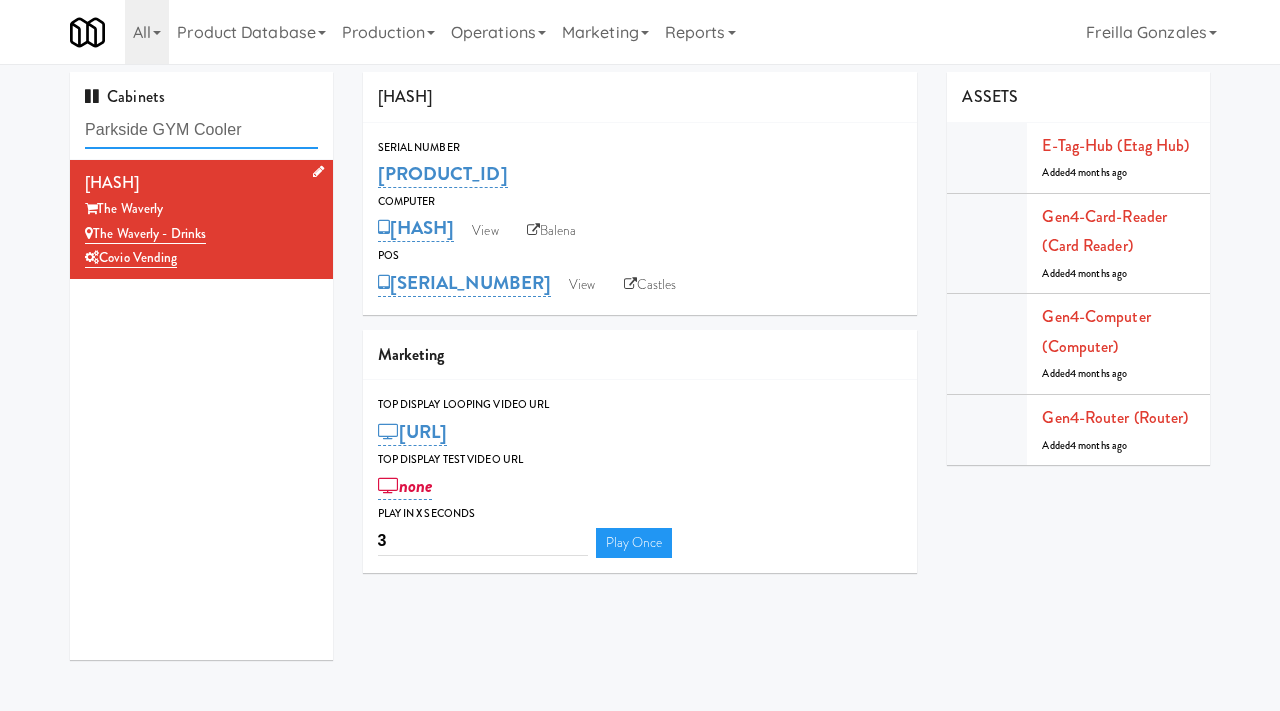 type on "Parkside GYM Cooler" 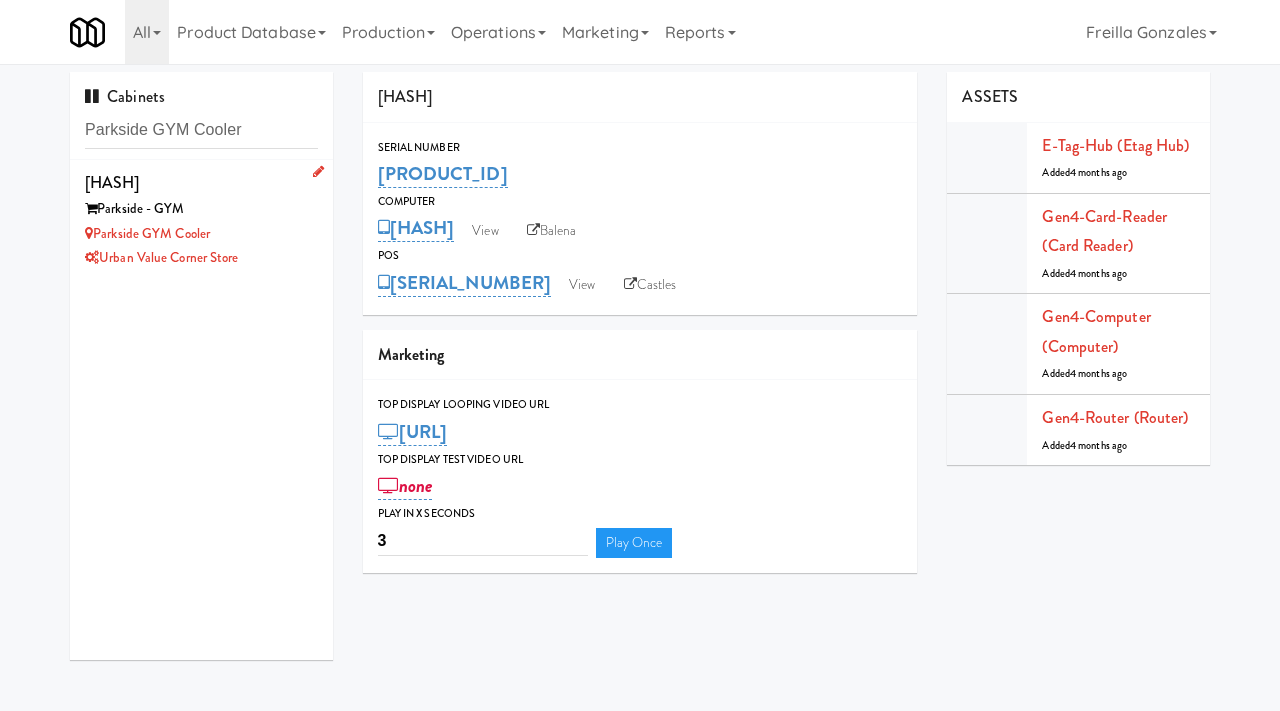 click on "Parkside GYM Cooler" at bounding box center (201, 234) 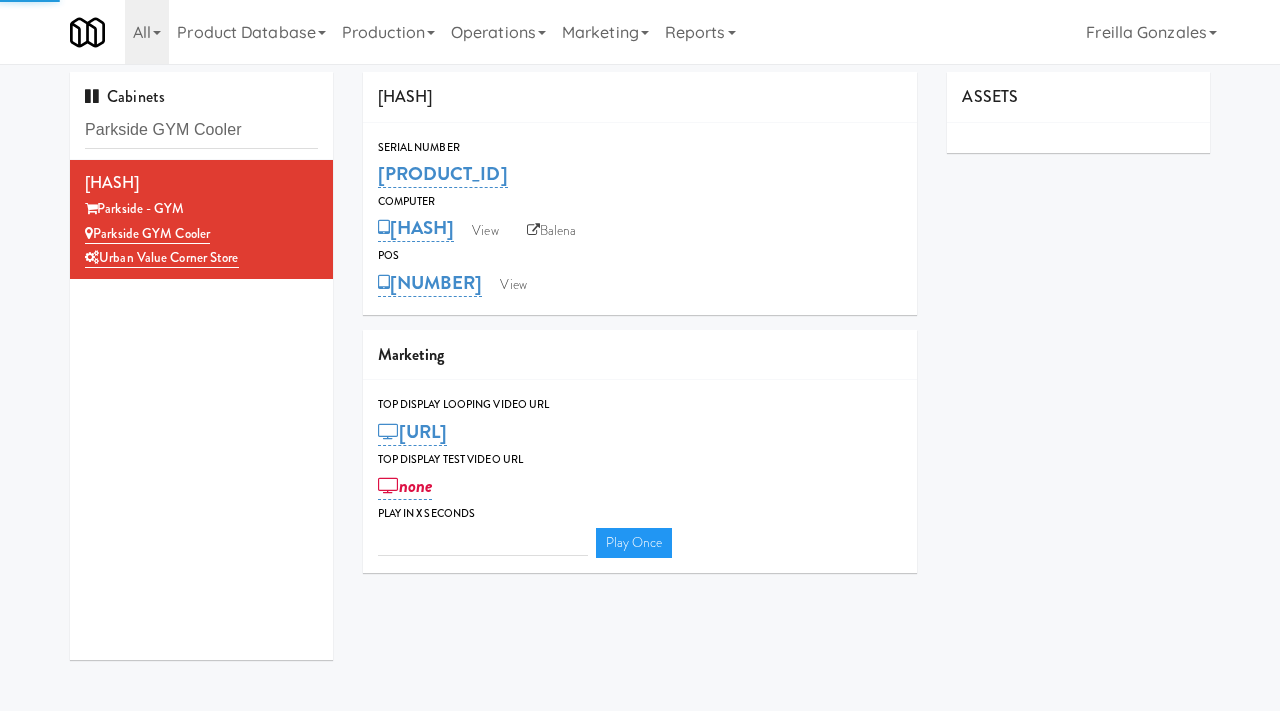 type on "3" 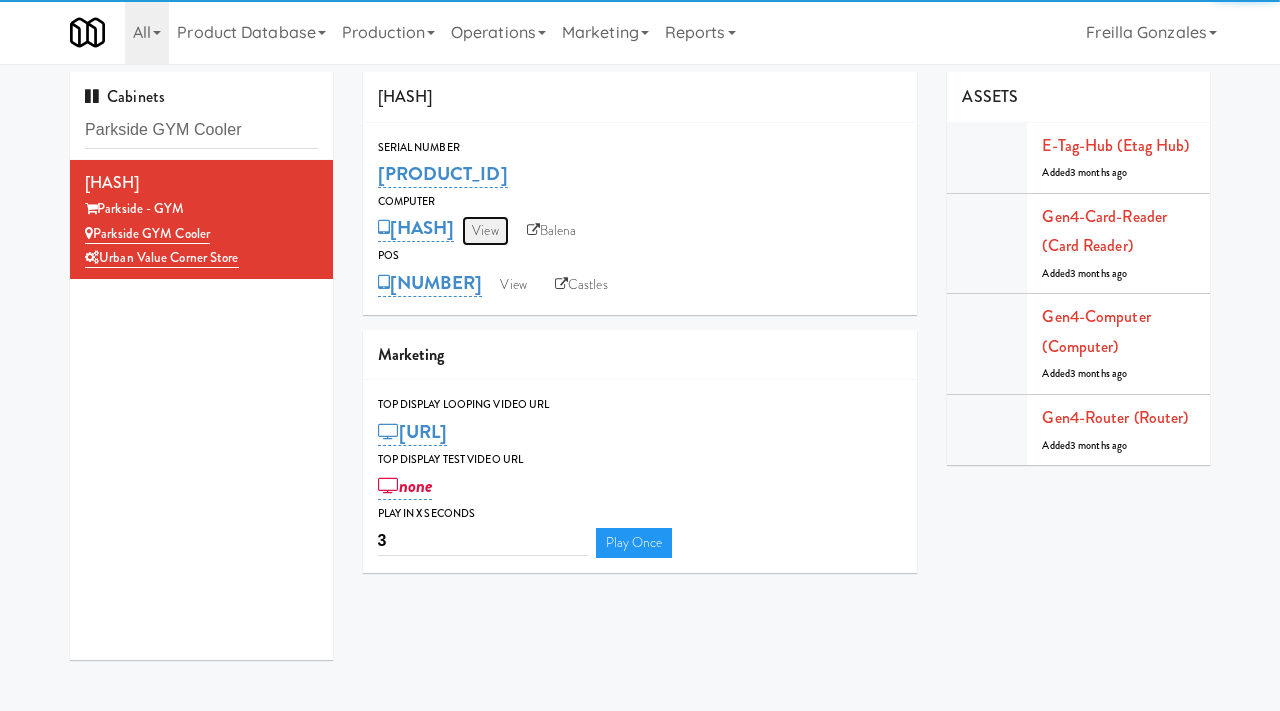 click on "View" at bounding box center [485, 231] 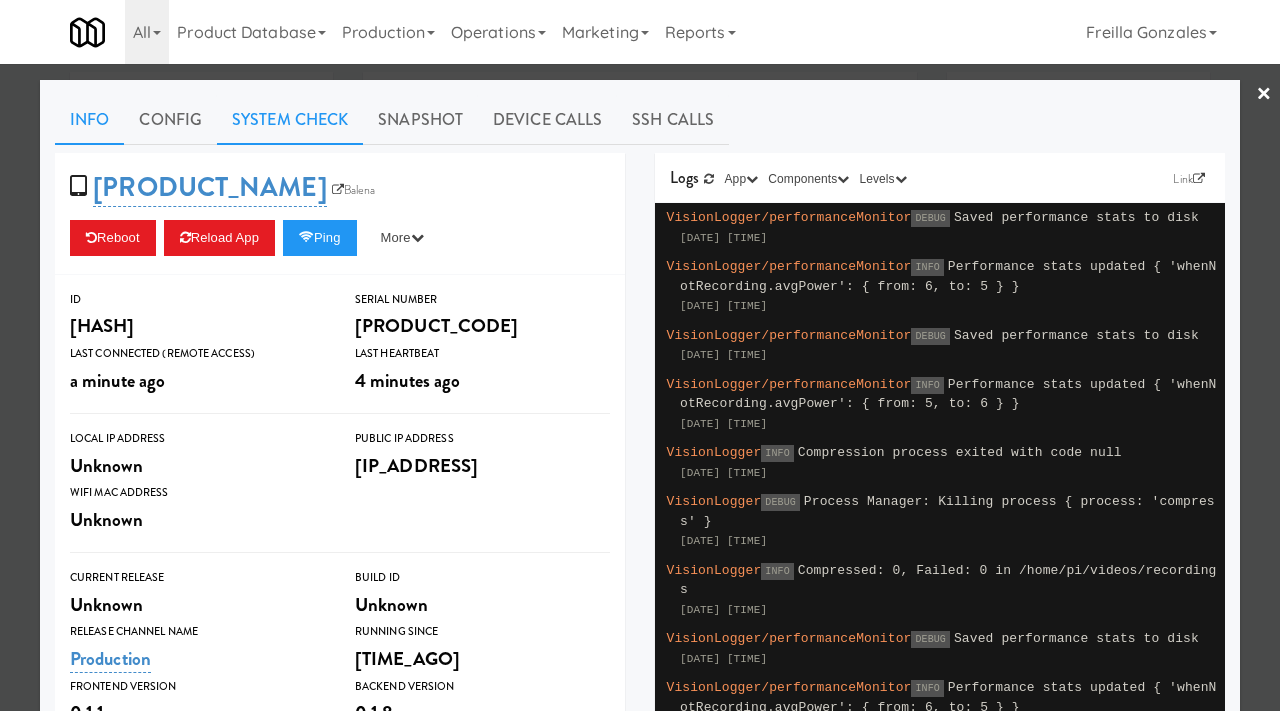 click on "System Check" at bounding box center [290, 120] 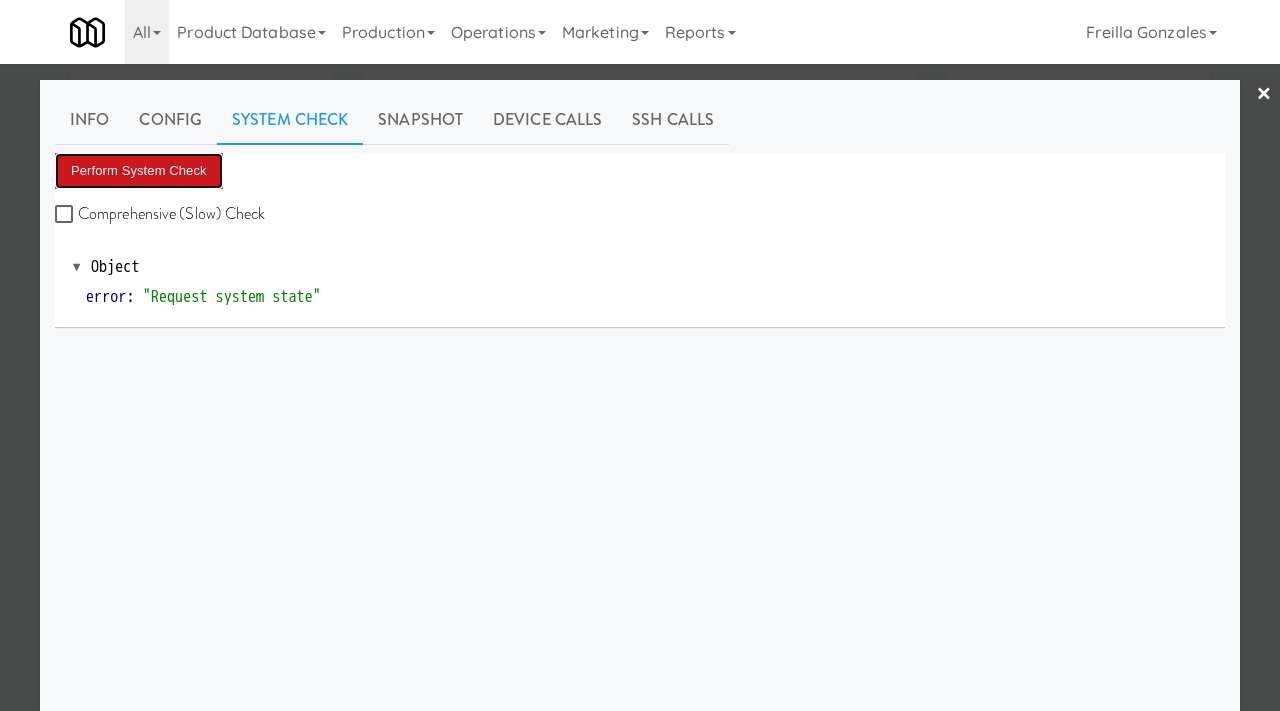 click on "Perform System Check" at bounding box center [139, 171] 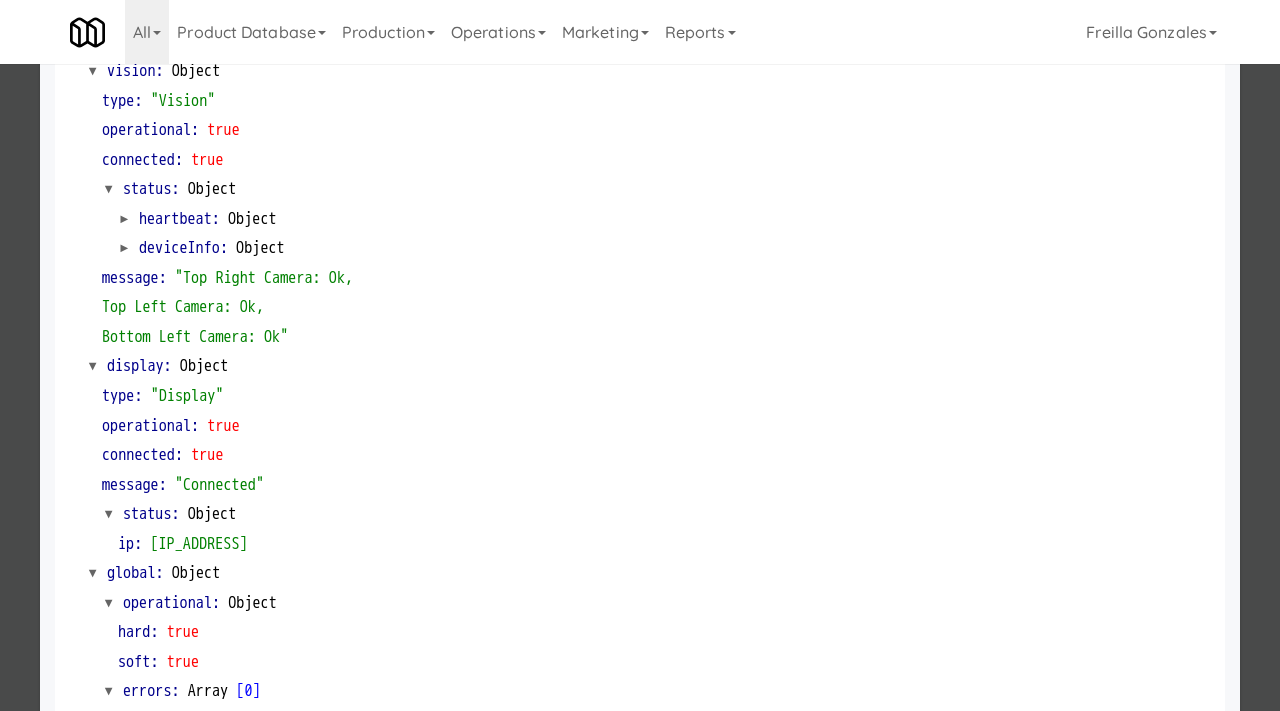 scroll, scrollTop: 842, scrollLeft: 0, axis: vertical 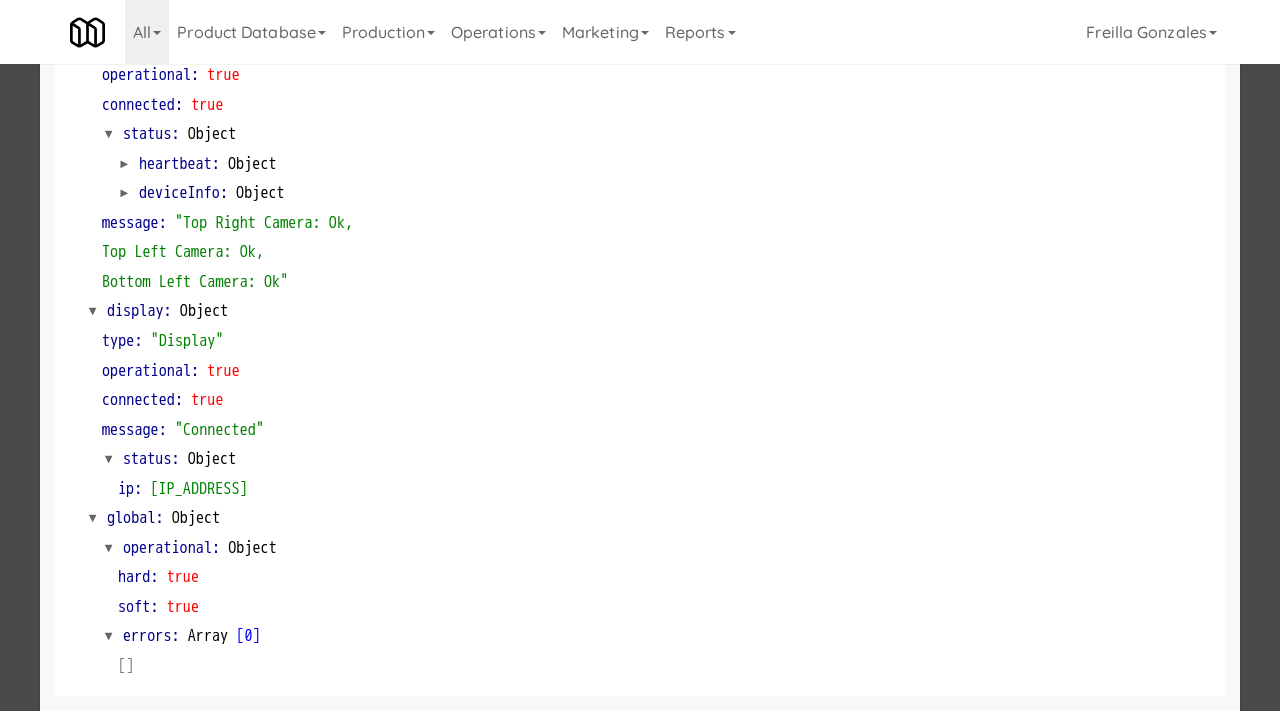 click at bounding box center [640, 355] 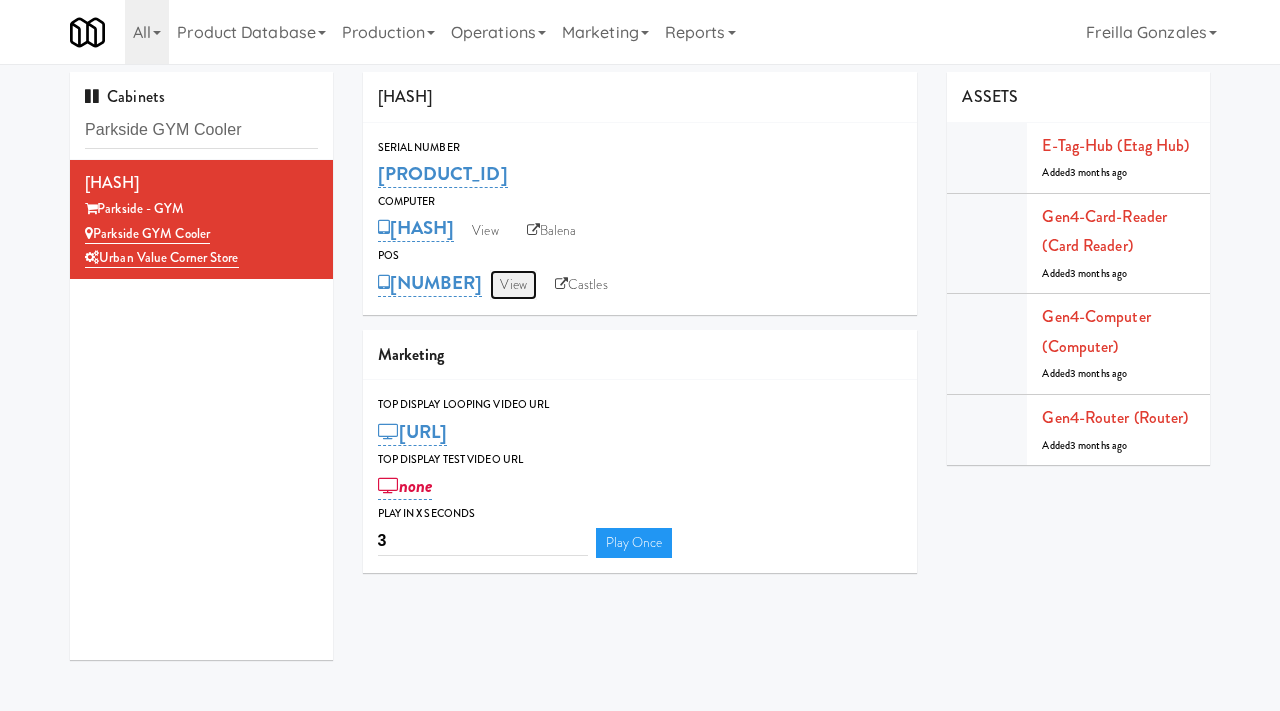 click on "View" at bounding box center (513, 285) 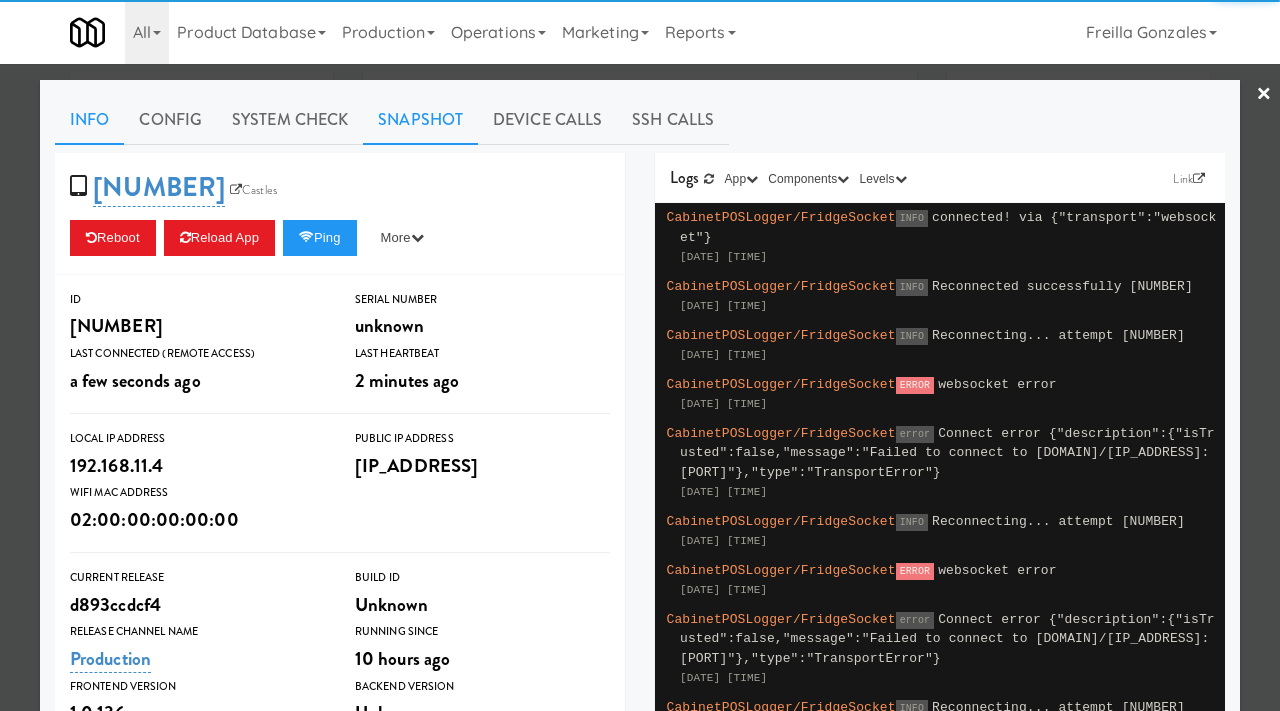 click on "Snapshot" at bounding box center [420, 120] 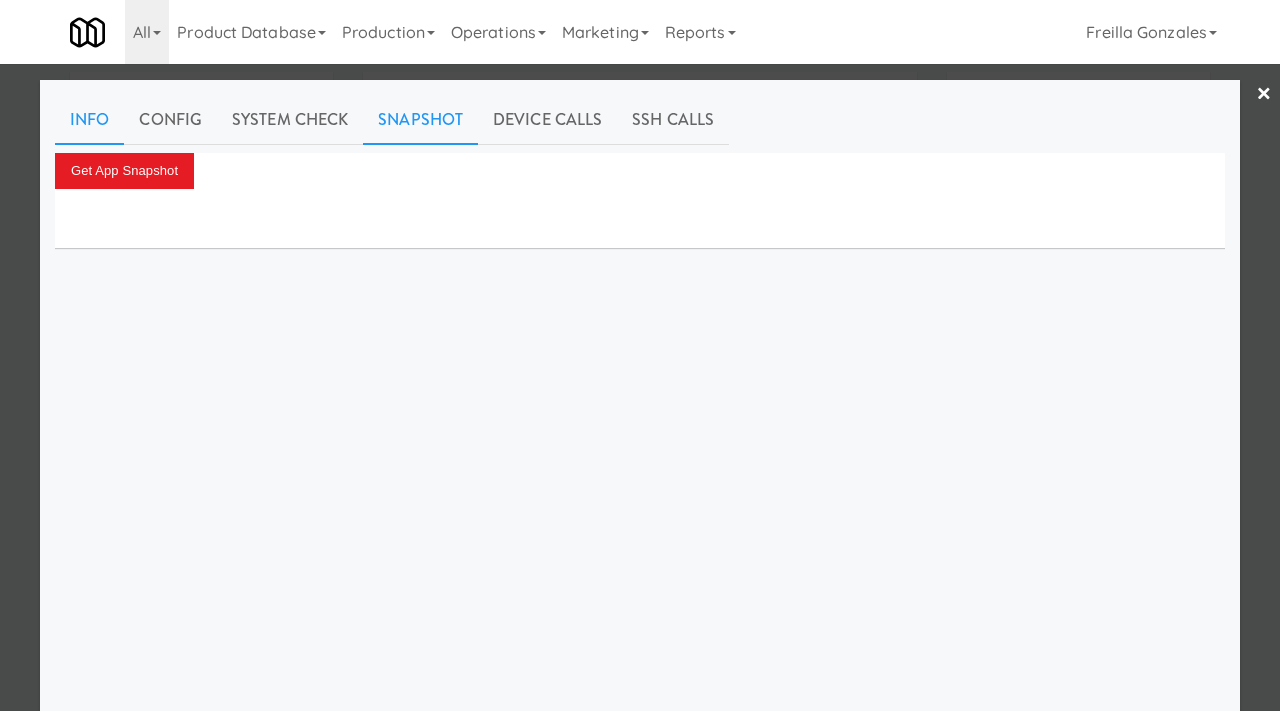 click on "Info" at bounding box center (89, 120) 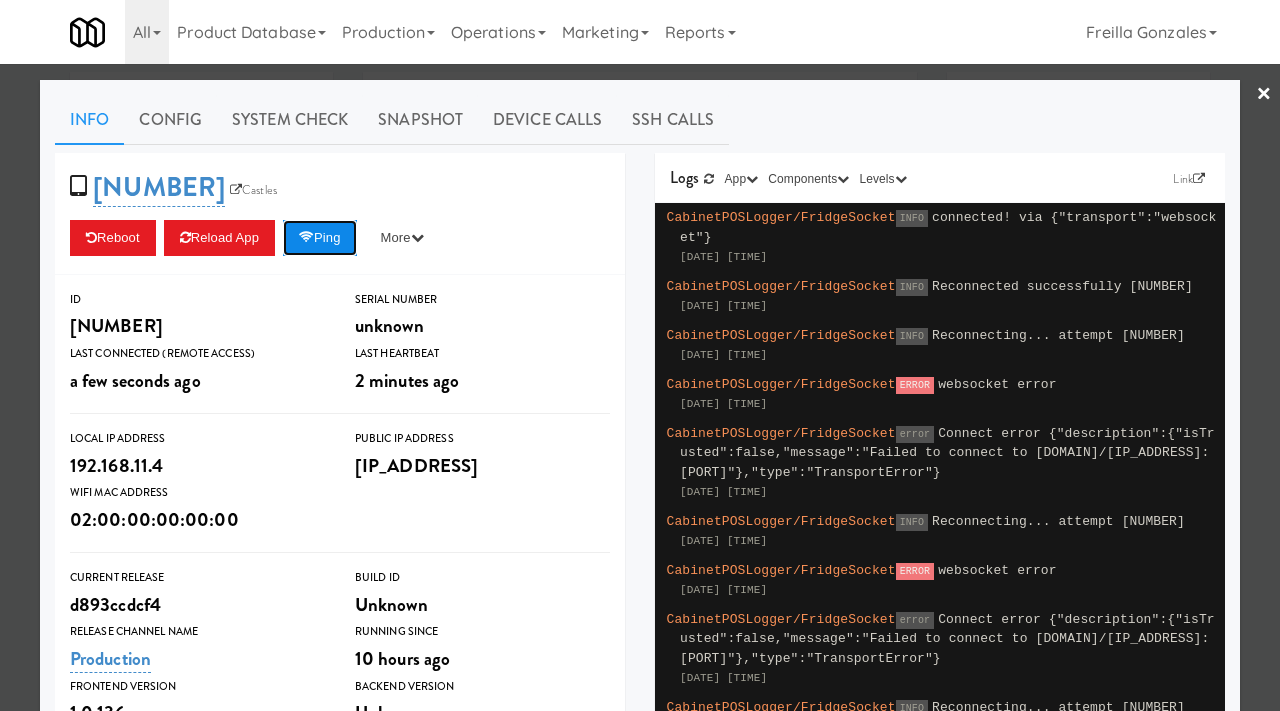 click at bounding box center [306, 237] 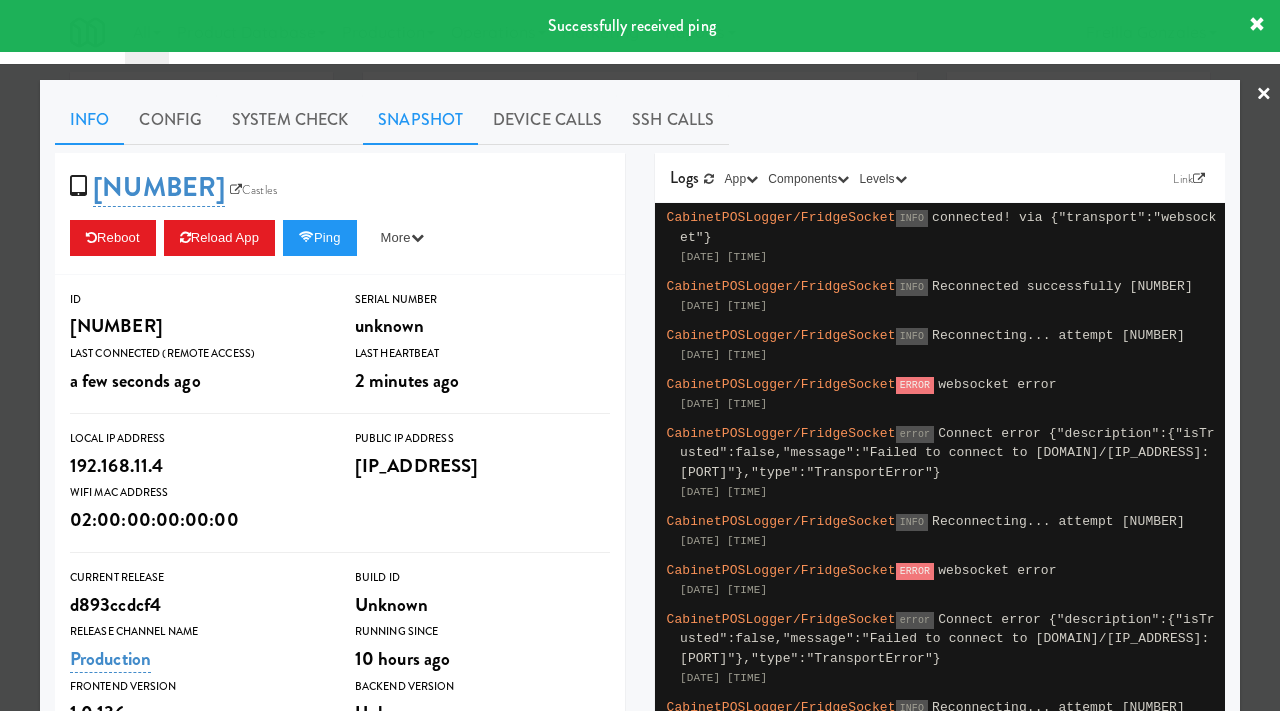 click on "Snapshot" at bounding box center [420, 120] 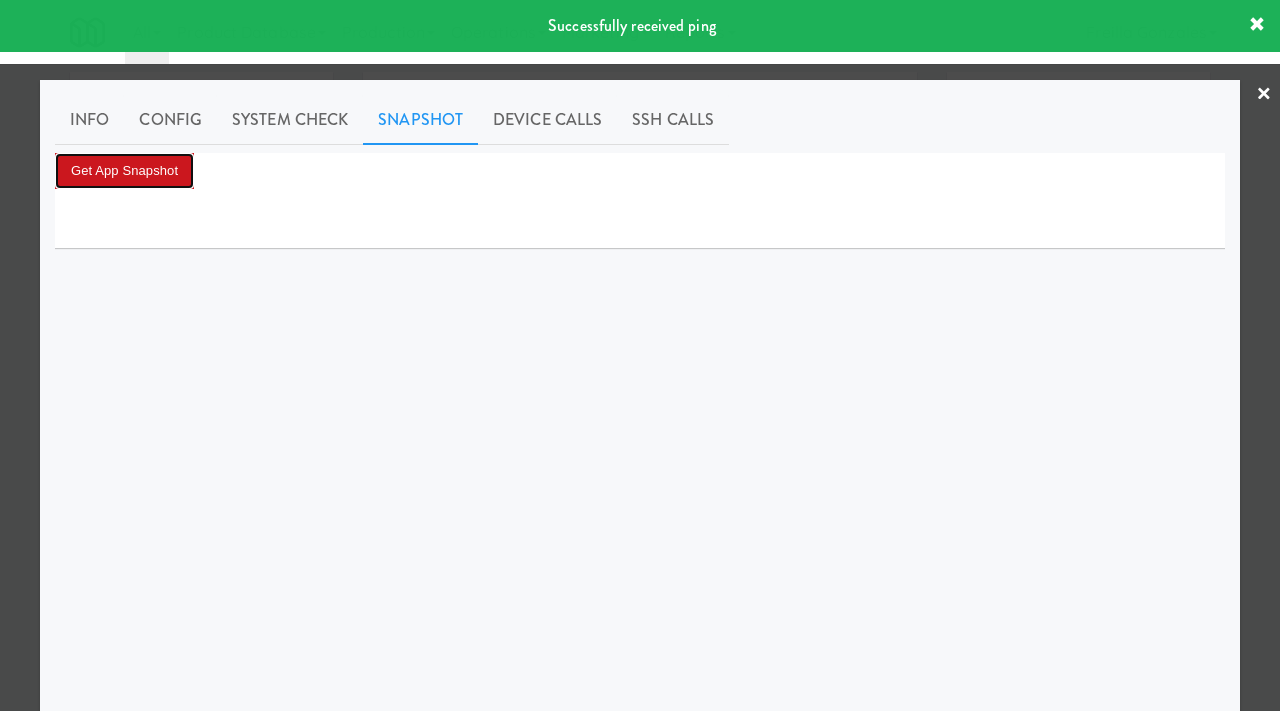 click on "Get App Snapshot" at bounding box center (124, 171) 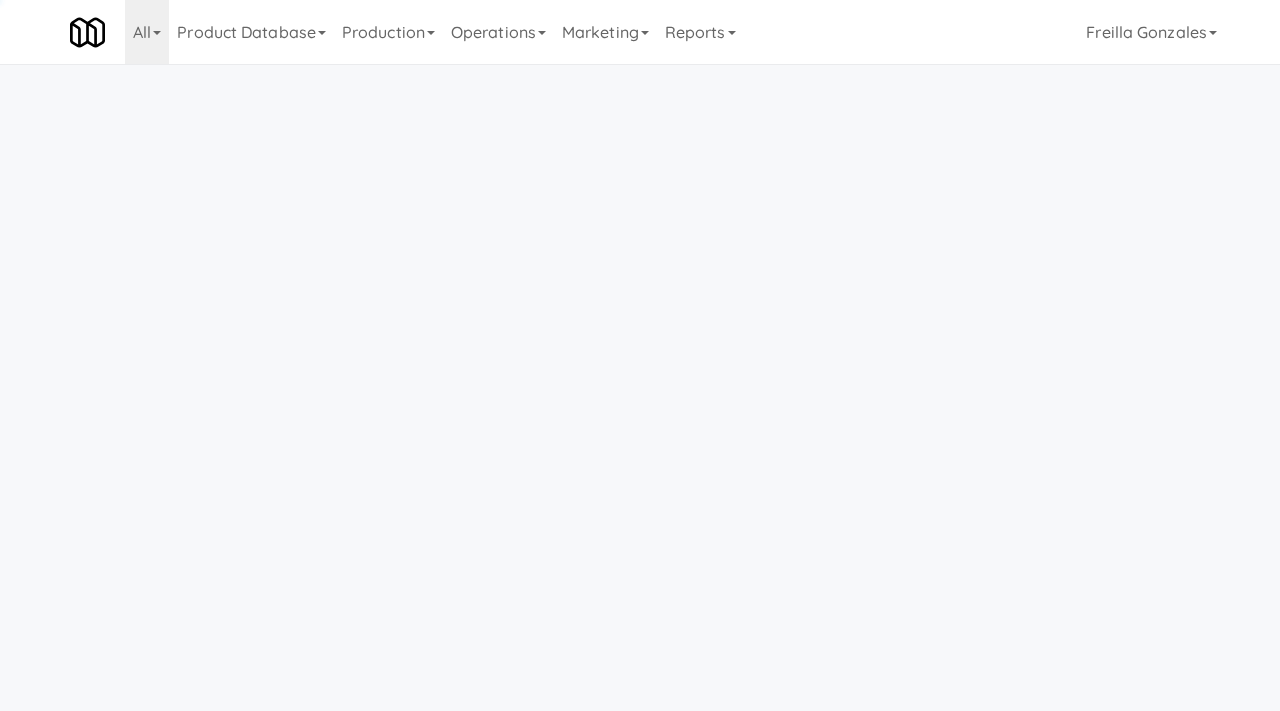 scroll, scrollTop: 64, scrollLeft: 0, axis: vertical 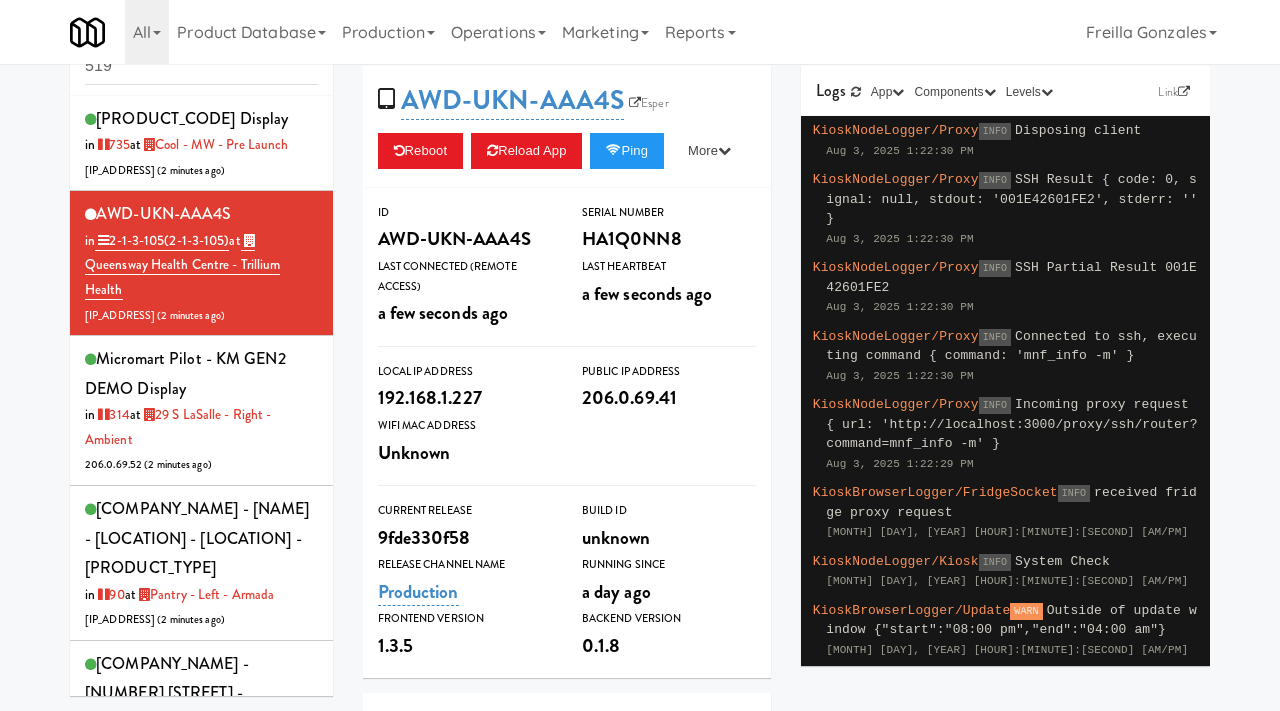 drag, startPoint x: 175, startPoint y: 69, endPoint x: 63, endPoint y: 69, distance: 112 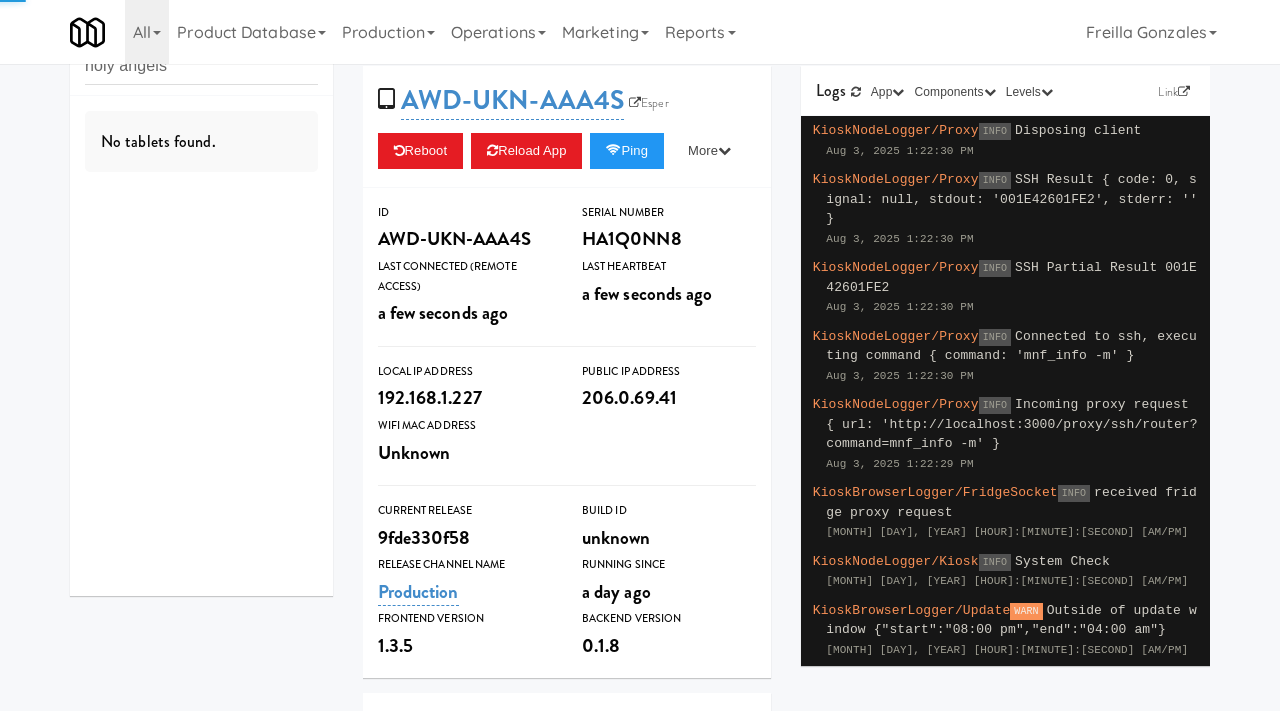 type on "holy angels" 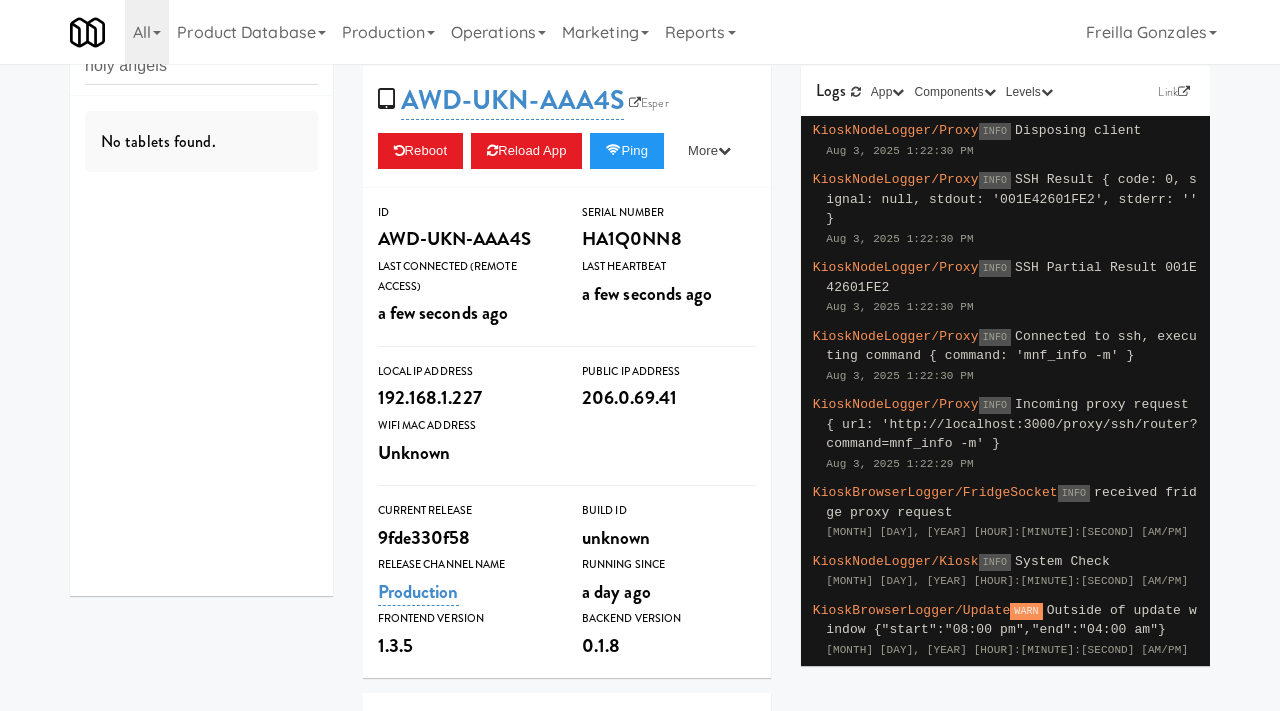 scroll, scrollTop: 0, scrollLeft: 0, axis: both 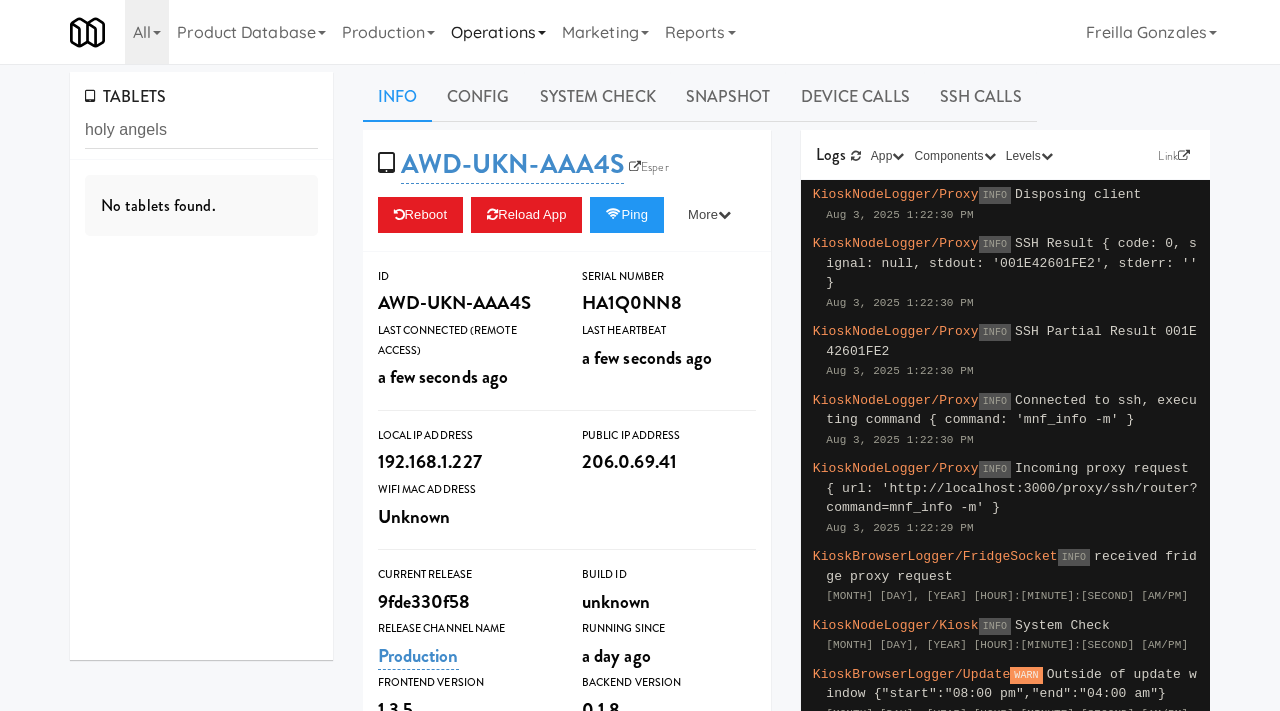 click on "Operations" at bounding box center [498, 32] 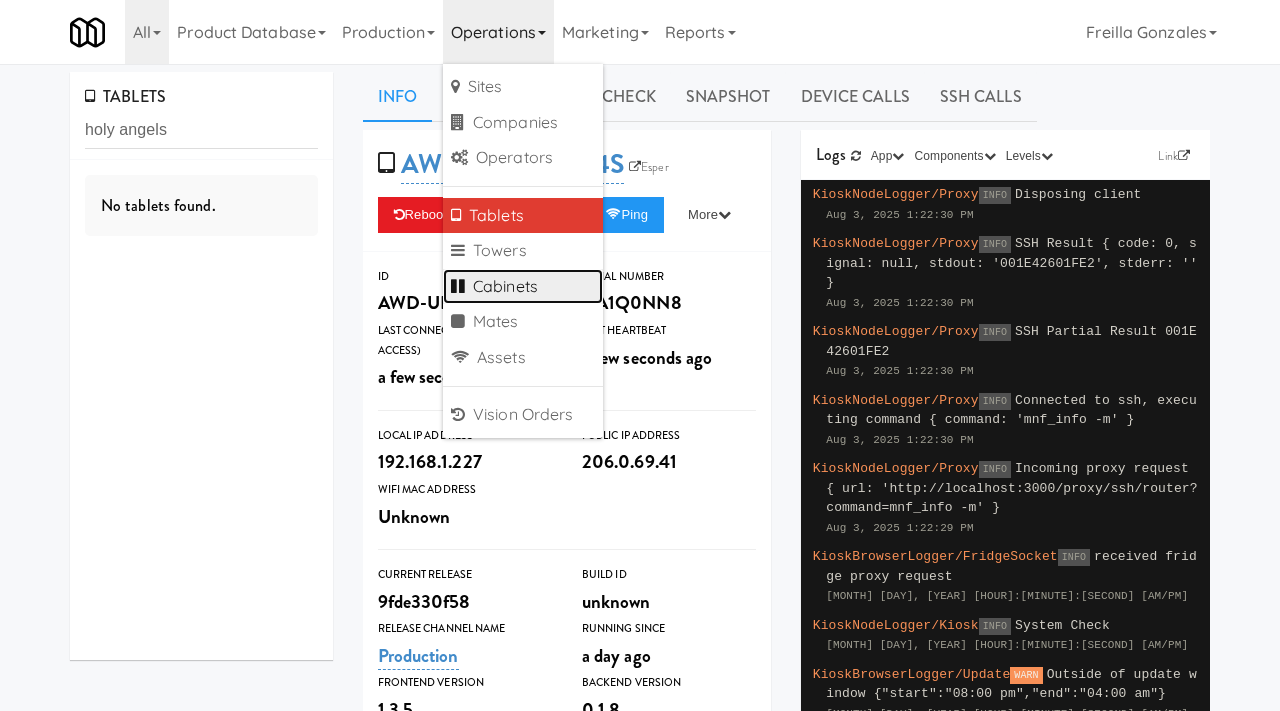 click on "Cabinets" at bounding box center [523, 287] 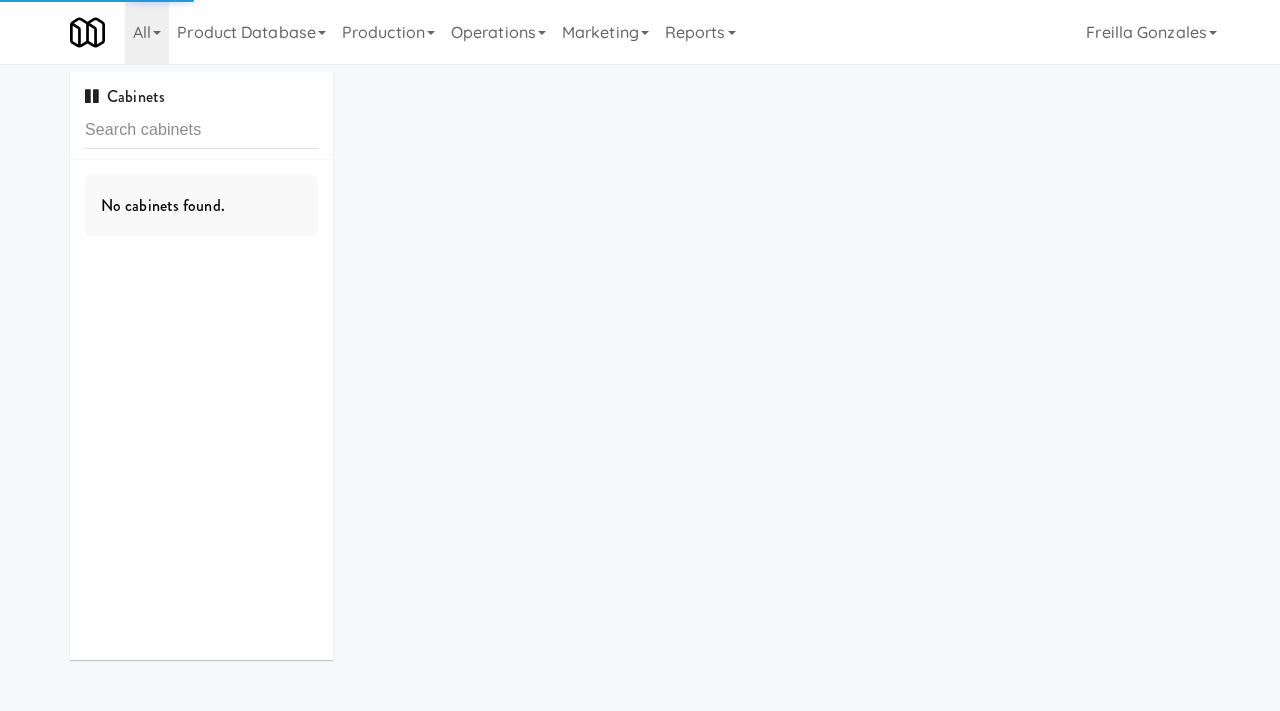 click at bounding box center [201, 130] 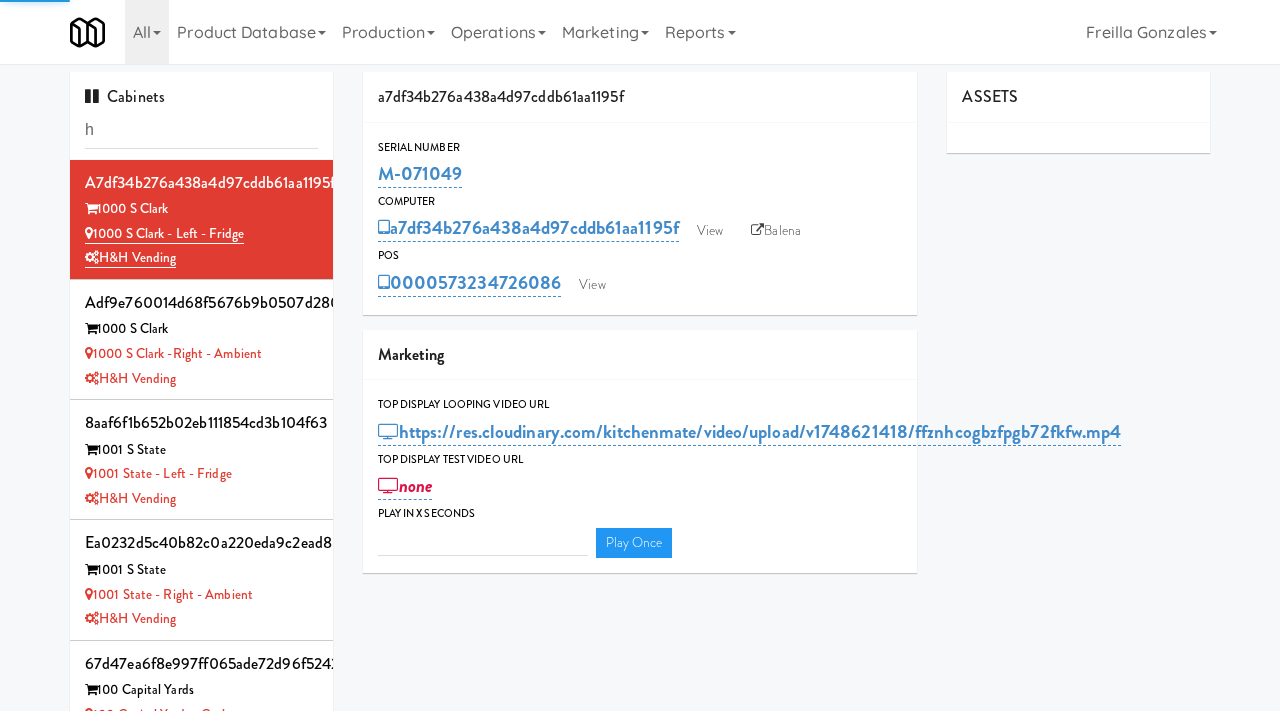 type on "ho" 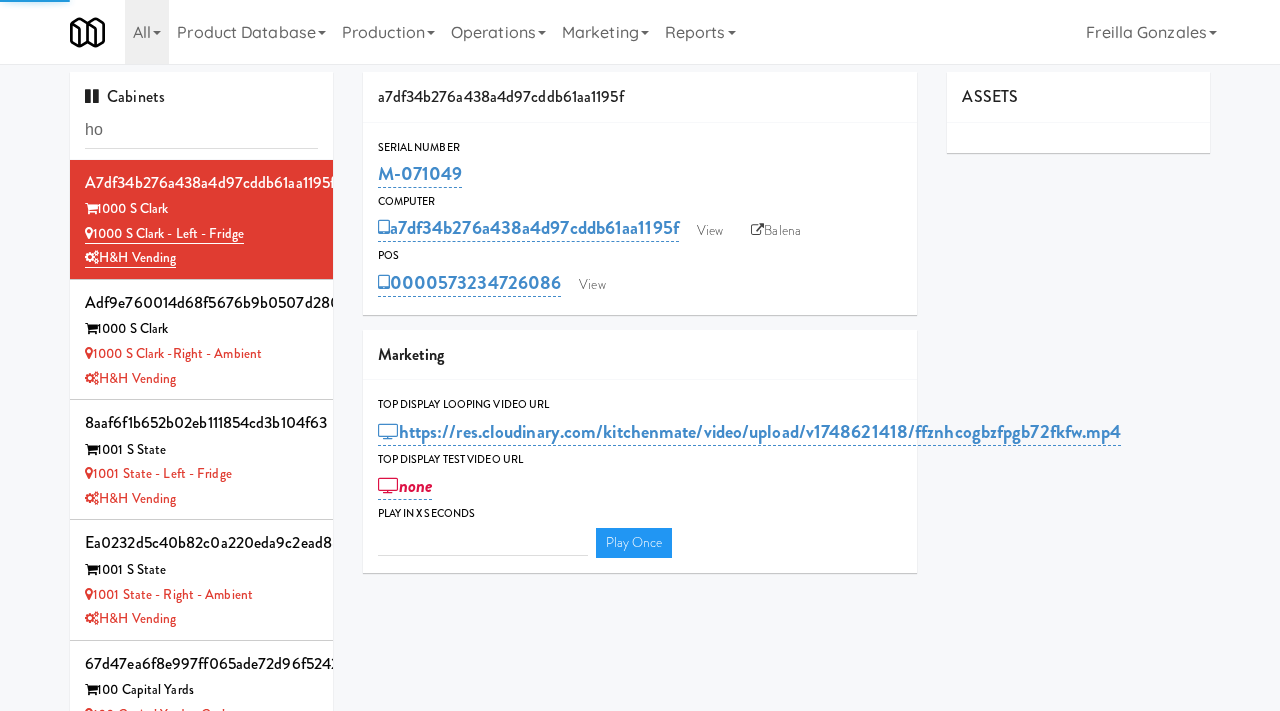 type on "3" 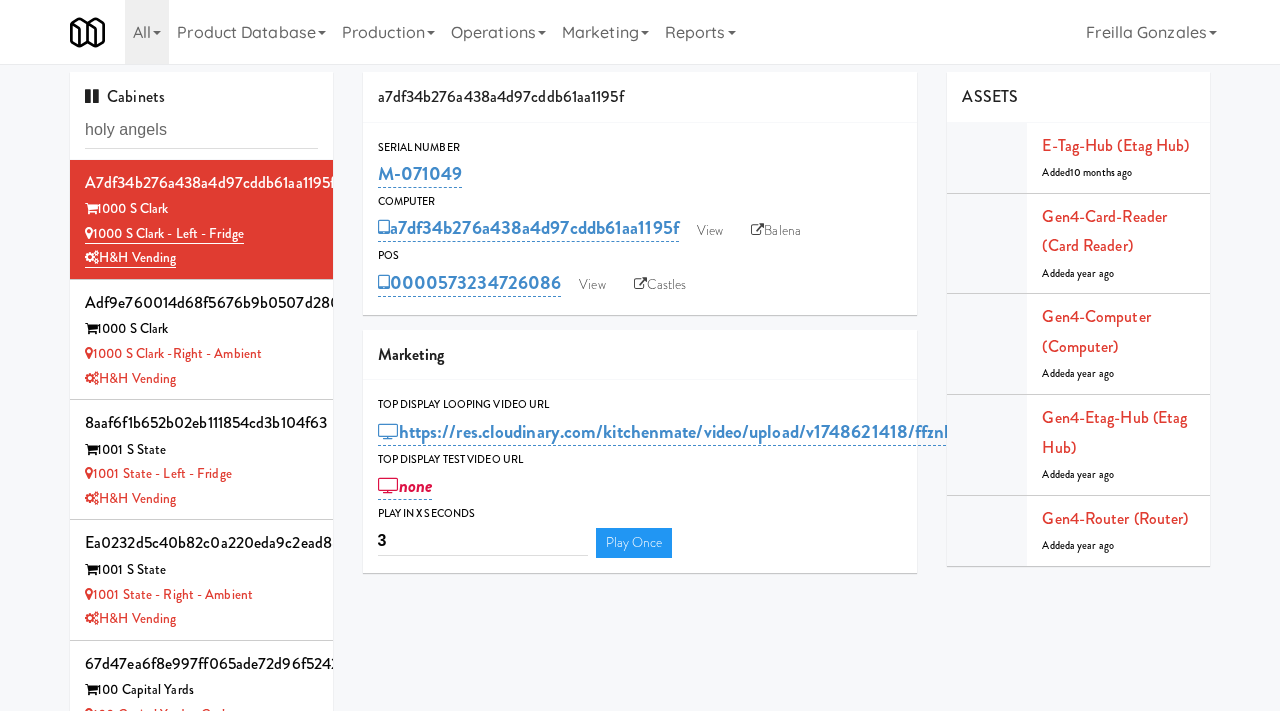 type on "holy angels" 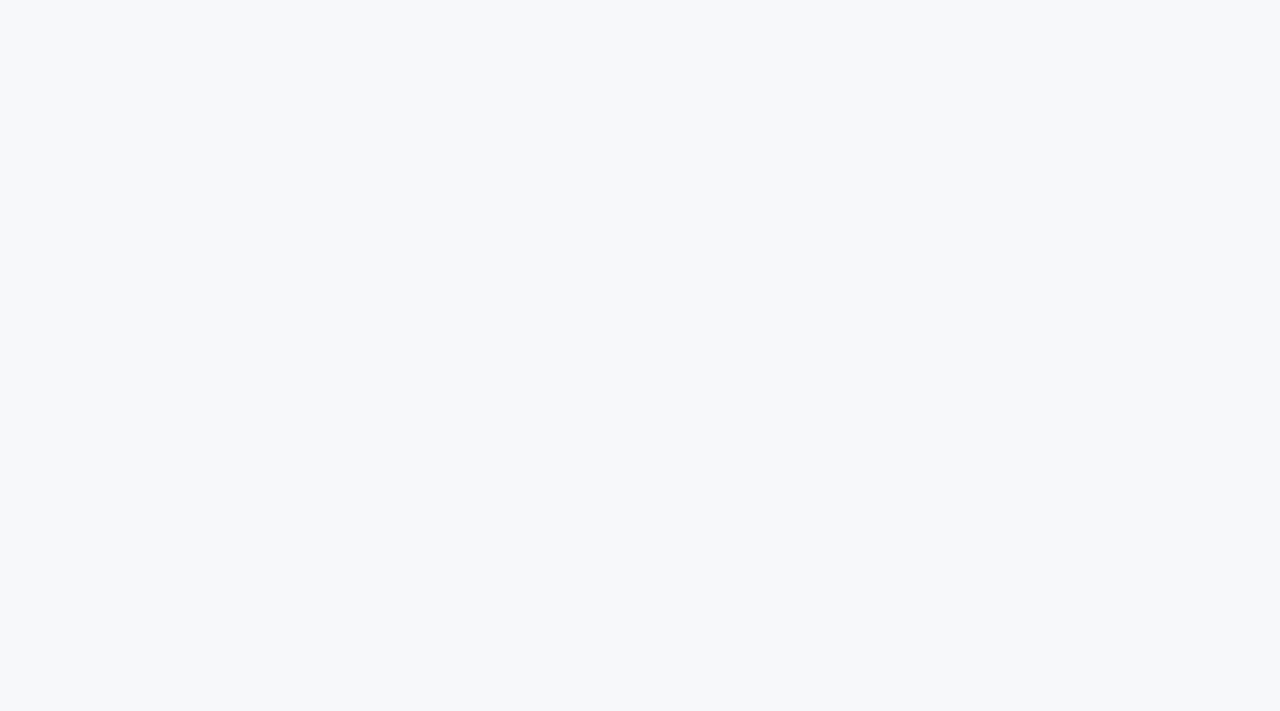 scroll, scrollTop: 0, scrollLeft: 0, axis: both 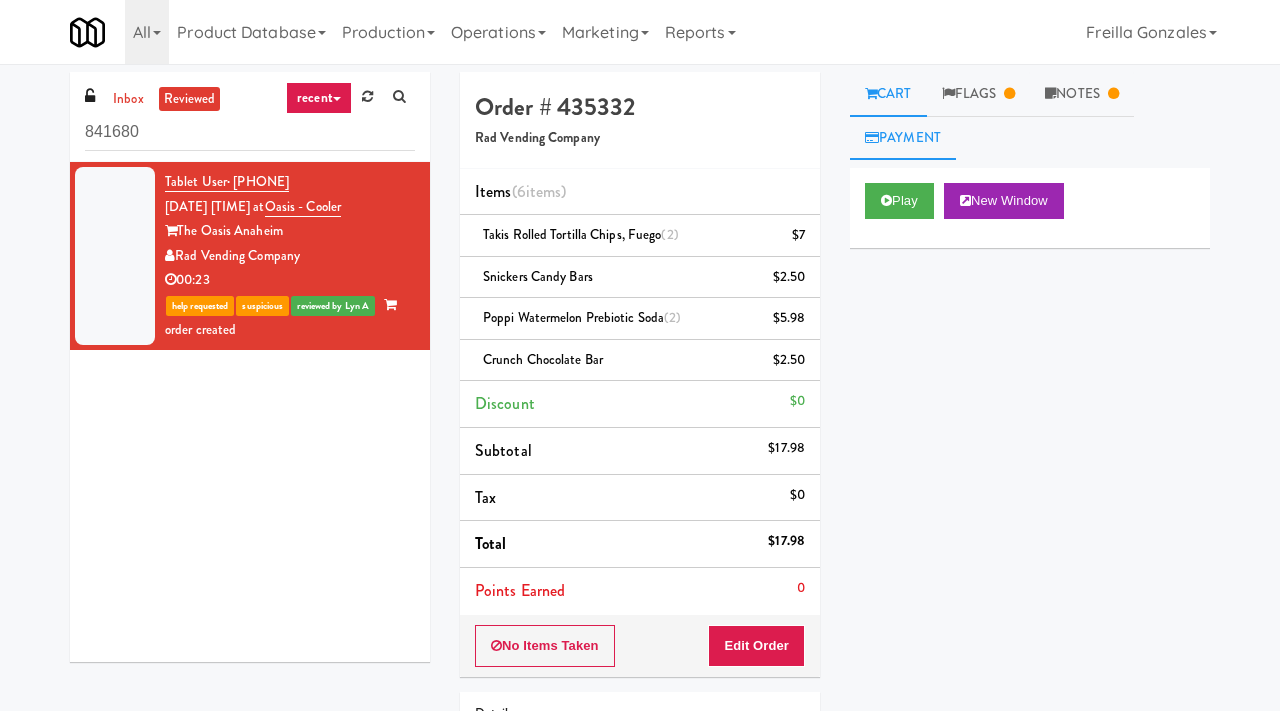 click on "Payment" at bounding box center (903, 138) 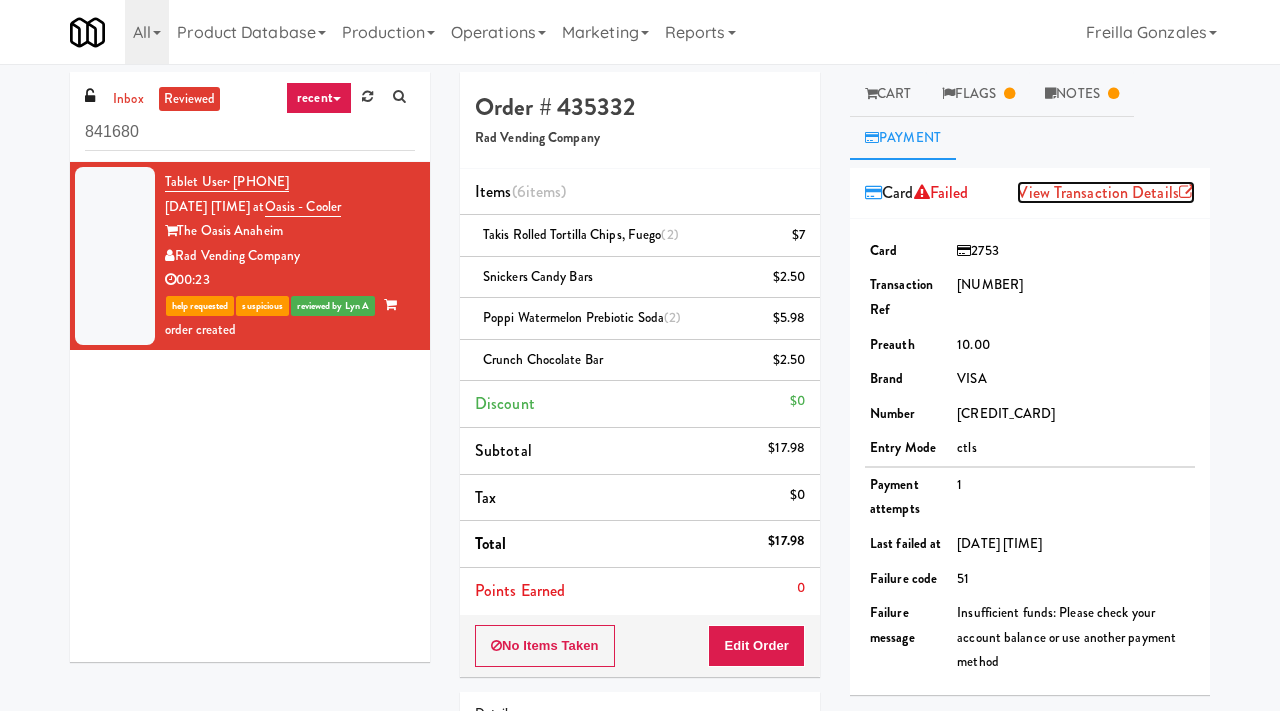 click on "View Transaction Details" at bounding box center [1106, 192] 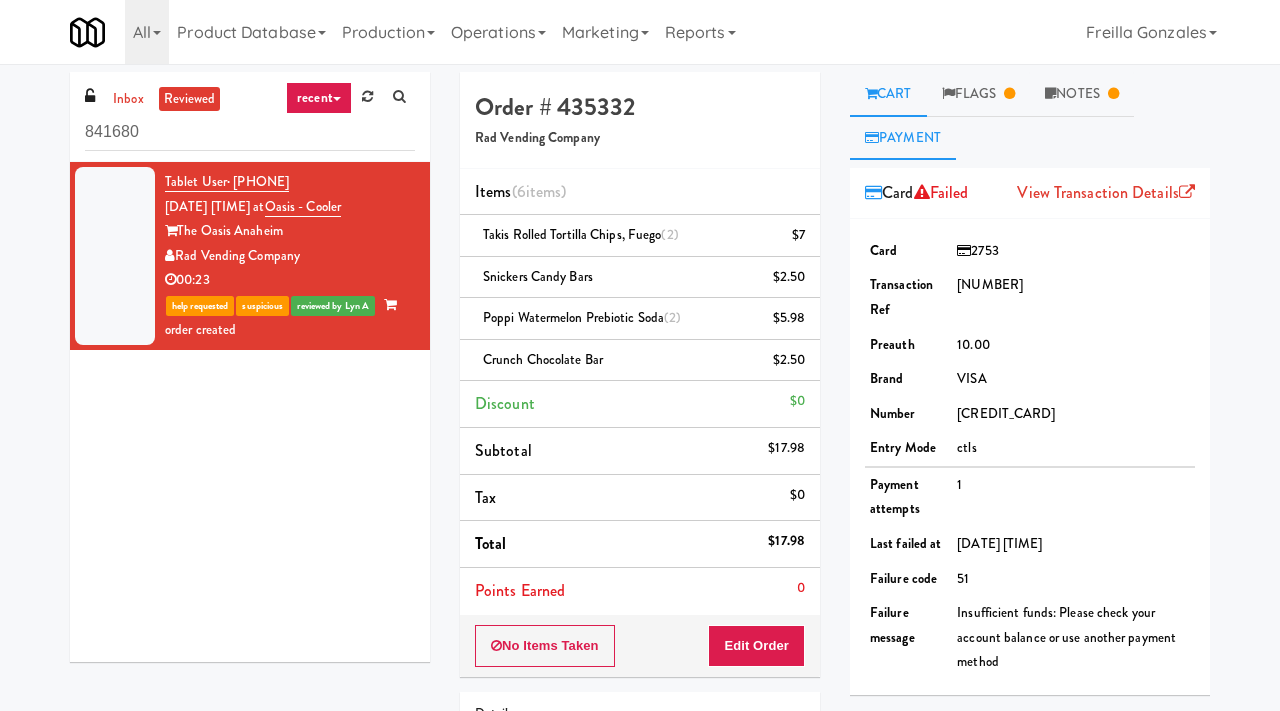 click on "Cart" at bounding box center (888, 94) 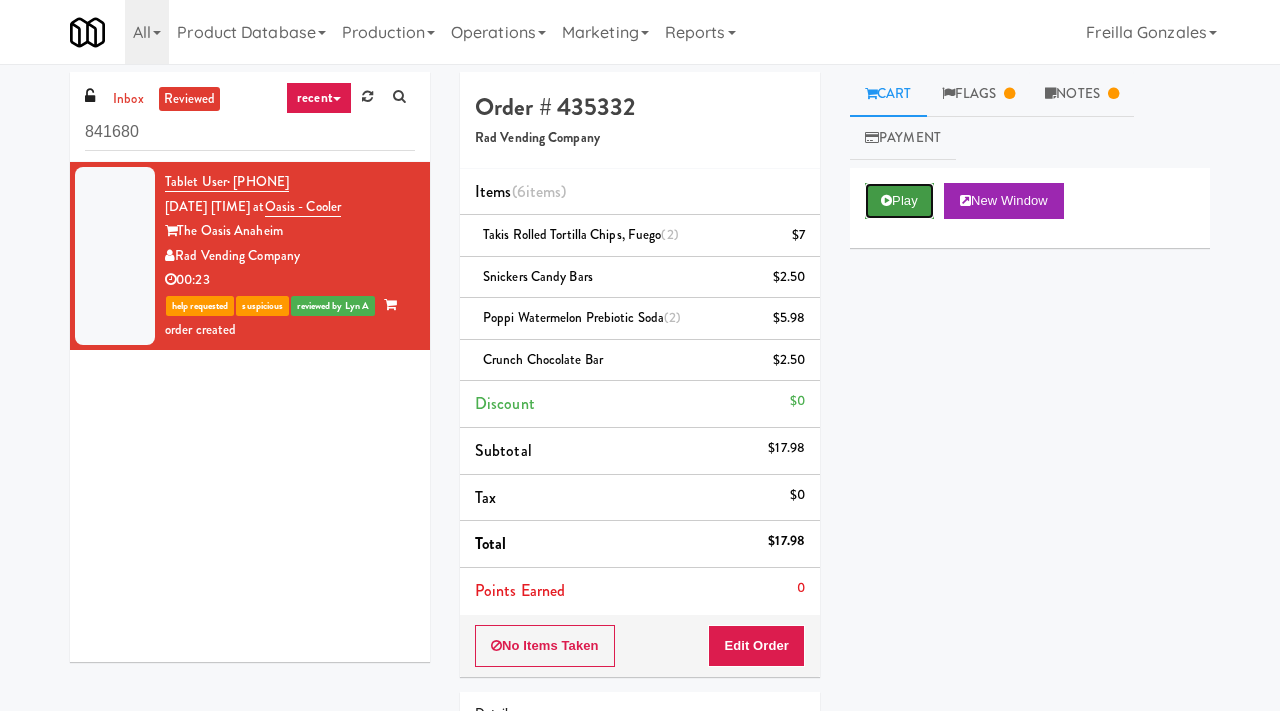 click on "Play" at bounding box center (899, 201) 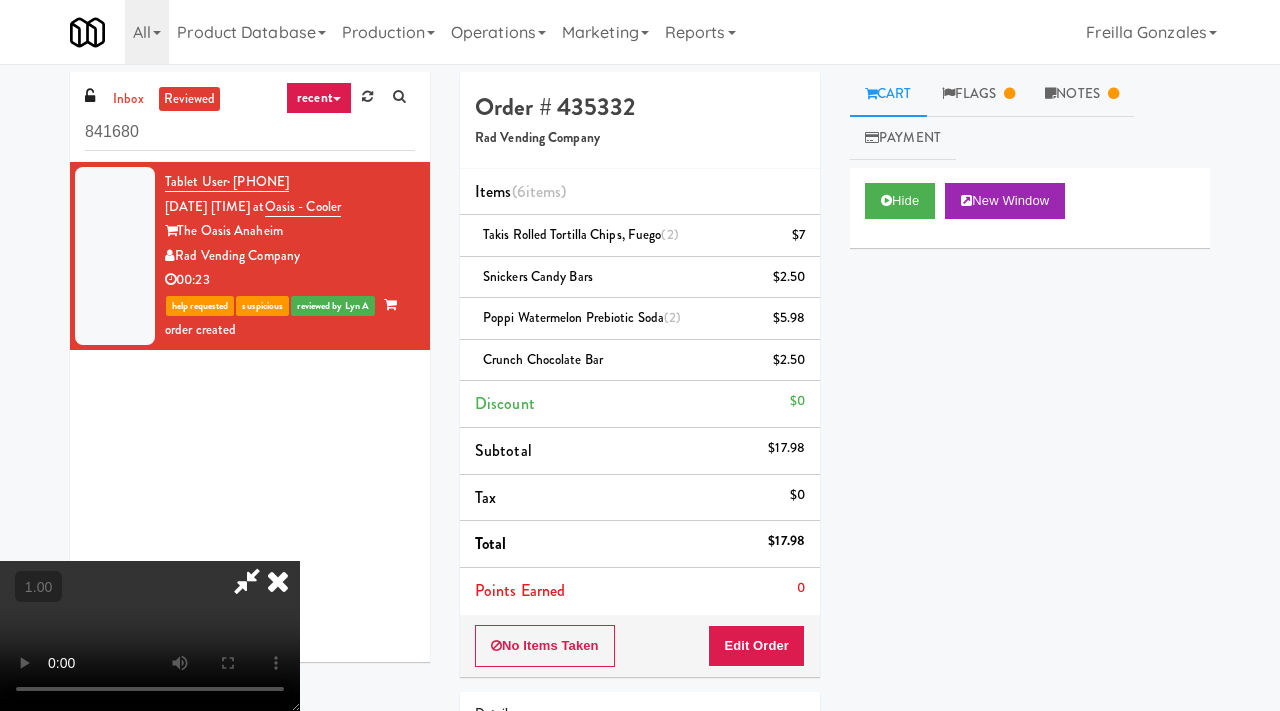 click at bounding box center (150, 636) 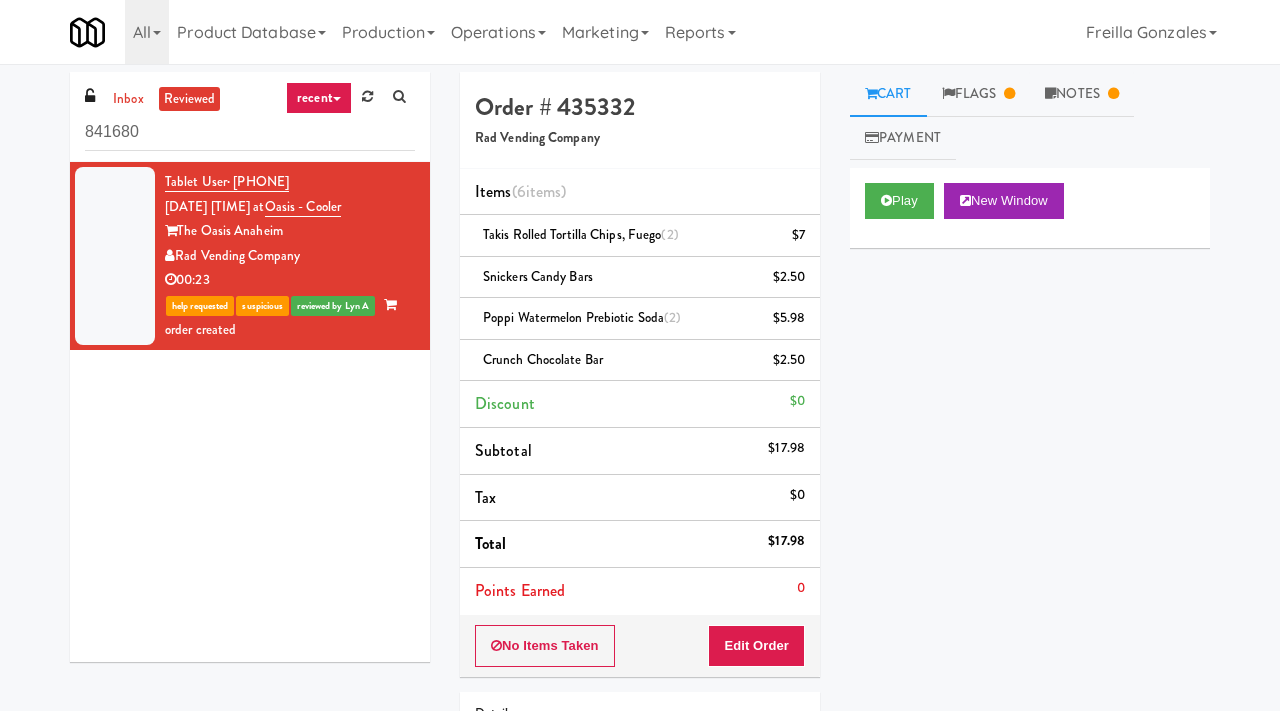 drag, startPoint x: 334, startPoint y: 183, endPoint x: 234, endPoint y: 186, distance: 100.04499 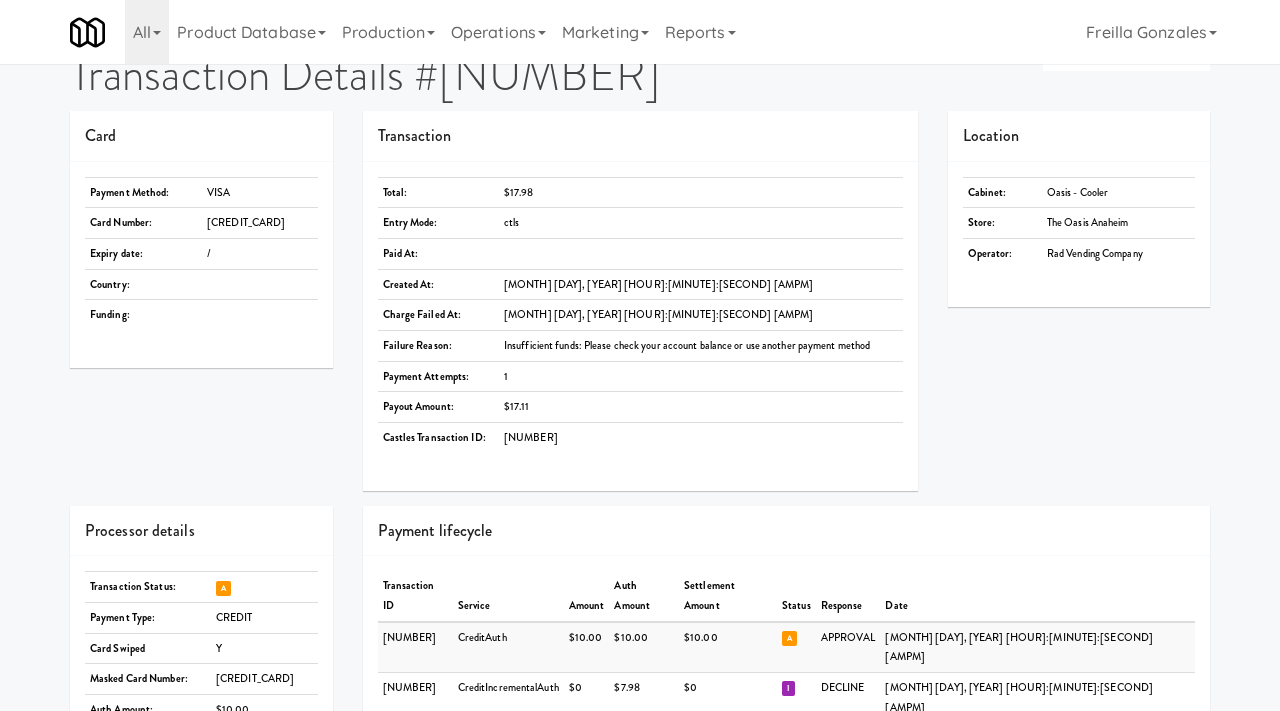 scroll, scrollTop: 0, scrollLeft: 0, axis: both 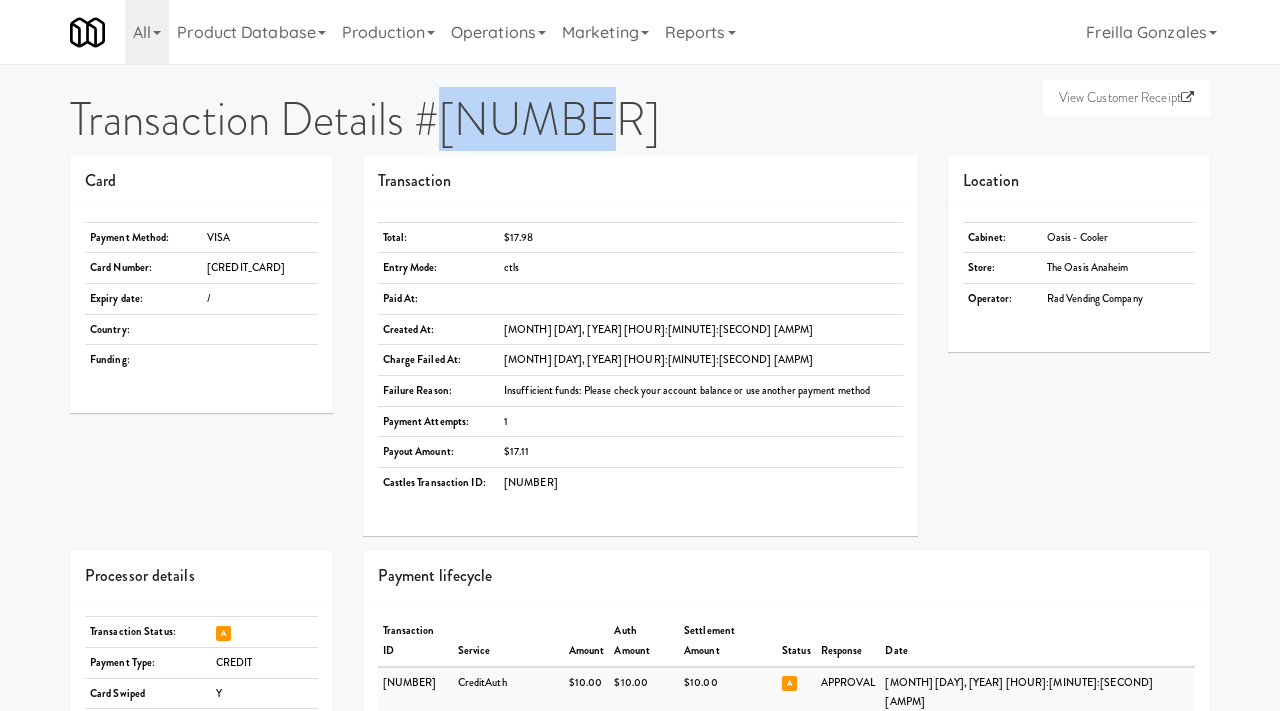 drag, startPoint x: 608, startPoint y: 118, endPoint x: 446, endPoint y: 125, distance: 162.15117 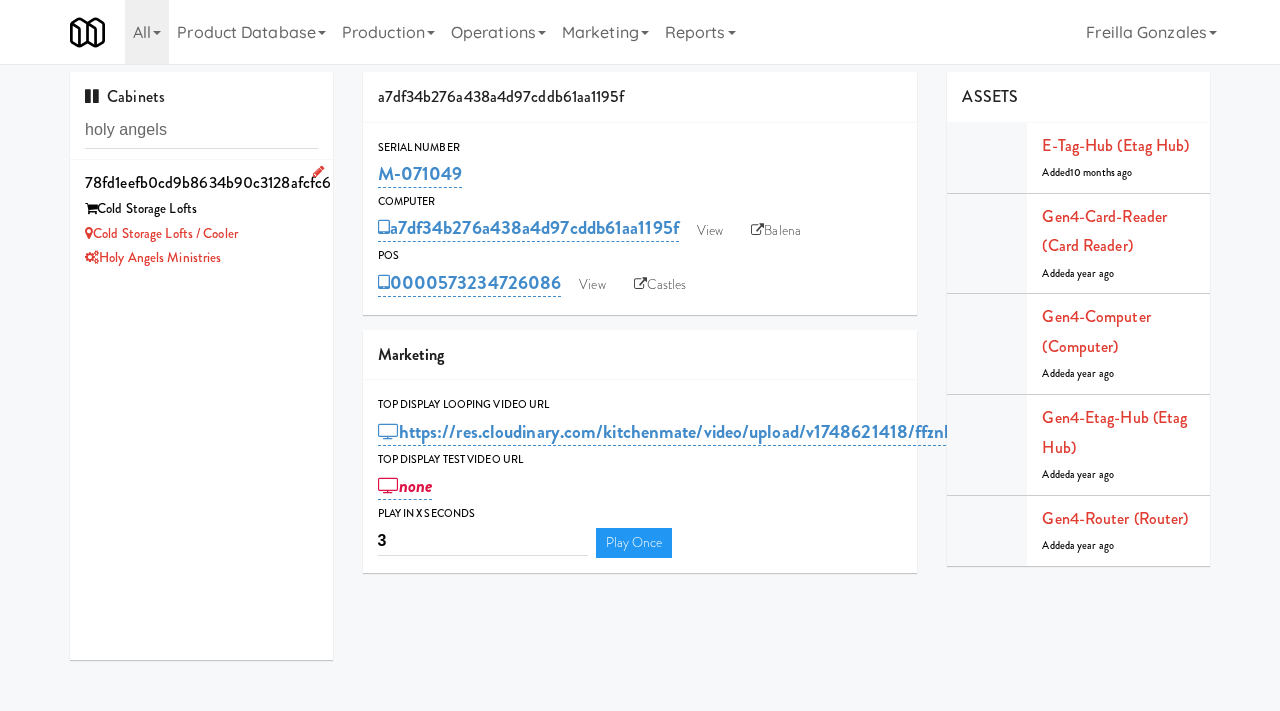scroll, scrollTop: 0, scrollLeft: 0, axis: both 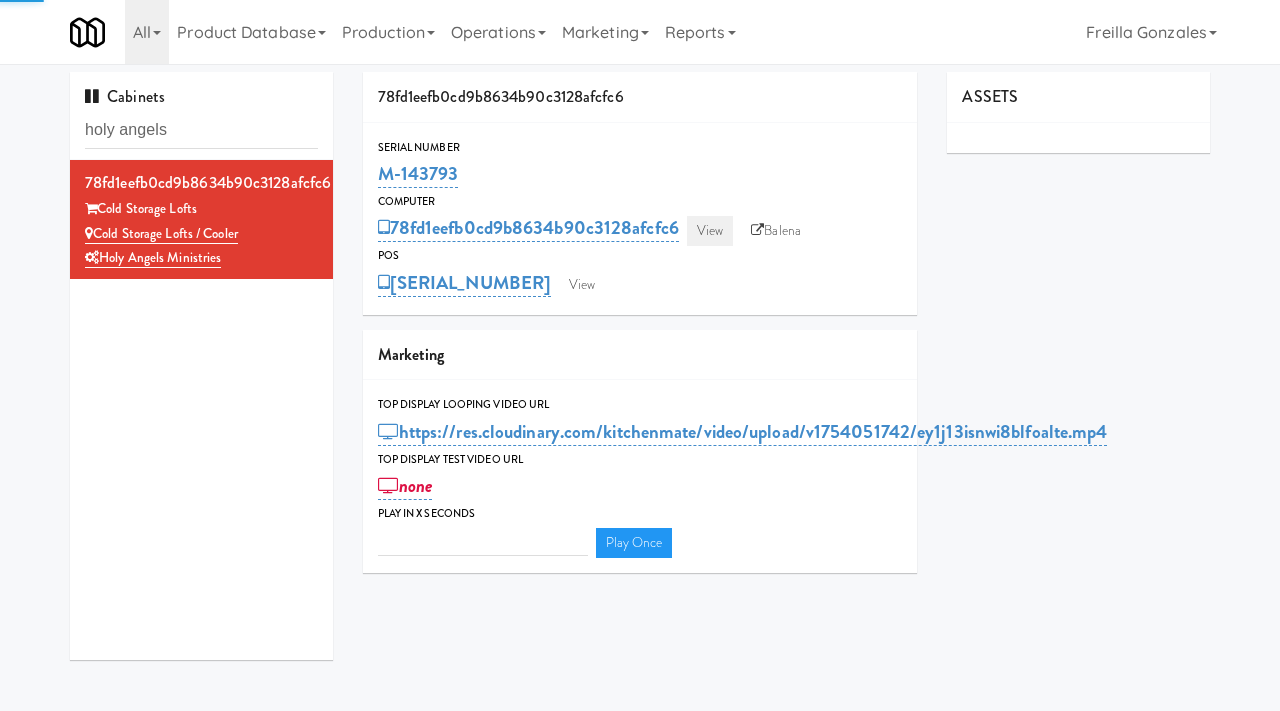 type on "3" 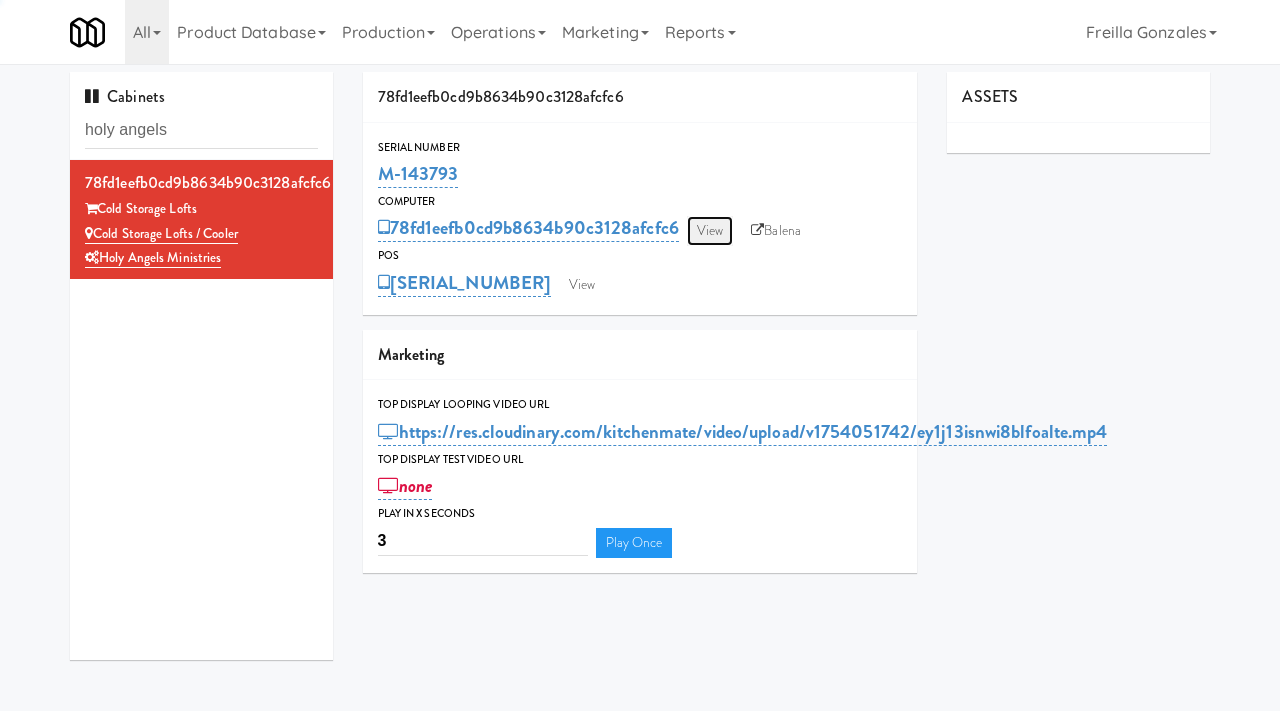 click on "View" at bounding box center [710, 231] 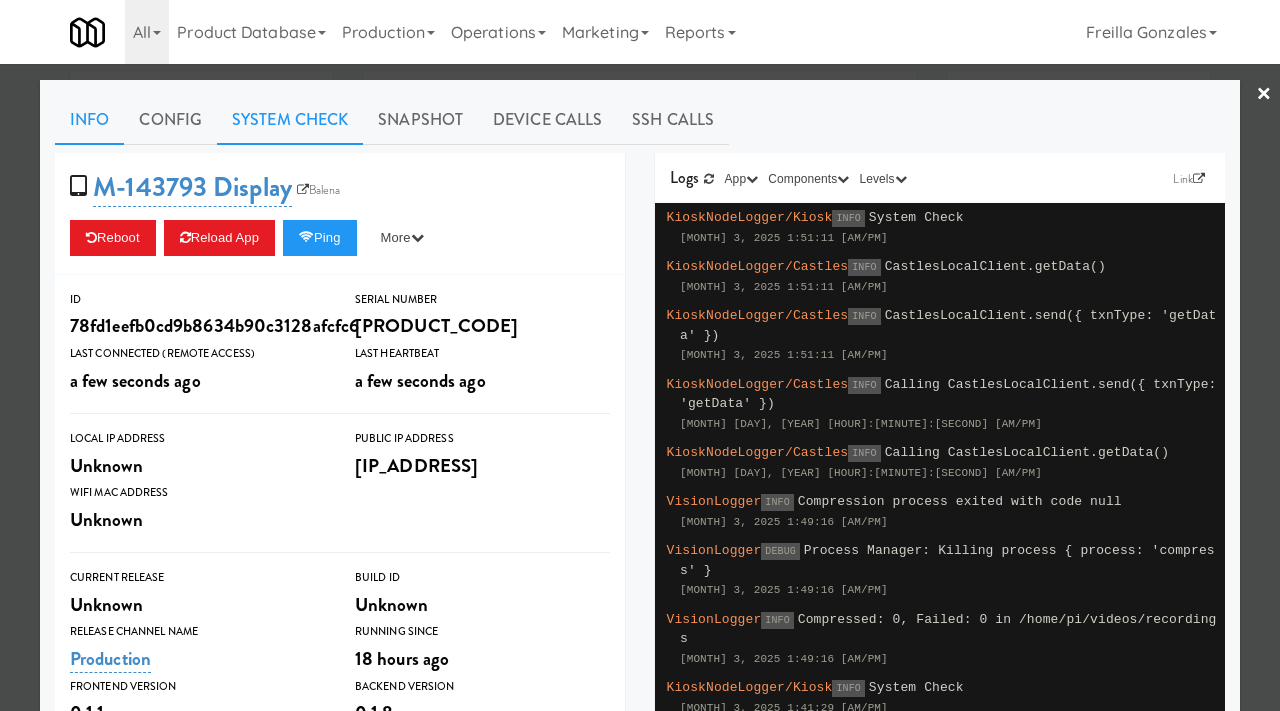 click on "System Check" at bounding box center [290, 120] 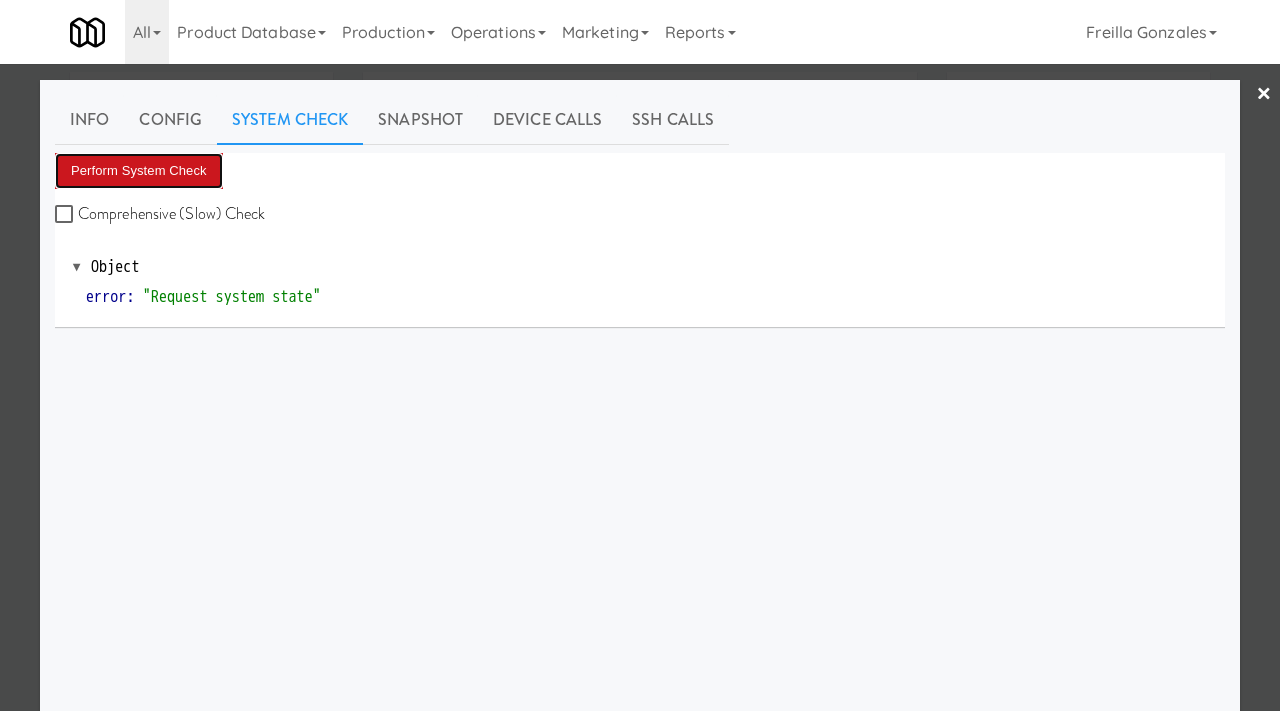 click on "Perform System Check" at bounding box center [139, 171] 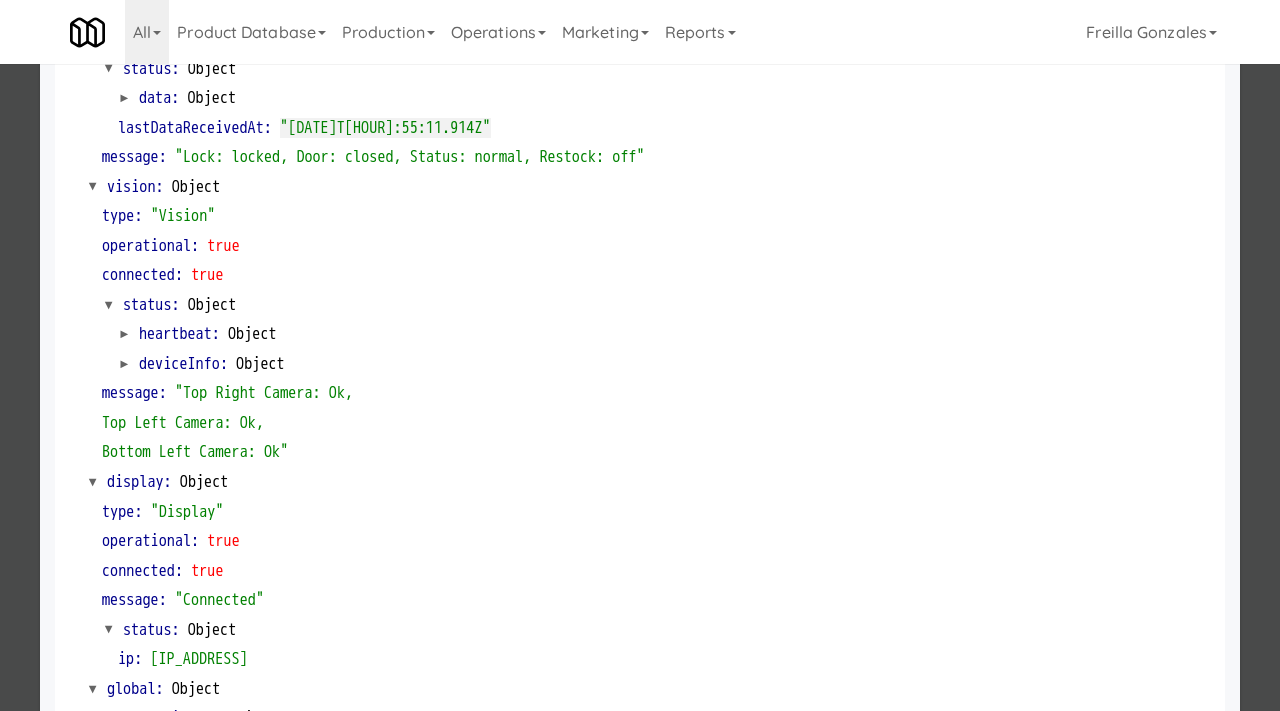 scroll, scrollTop: 842, scrollLeft: 0, axis: vertical 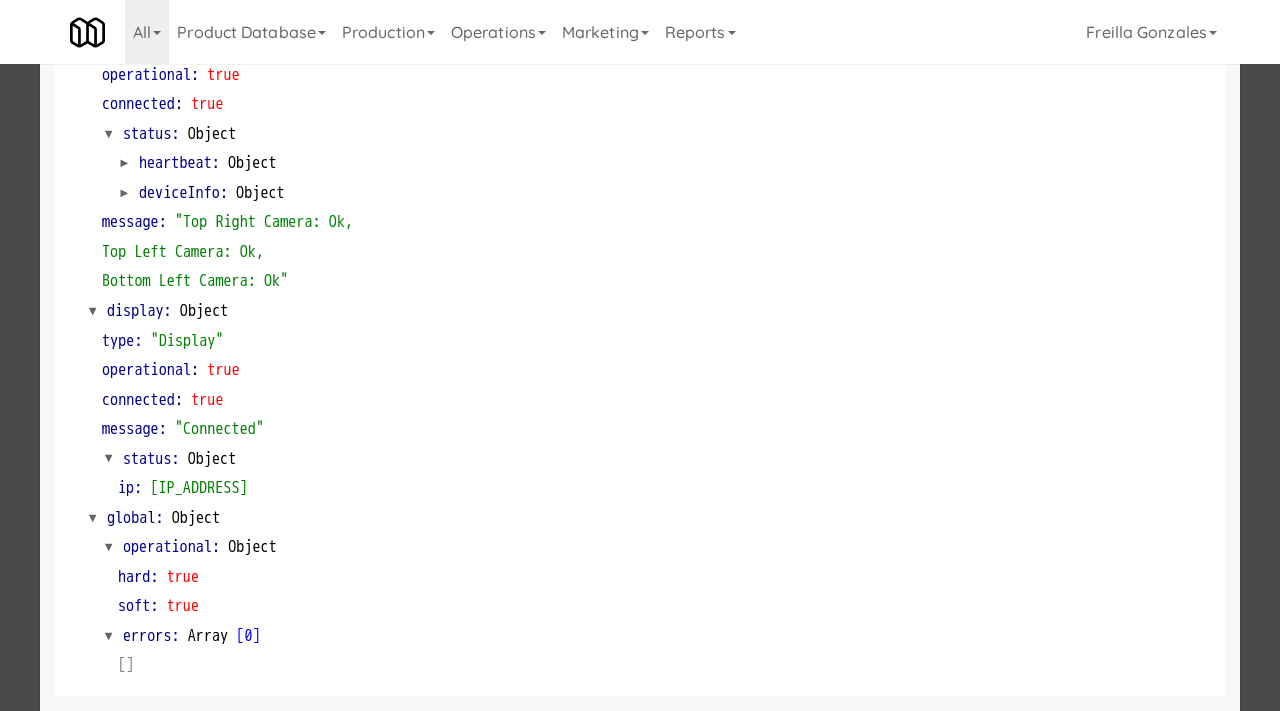 click at bounding box center [640, 355] 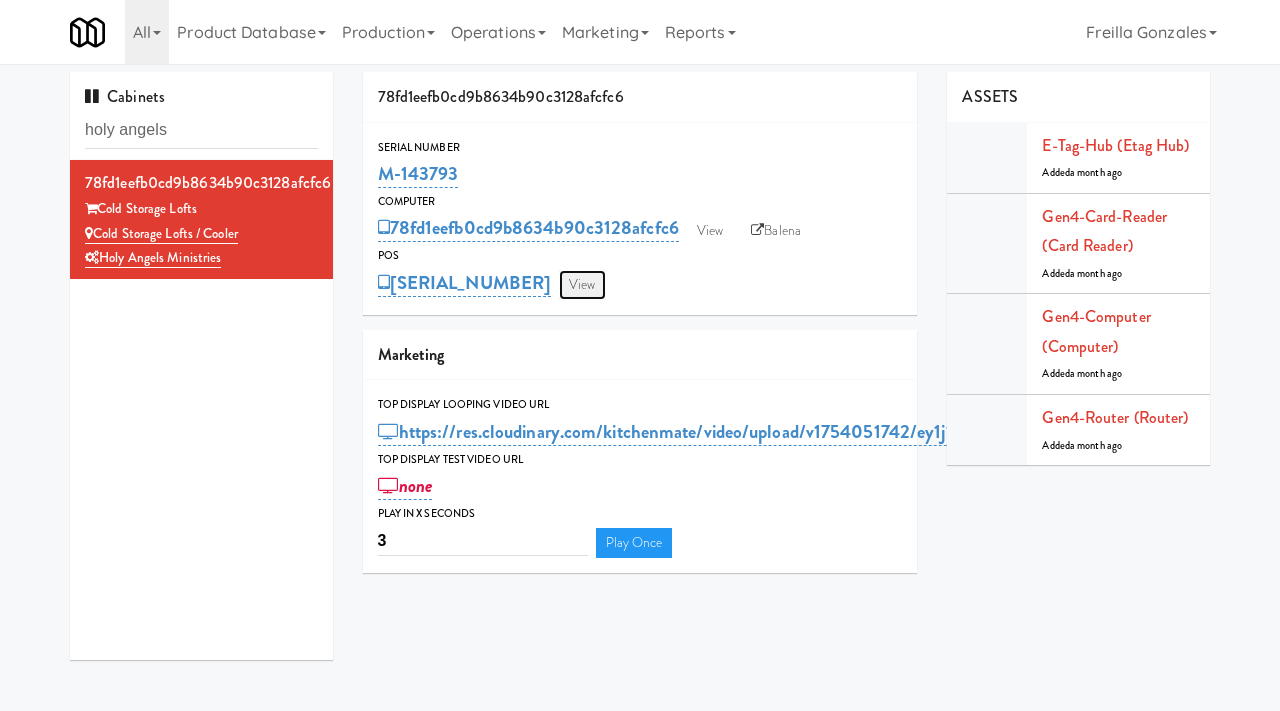click on "View" at bounding box center (582, 285) 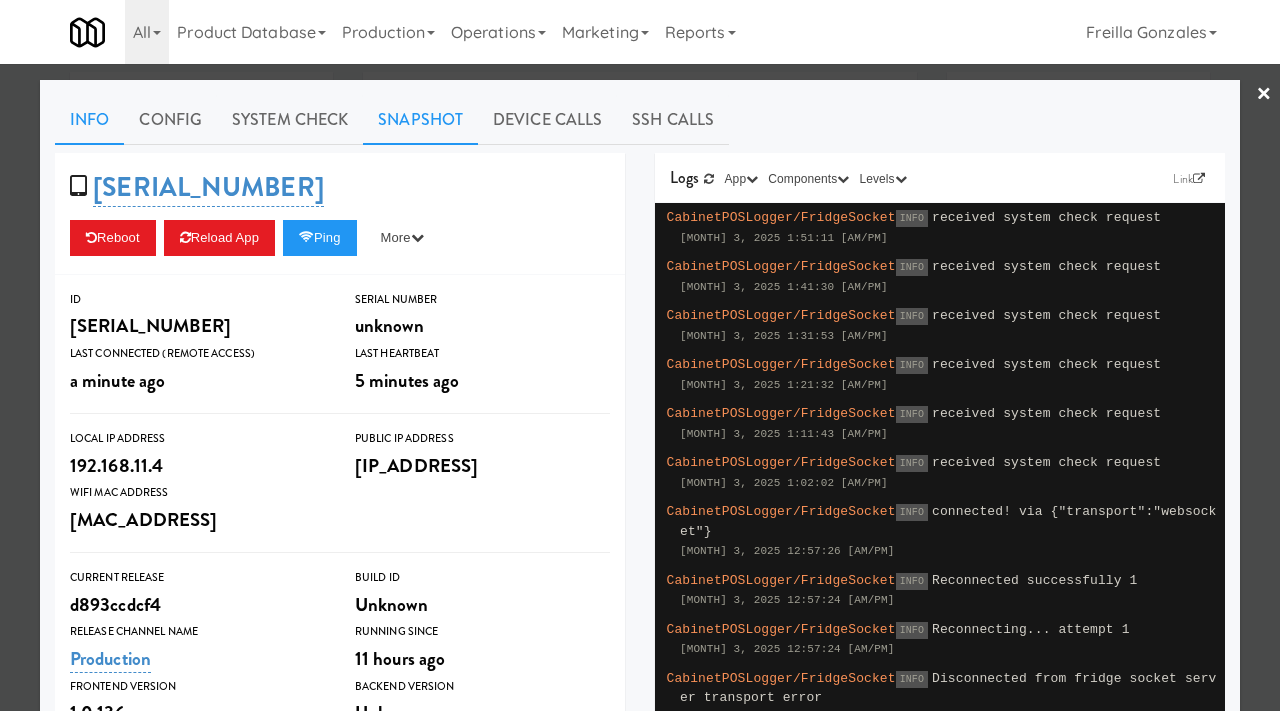 click on "Snapshot" at bounding box center (420, 120) 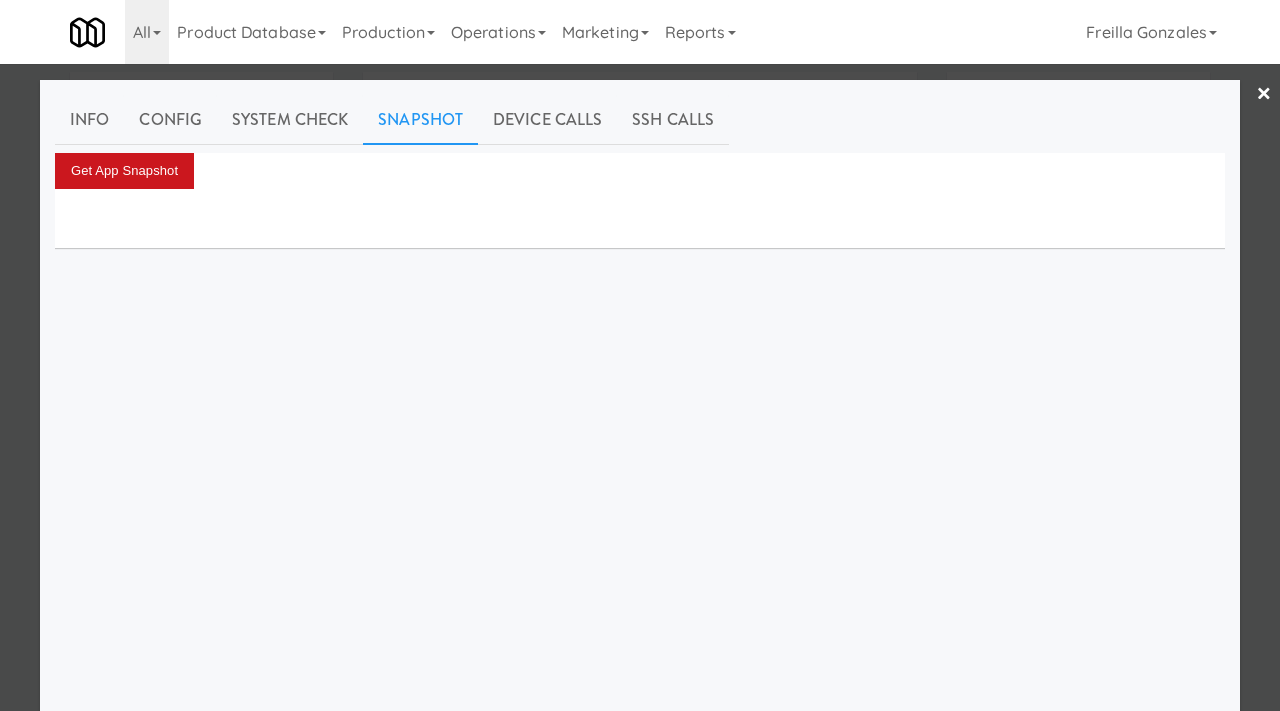 click on "Get App Snapshot" at bounding box center (124, 171) 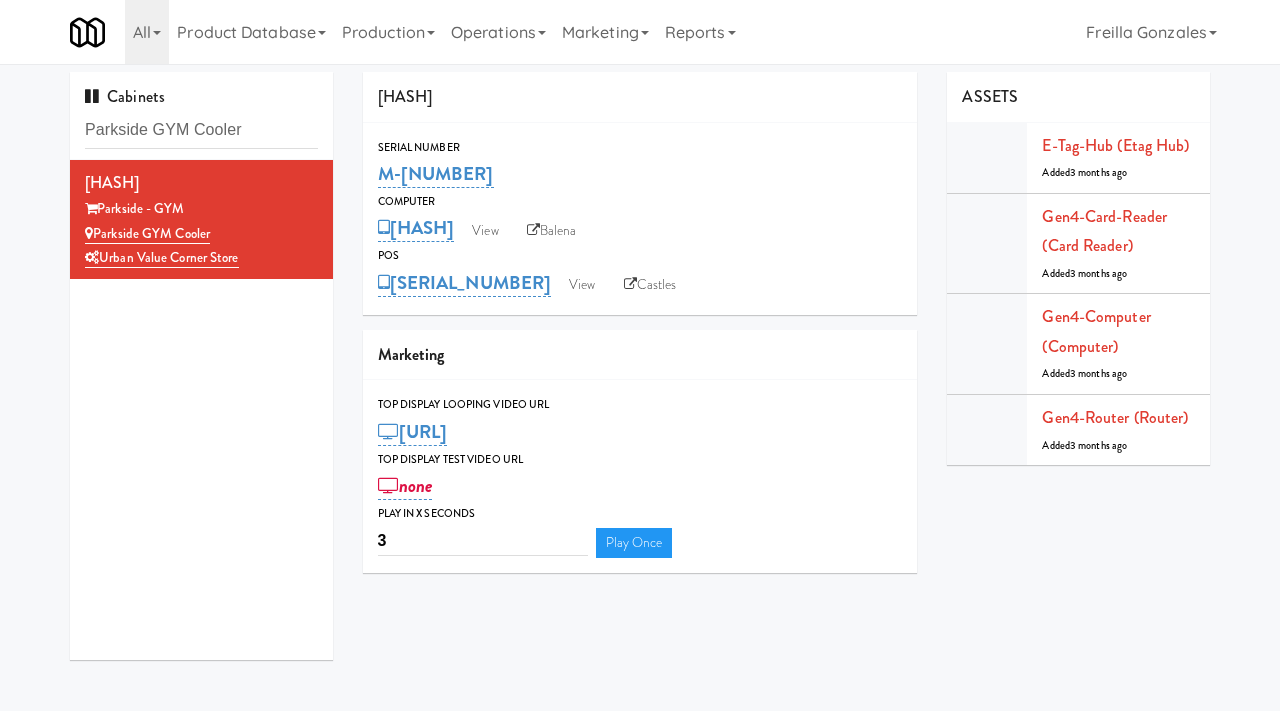scroll, scrollTop: 0, scrollLeft: 0, axis: both 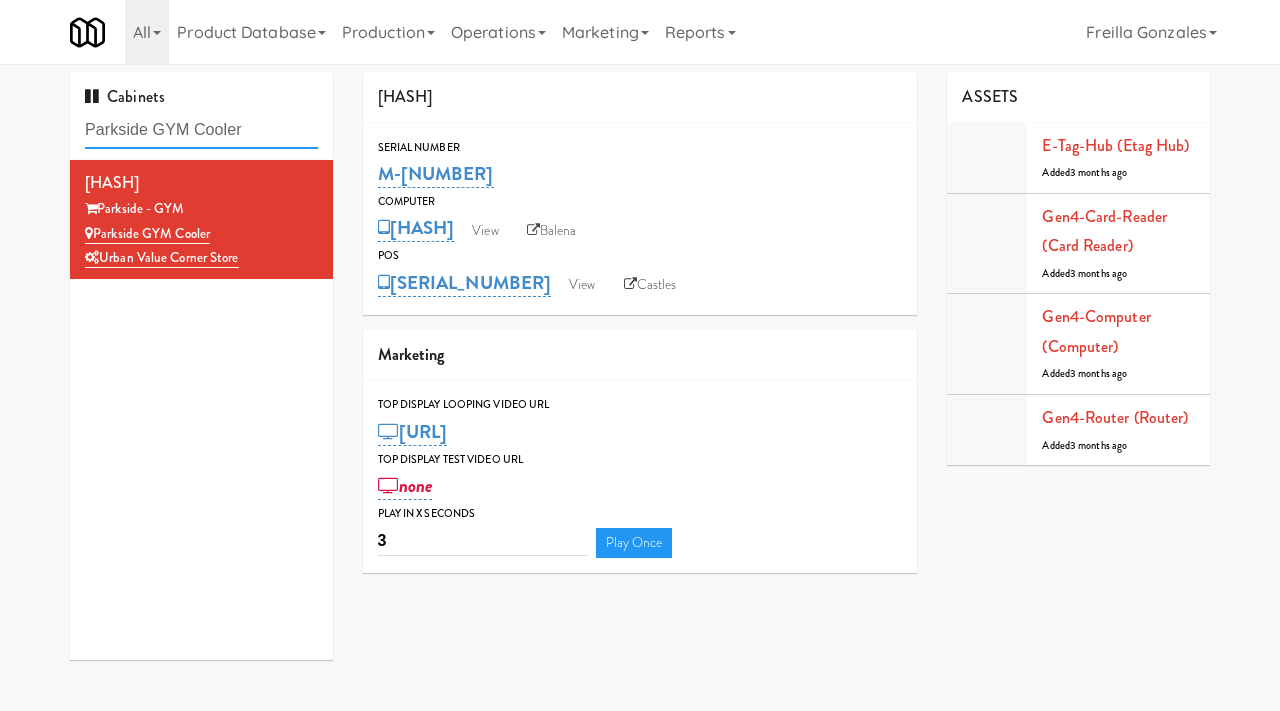 click on "Parkside GYM Cooler" at bounding box center [201, 130] 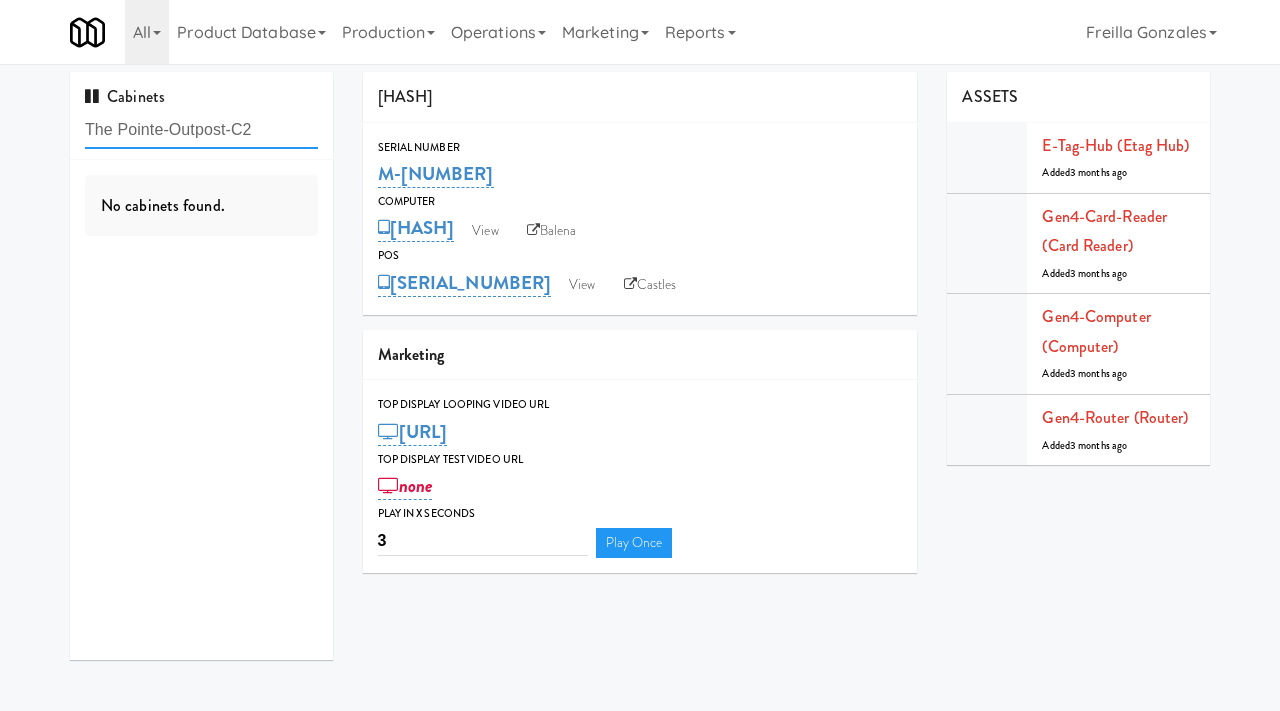 type on "The Pointe-Outpost-C2" 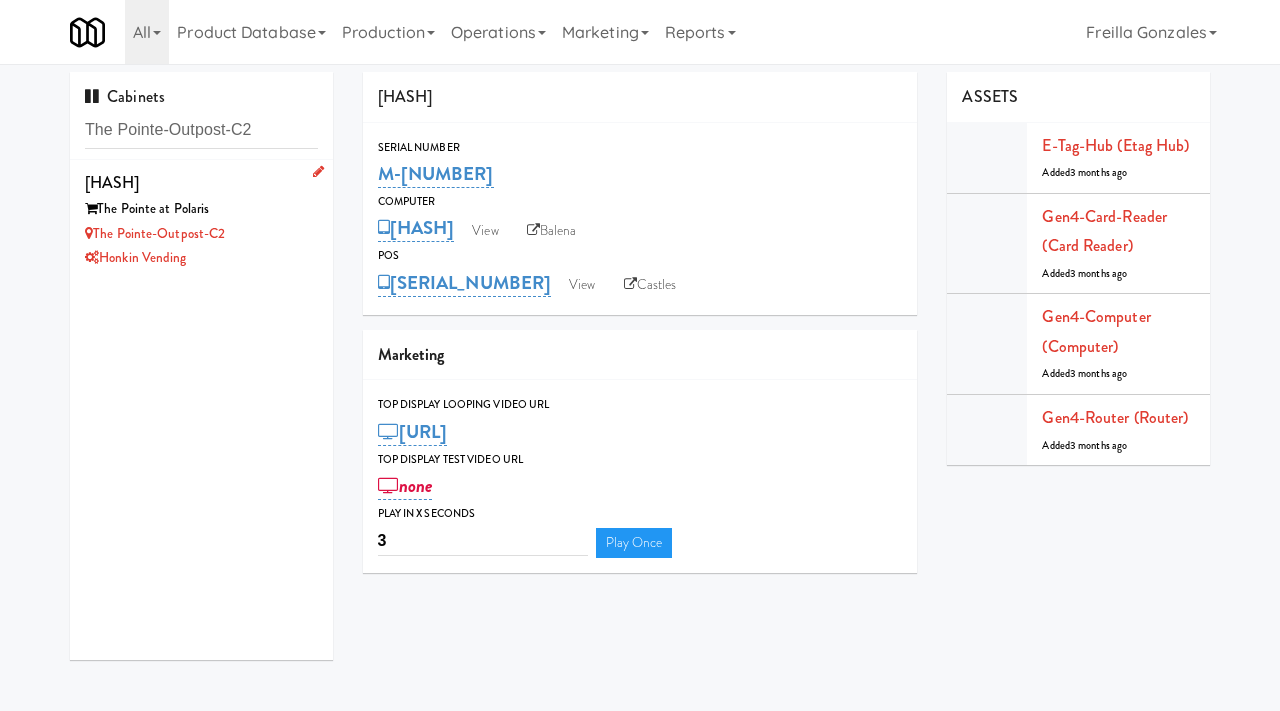 click on "The Pointe at Polaris" at bounding box center [201, 209] 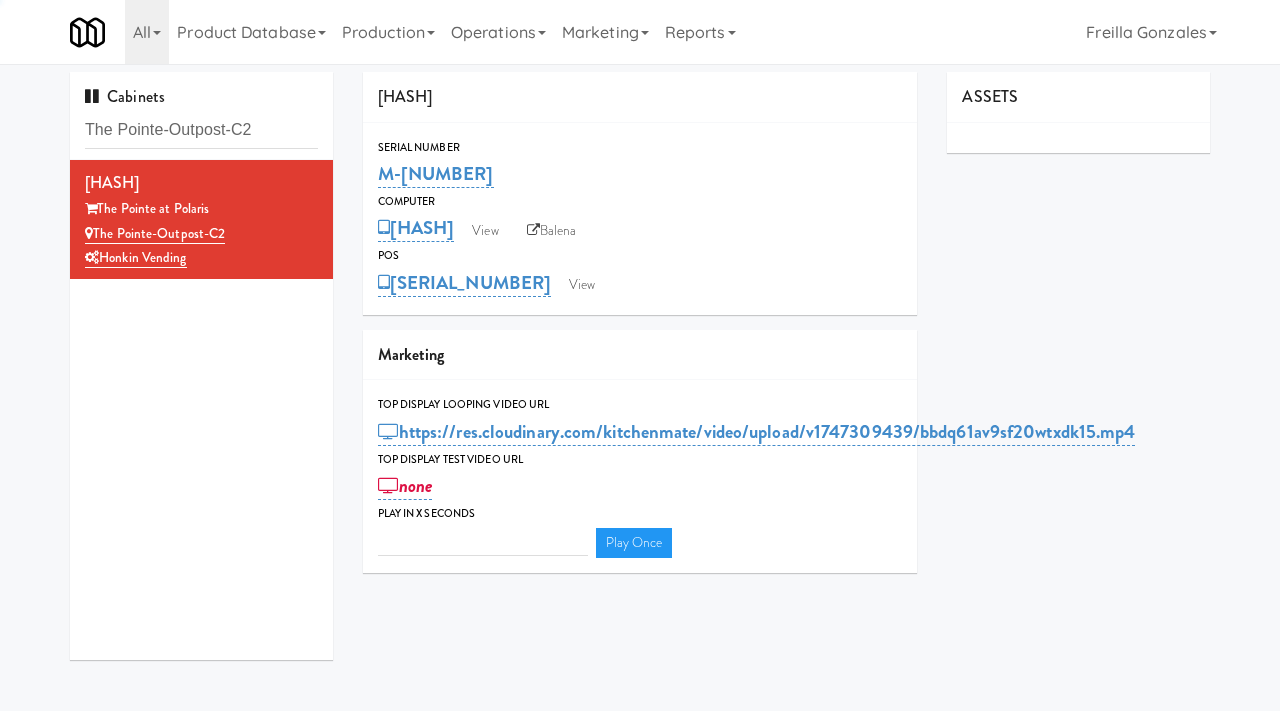 type on "3" 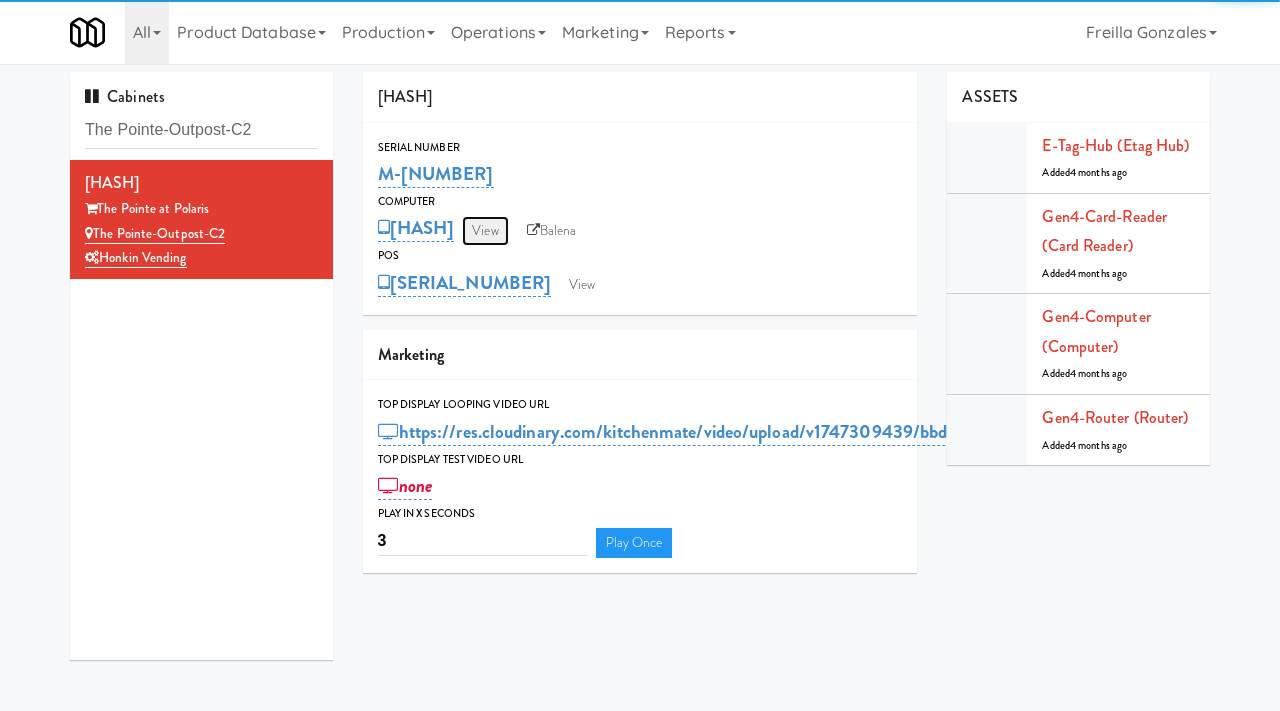 click on "View" at bounding box center (485, 231) 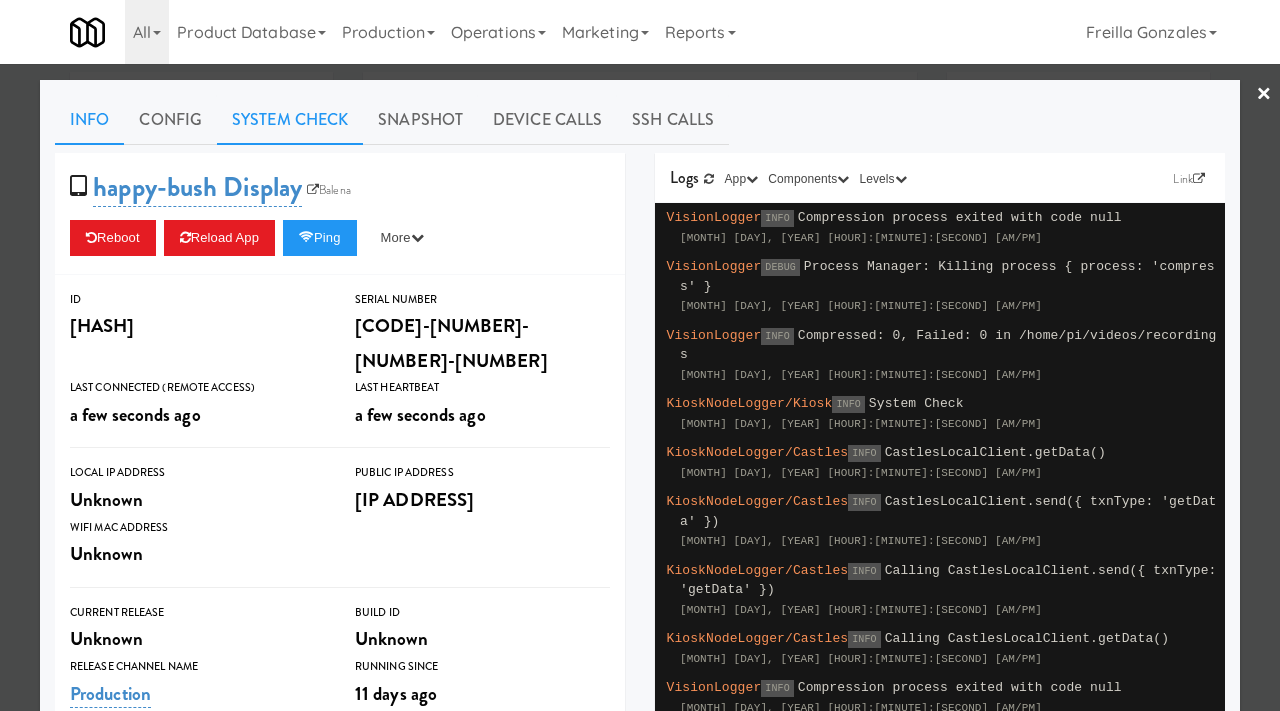 click on "System Check" at bounding box center (290, 120) 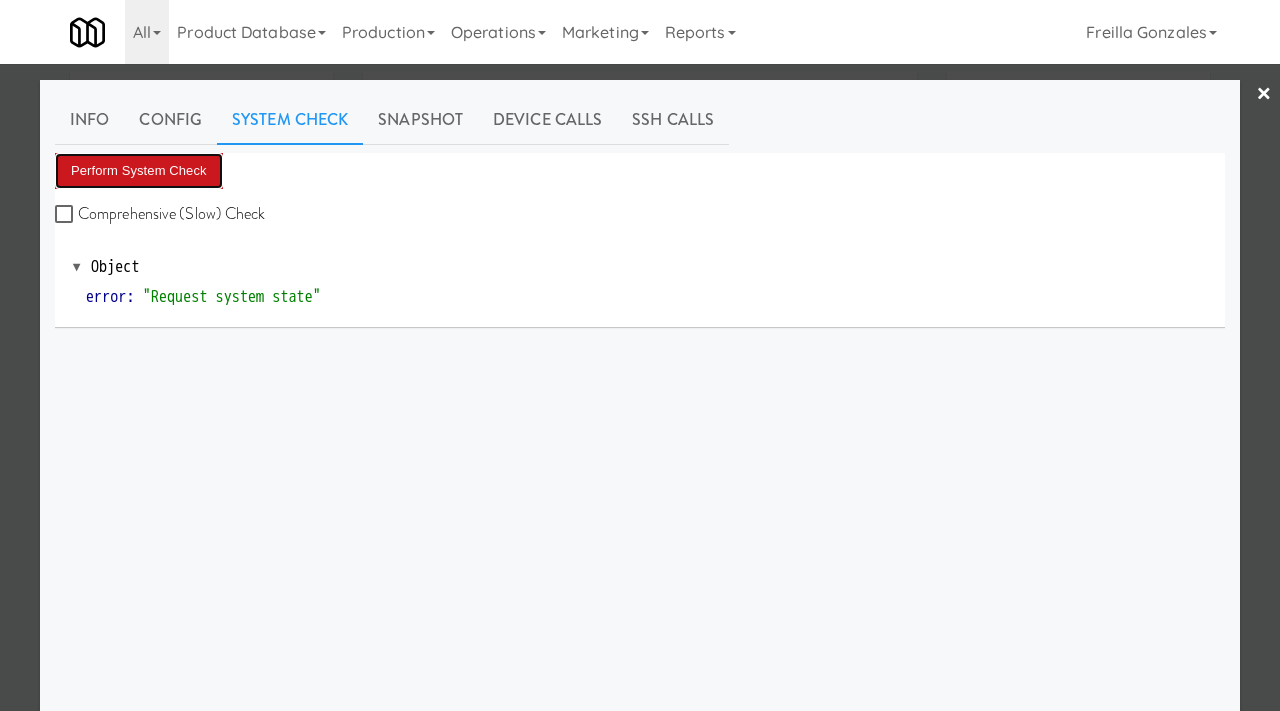 click on "Perform System Check" at bounding box center [139, 171] 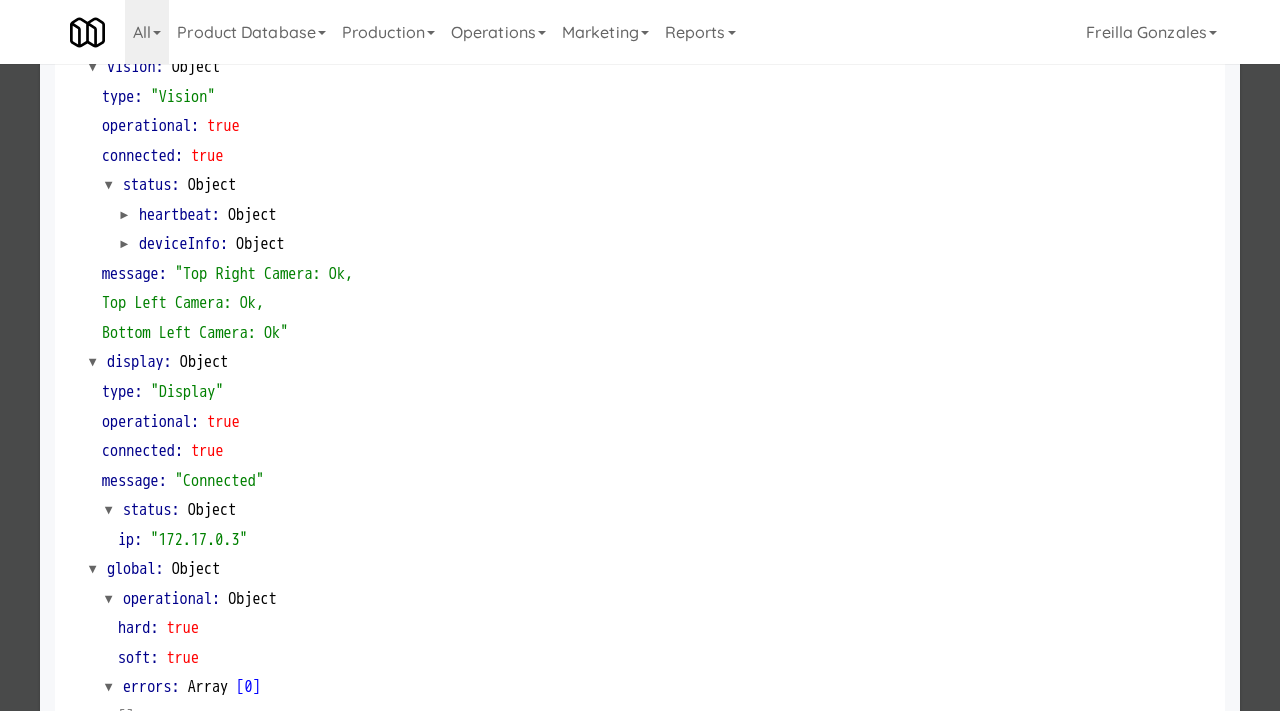 scroll, scrollTop: 842, scrollLeft: 0, axis: vertical 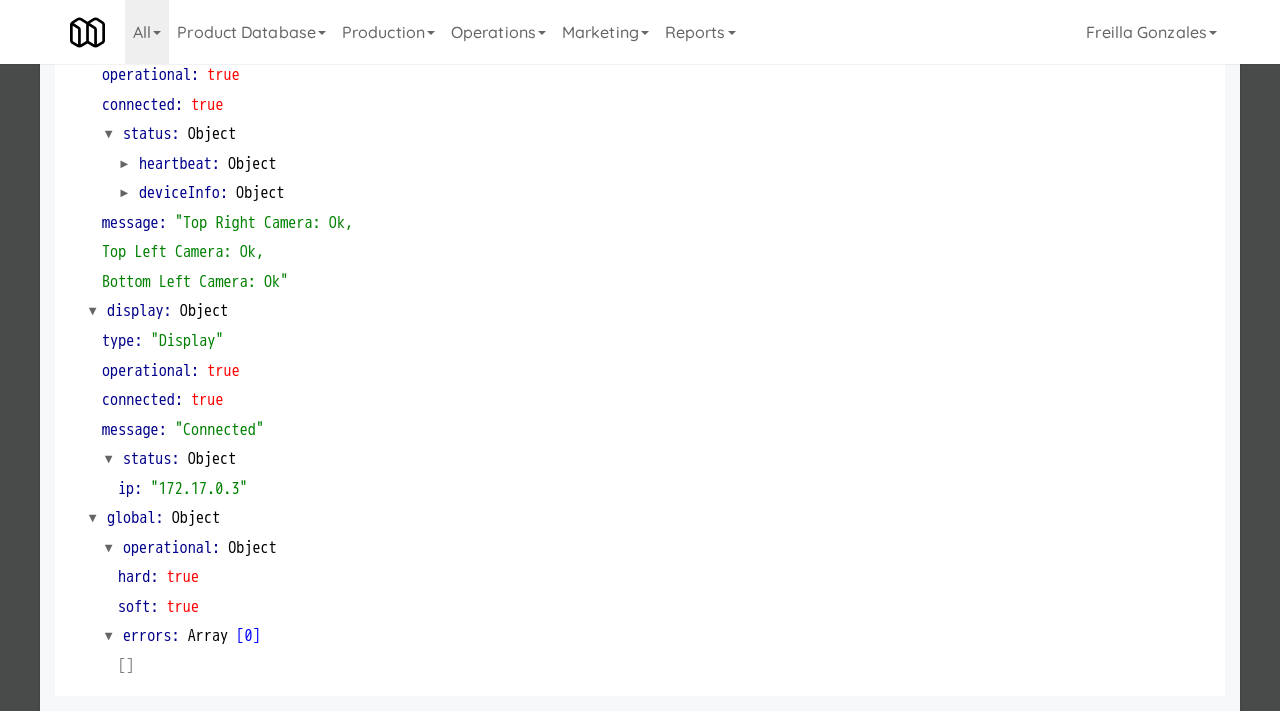 click at bounding box center (640, 355) 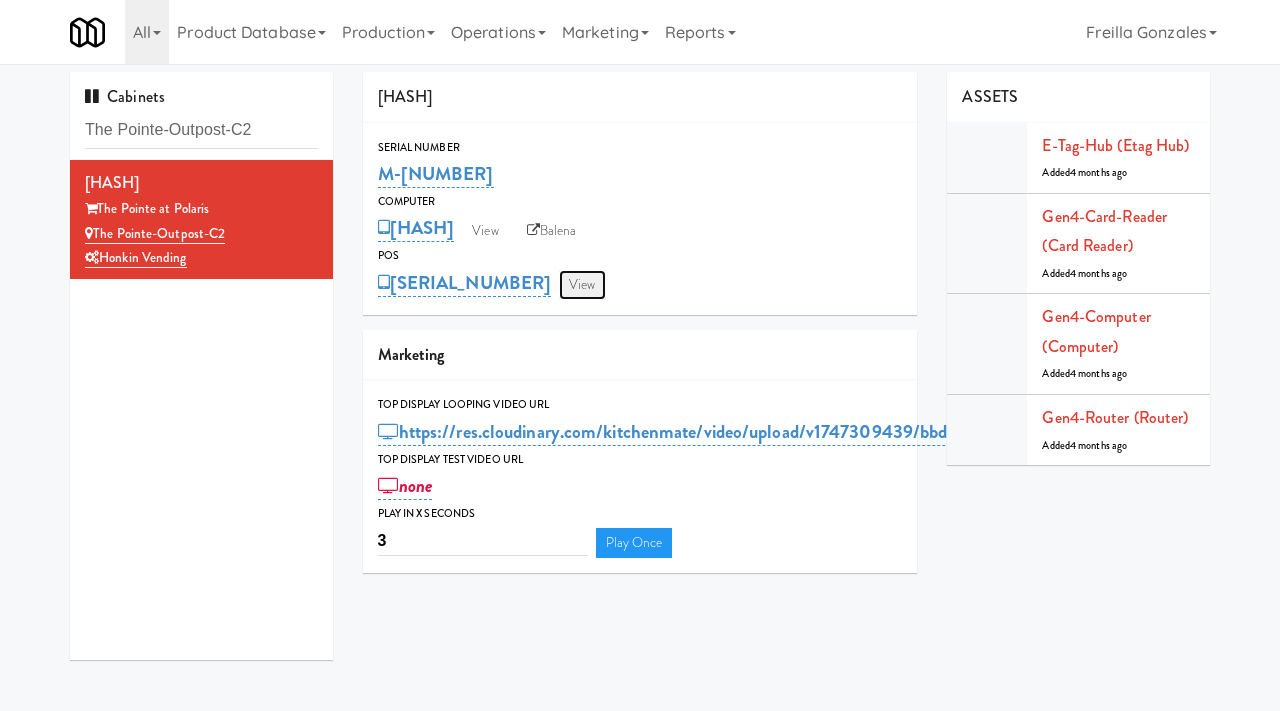click on "View" at bounding box center (582, 285) 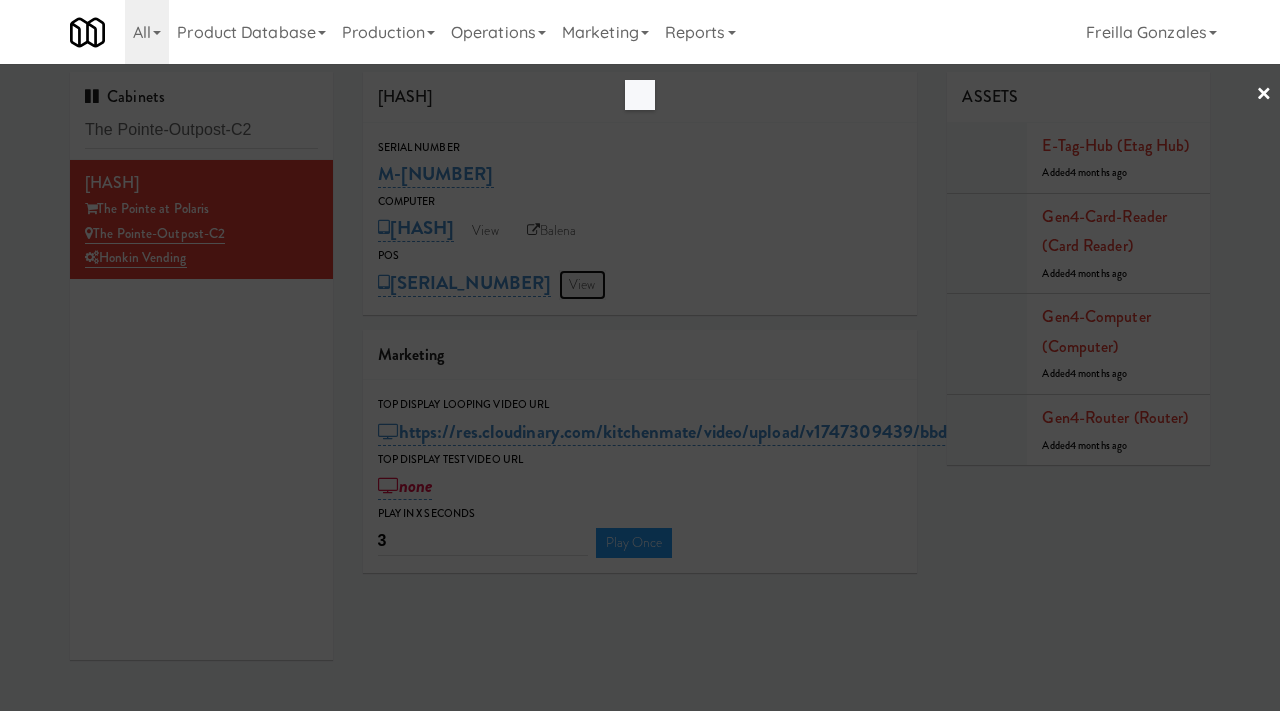 scroll, scrollTop: 0, scrollLeft: 0, axis: both 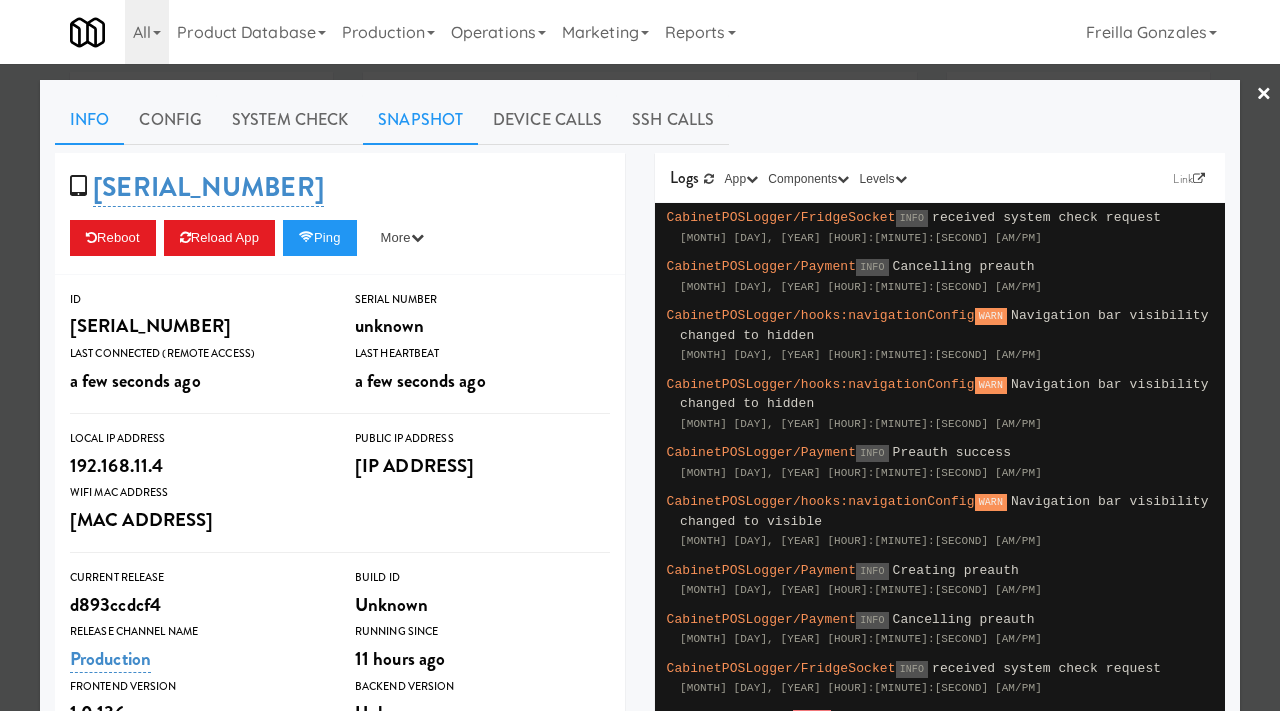 click on "Snapshot" at bounding box center [420, 120] 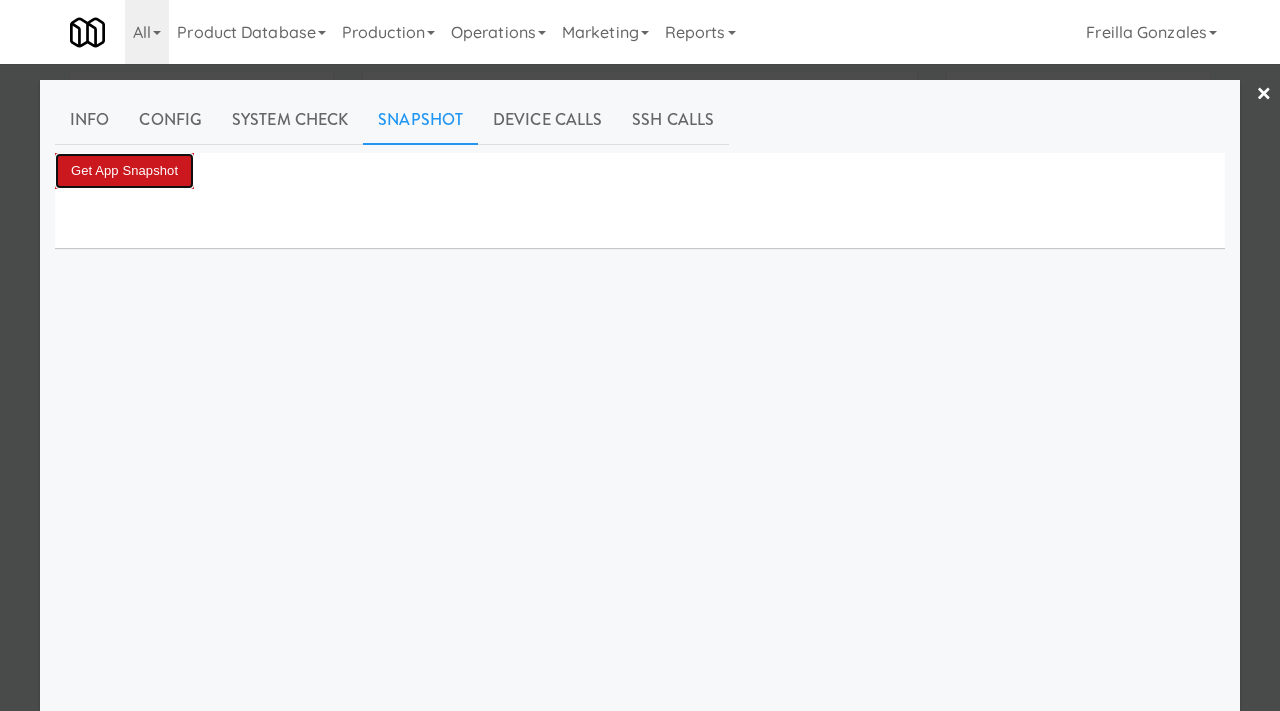 click on "Get App Snapshot" at bounding box center [124, 171] 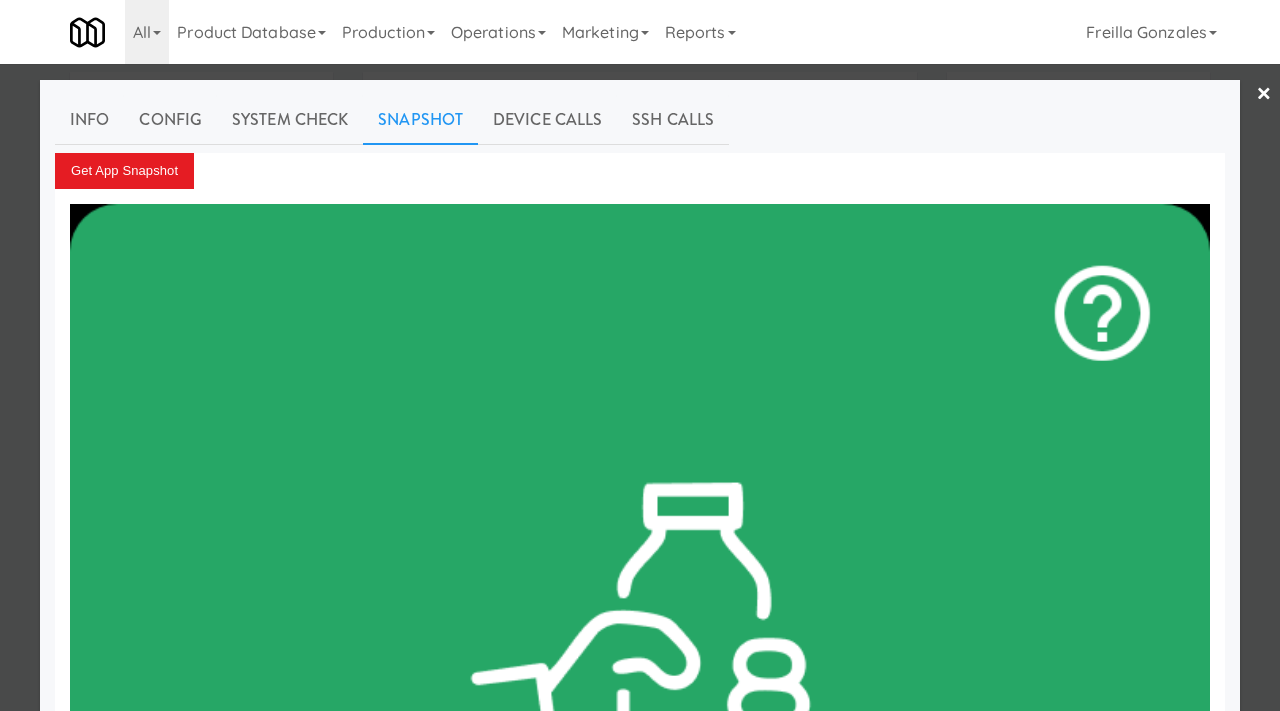 click at bounding box center [640, 355] 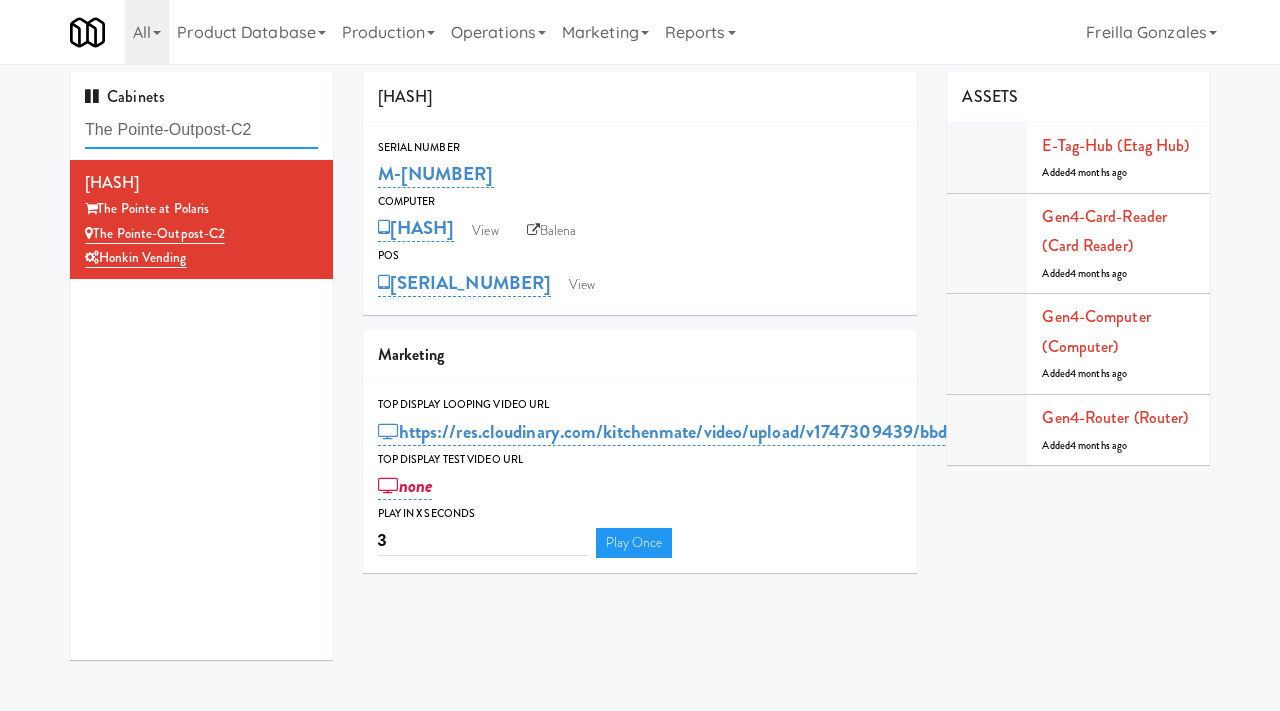 drag, startPoint x: 272, startPoint y: 130, endPoint x: 64, endPoint y: 118, distance: 208.34587 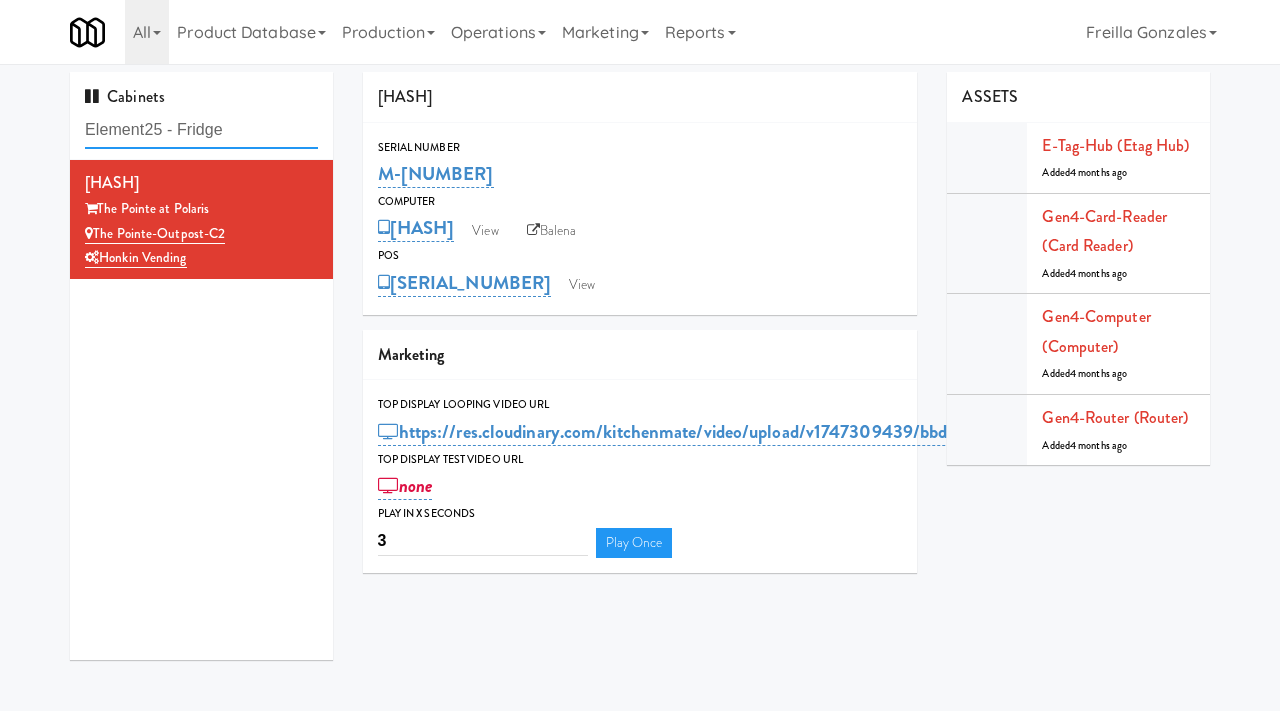 type on "Element25 - Fridge" 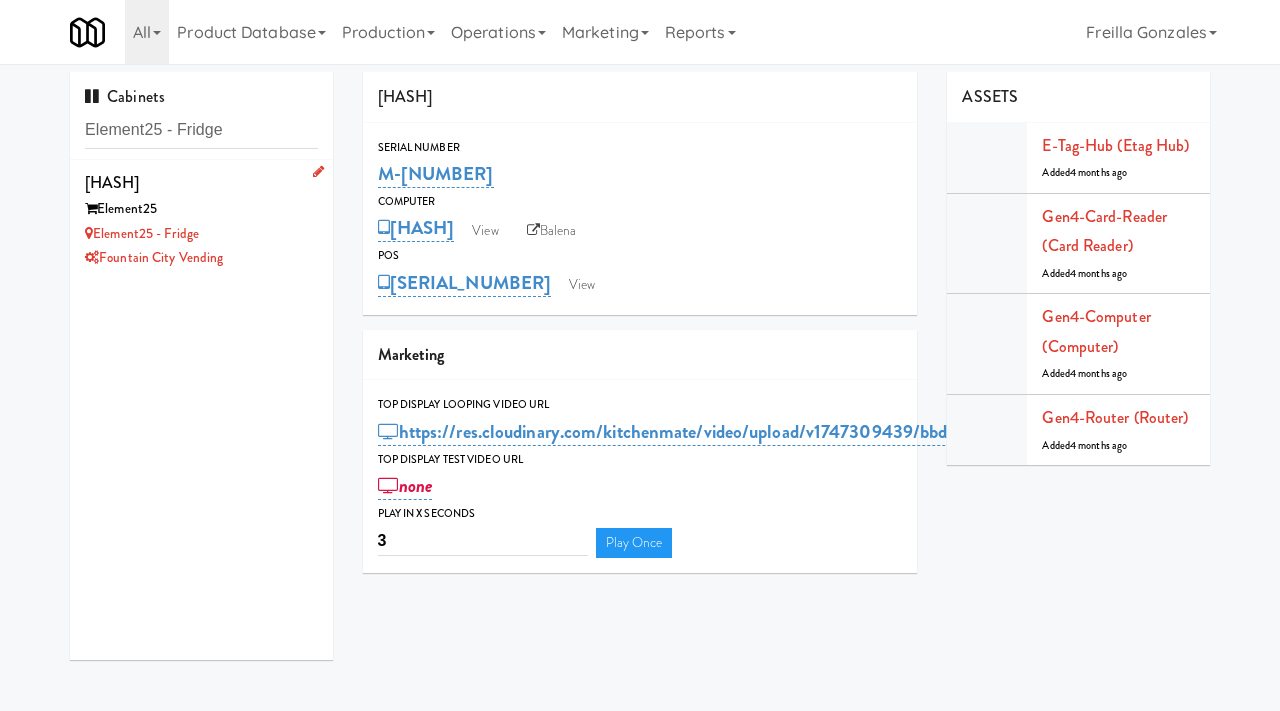click on "Fountain City Vending" at bounding box center (201, 258) 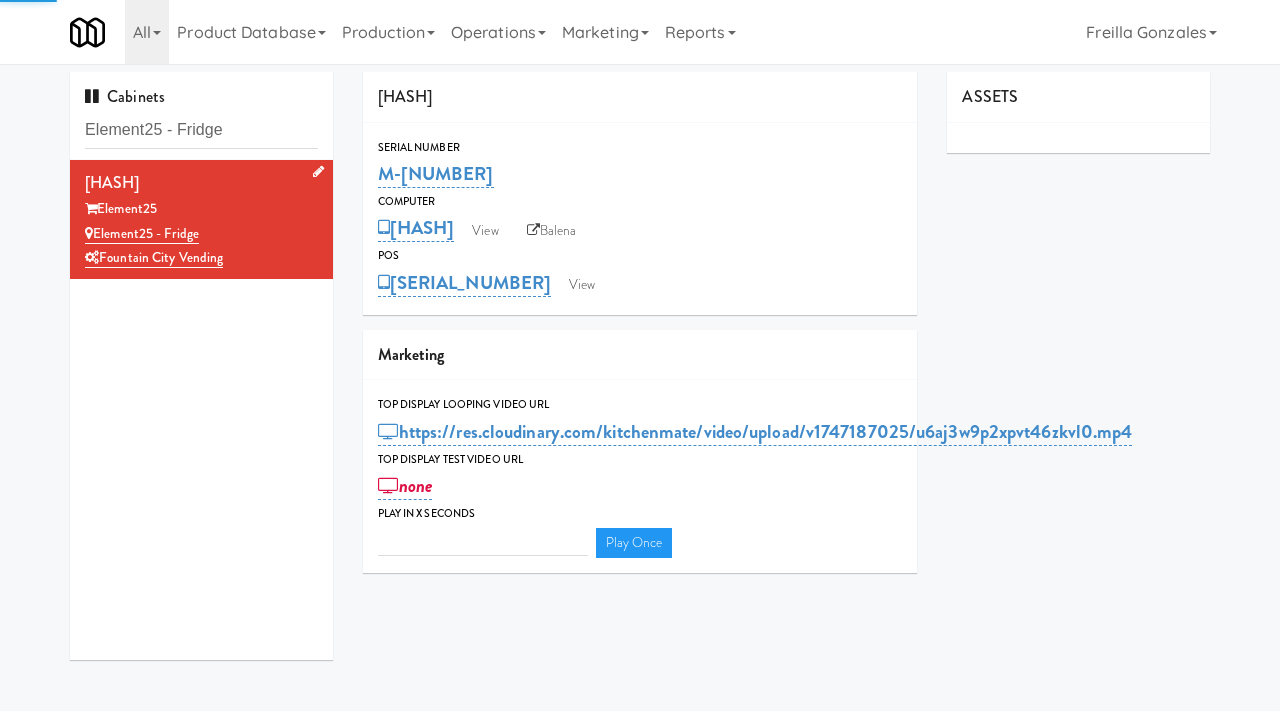 type on "3" 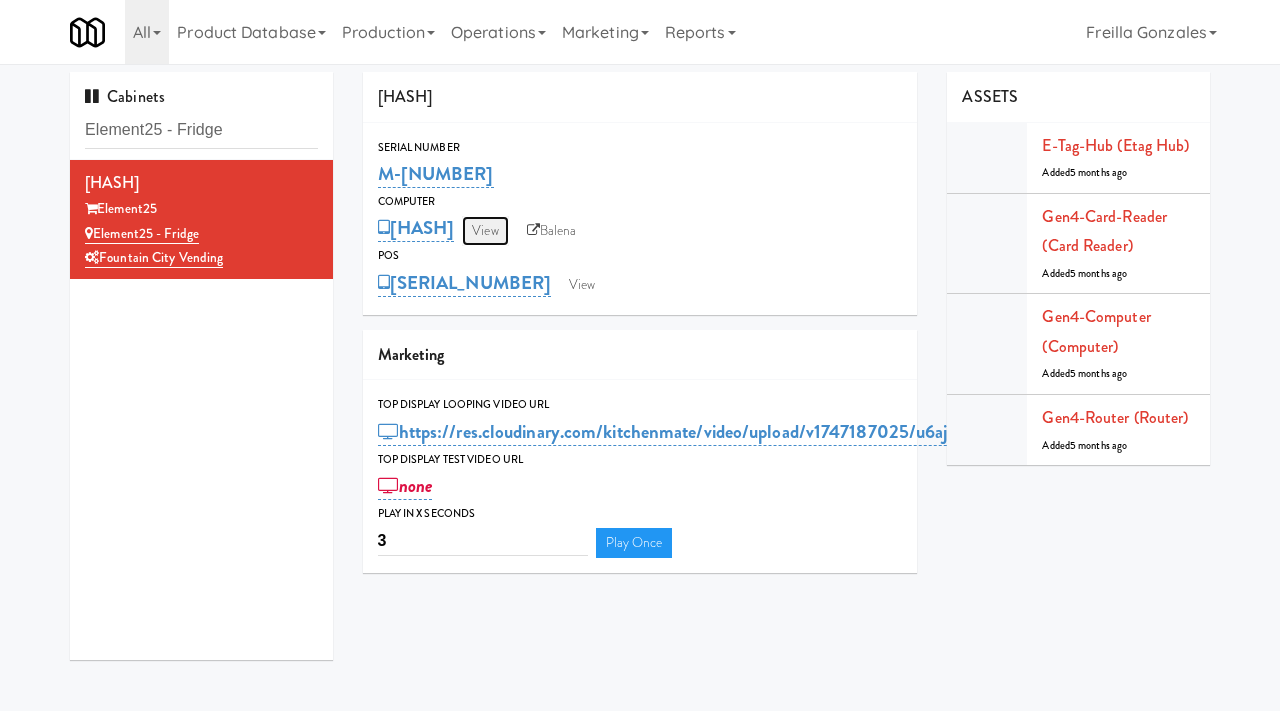 click on "View" at bounding box center (485, 231) 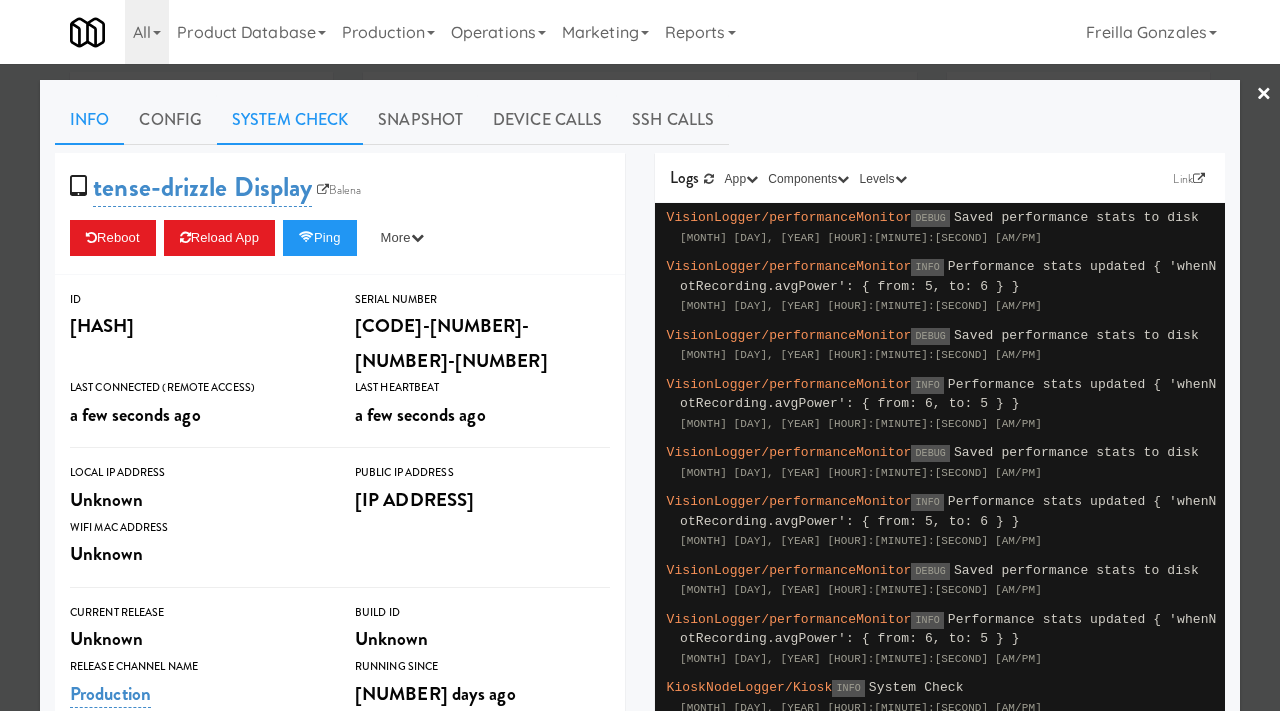 click on "System Check" at bounding box center [290, 120] 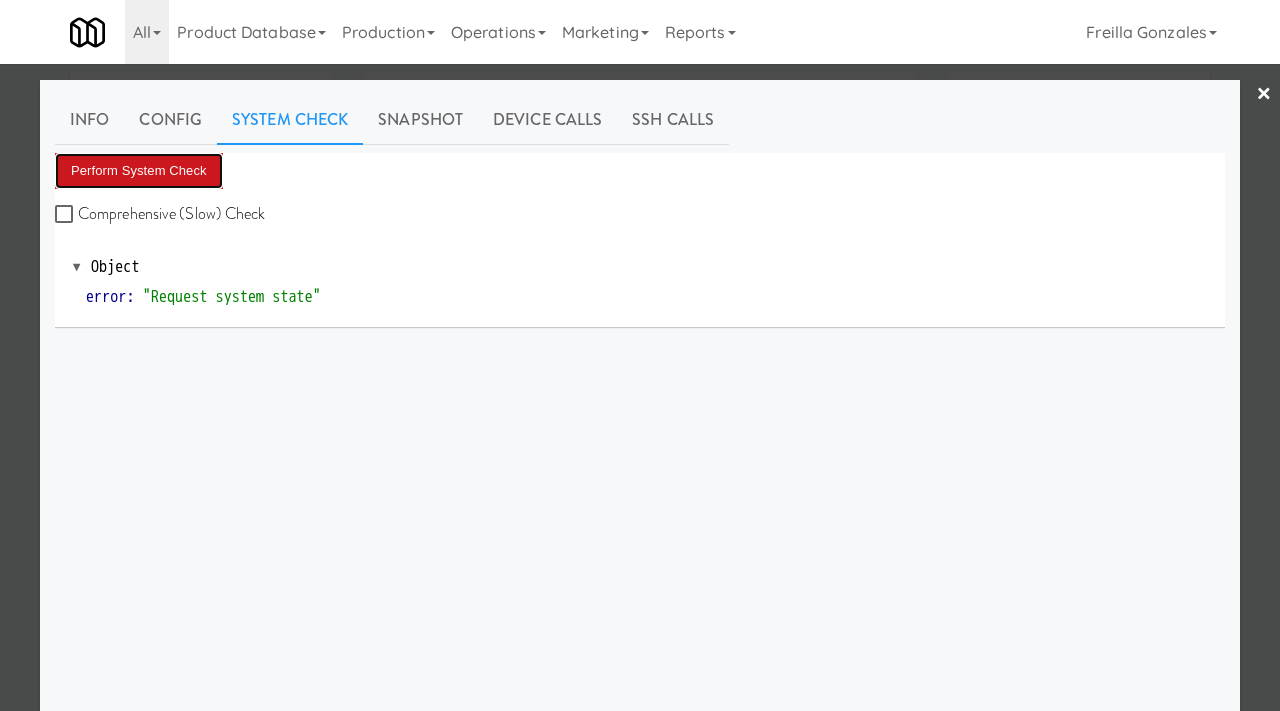 click on "Perform System Check" at bounding box center (139, 171) 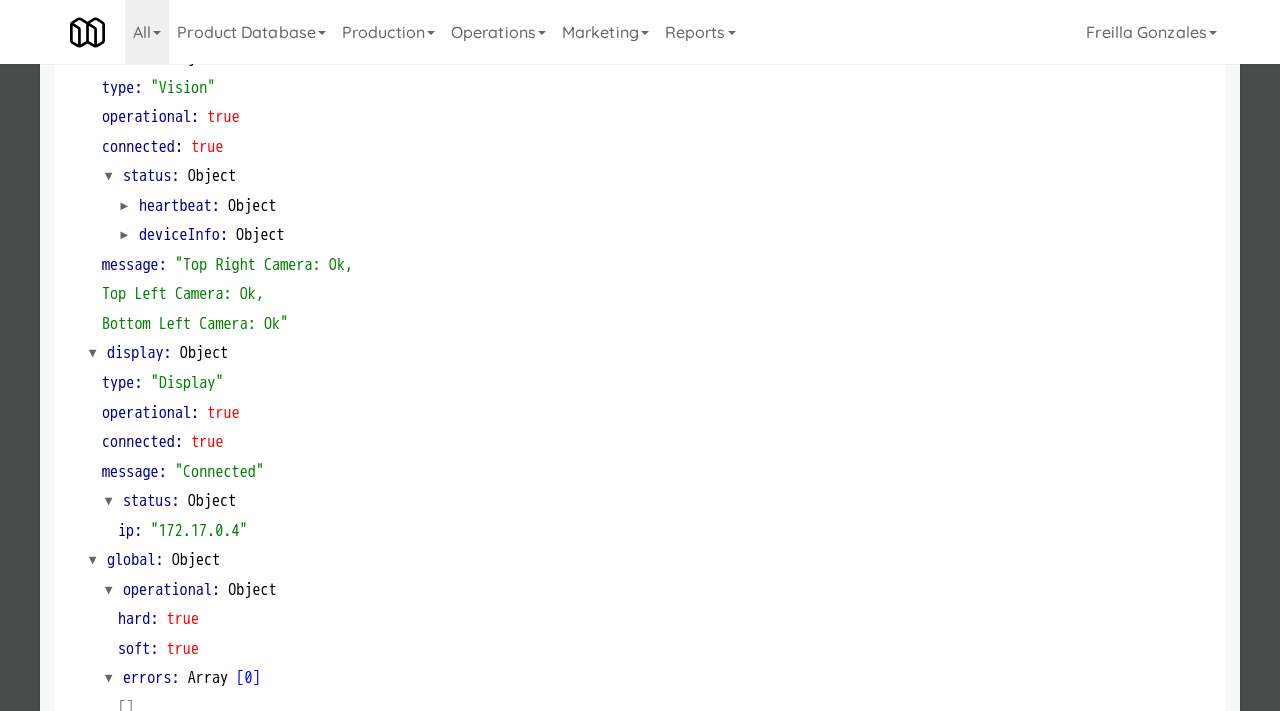 scroll, scrollTop: 842, scrollLeft: 0, axis: vertical 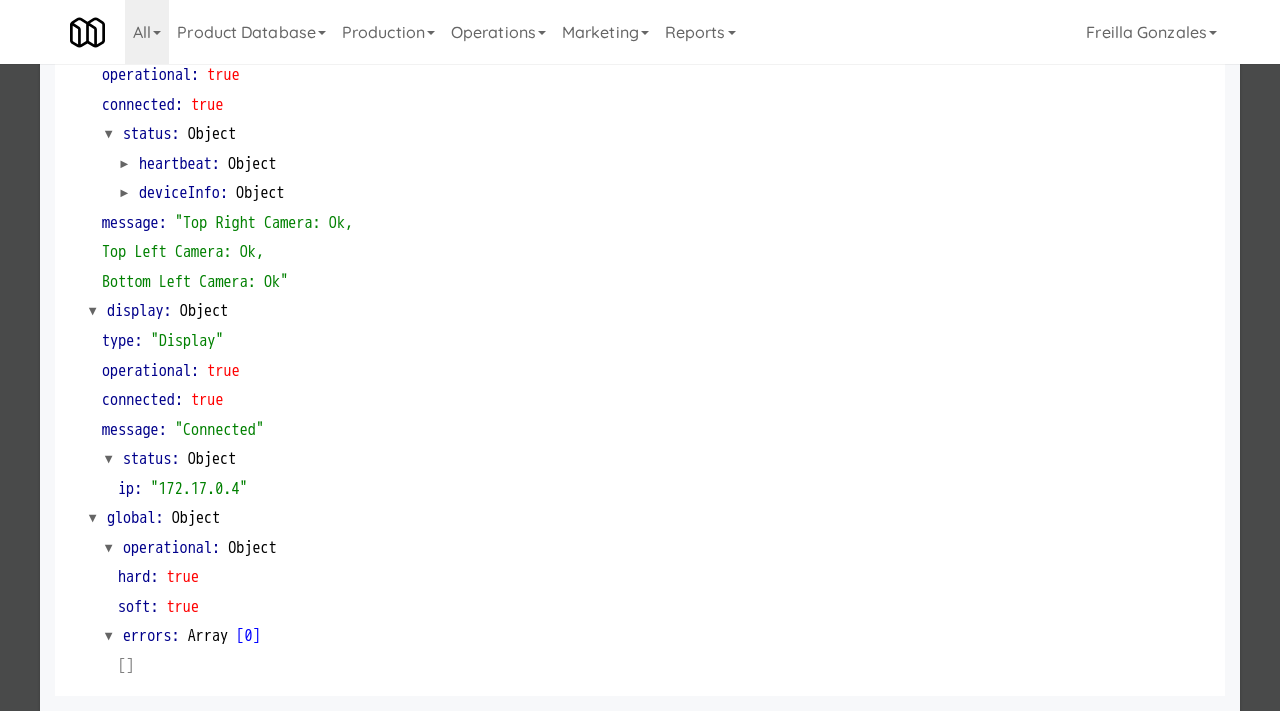 click at bounding box center (640, 355) 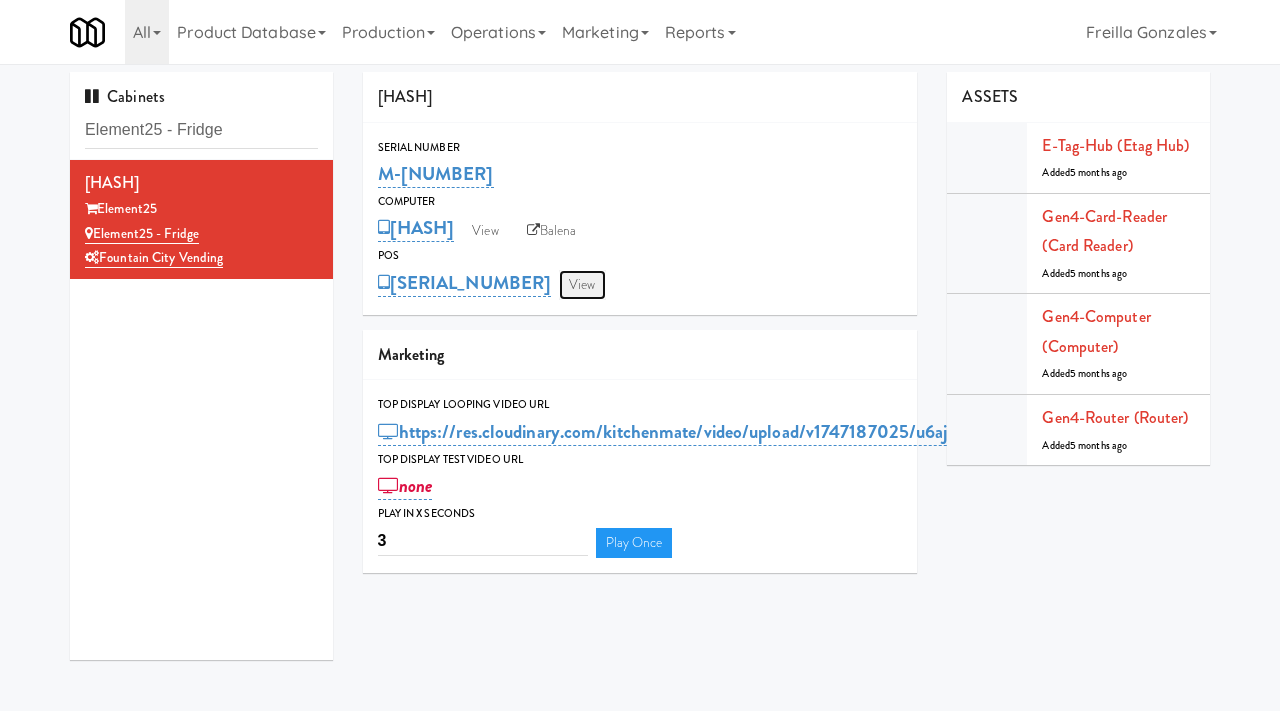 click on "View" at bounding box center (582, 285) 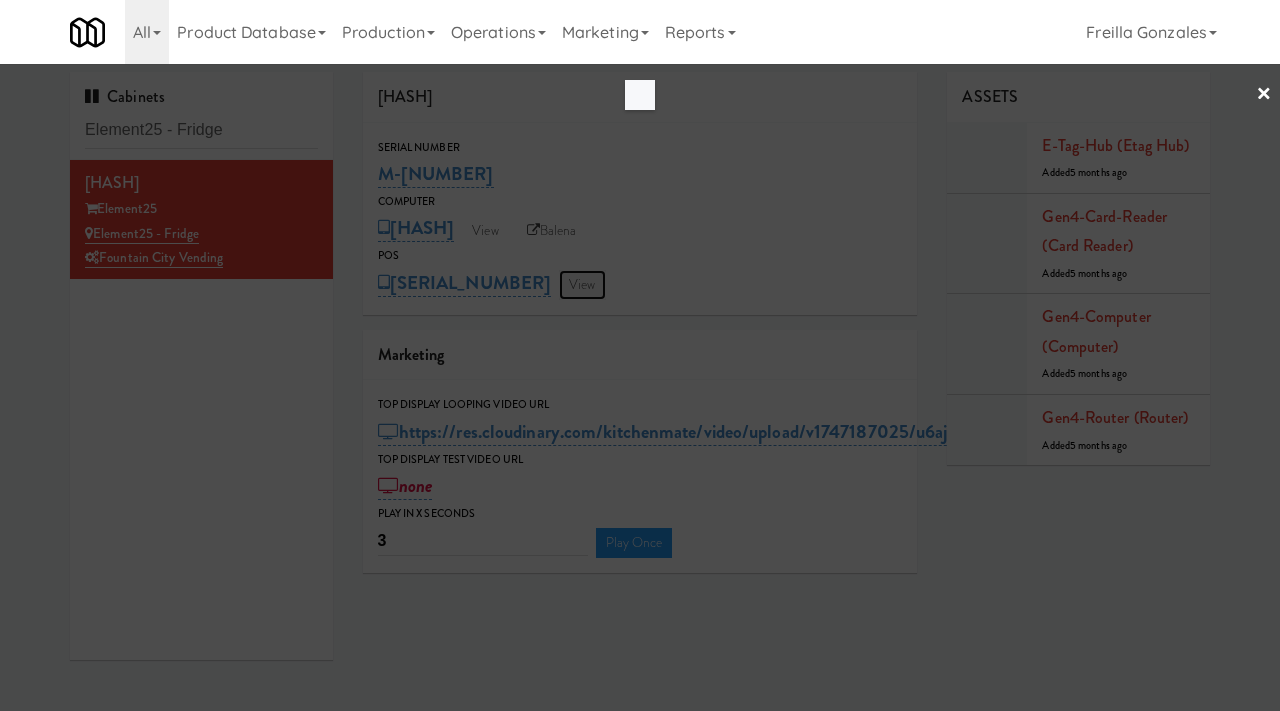 scroll, scrollTop: 0, scrollLeft: 0, axis: both 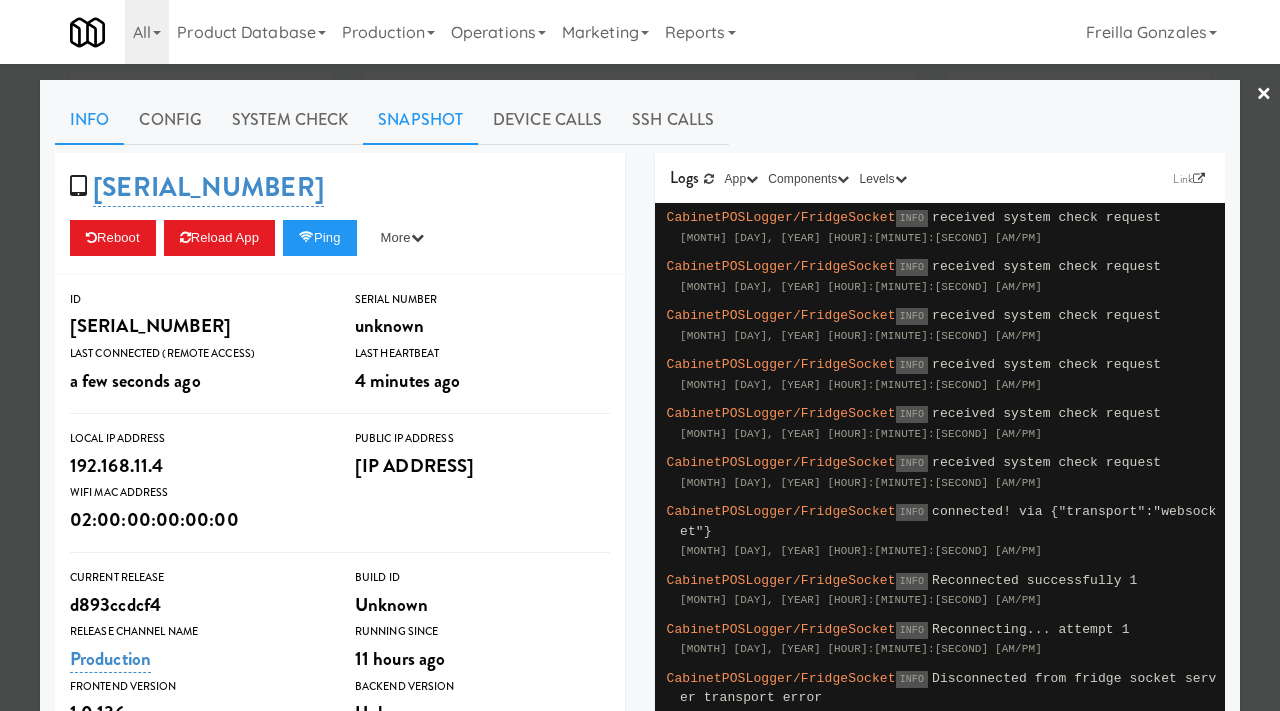 click on "Snapshot" at bounding box center (420, 120) 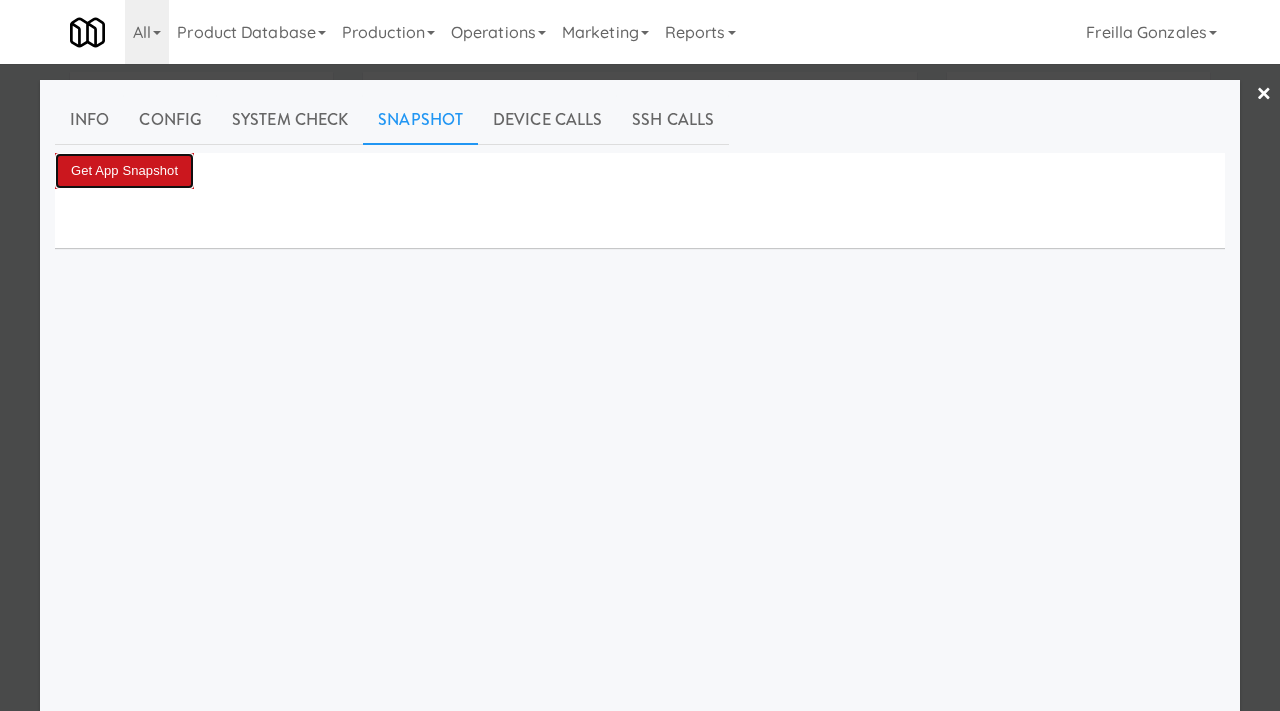 click on "Get App Snapshot" at bounding box center (124, 171) 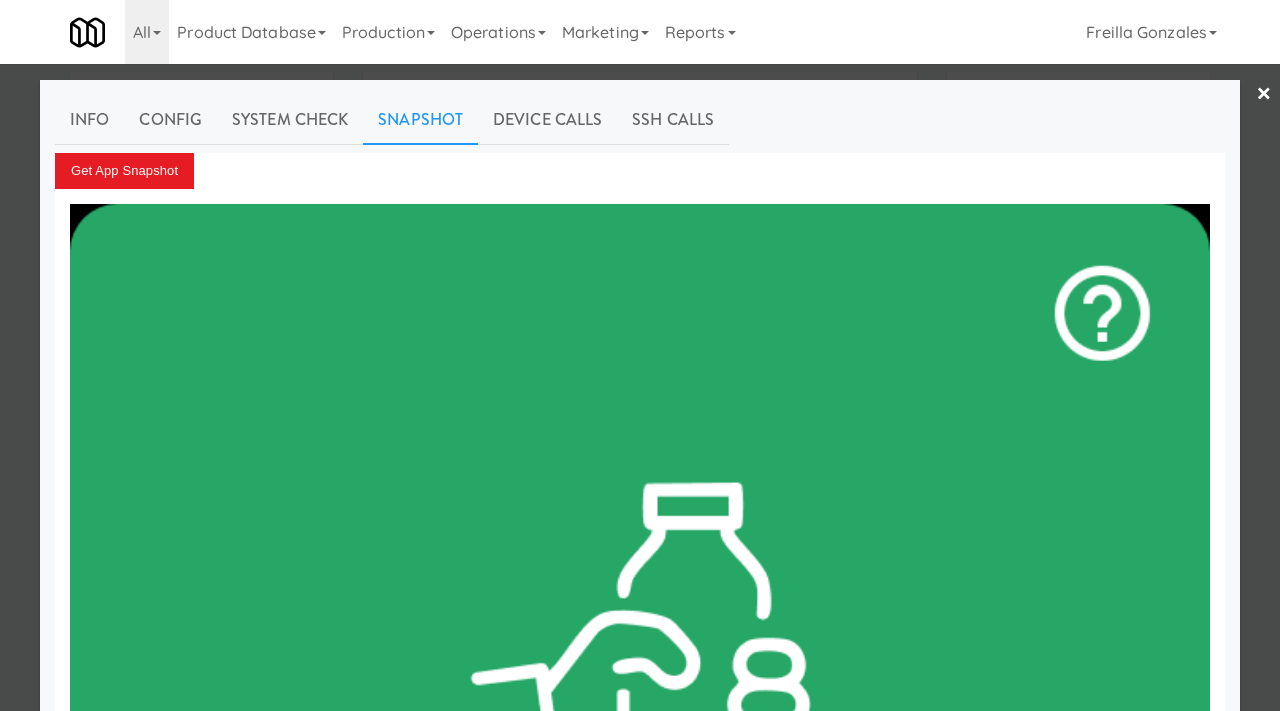 click at bounding box center (640, 355) 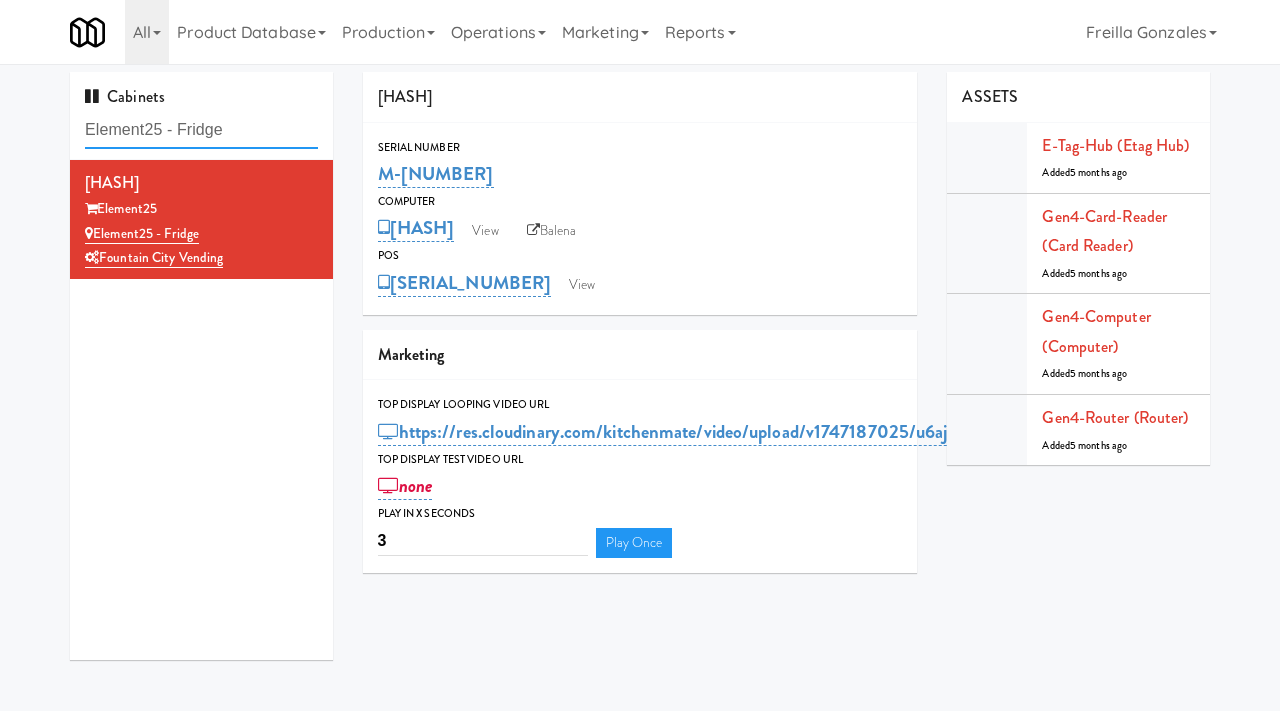drag, startPoint x: 233, startPoint y: 131, endPoint x: 81, endPoint y: 131, distance: 152 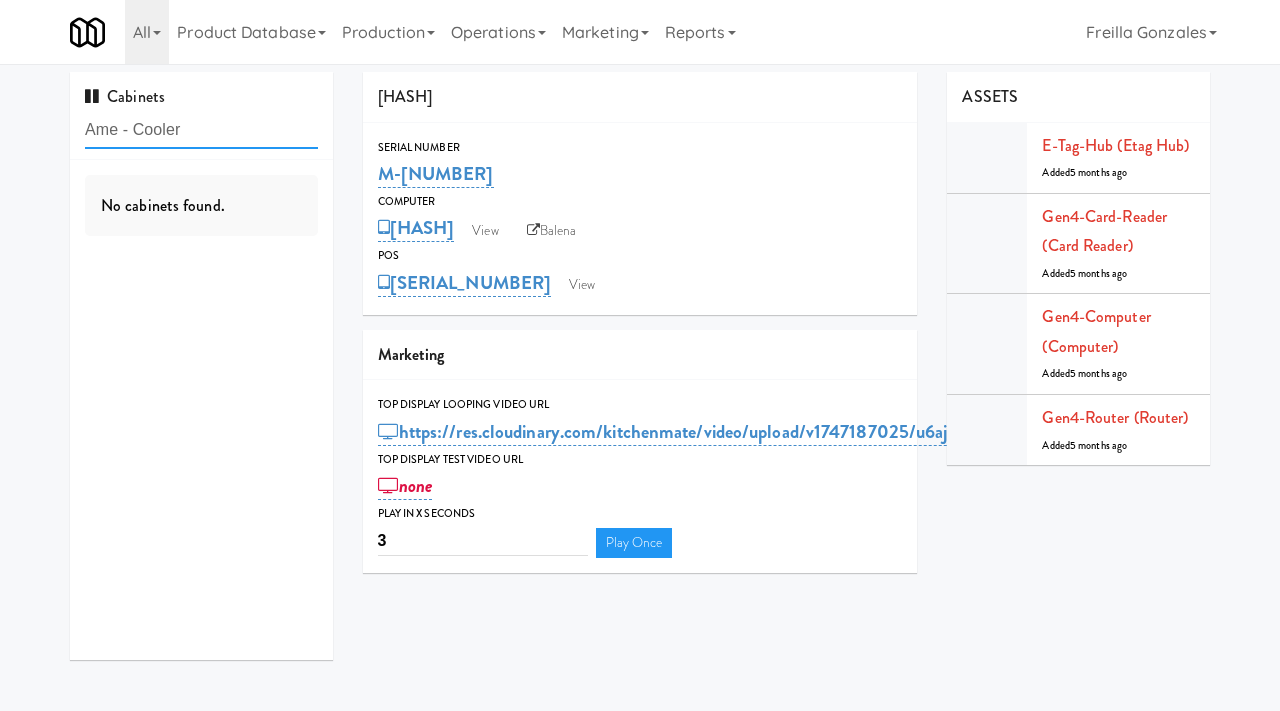 type on "Ame - Cooler" 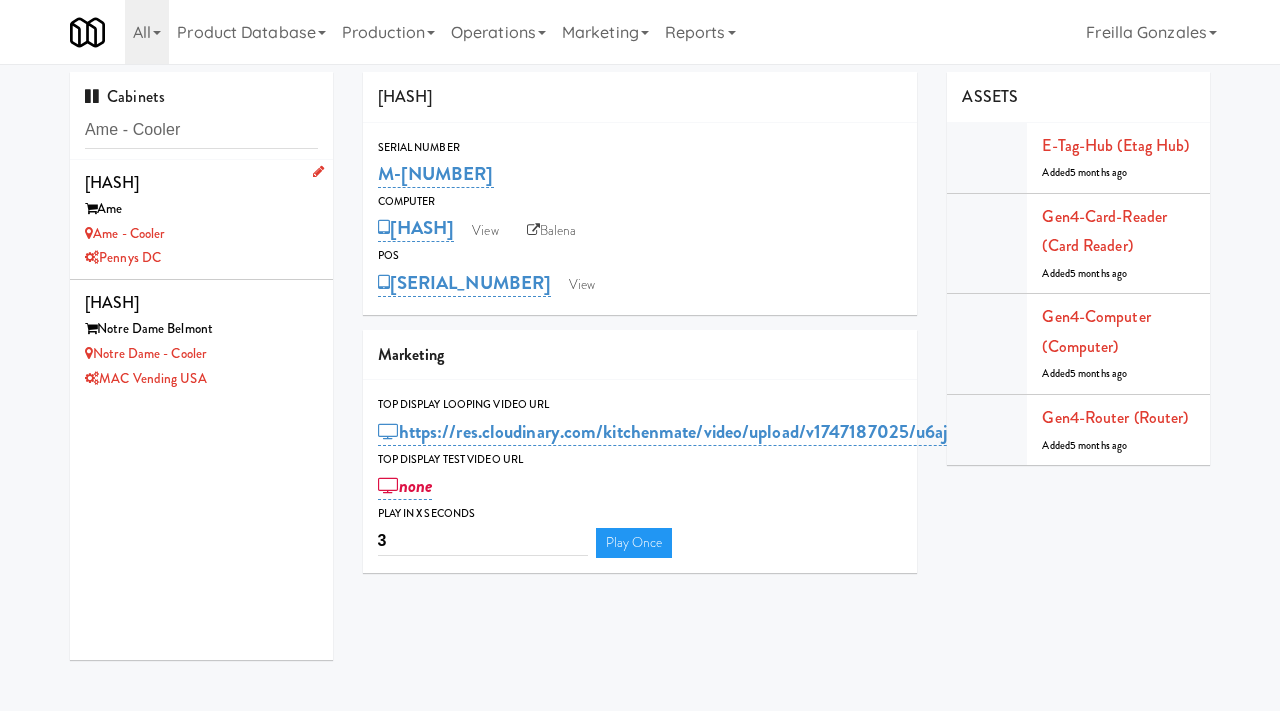 click on "Ame - Cooler" at bounding box center (201, 234) 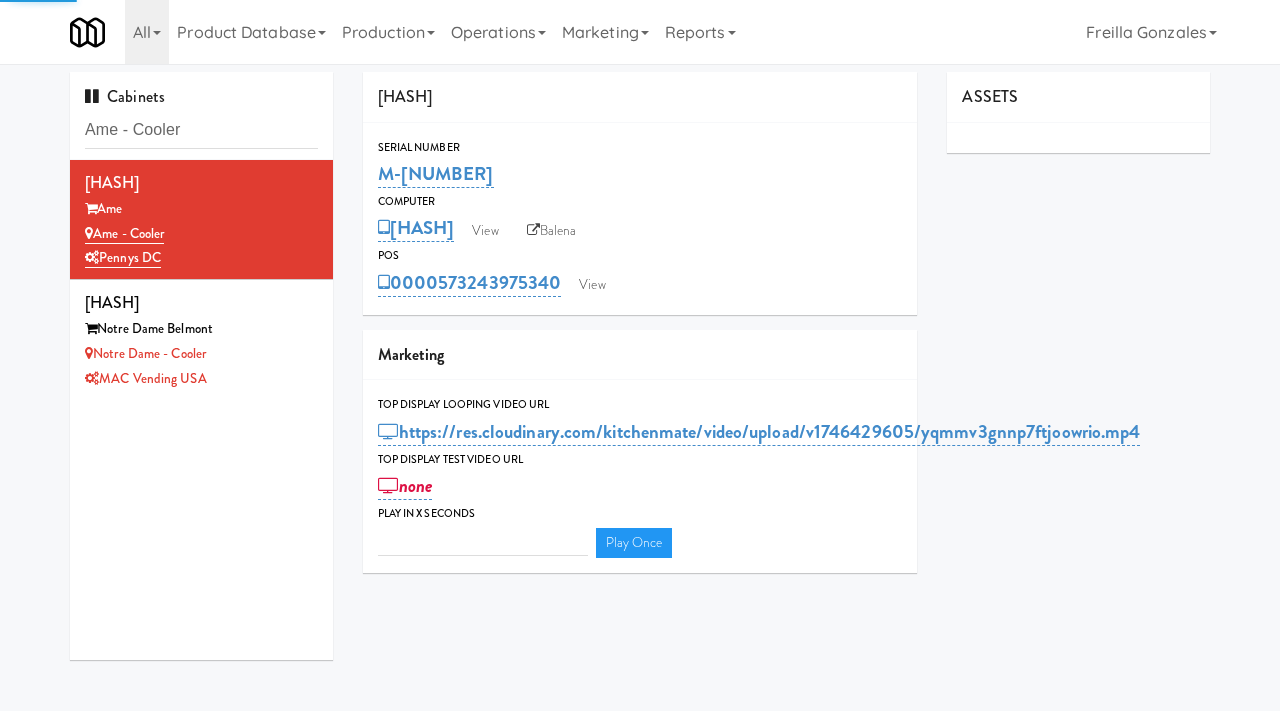 type on "3" 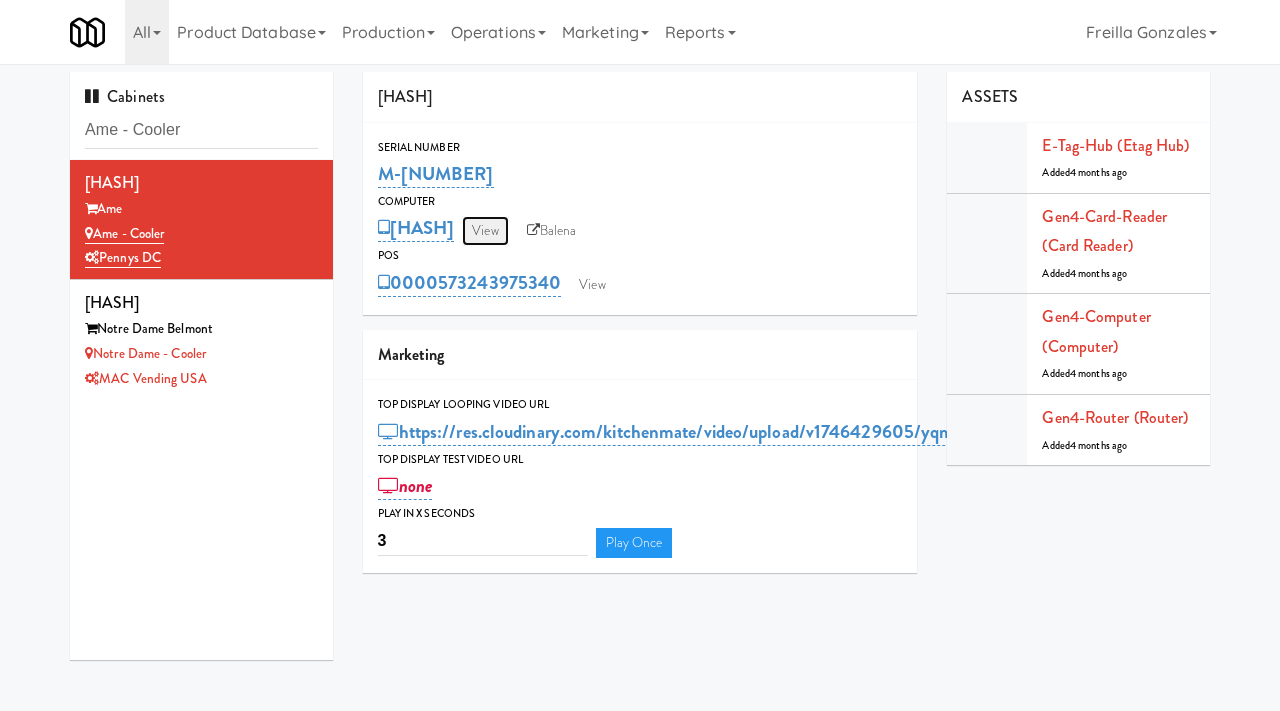 click on "View" at bounding box center [485, 231] 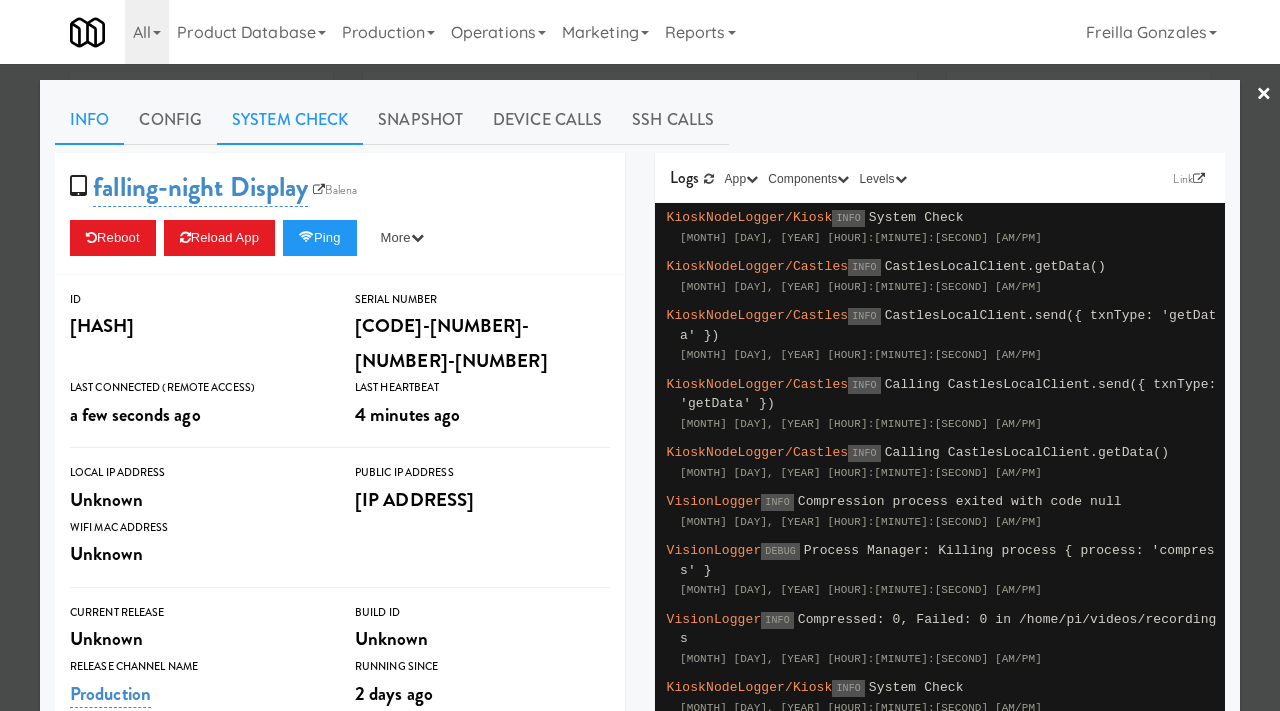 click on "System Check" at bounding box center (290, 120) 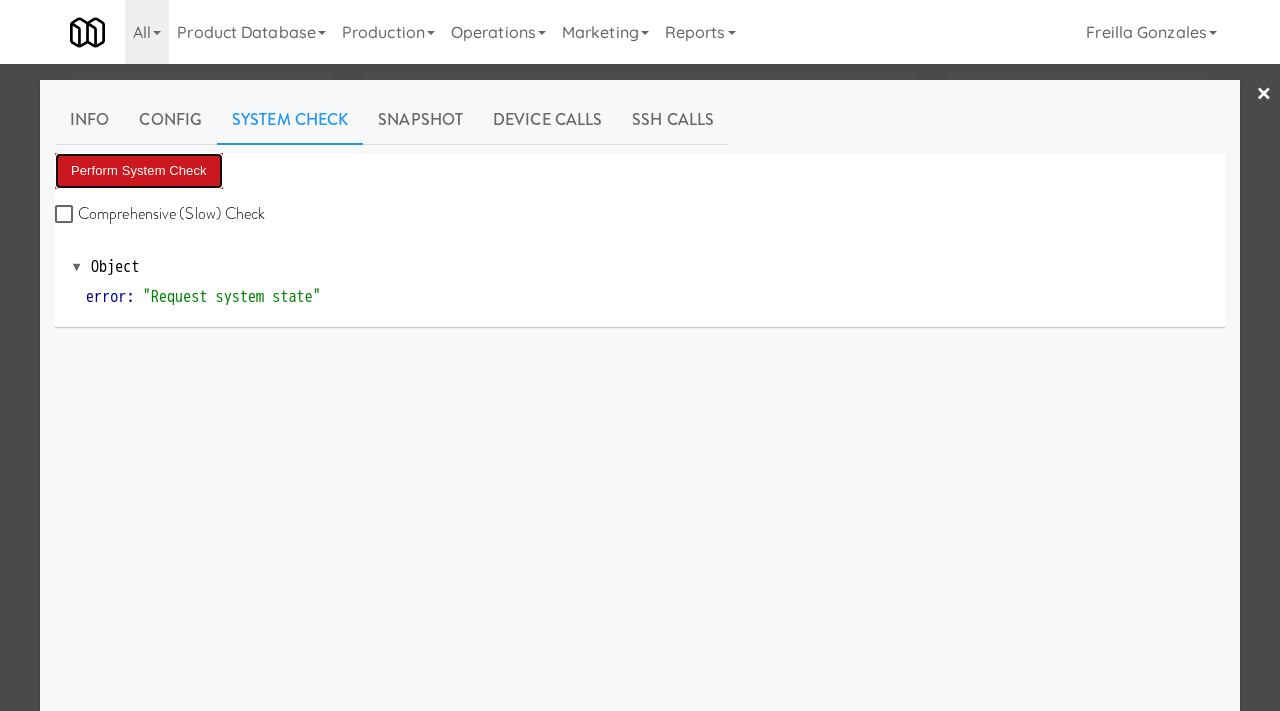 click on "Perform System Check" at bounding box center [139, 171] 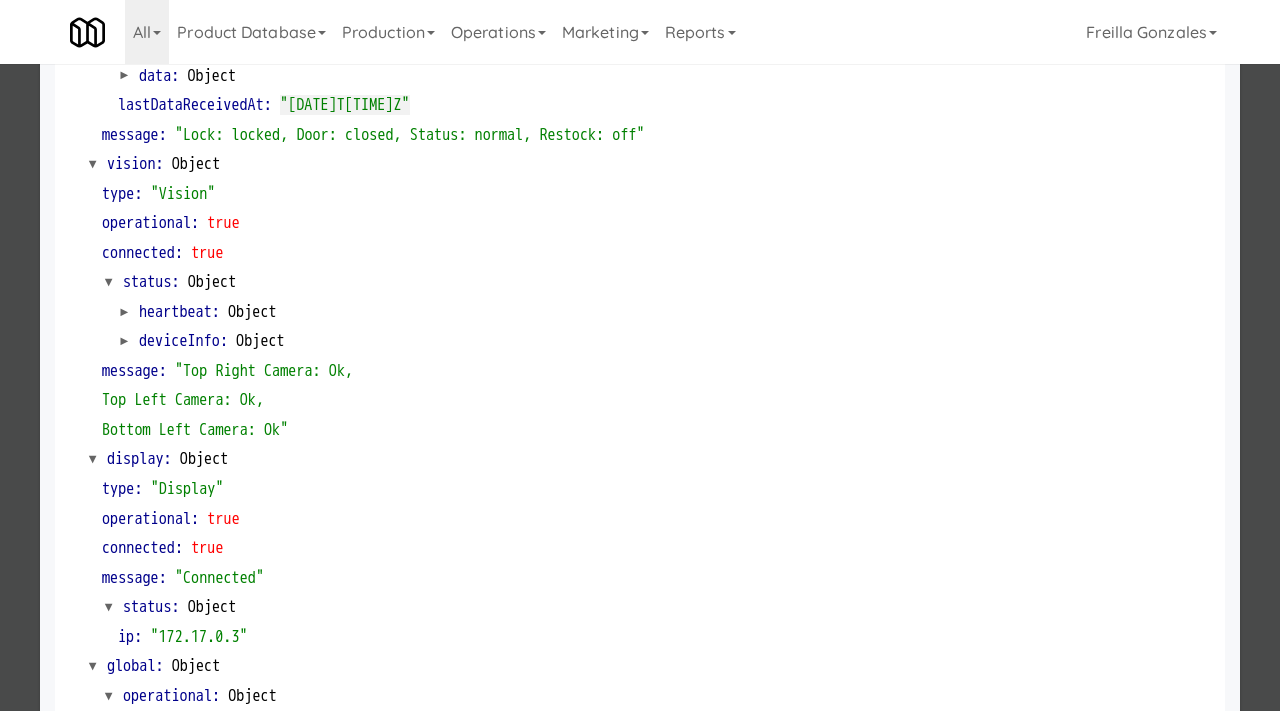 scroll, scrollTop: 842, scrollLeft: 0, axis: vertical 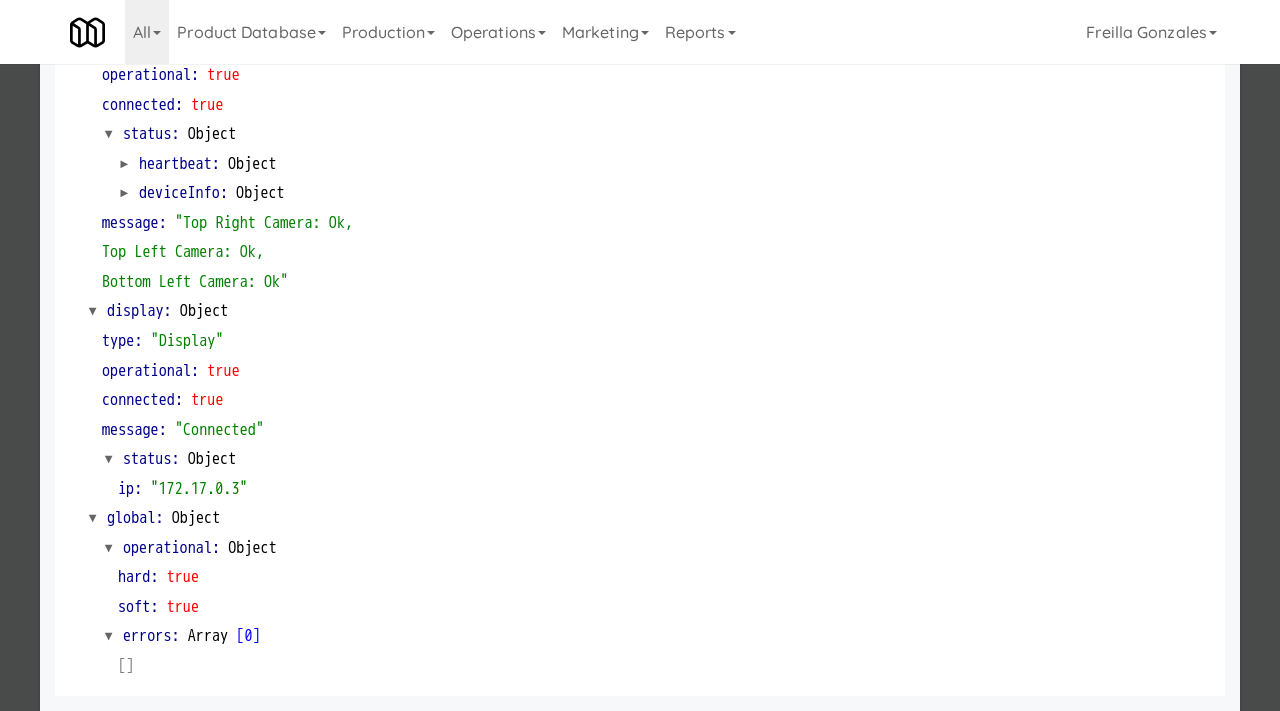 click at bounding box center (640, 355) 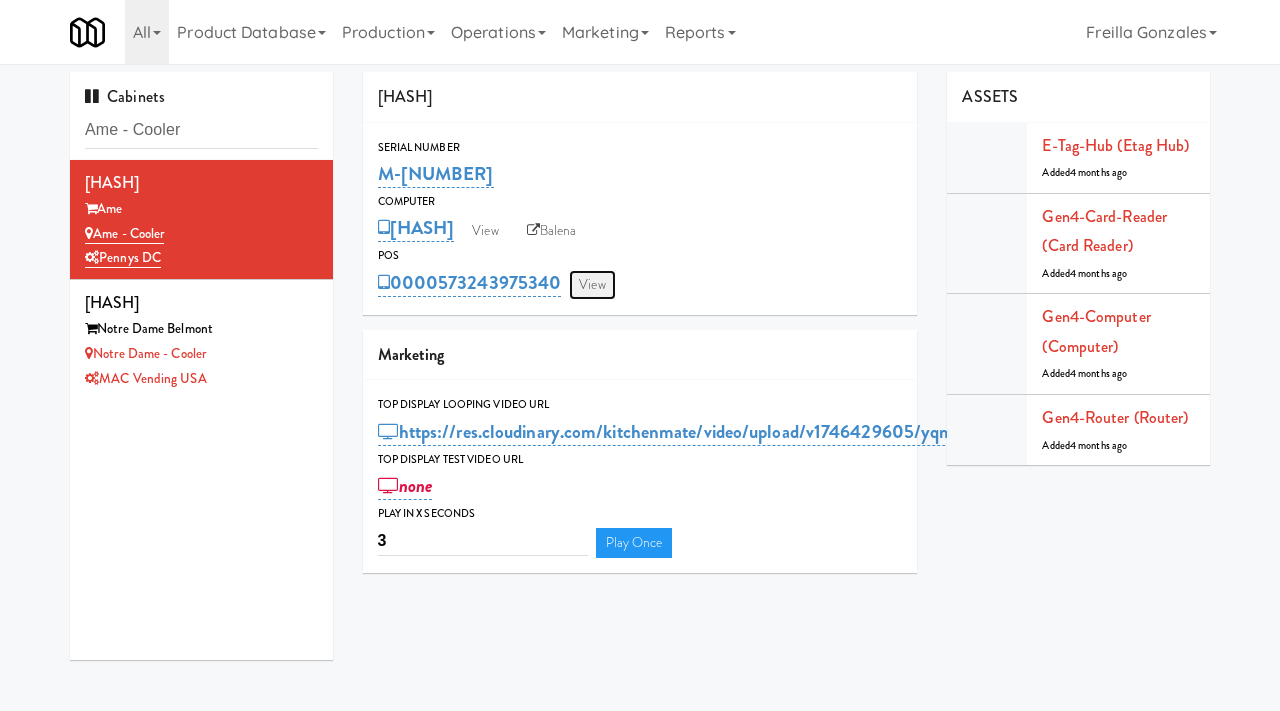 click on "View" at bounding box center (592, 285) 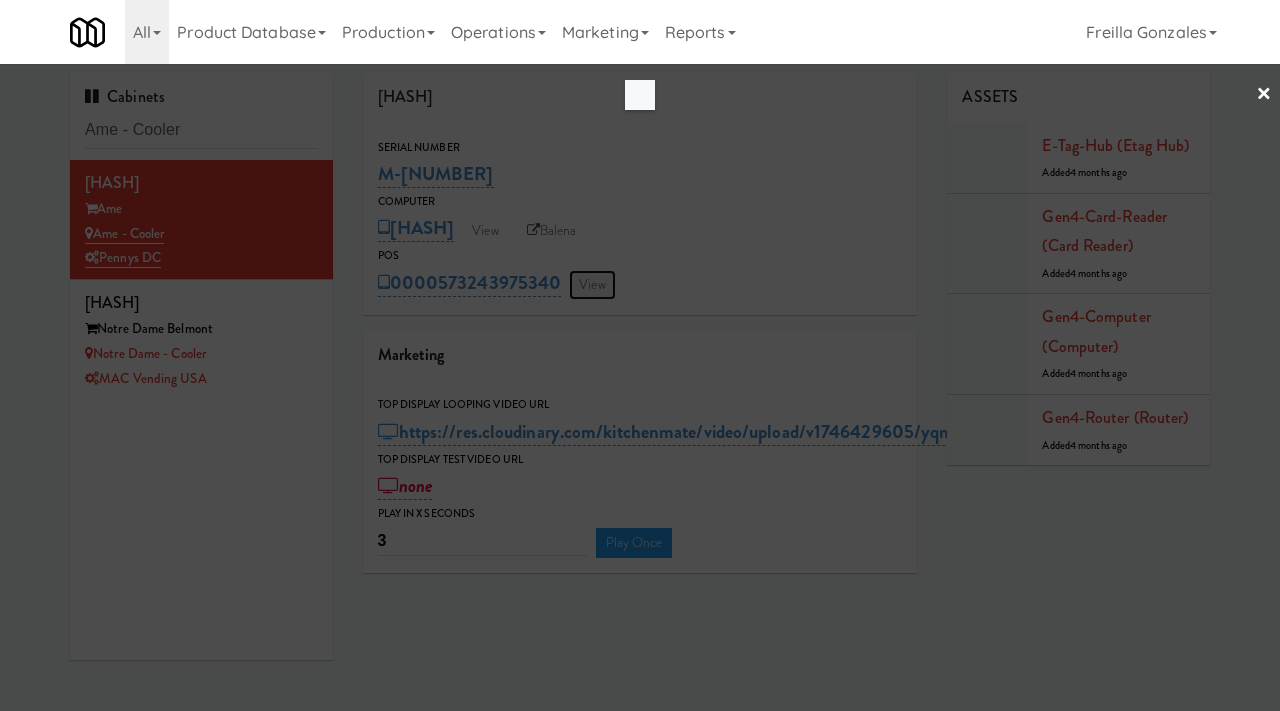 scroll, scrollTop: 0, scrollLeft: 0, axis: both 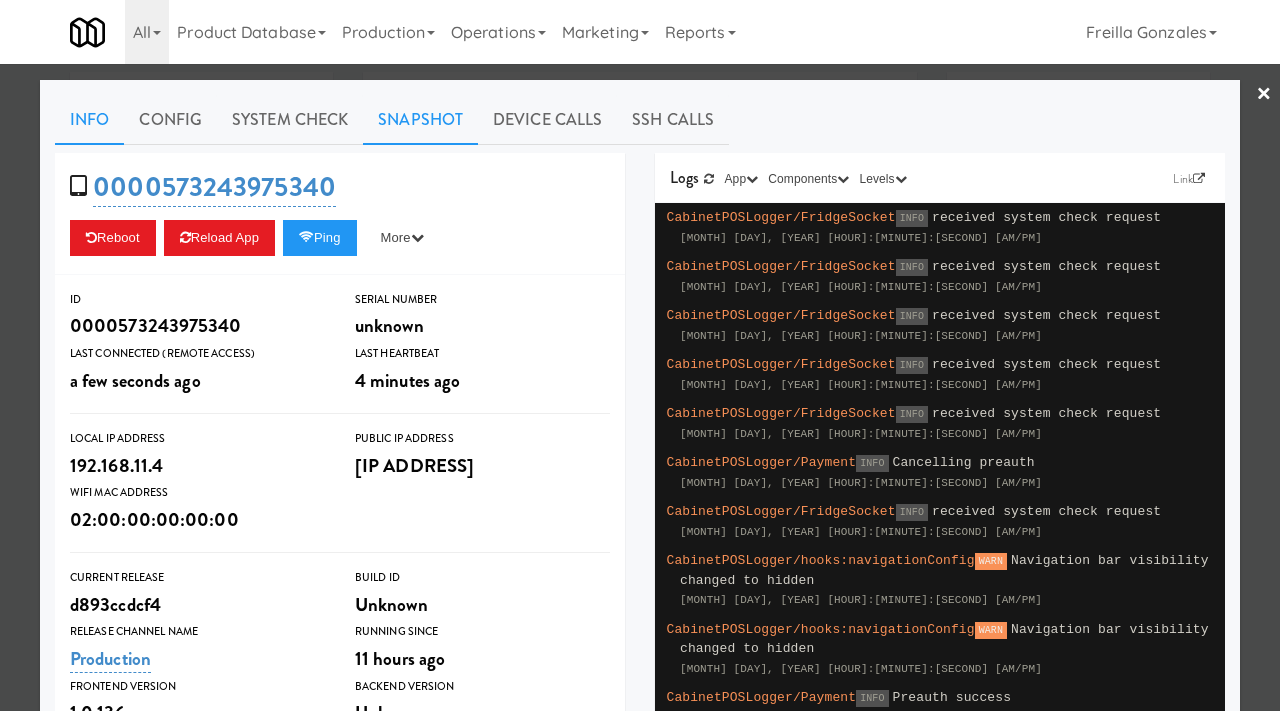 click on "Snapshot" at bounding box center (420, 120) 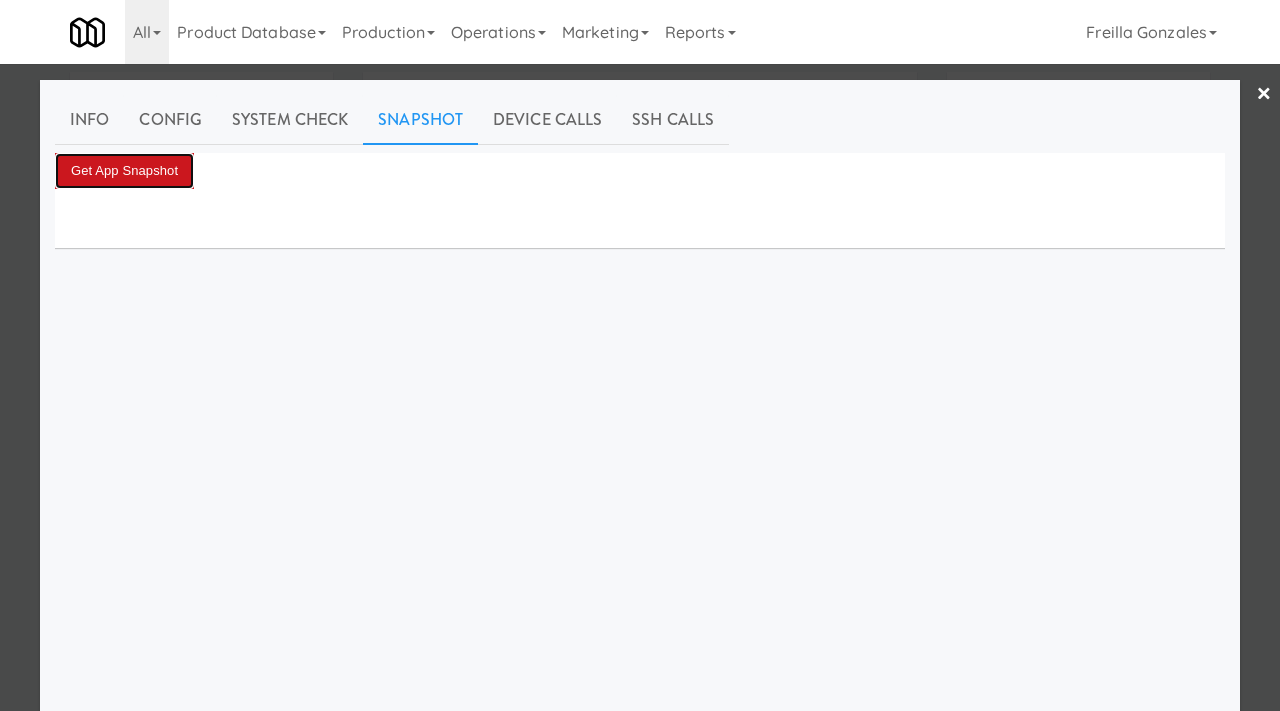 click on "Get App Snapshot" at bounding box center [124, 171] 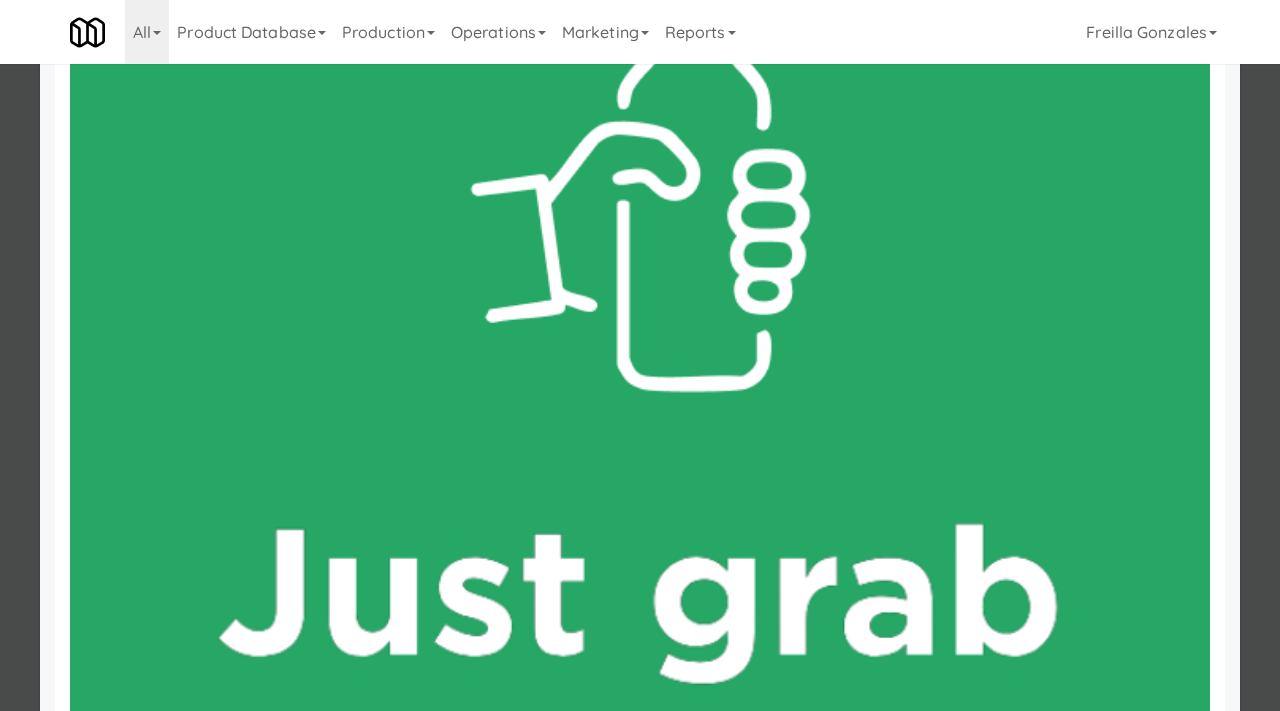 scroll, scrollTop: 508, scrollLeft: 0, axis: vertical 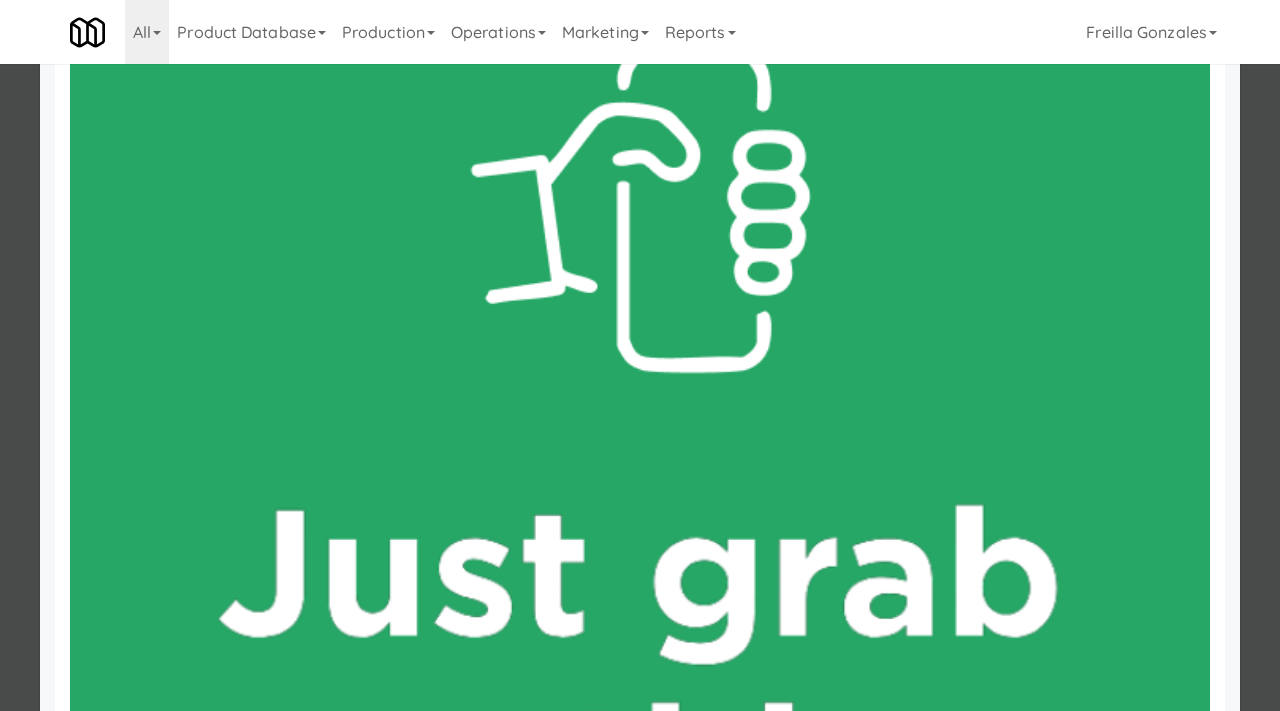 click at bounding box center [640, 355] 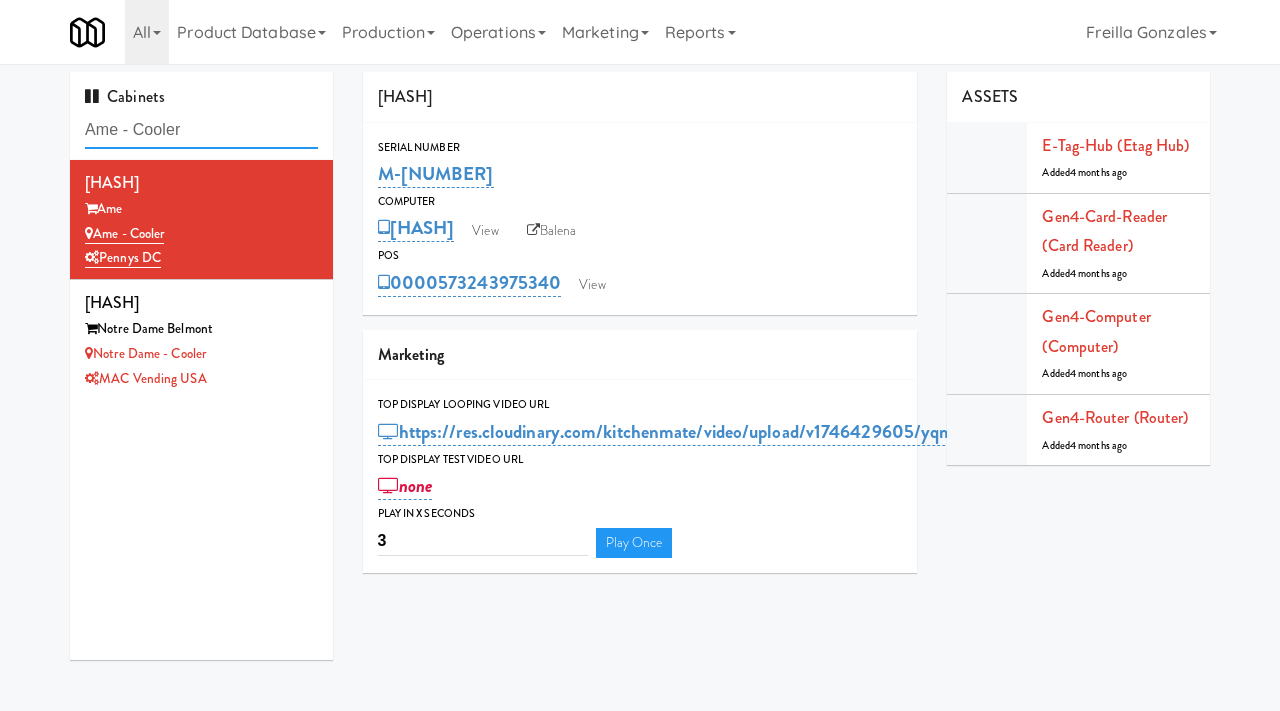 click on "Ame - Cooler" at bounding box center (201, 130) 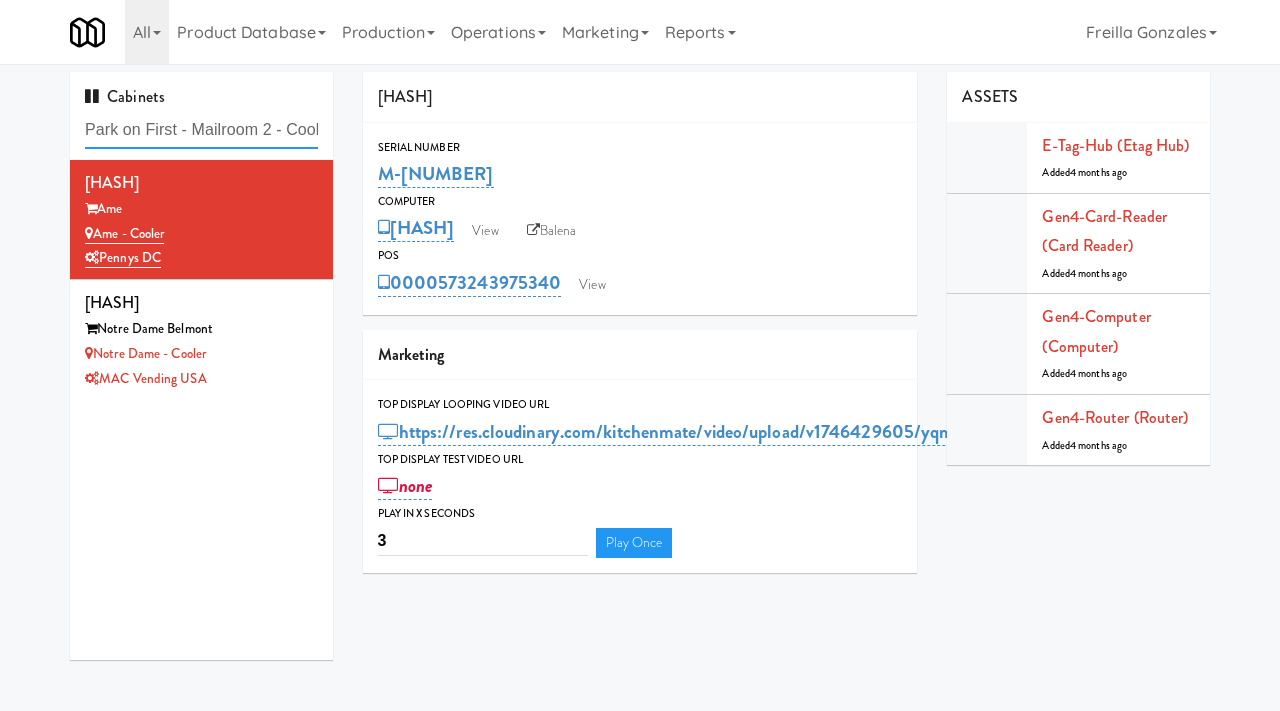 scroll, scrollTop: 0, scrollLeft: 26, axis: horizontal 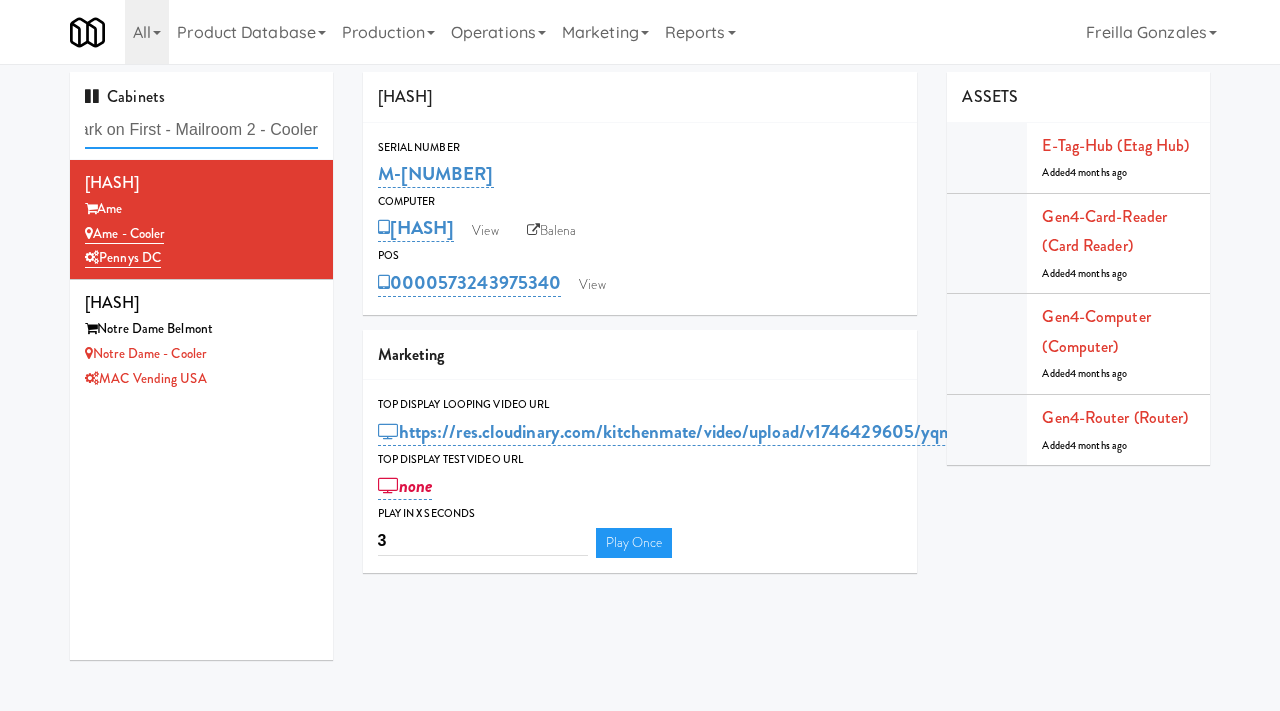 type on "Park on First - Mailroom 2 - Cooler" 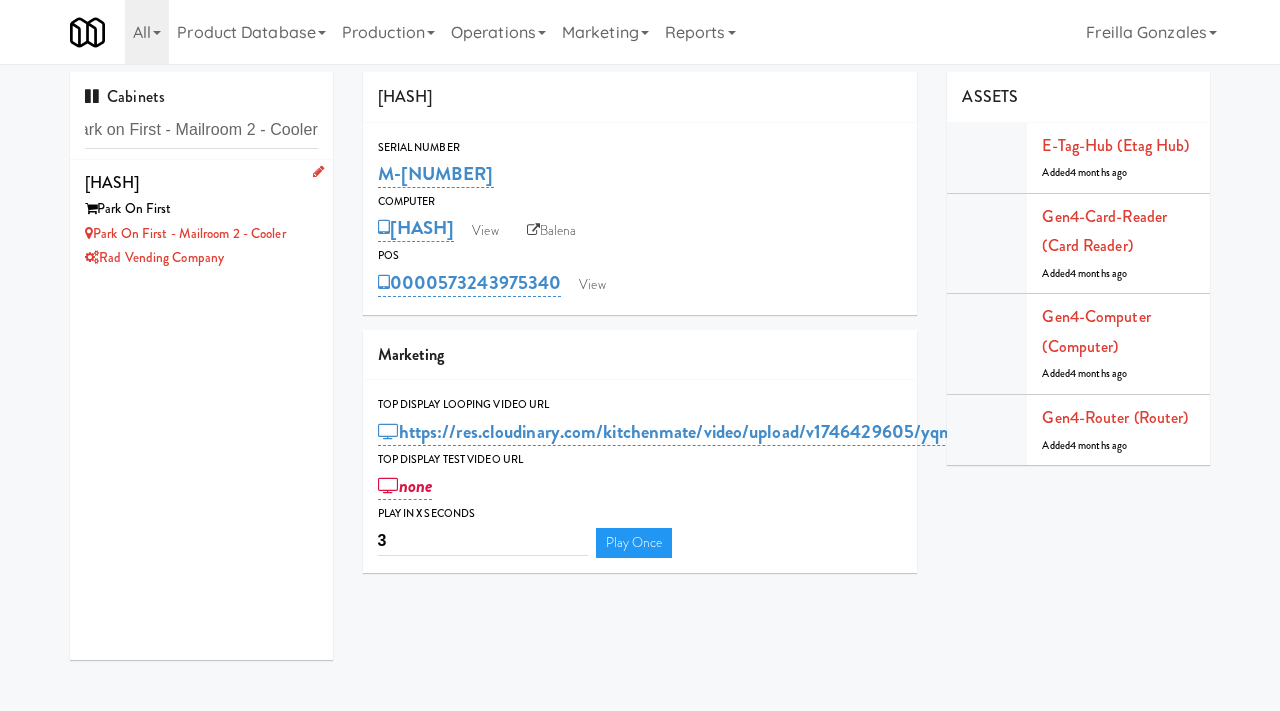 click on "[HASH] [LOCATION] [LOCATION] [COMPANY]" at bounding box center [201, 219] 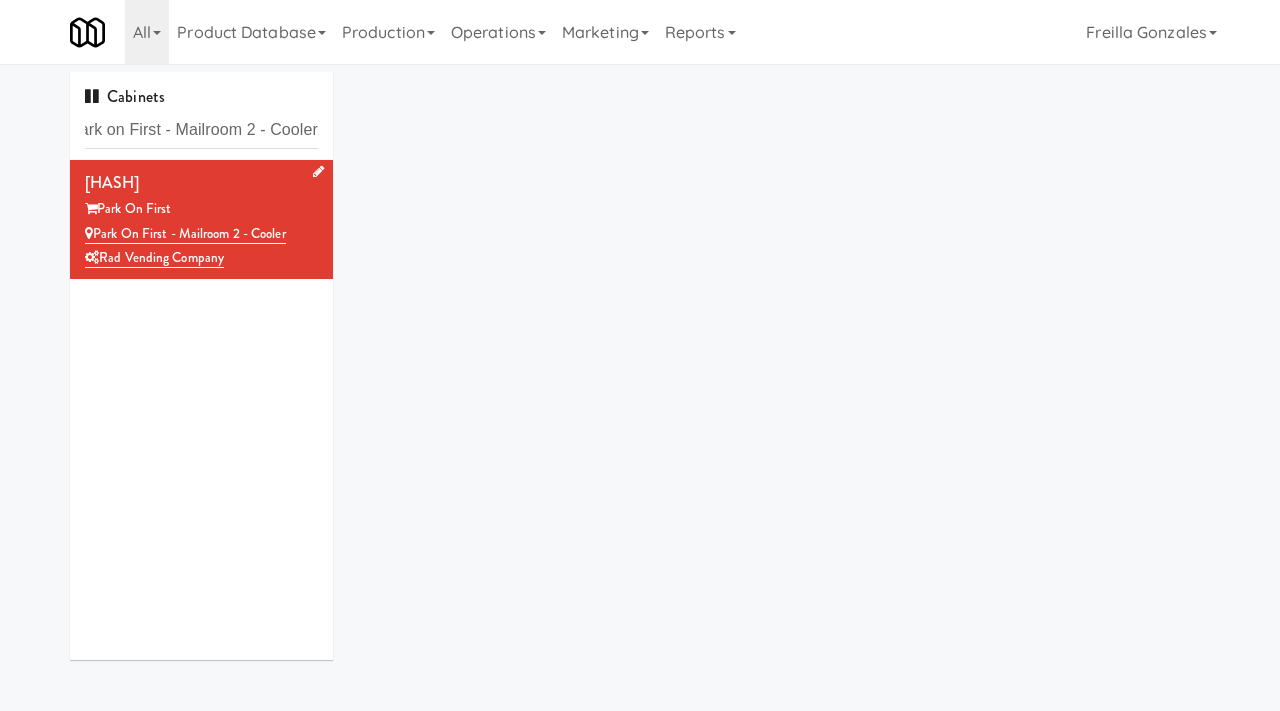 scroll, scrollTop: 0, scrollLeft: 0, axis: both 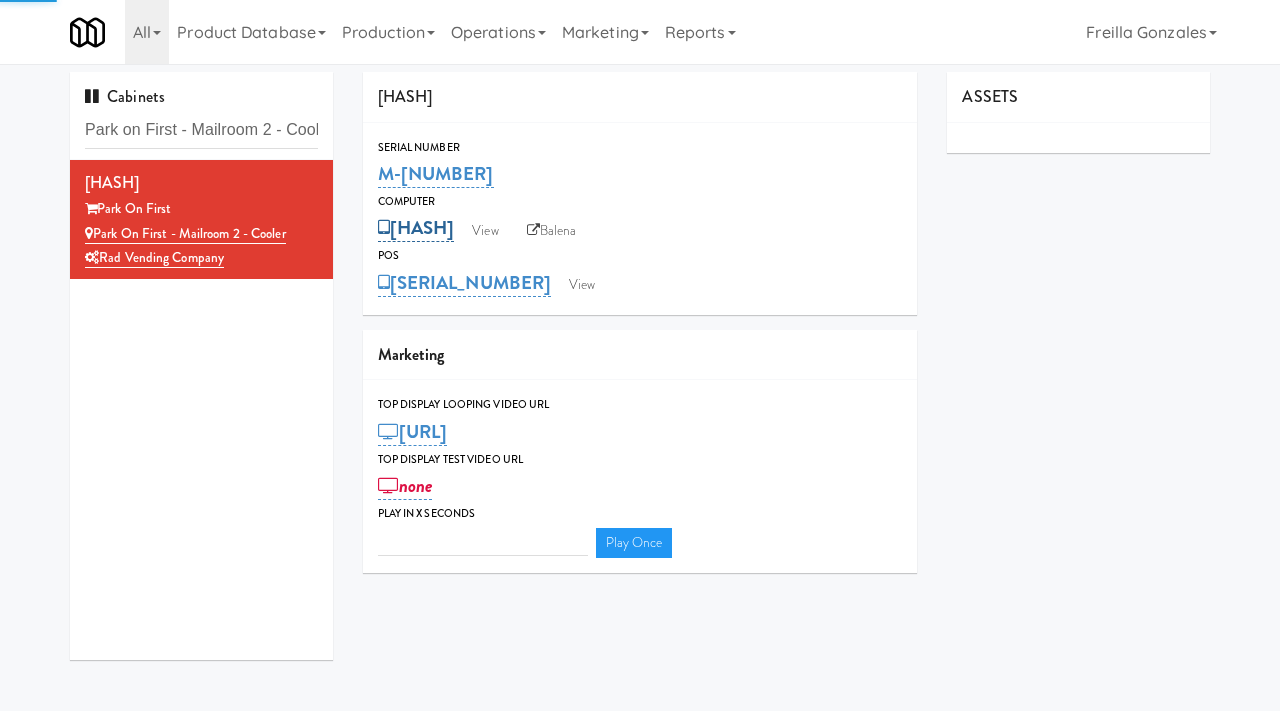 type on "3" 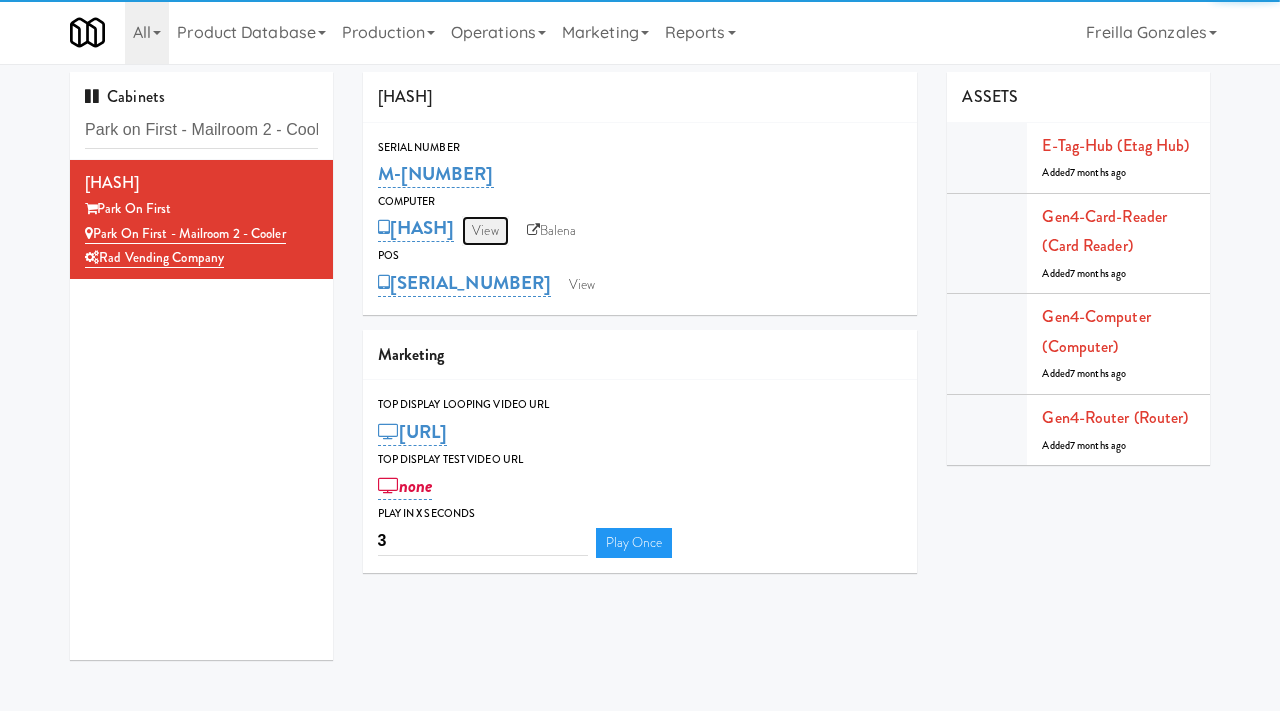 click on "View" at bounding box center [485, 231] 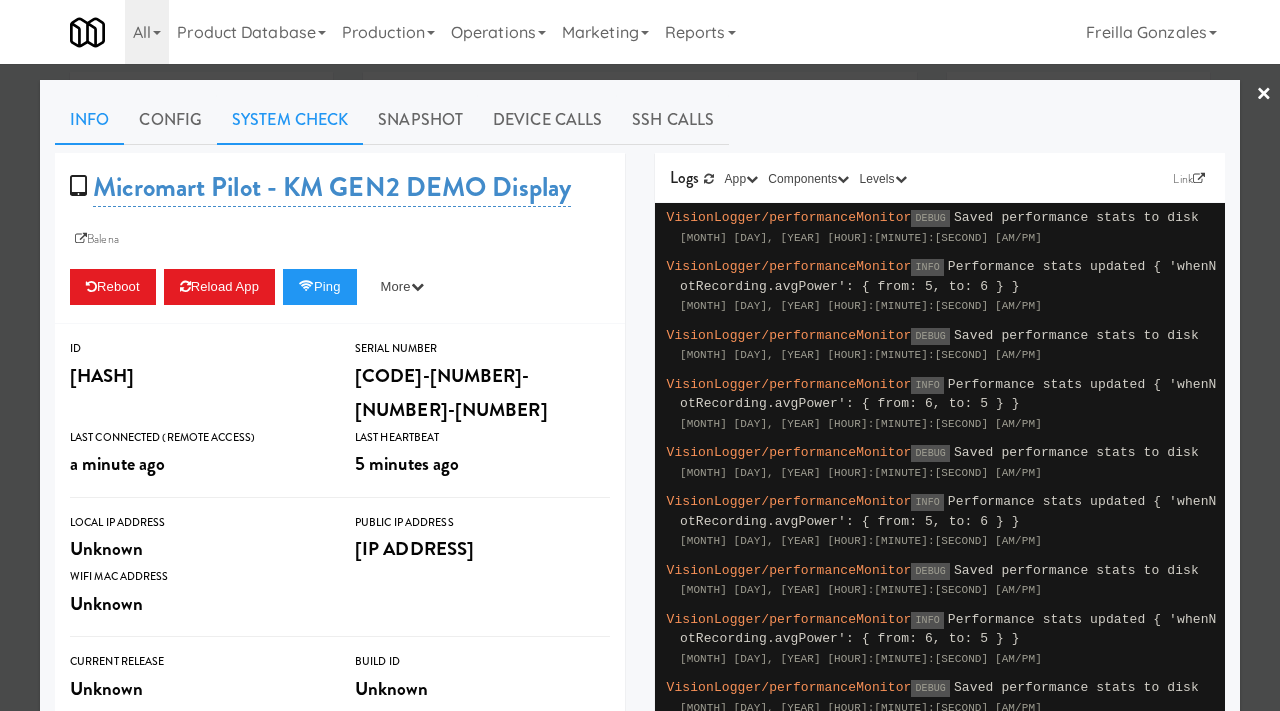 click on "System Check" at bounding box center (290, 120) 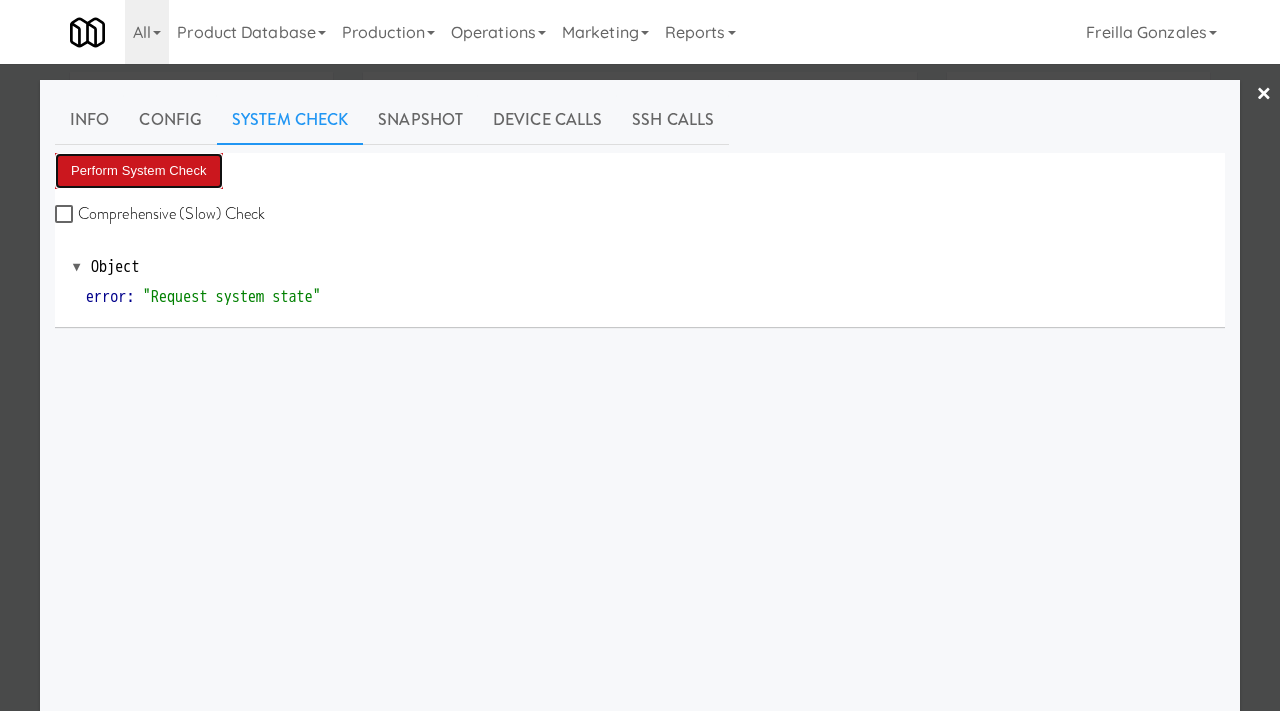 click on "Perform System Check" at bounding box center (139, 171) 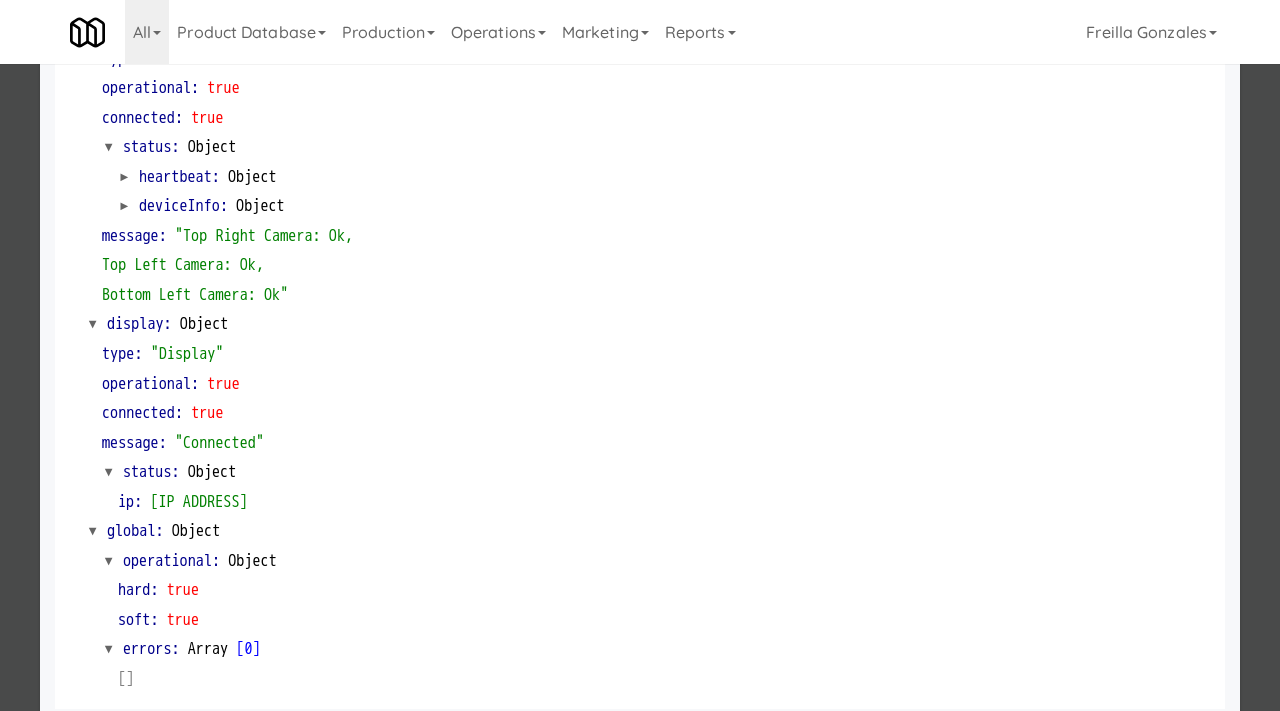 scroll, scrollTop: 842, scrollLeft: 0, axis: vertical 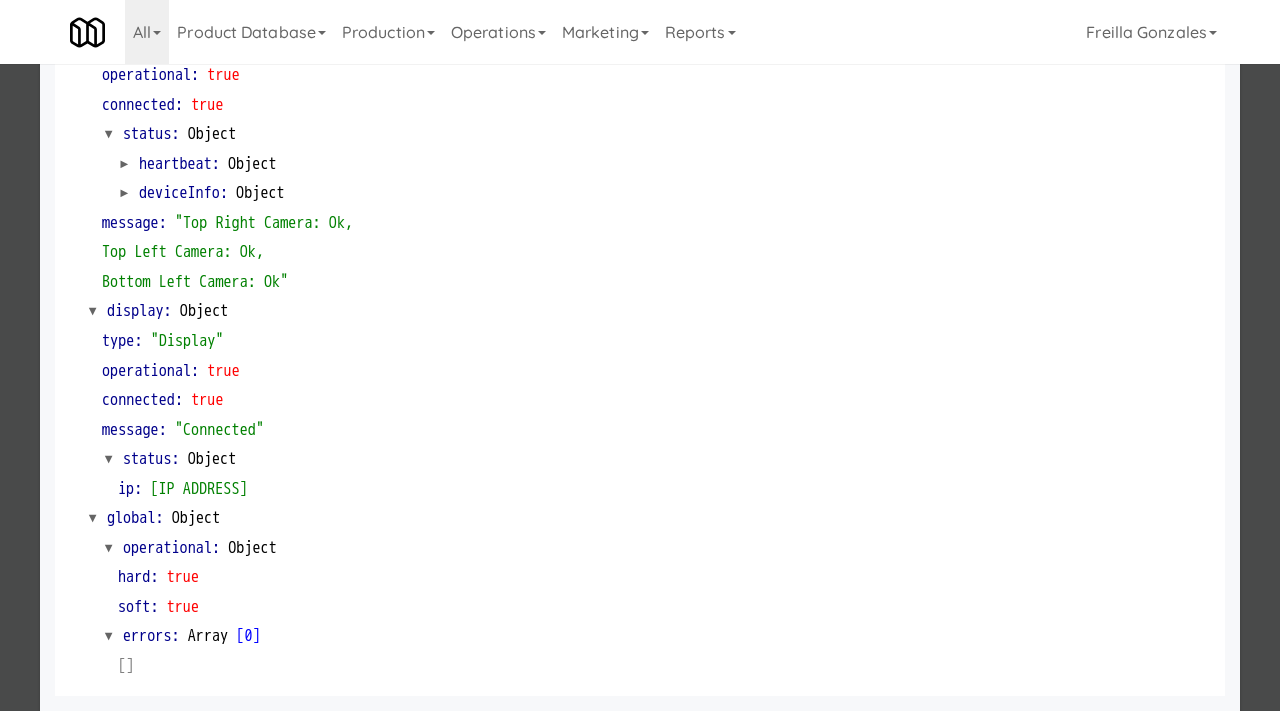 click at bounding box center [640, 355] 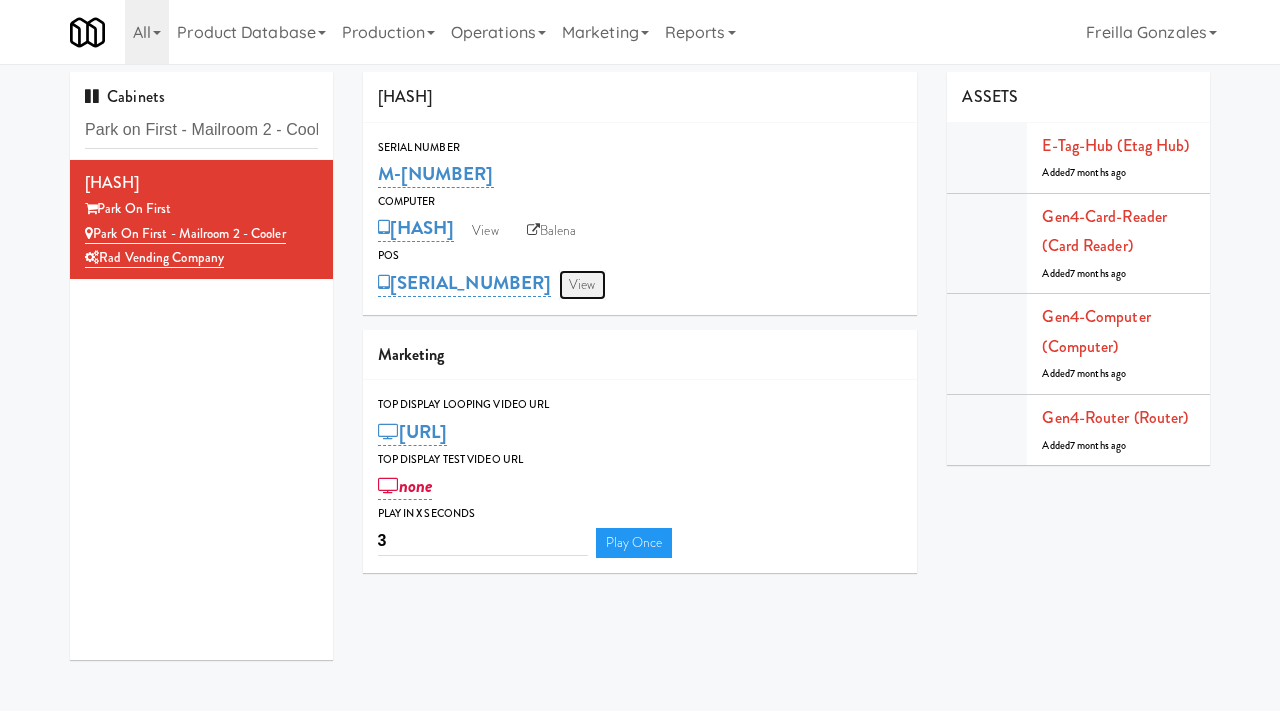 click on "View" at bounding box center (582, 285) 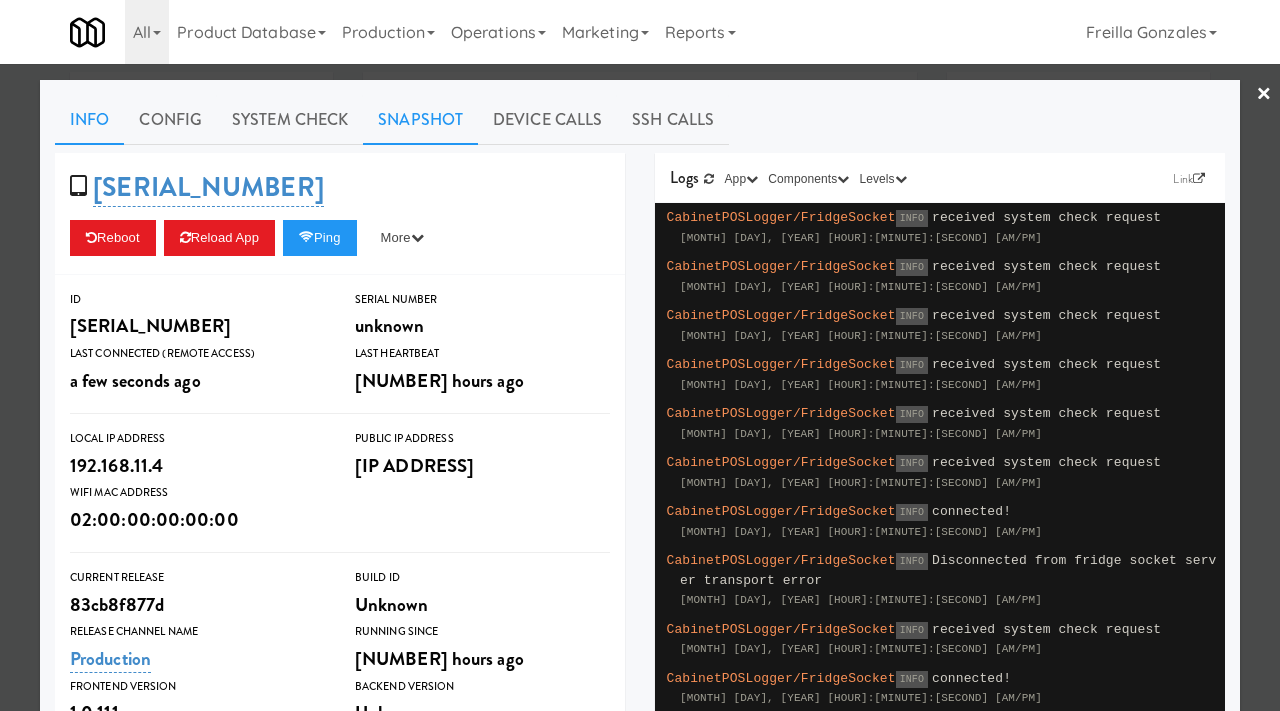 click on "Snapshot" at bounding box center (420, 120) 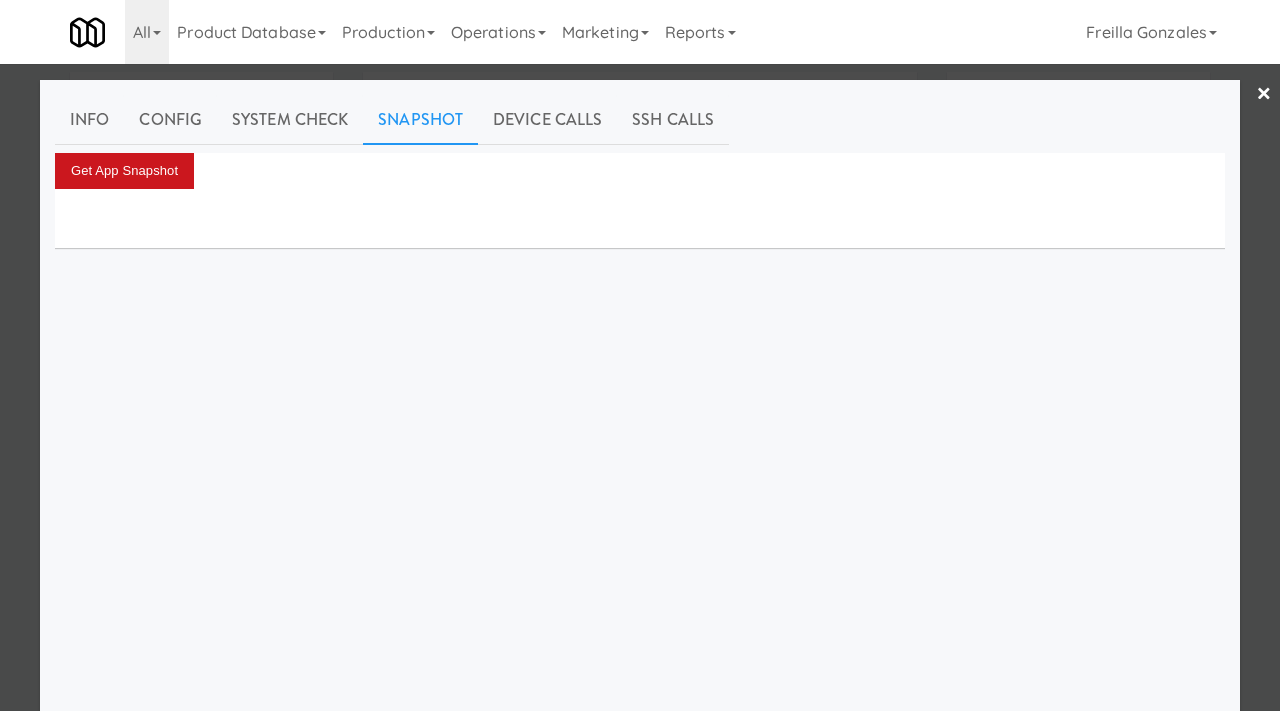 click on "Get App Snapshot" at bounding box center (124, 171) 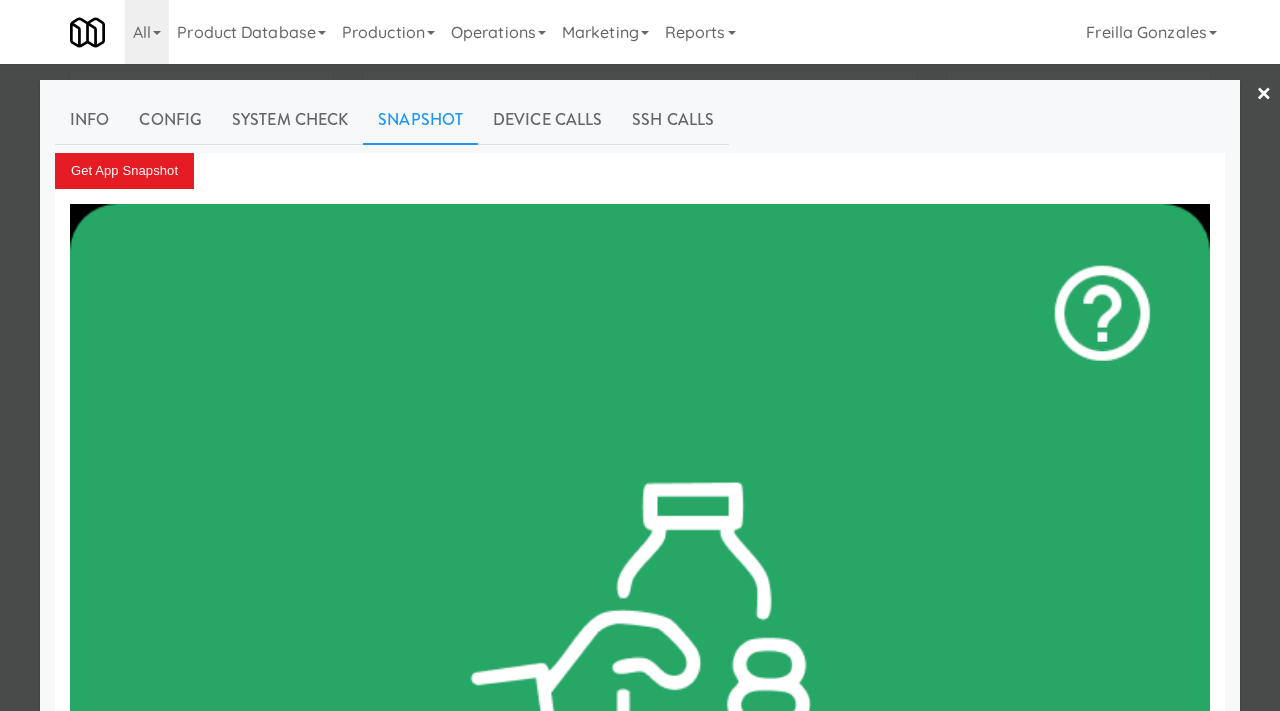 click at bounding box center [640, 355] 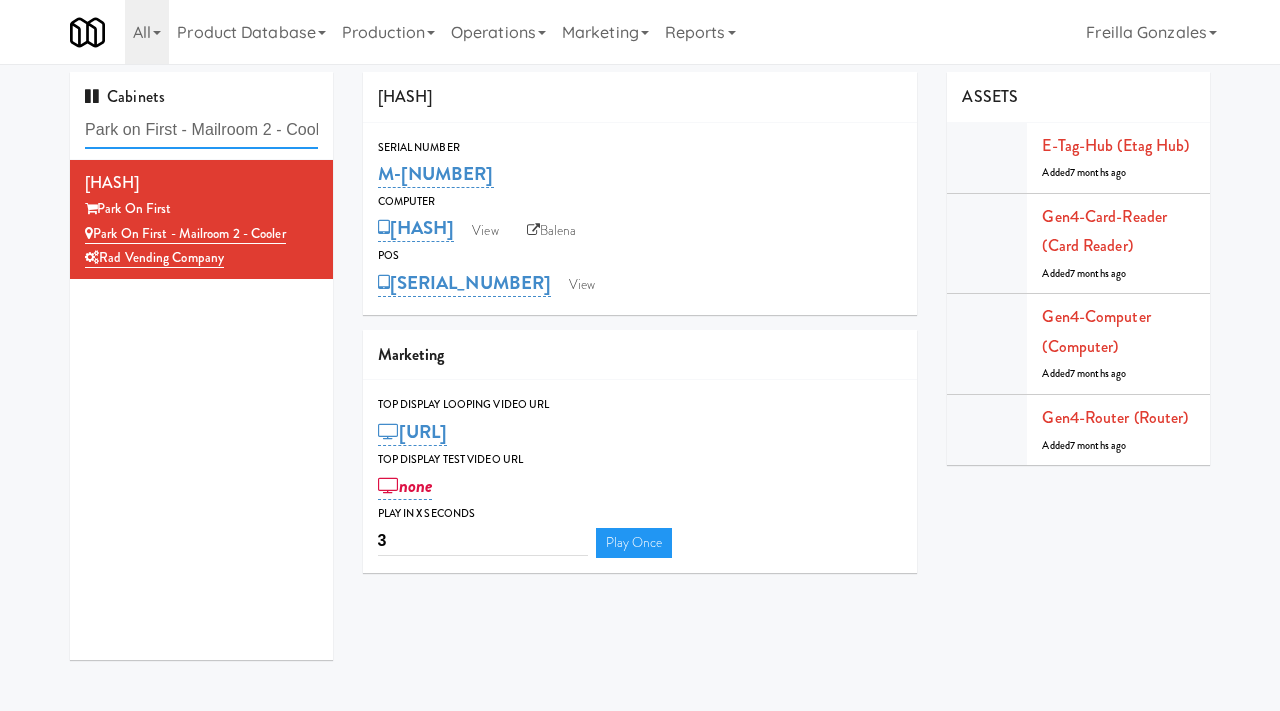 click on "Park on First - Mailroom 2 - Cooler" at bounding box center [201, 130] 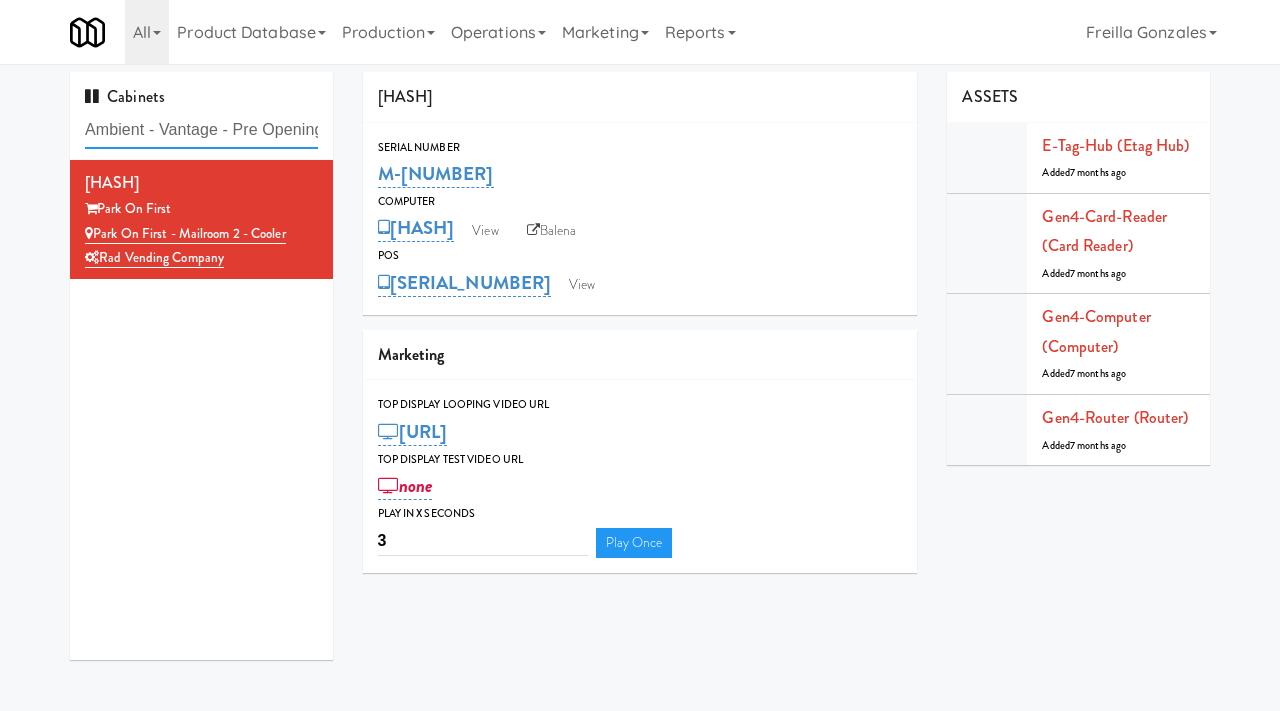 scroll, scrollTop: 0, scrollLeft: 13, axis: horizontal 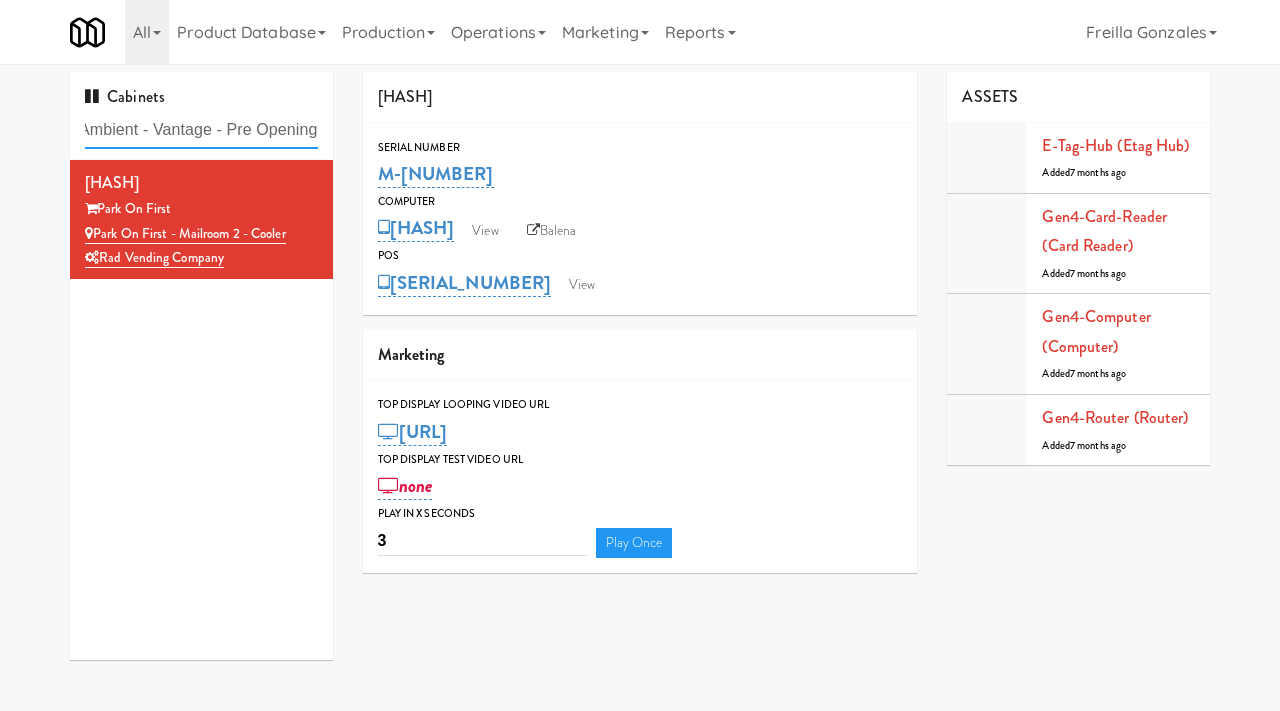 type on "Ambient - Vantage - Pre Opening" 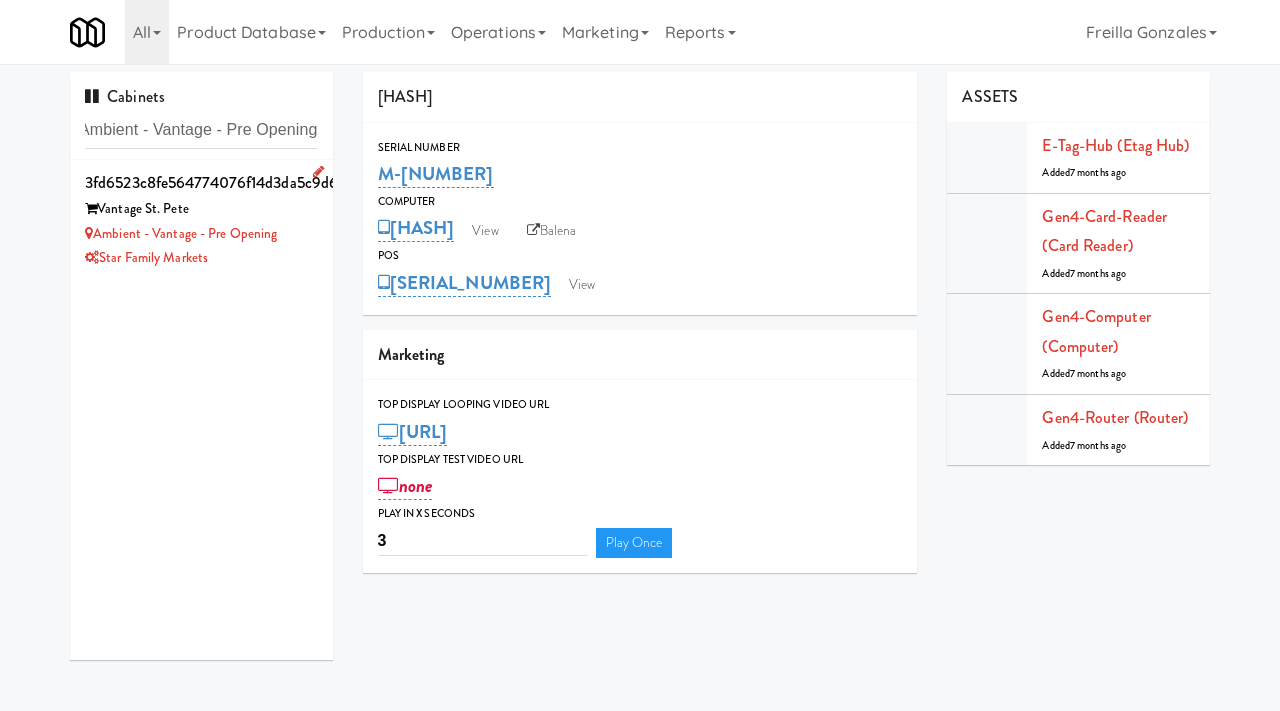 click on "[HASH] [LOCATION] [LOCATION] [COMPANY]" at bounding box center (201, 219) 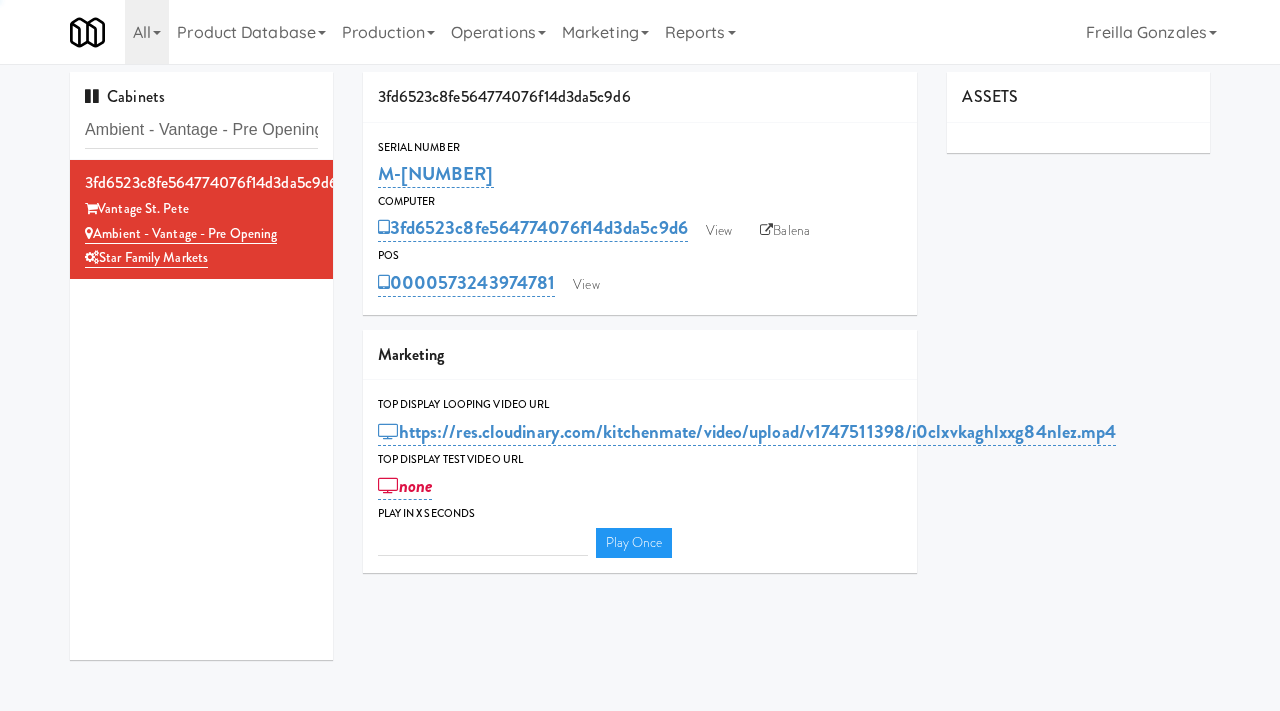 type on "3" 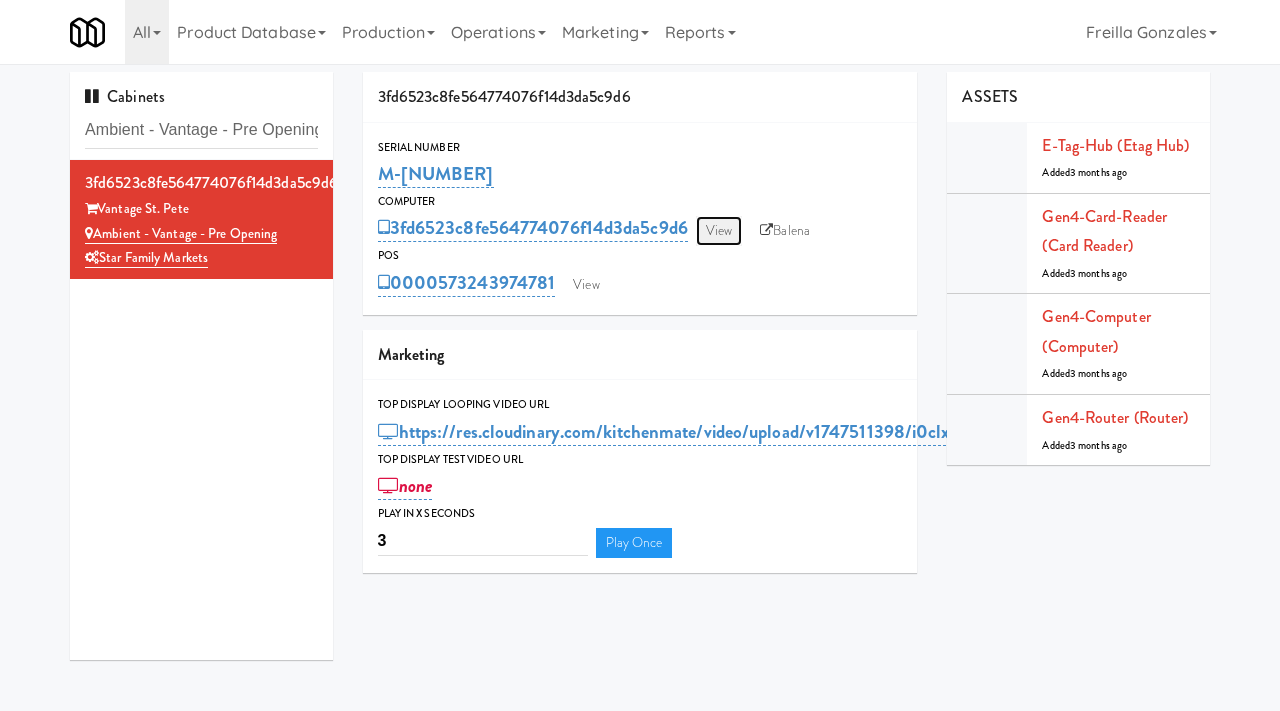 click on "View" at bounding box center [719, 231] 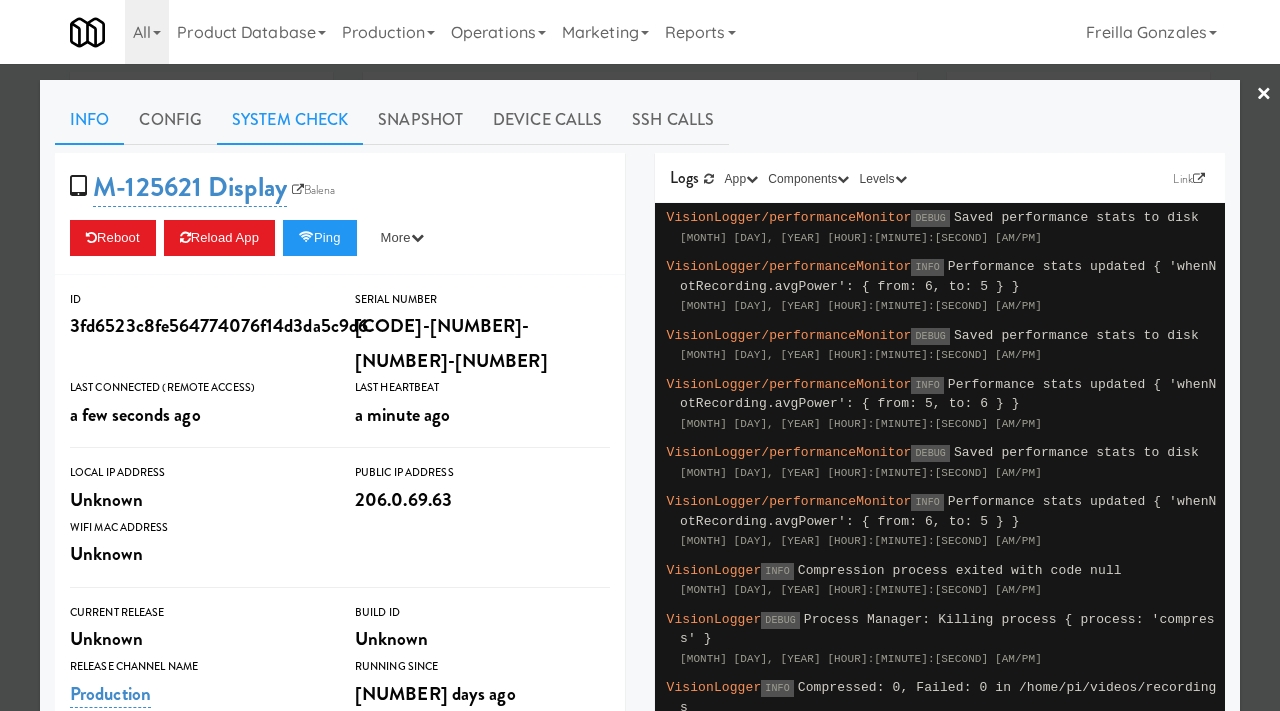 click on "System Check" at bounding box center (290, 120) 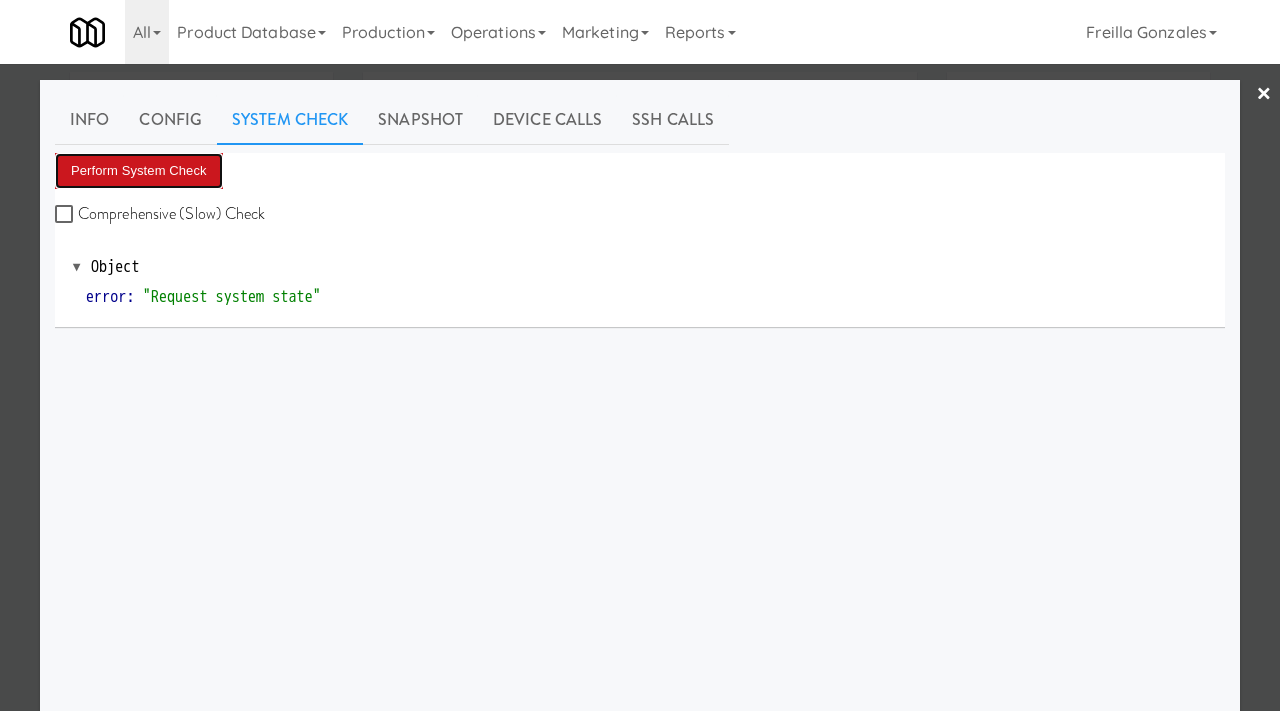 click on "Perform System Check" at bounding box center [139, 171] 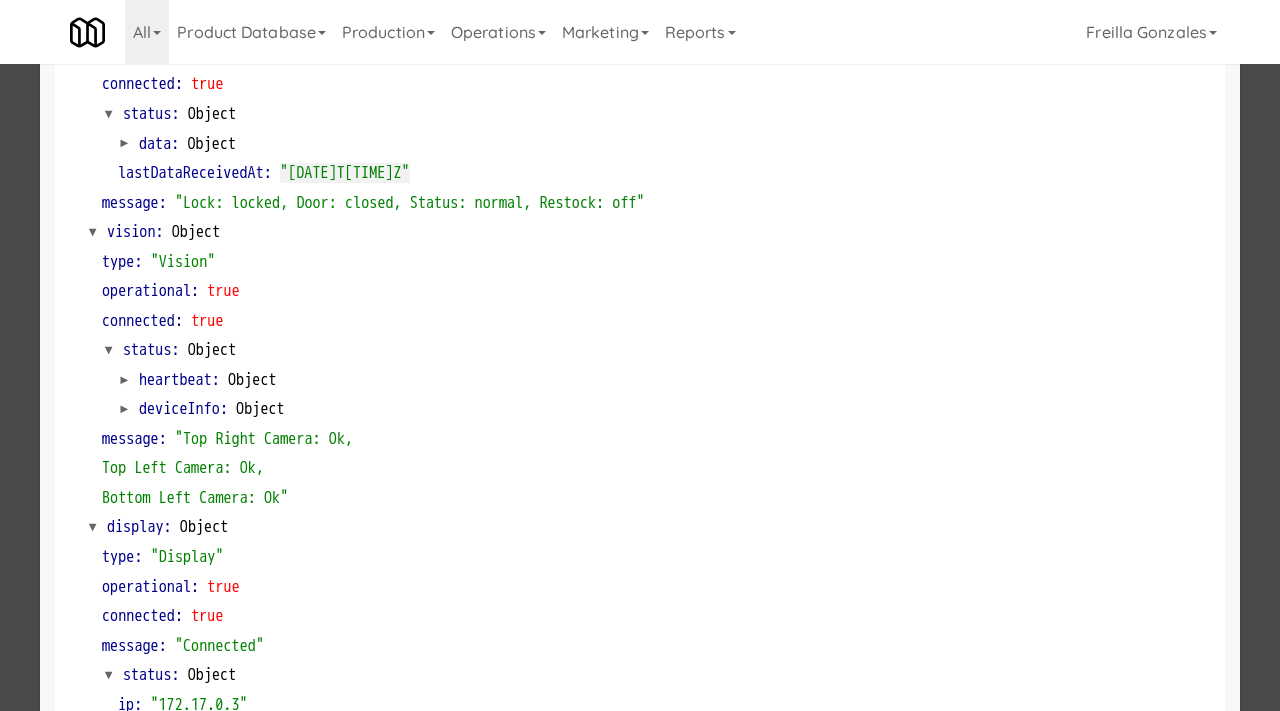 scroll, scrollTop: 842, scrollLeft: 0, axis: vertical 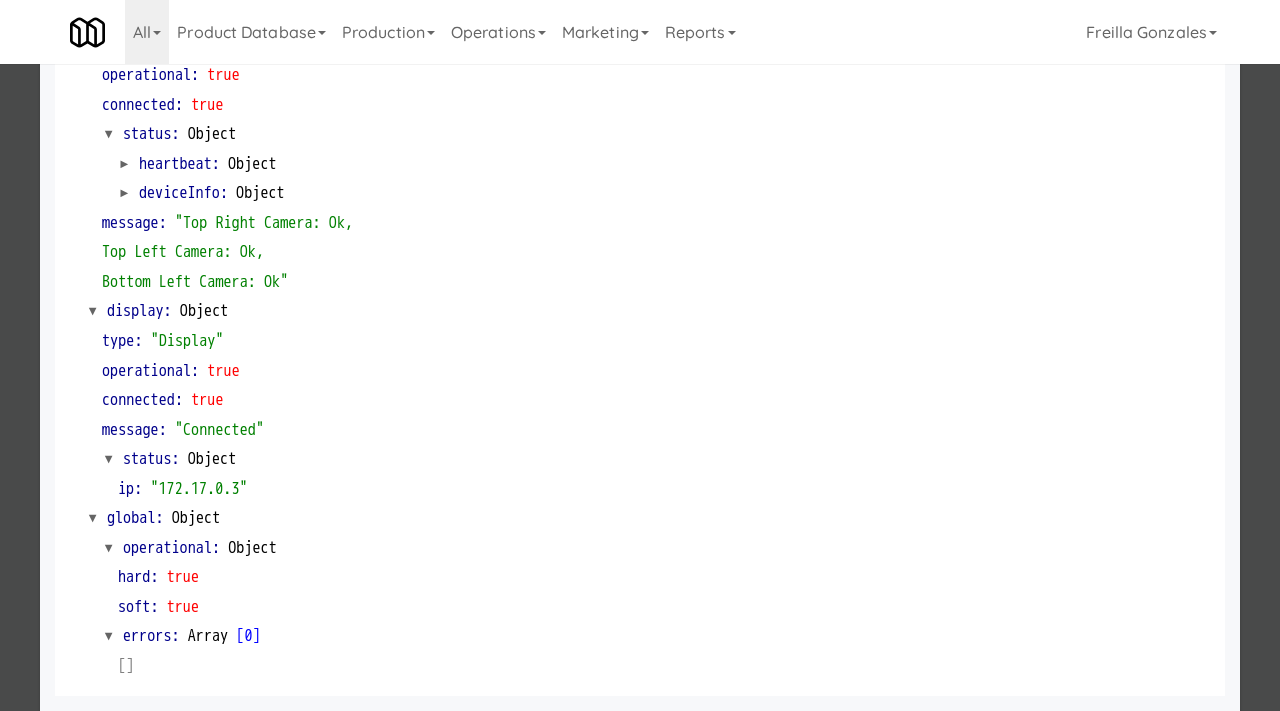 click at bounding box center [640, 355] 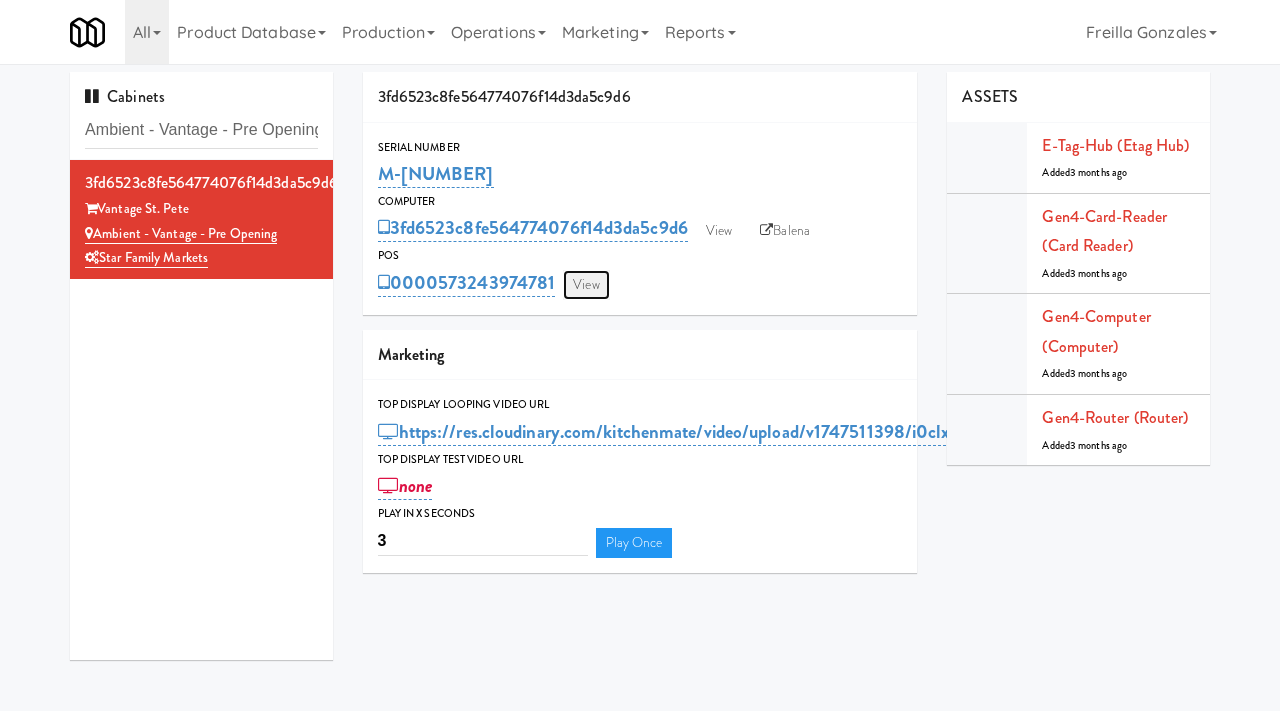 click on "View" at bounding box center [586, 285] 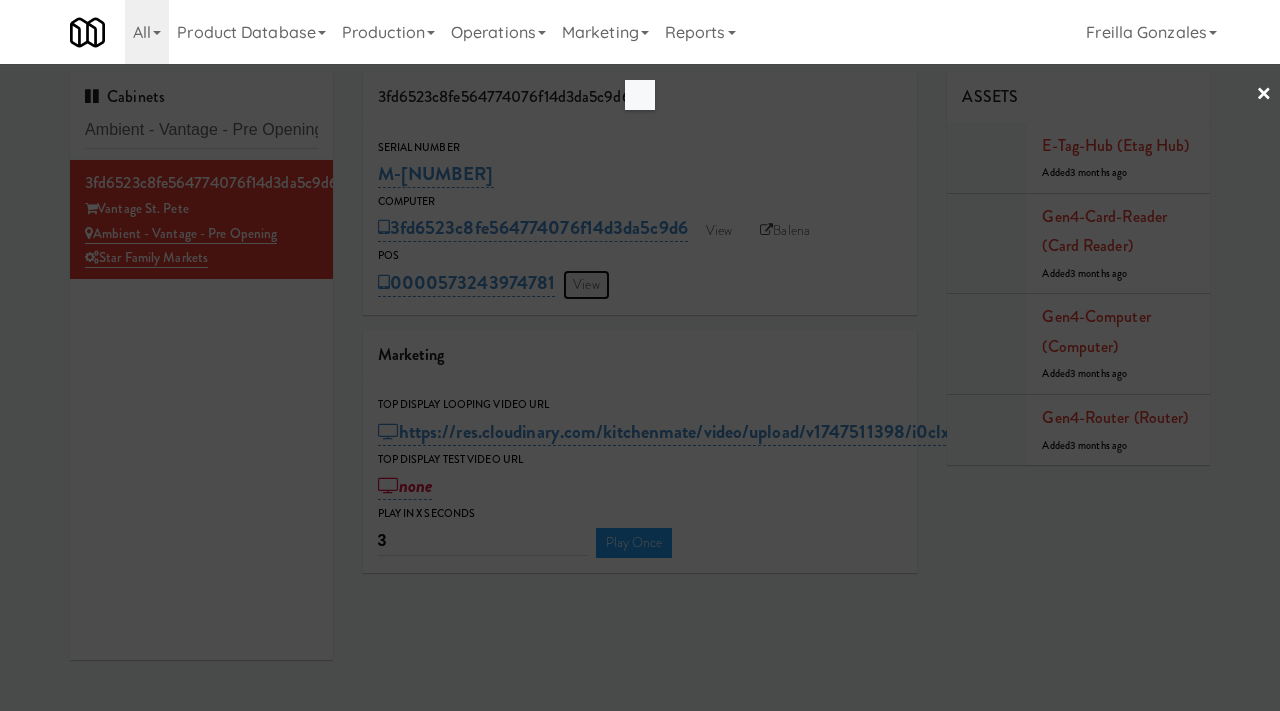 scroll, scrollTop: 0, scrollLeft: 0, axis: both 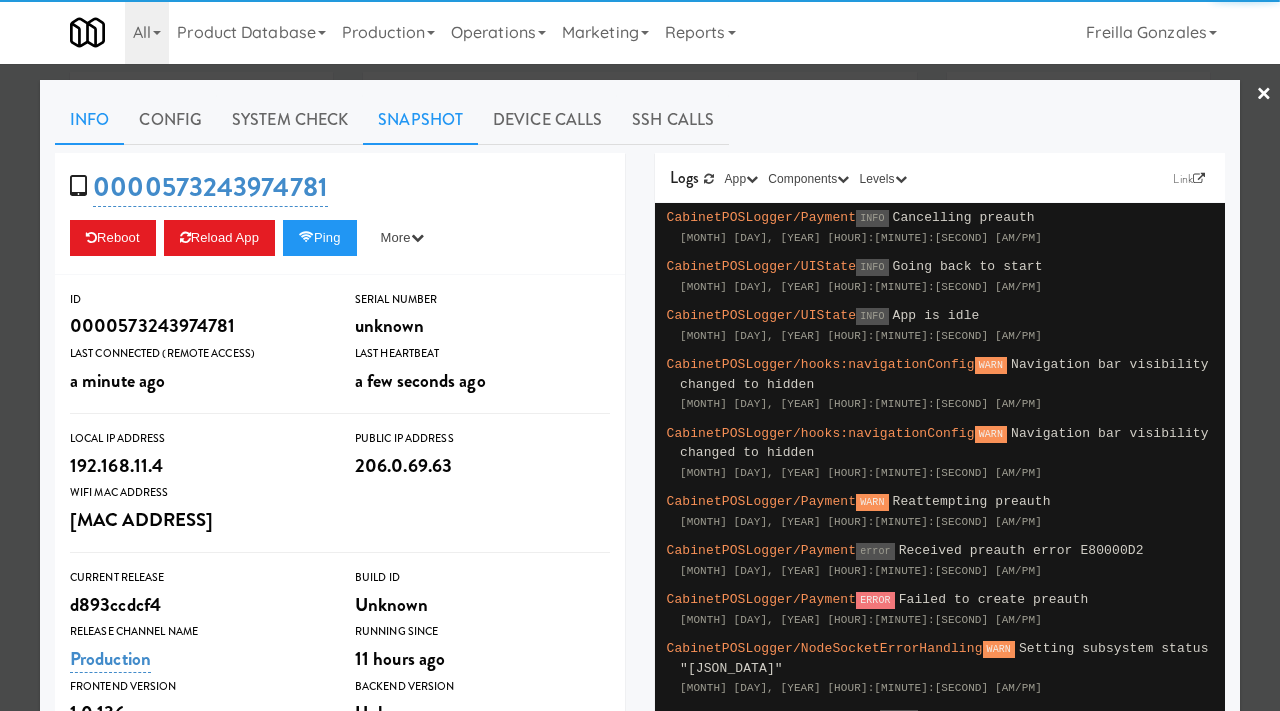 click on "Snapshot" at bounding box center (420, 120) 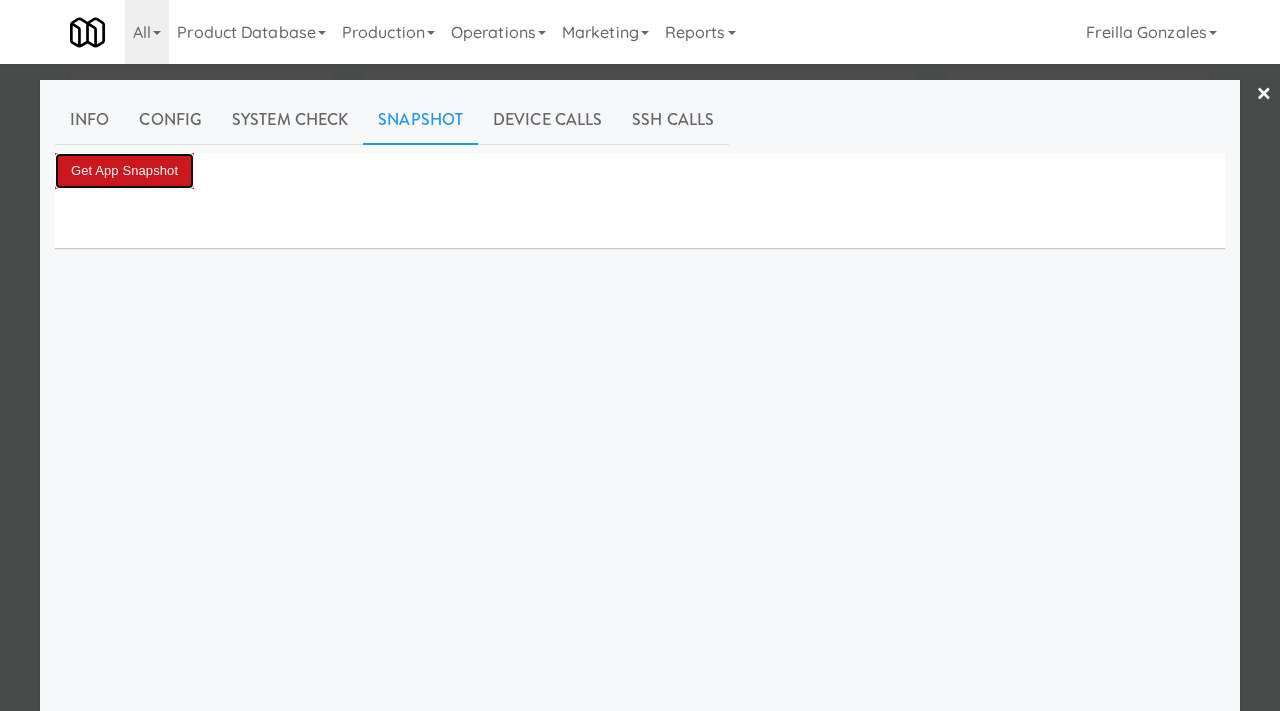 click on "Get App Snapshot" at bounding box center (124, 171) 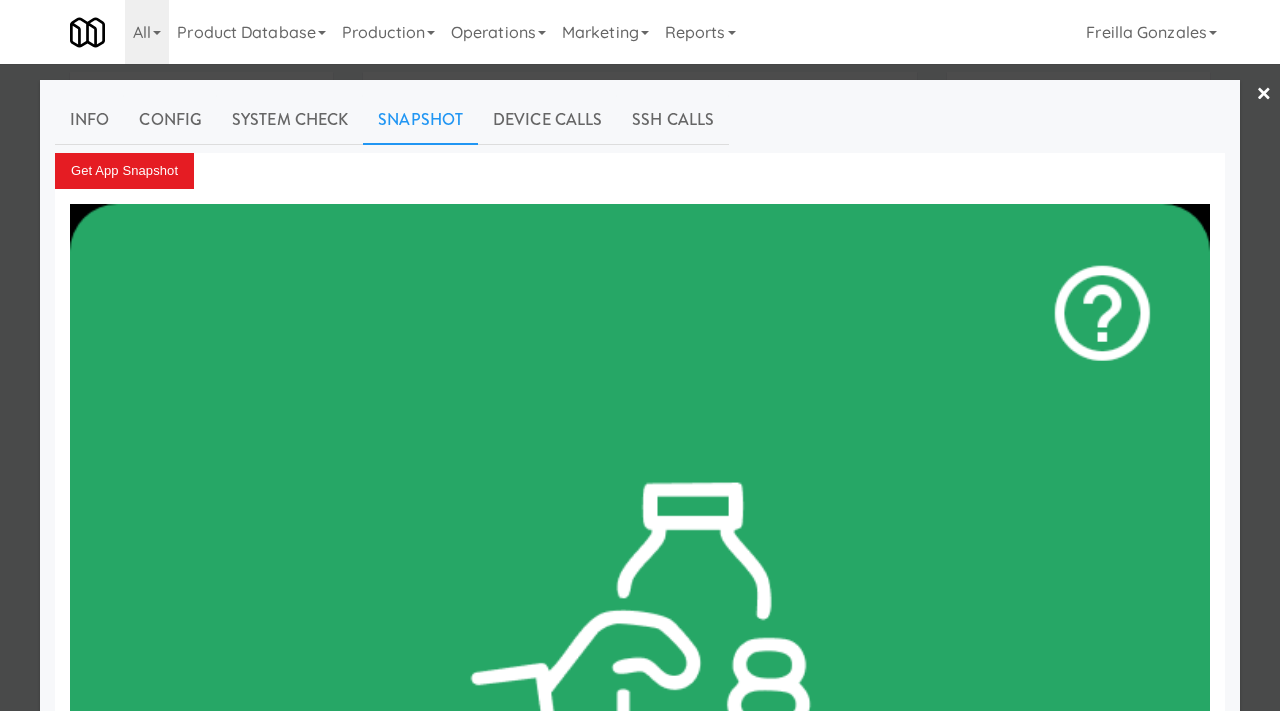 click at bounding box center [640, 355] 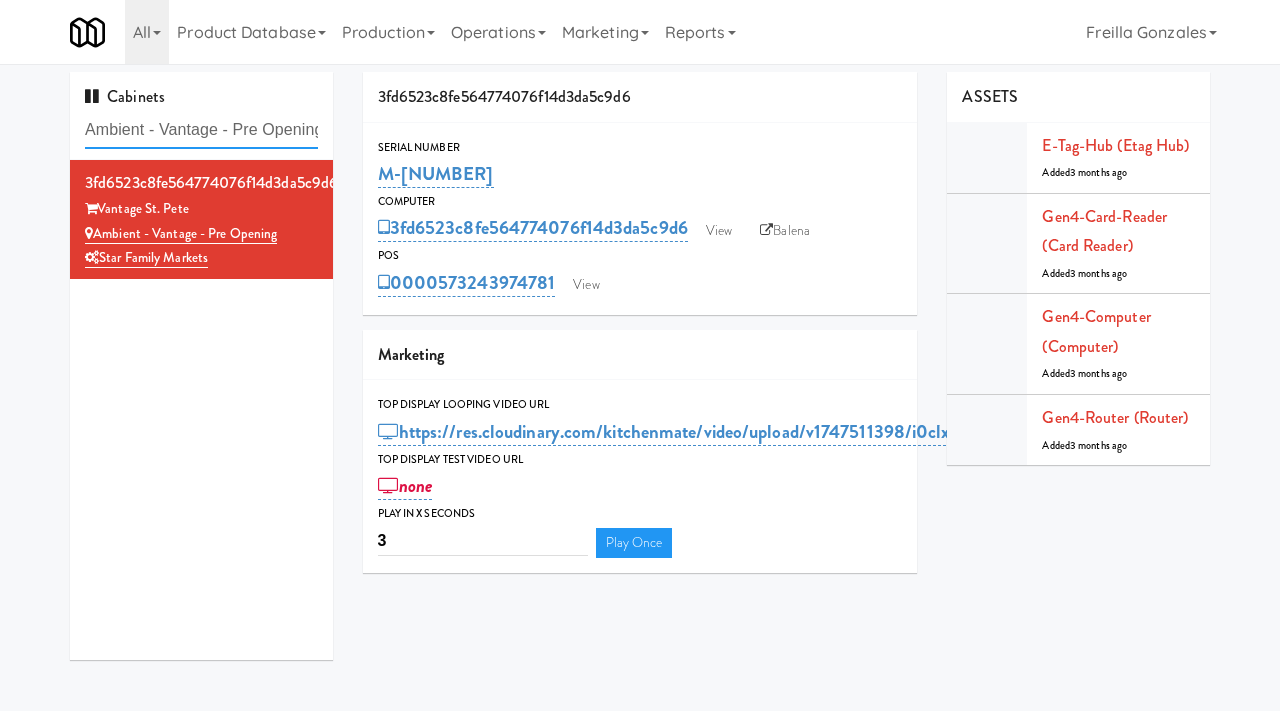 click on "Ambient - Vantage - Pre Opening" at bounding box center [201, 130] 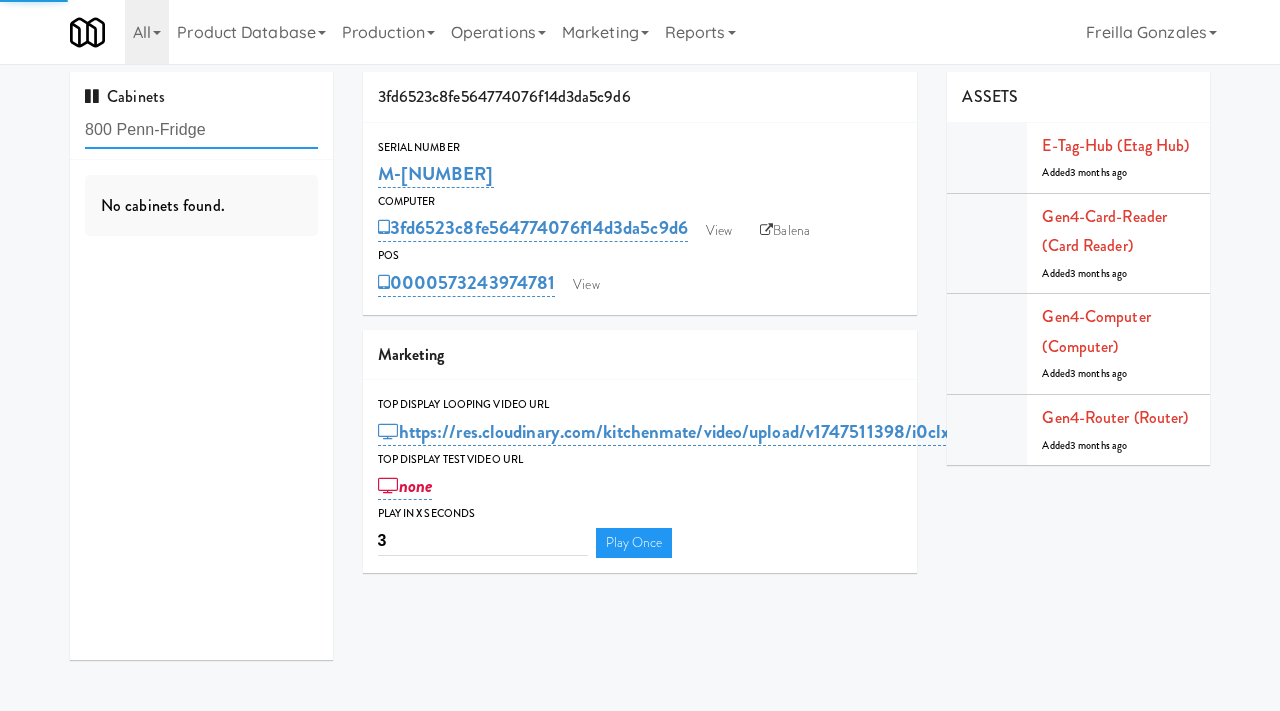 type on "800 Penn-Fridge" 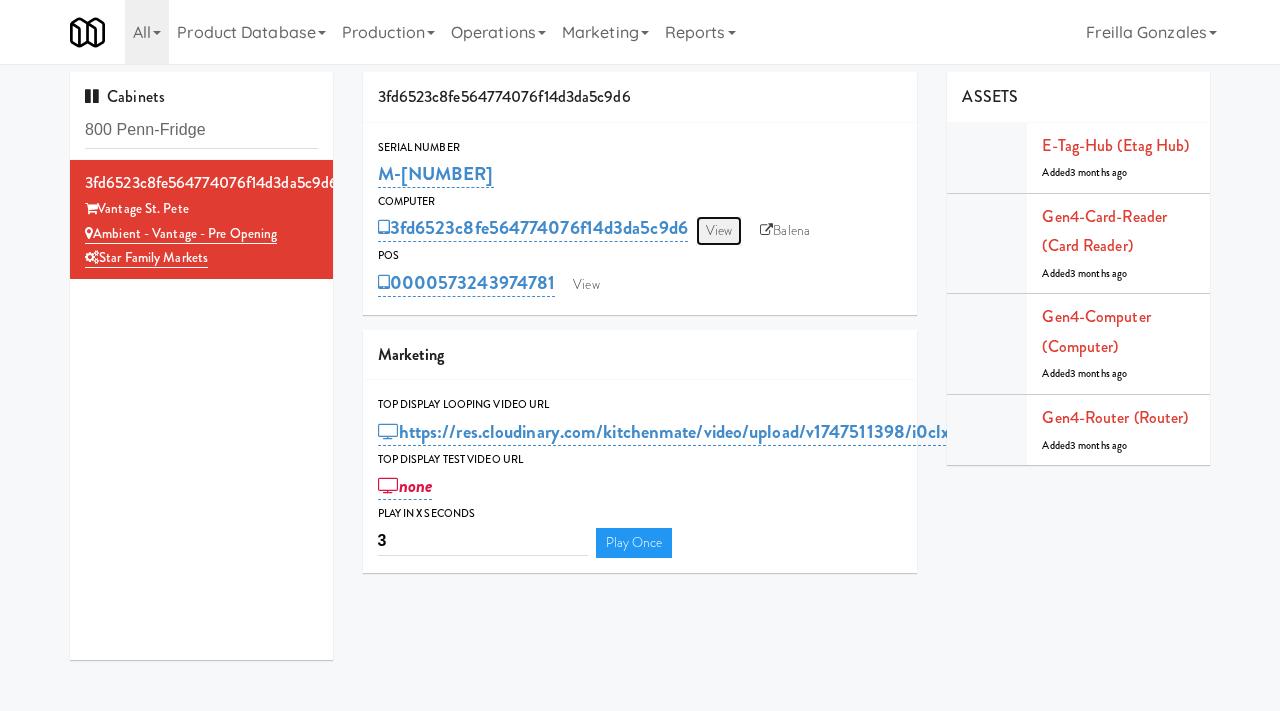 click on "View" at bounding box center [719, 231] 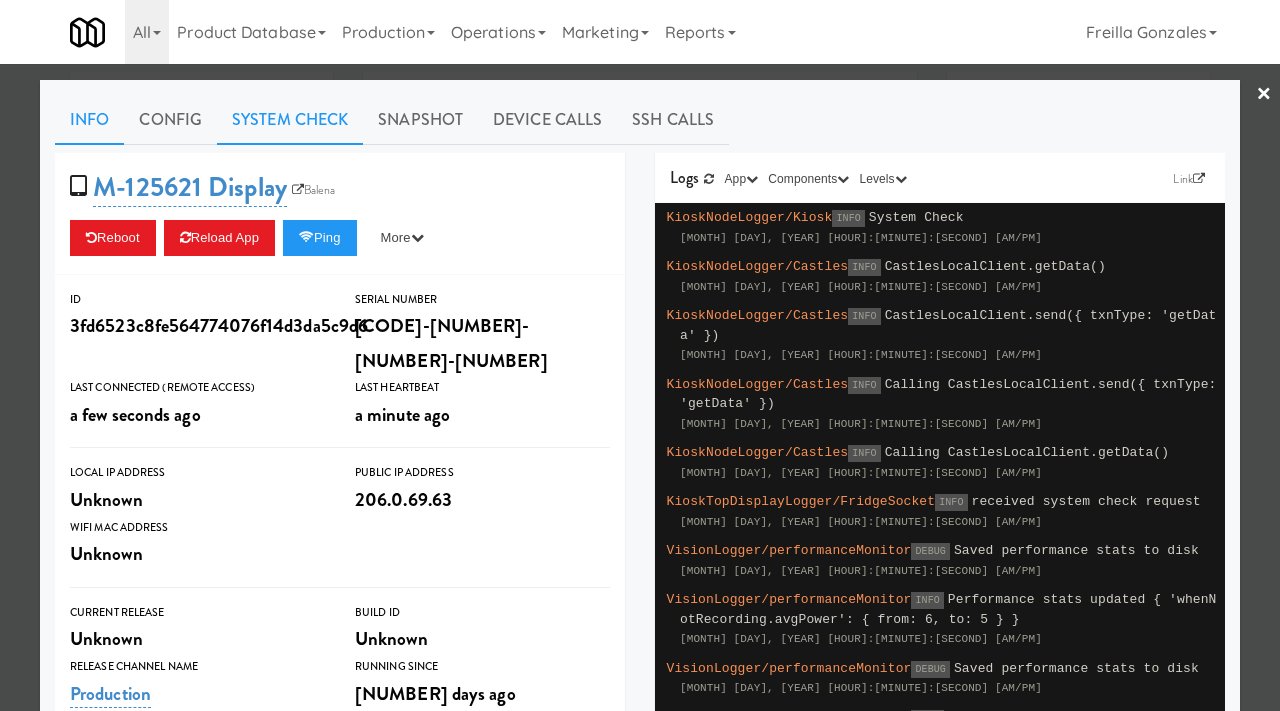 click on "System Check" at bounding box center [290, 120] 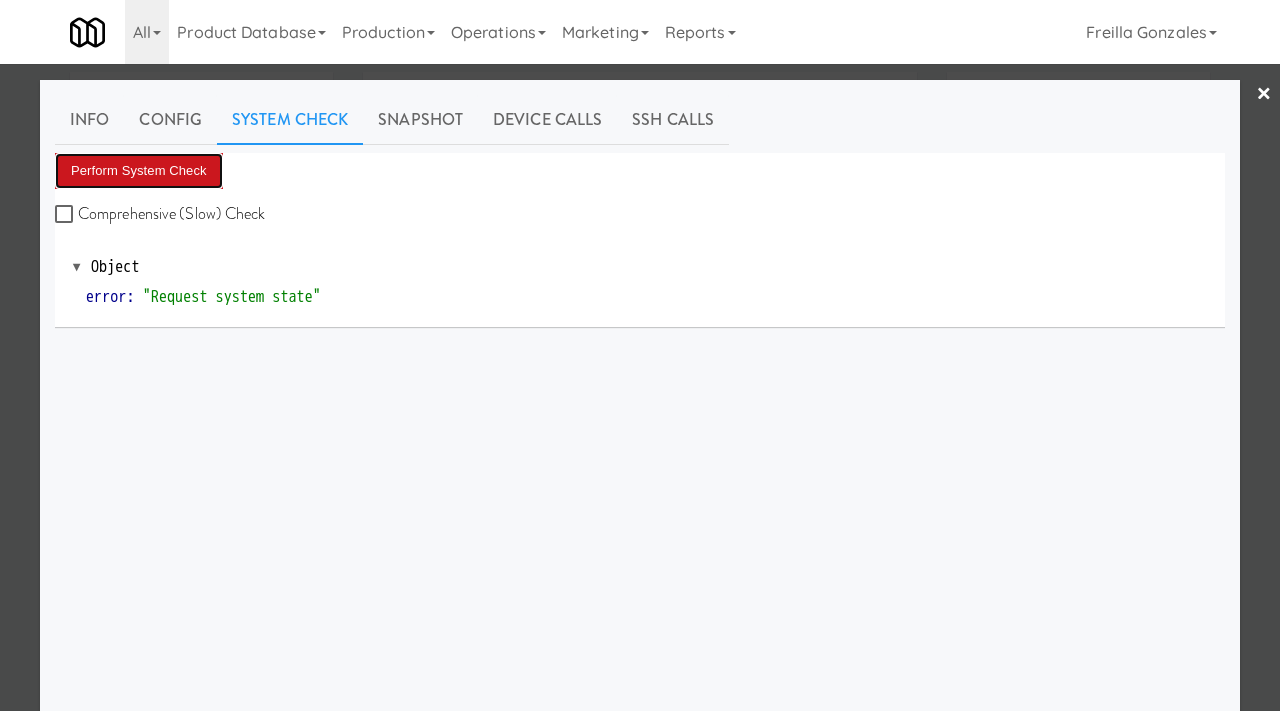 click on "Perform System Check" at bounding box center (139, 171) 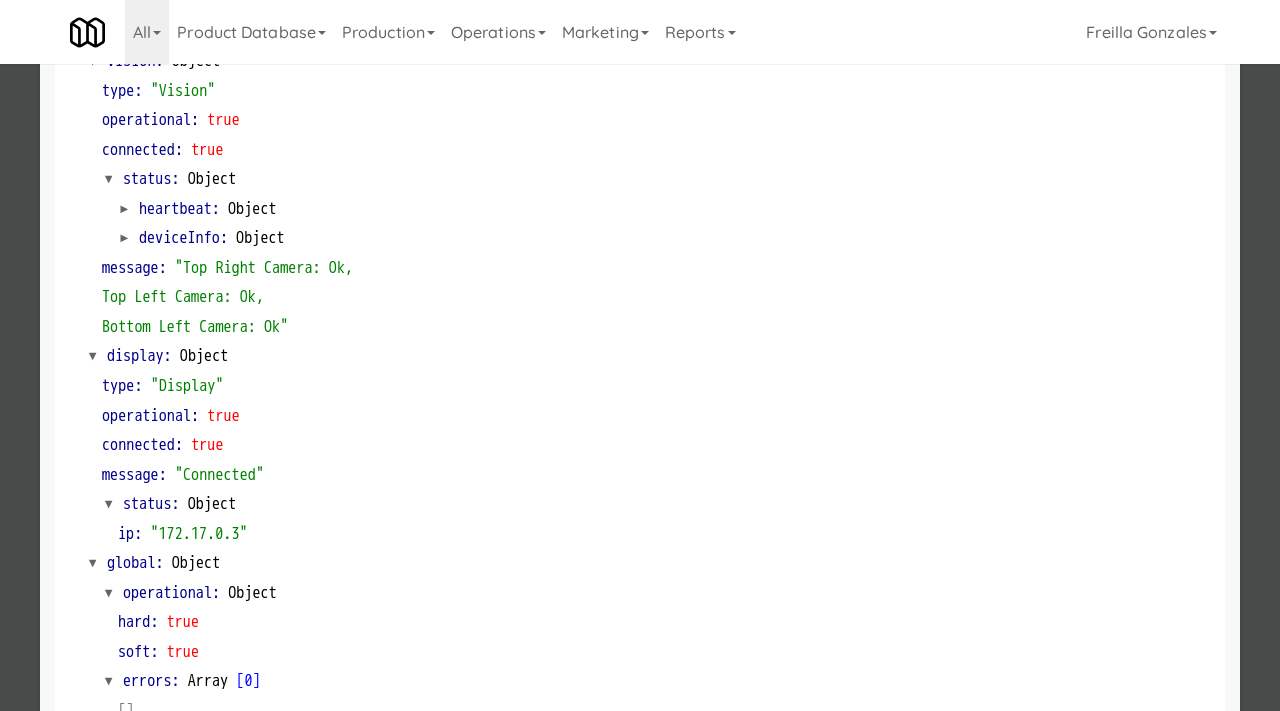 scroll, scrollTop: 842, scrollLeft: 0, axis: vertical 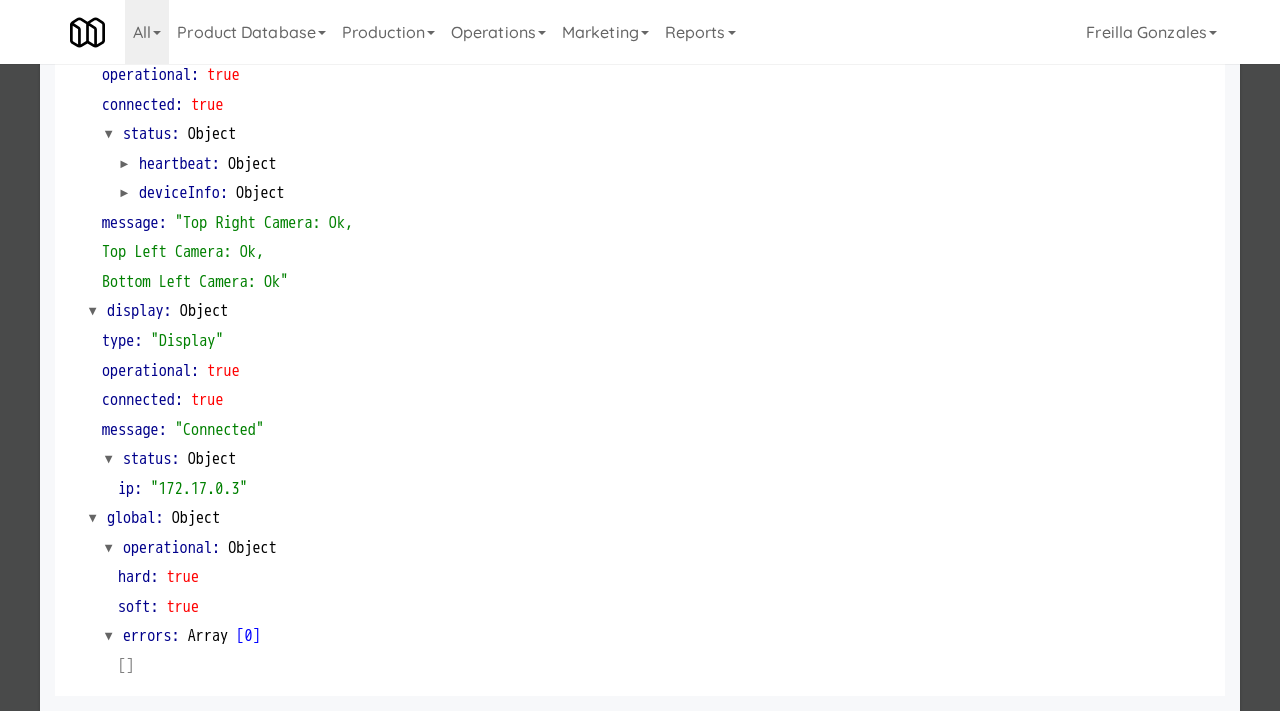 click at bounding box center [640, 355] 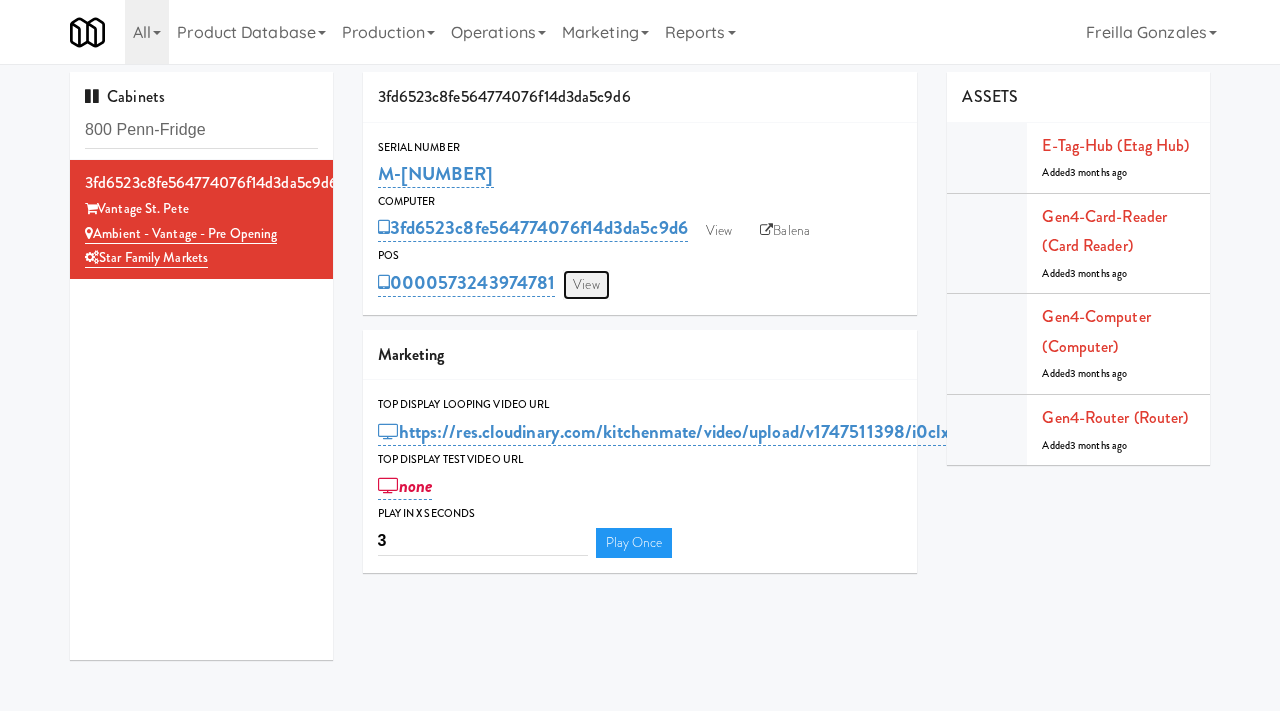 click on "View" at bounding box center (586, 285) 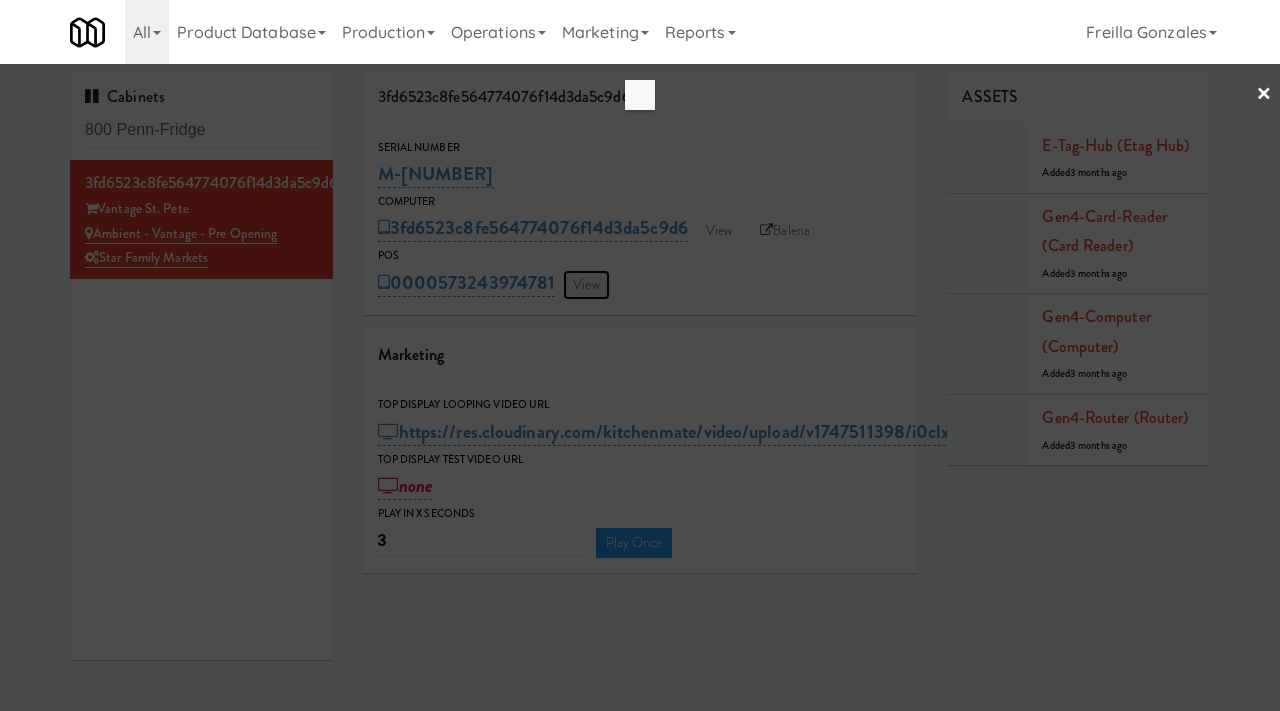scroll, scrollTop: 0, scrollLeft: 0, axis: both 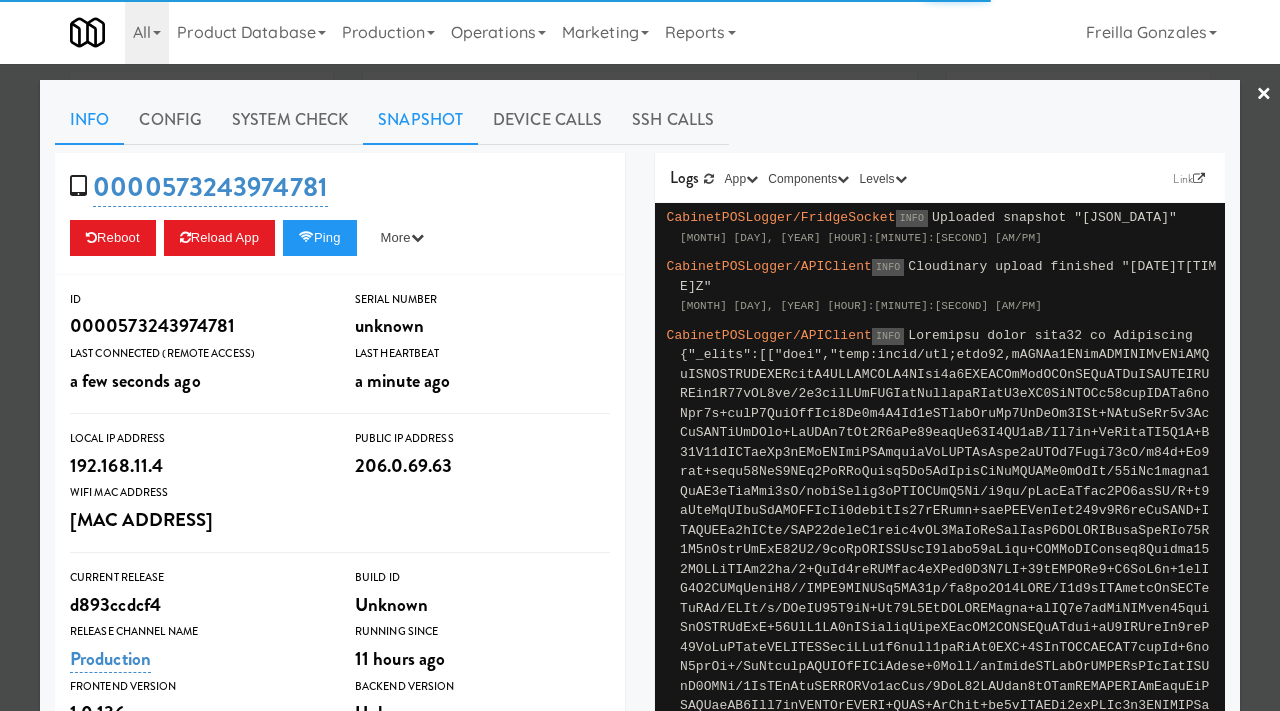 click on "Snapshot" at bounding box center [420, 120] 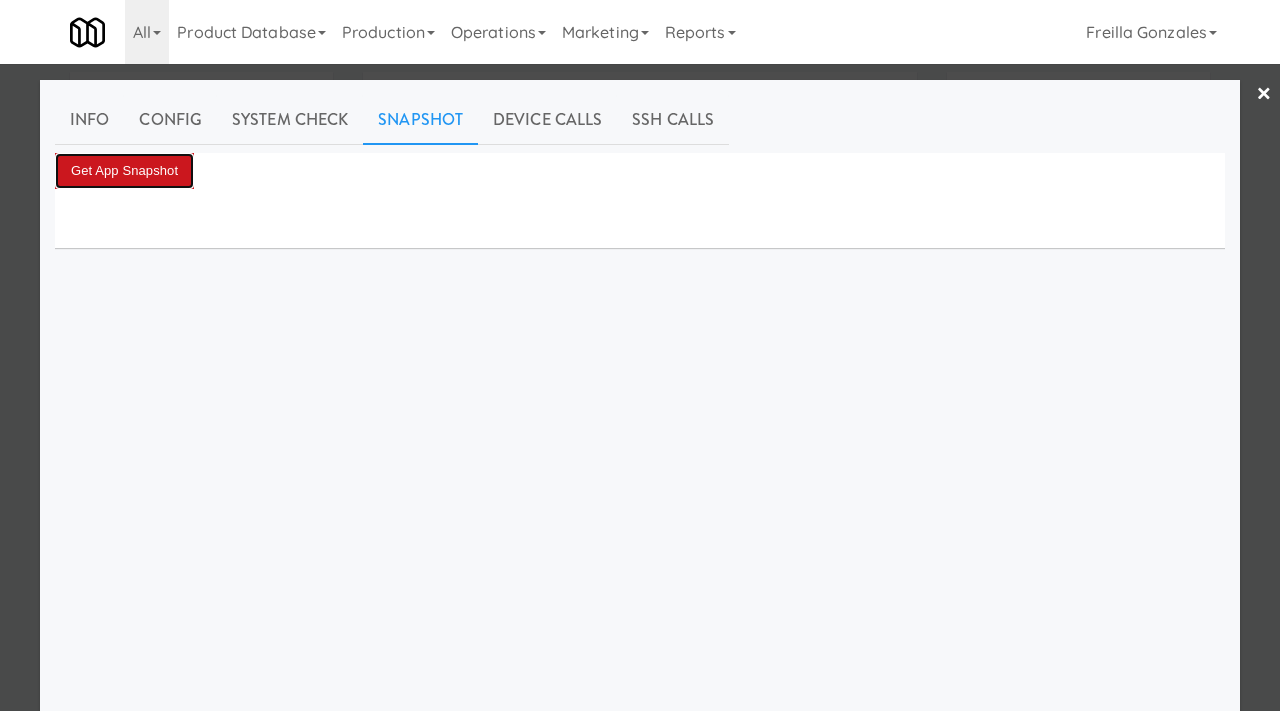 click on "Get App Snapshot" at bounding box center (124, 171) 